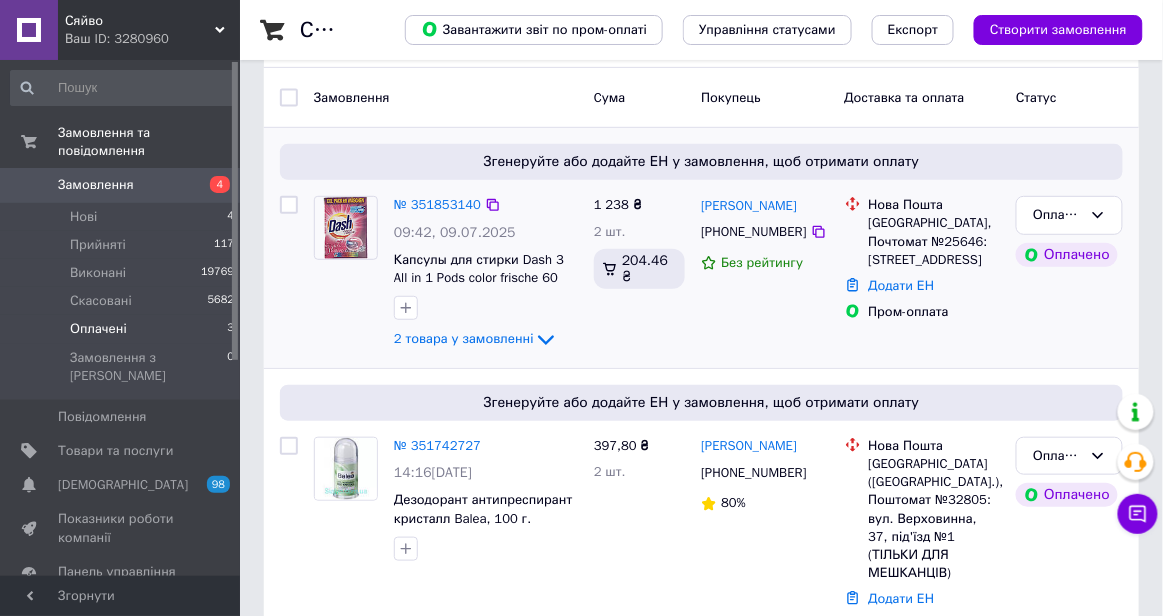 scroll, scrollTop: 415, scrollLeft: 0, axis: vertical 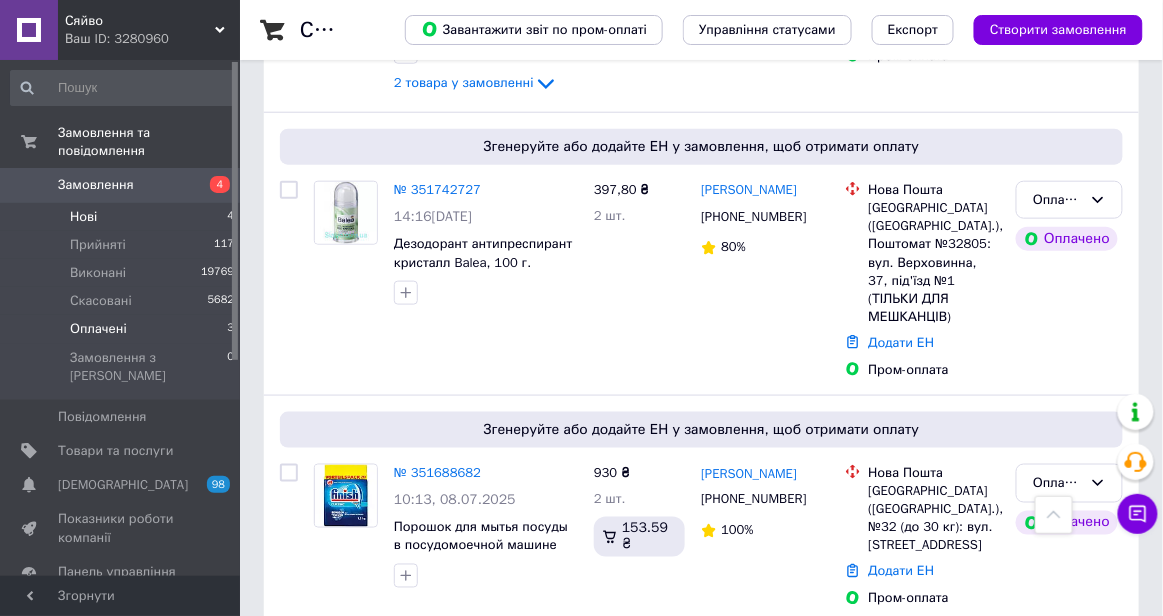 click on "Нові 4" at bounding box center (123, 217) 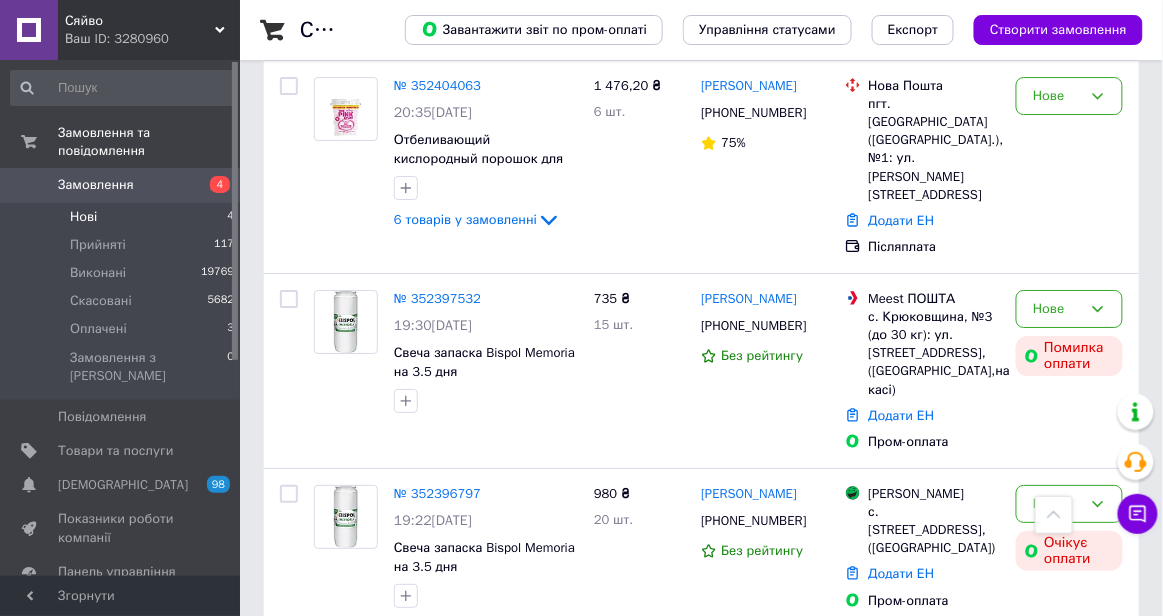 scroll, scrollTop: 1827, scrollLeft: 0, axis: vertical 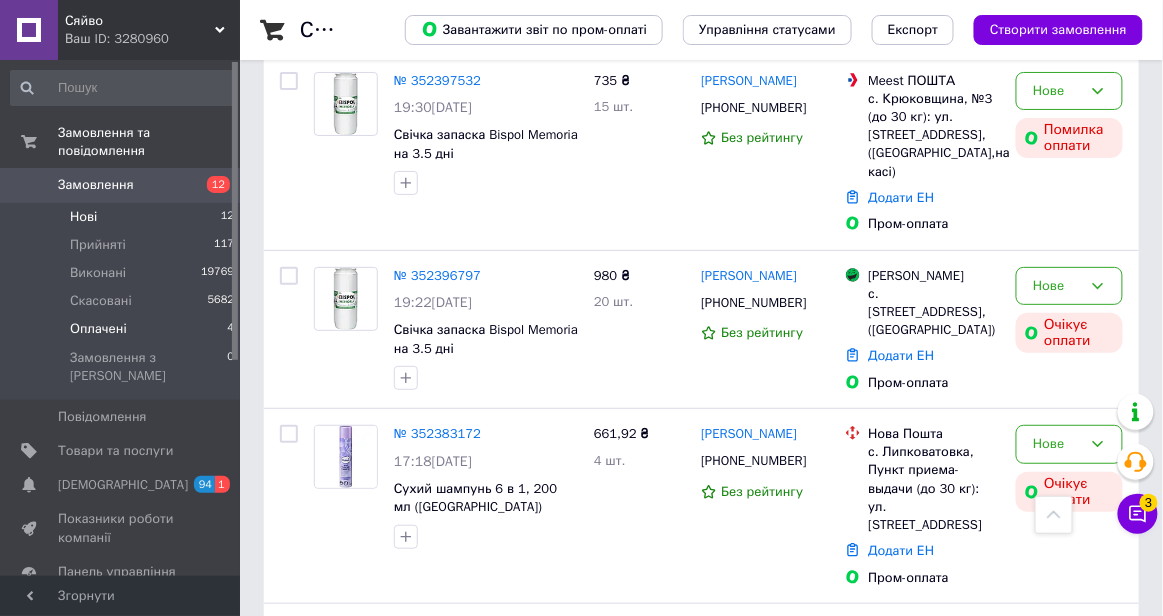 click on "Оплачені 4" at bounding box center (123, 329) 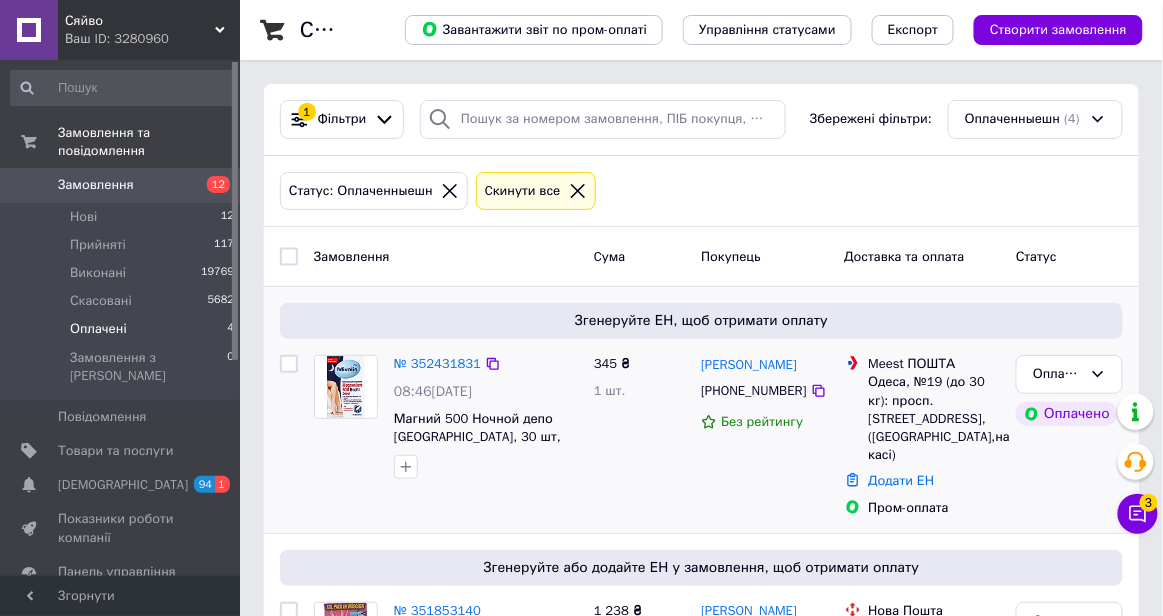 scroll, scrollTop: 644, scrollLeft: 0, axis: vertical 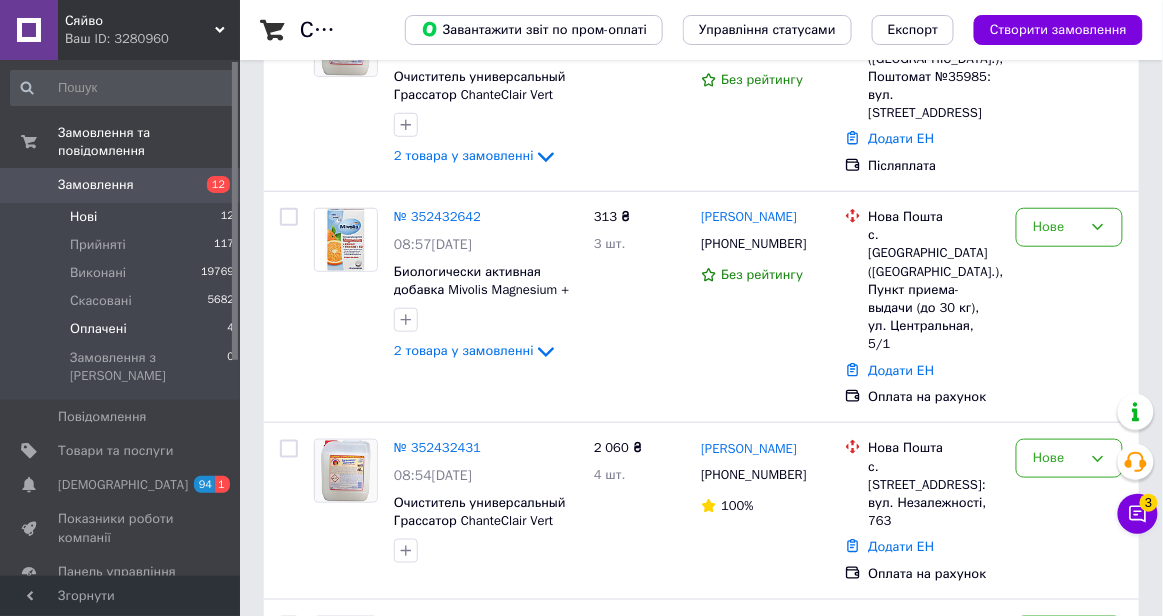 click on "Оплачені 4" at bounding box center (123, 329) 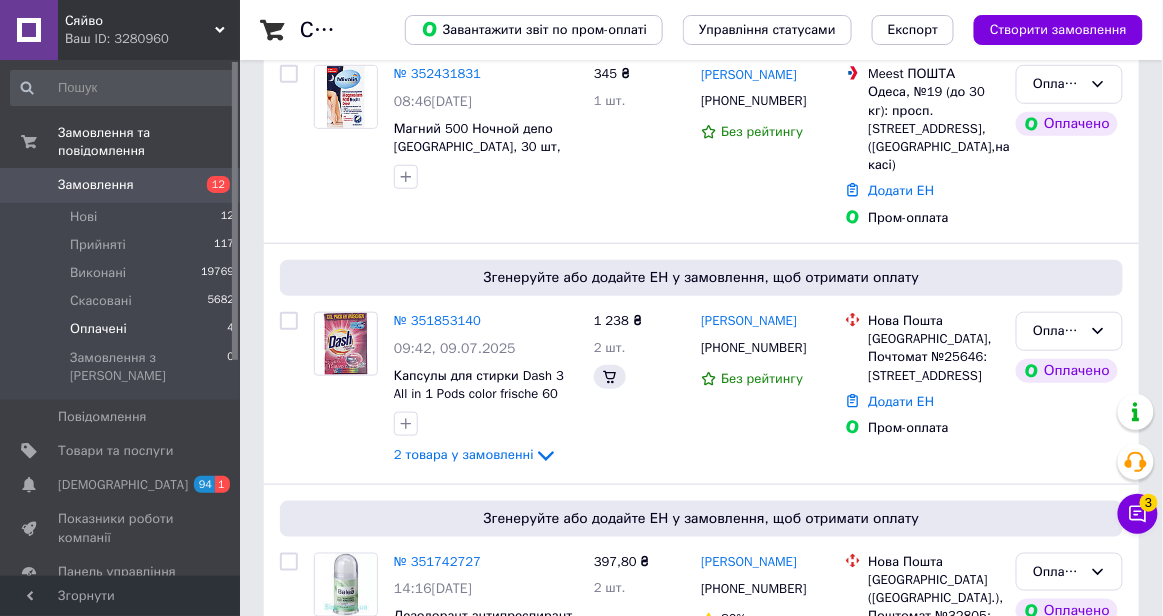 scroll, scrollTop: 0, scrollLeft: 0, axis: both 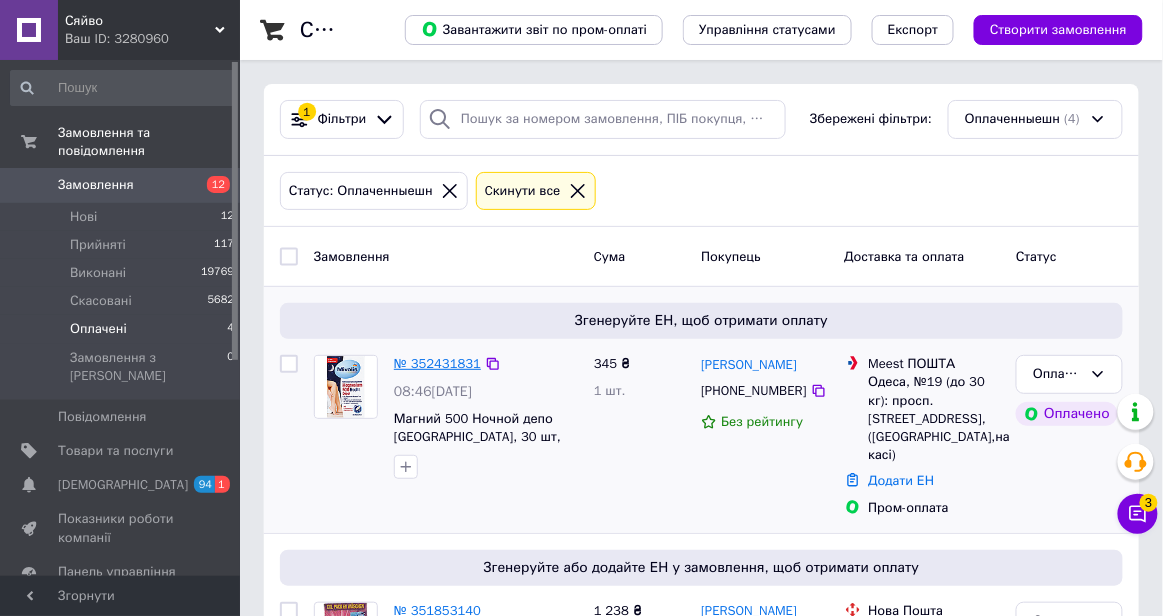 click on "№ 352431831" at bounding box center [437, 363] 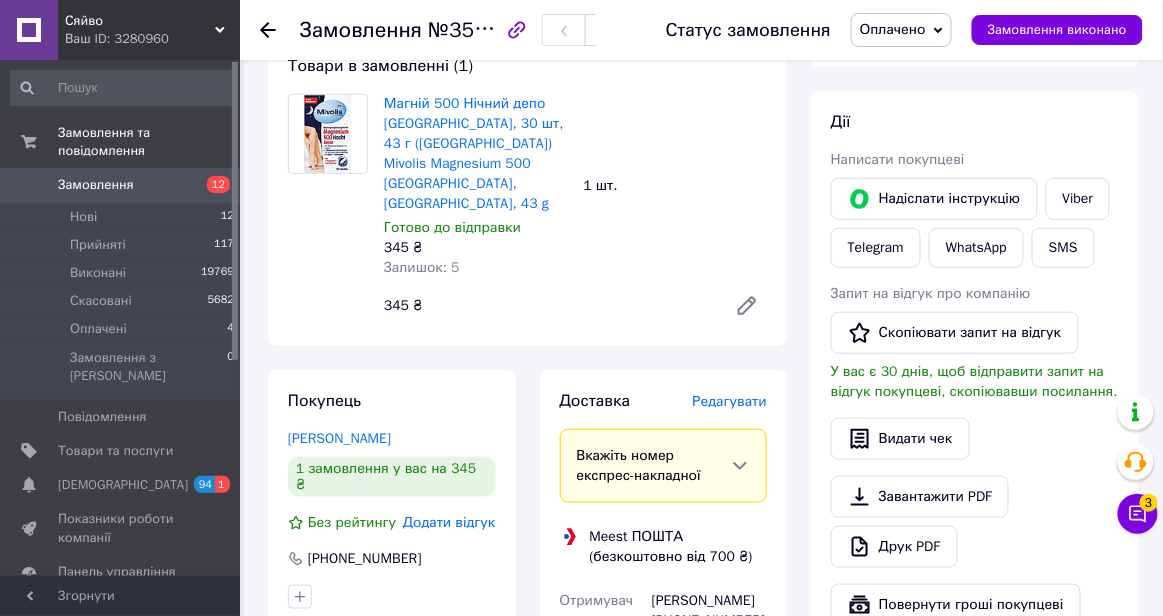scroll, scrollTop: 256, scrollLeft: 0, axis: vertical 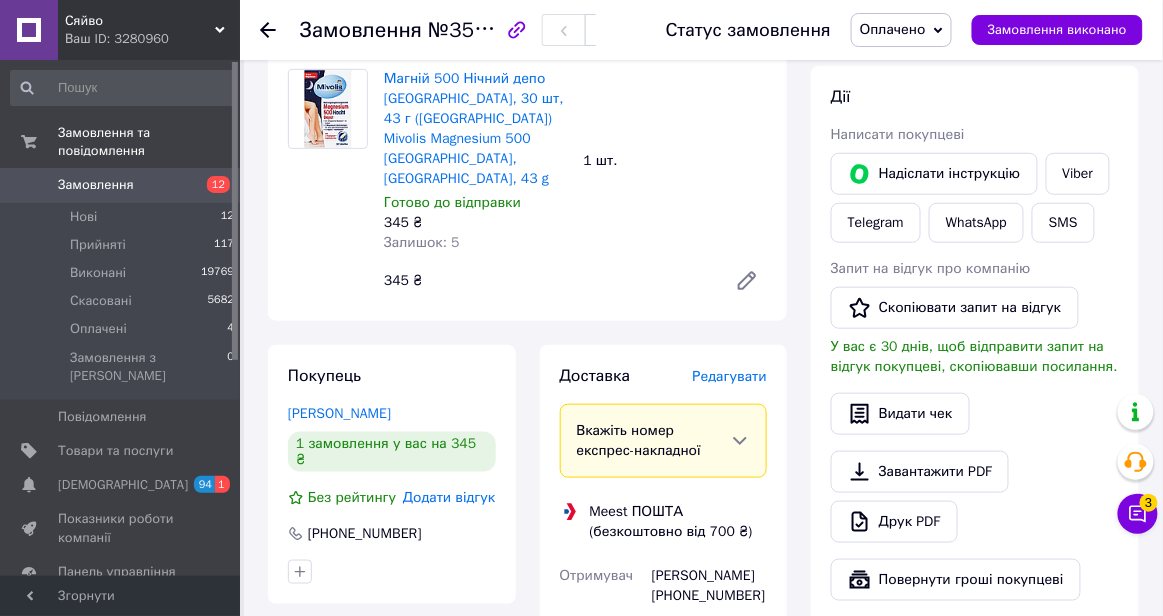 click on "Редагувати" at bounding box center [730, 376] 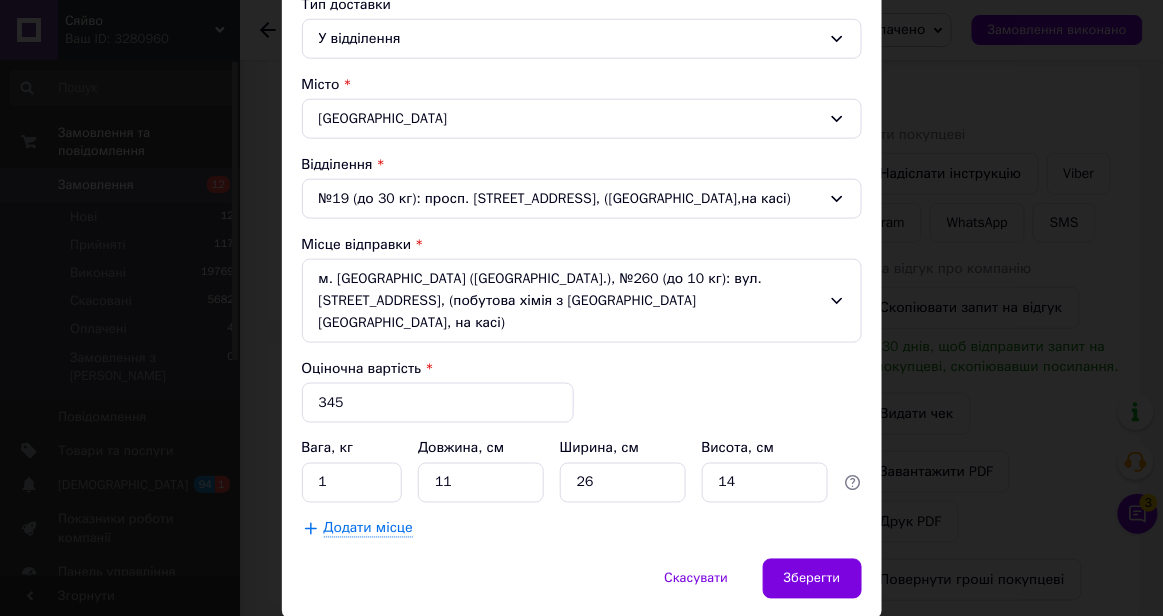 scroll, scrollTop: 524, scrollLeft: 0, axis: vertical 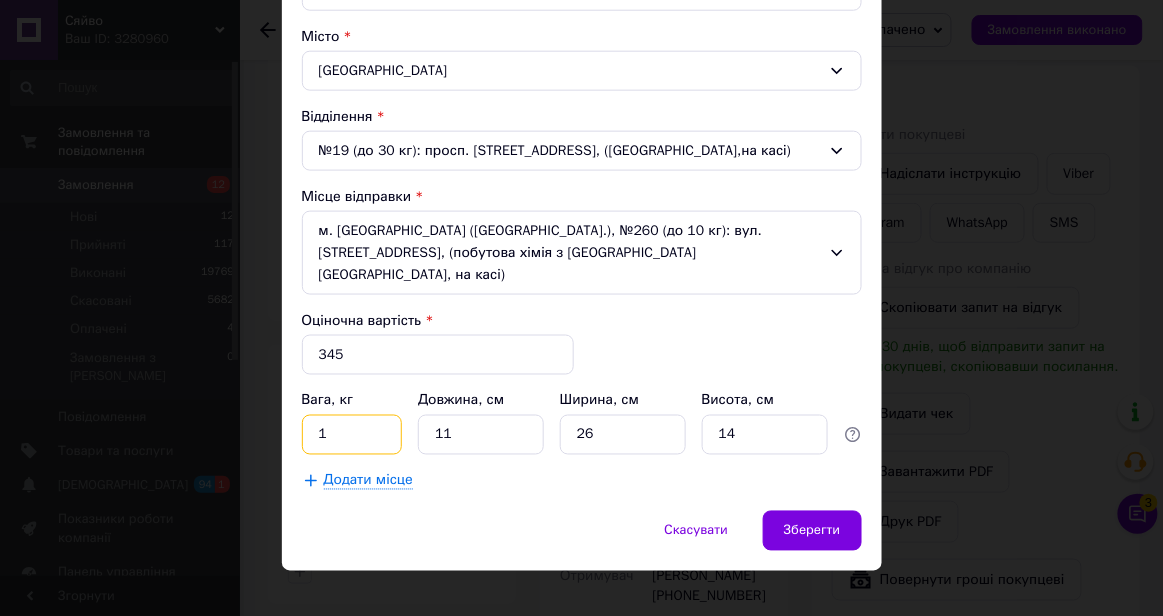 click on "1" at bounding box center [352, 435] 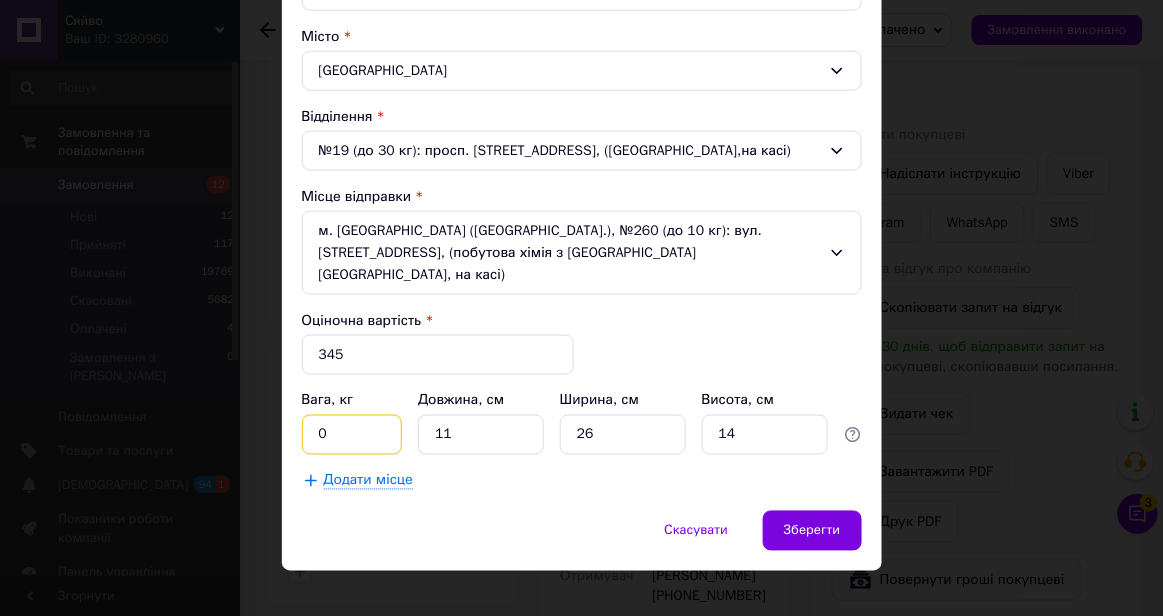 type on "0.3" 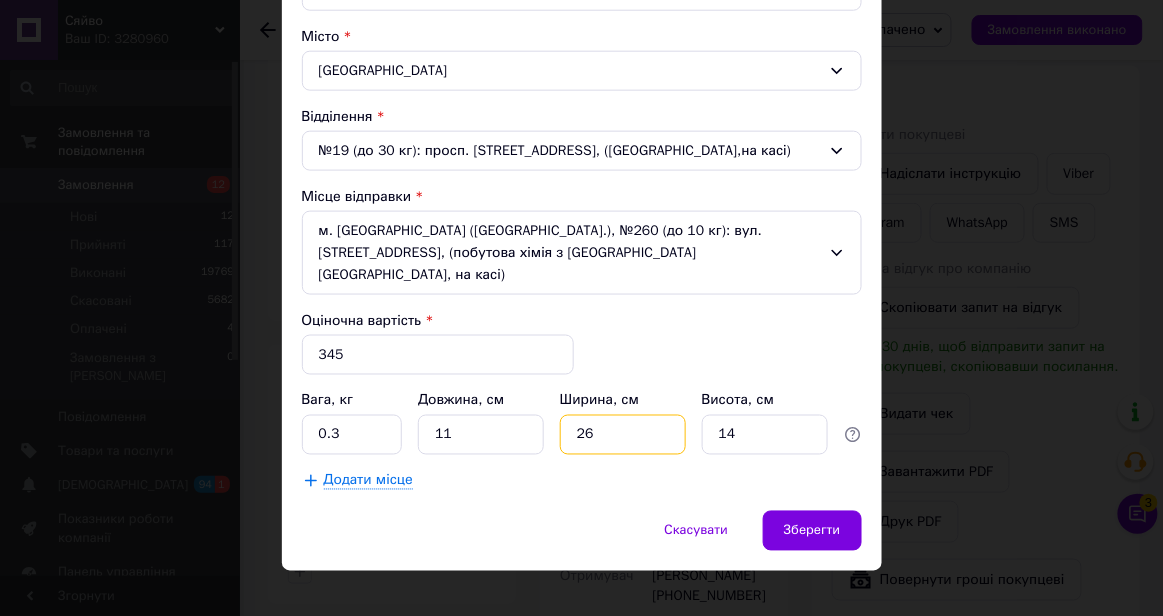 click on "26" at bounding box center (623, 435) 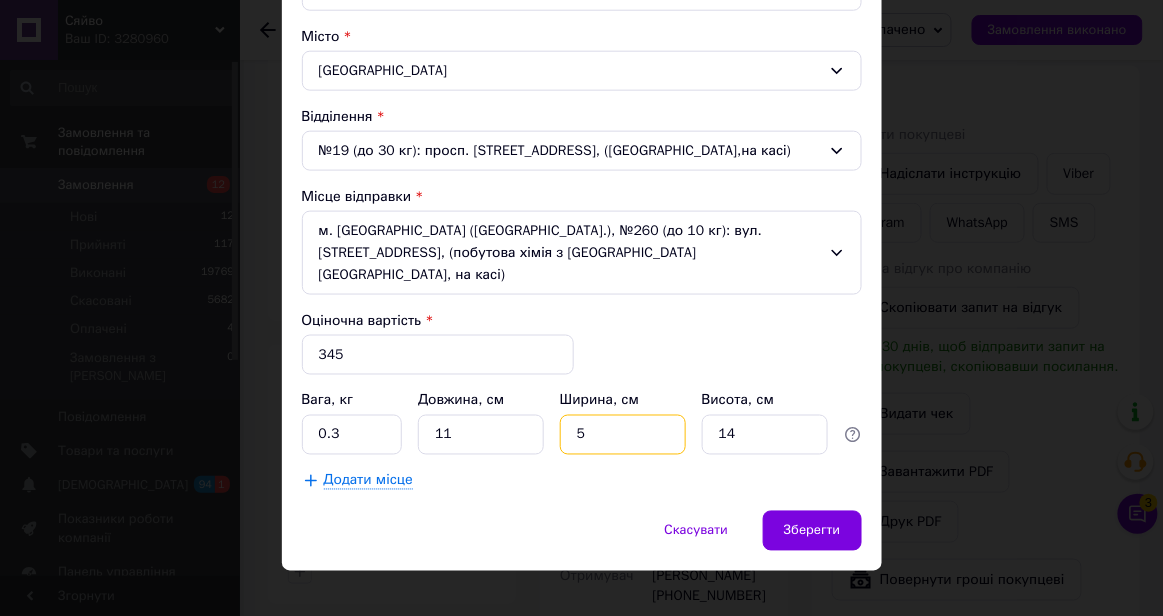 type on "5" 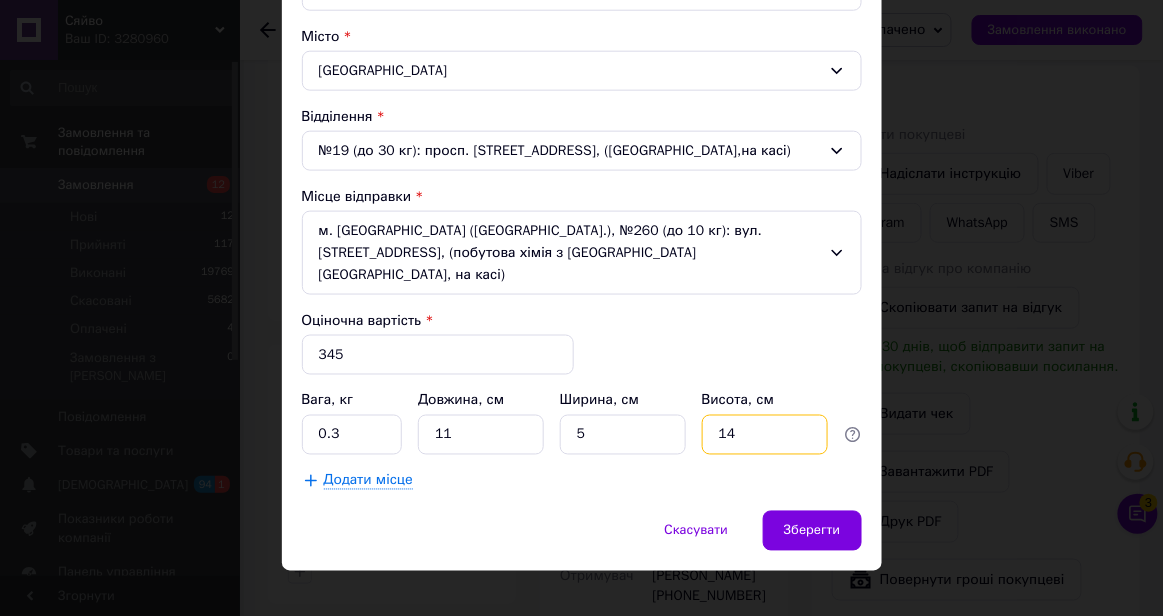 click on "14" at bounding box center [765, 435] 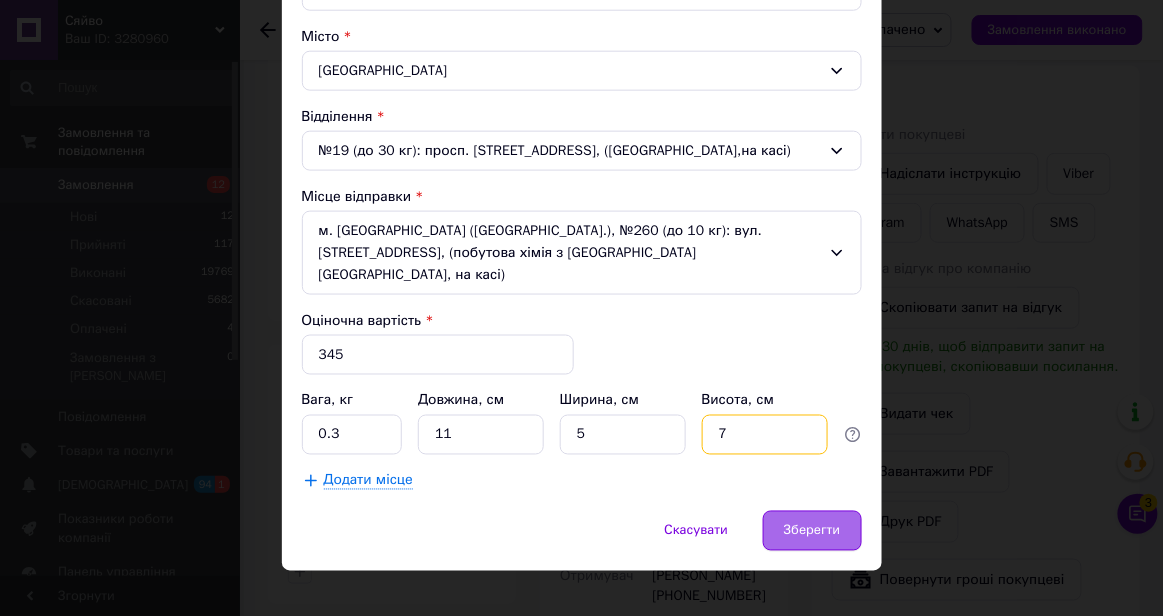 type on "7" 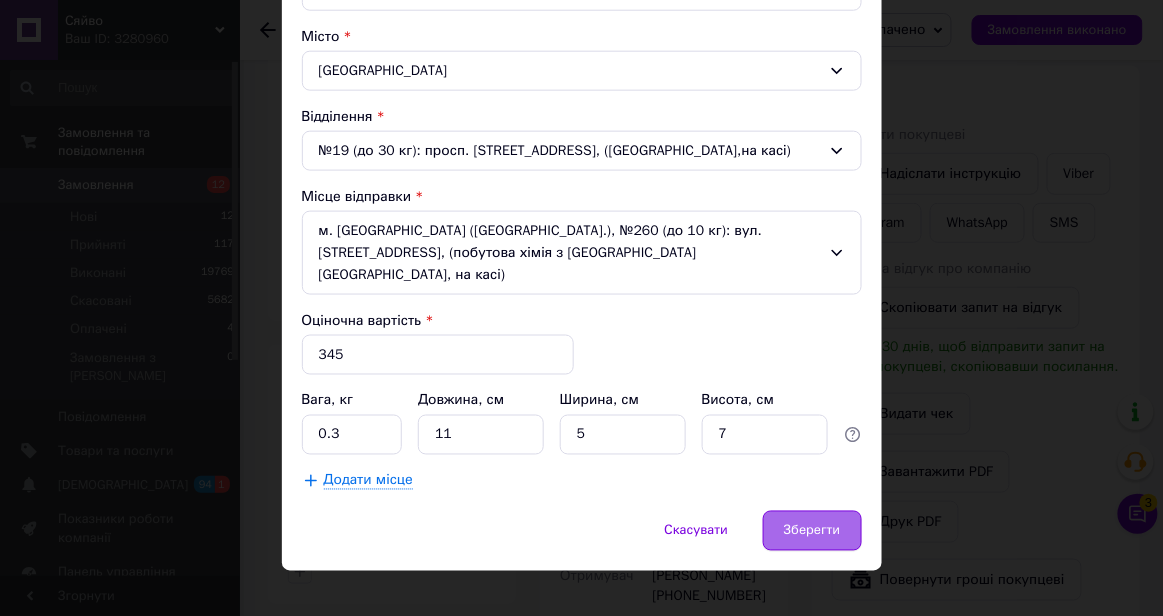 click on "Зберегти" at bounding box center (812, 531) 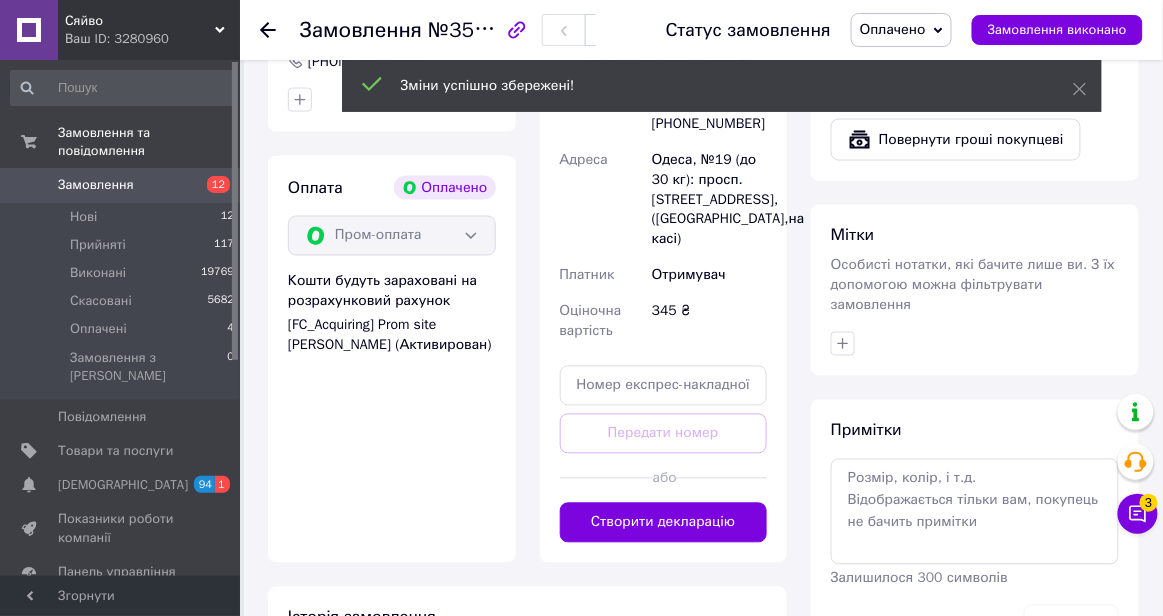 scroll, scrollTop: 750, scrollLeft: 0, axis: vertical 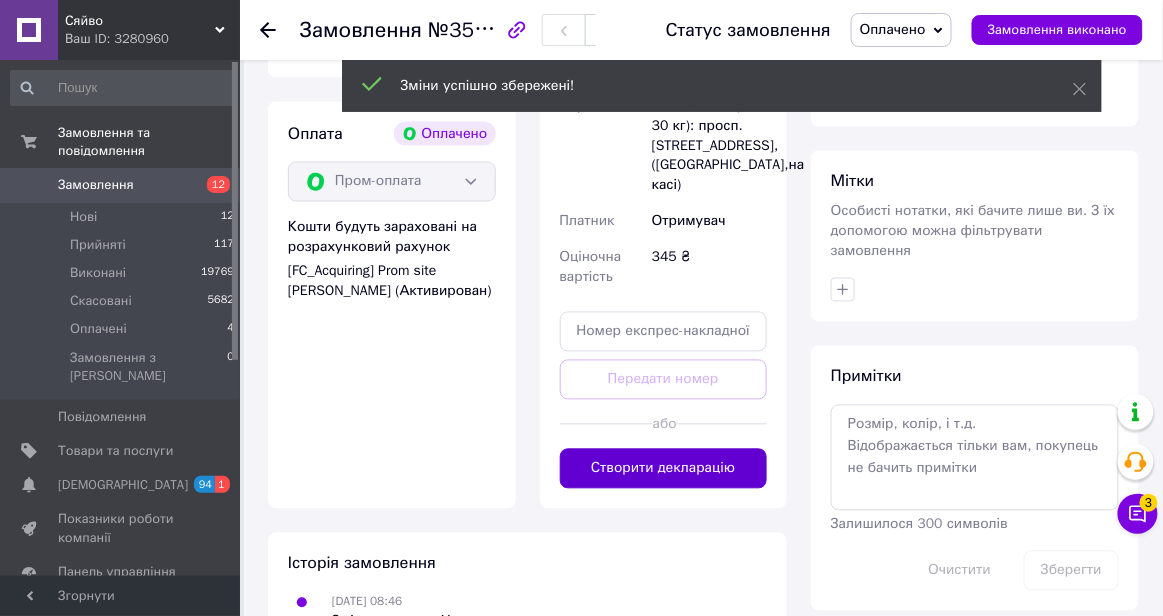 click on "Створити декларацію" at bounding box center (664, 469) 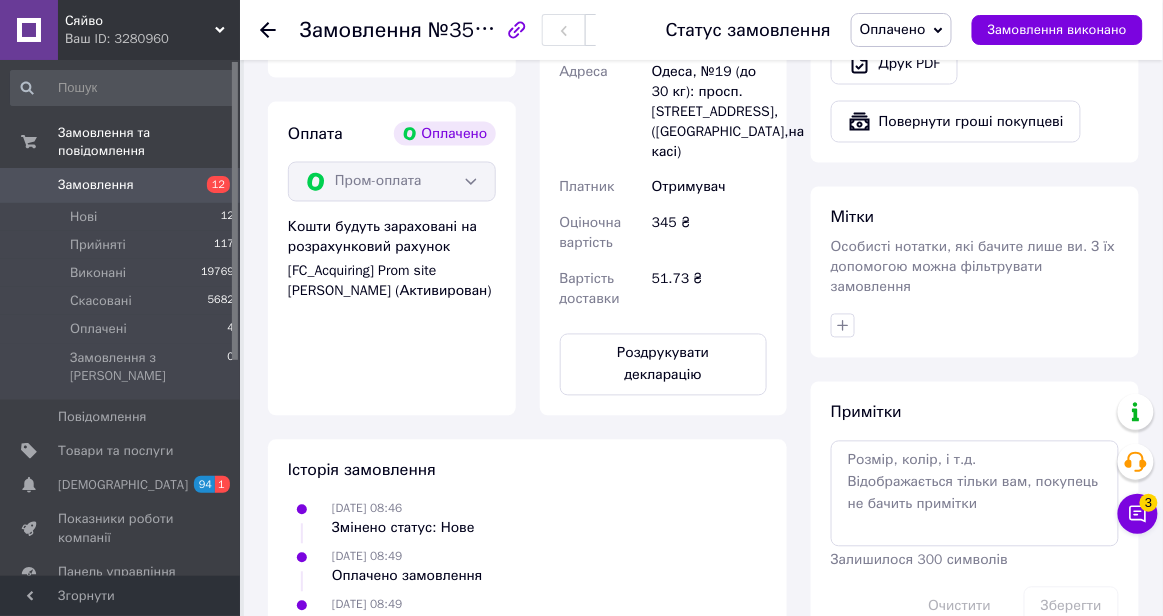 scroll, scrollTop: 701, scrollLeft: 0, axis: vertical 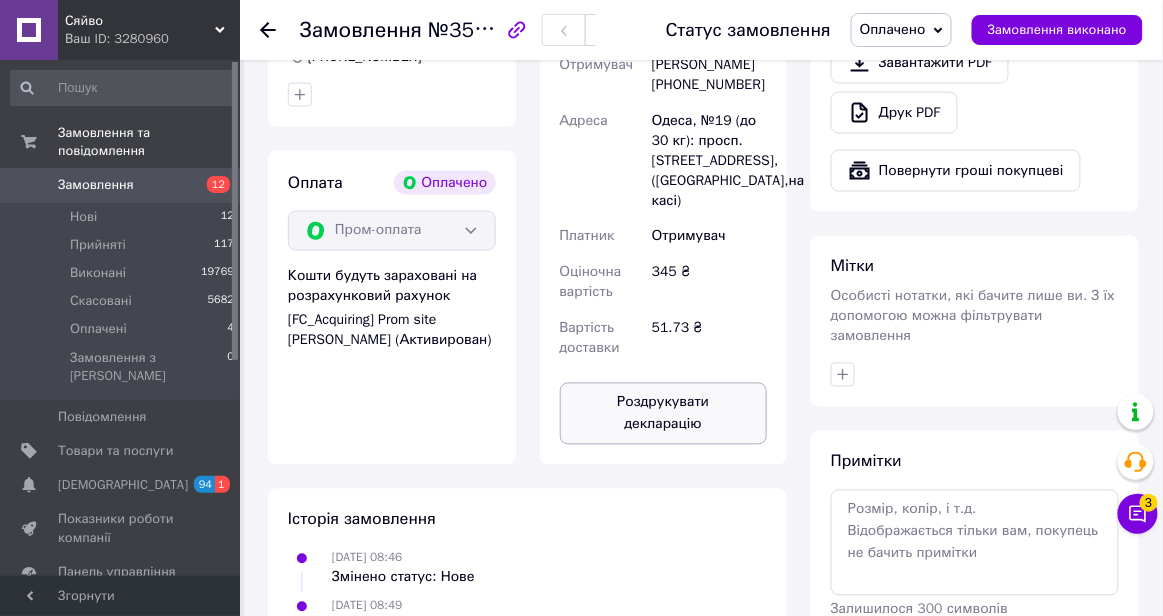 click on "Роздрукувати декларацію" at bounding box center [664, 414] 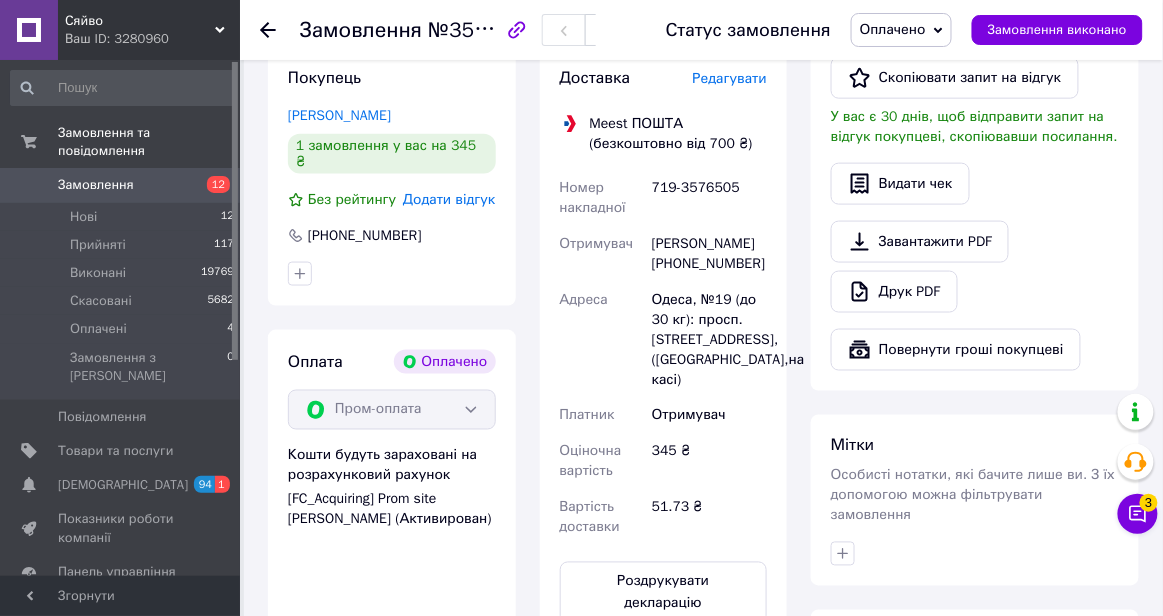 scroll, scrollTop: 520, scrollLeft: 0, axis: vertical 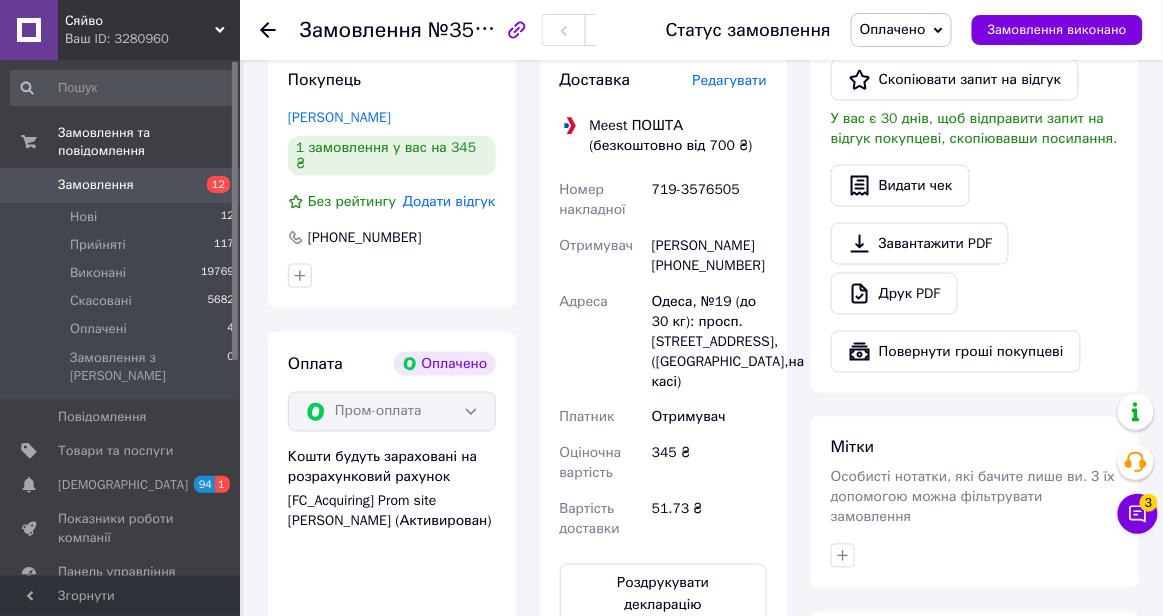 click on "[PERSON_NAME] [PHONE_NUMBER]" at bounding box center [709, 256] 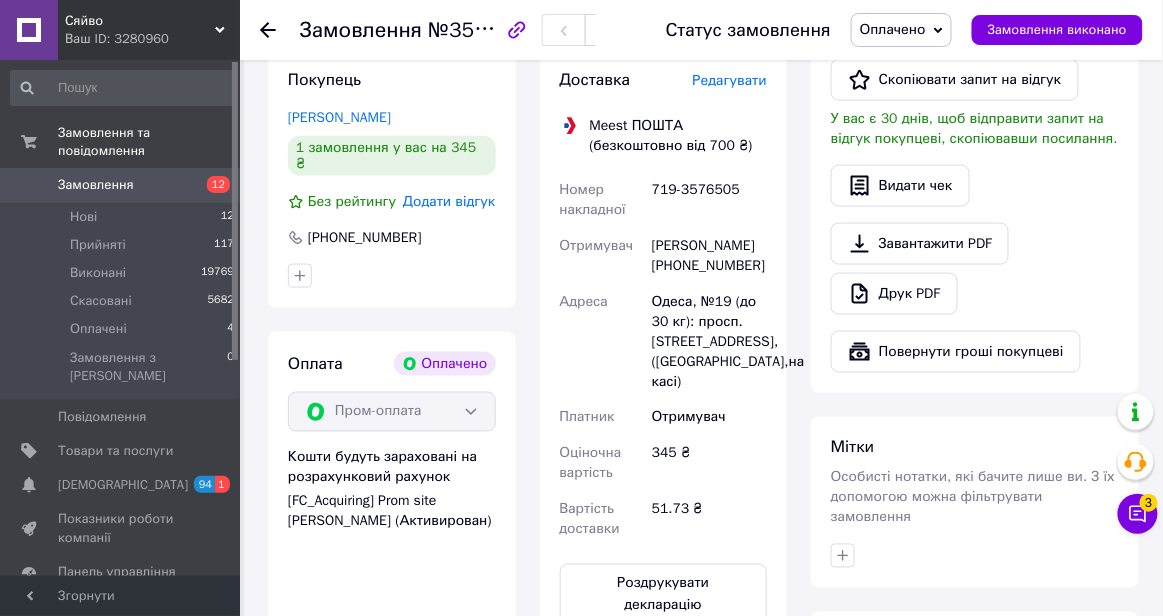 copy on "380673138437" 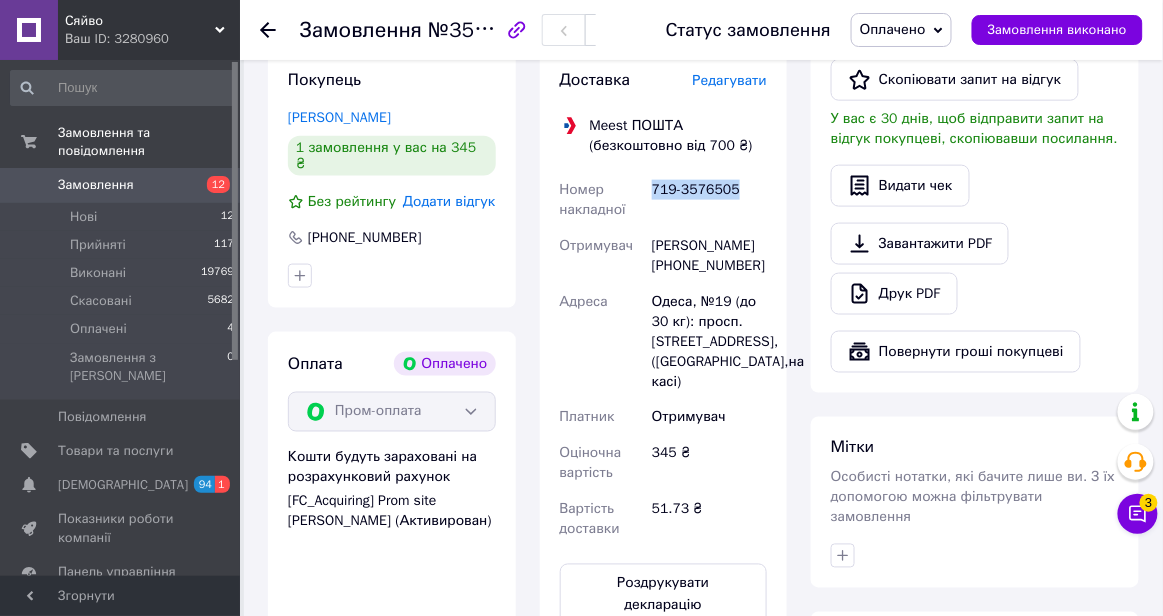 drag, startPoint x: 648, startPoint y: 165, endPoint x: 770, endPoint y: 167, distance: 122.016396 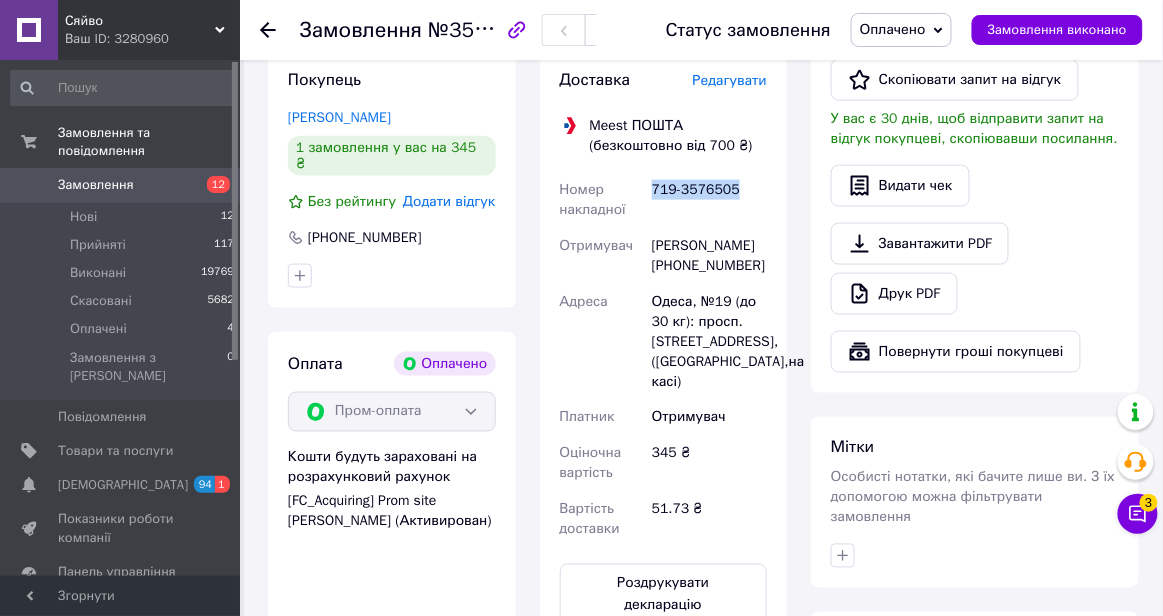 click on "719-3576505" at bounding box center [709, 200] 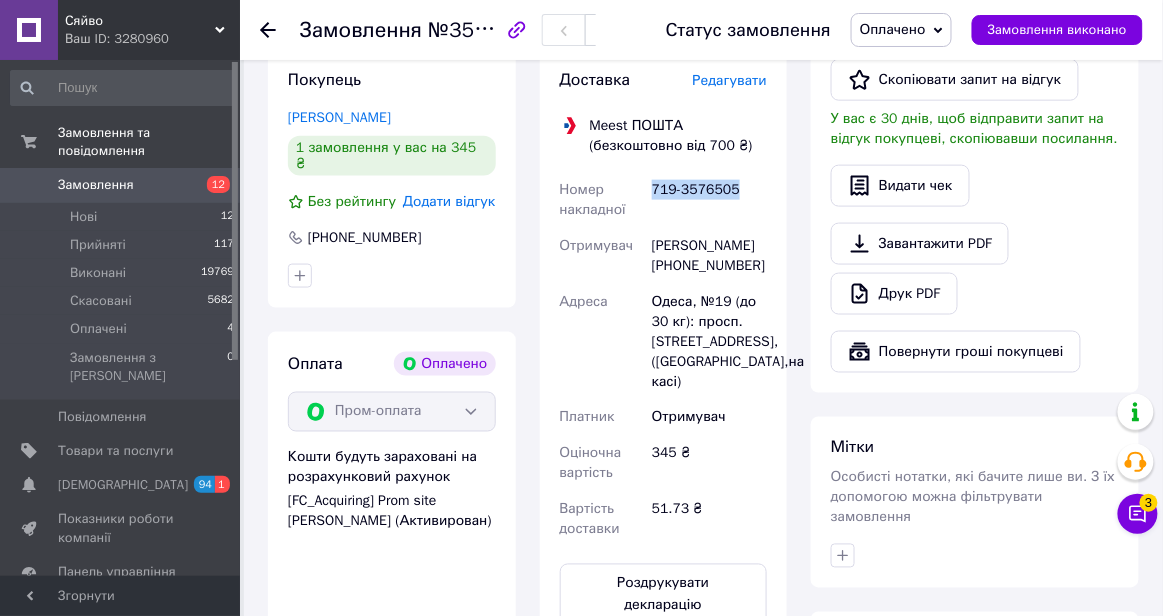 copy on "719-3576505" 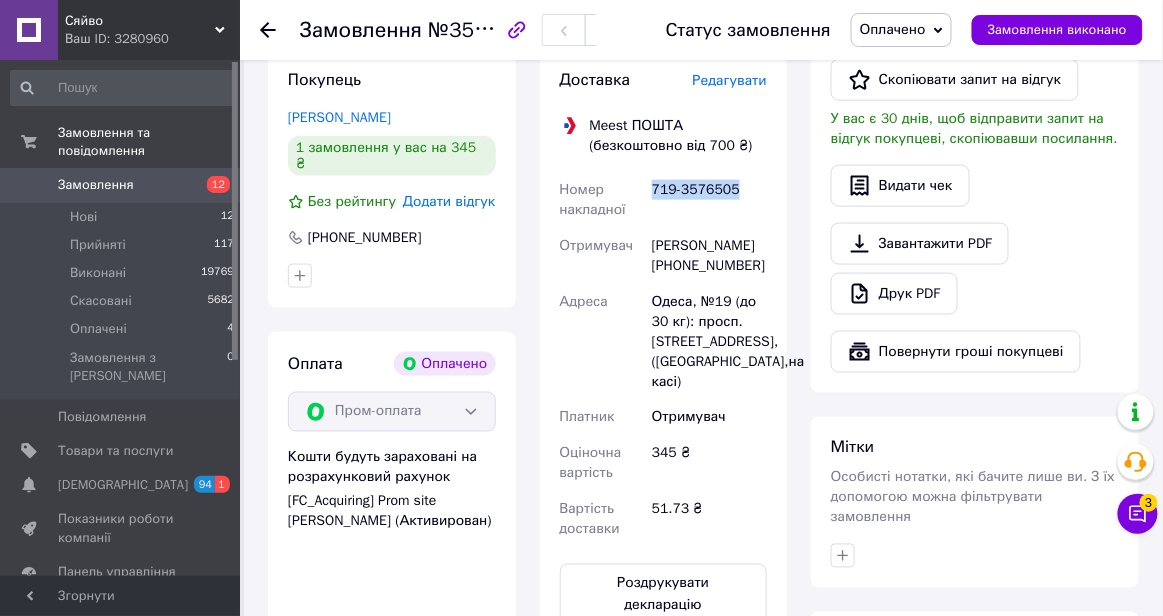 click on "Оплачено" at bounding box center (893, 29) 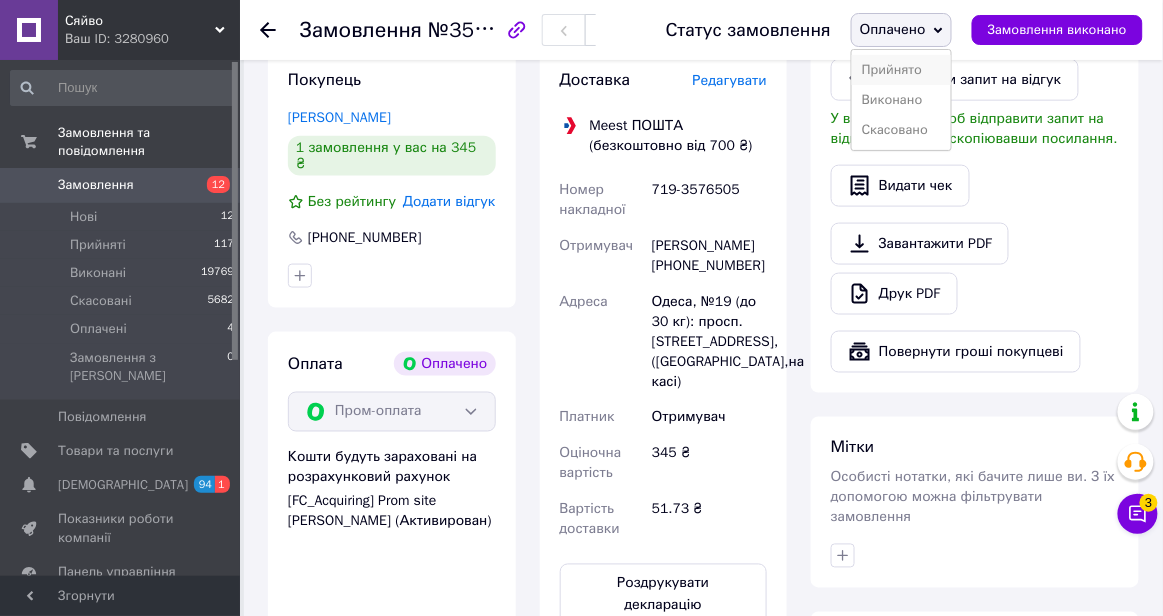 click on "Прийнято" at bounding box center (901, 70) 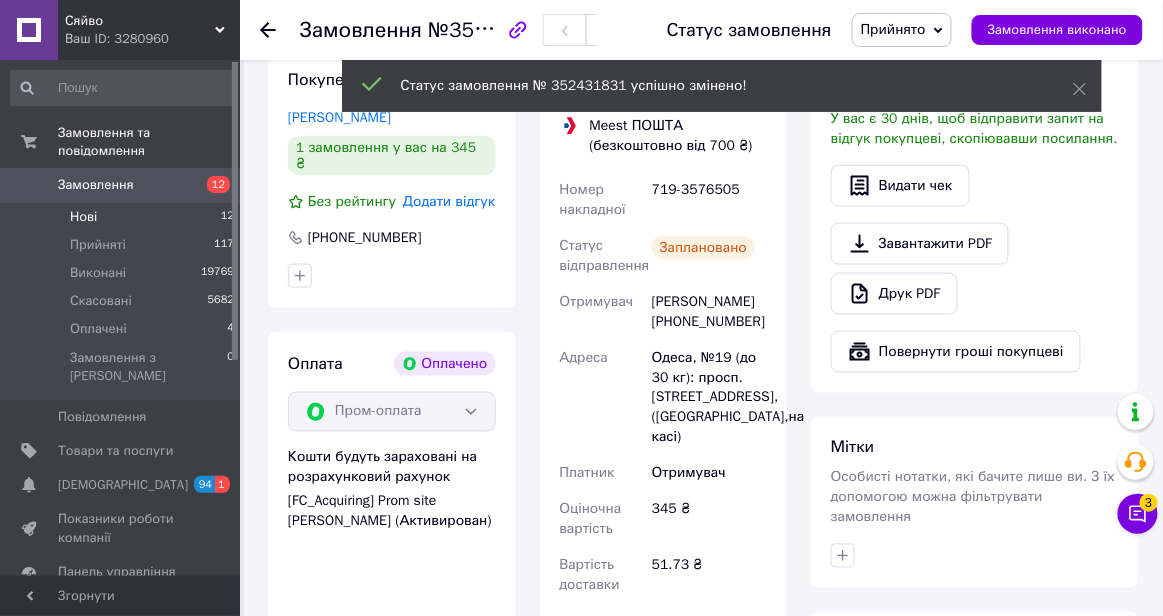 click on "Нові 12" at bounding box center (123, 217) 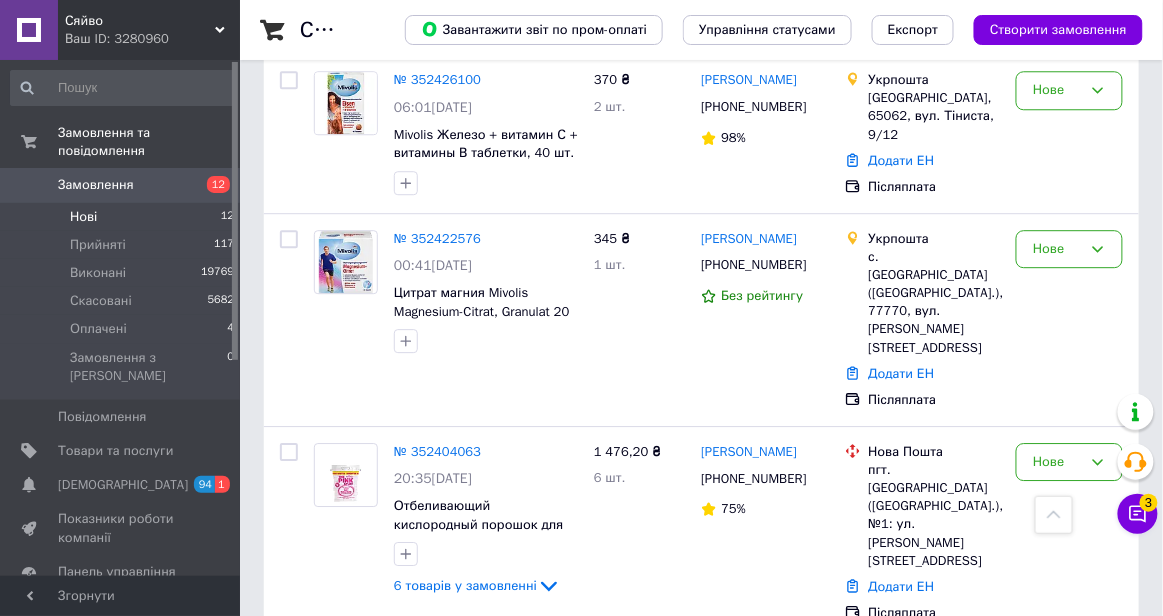 scroll, scrollTop: 1240, scrollLeft: 0, axis: vertical 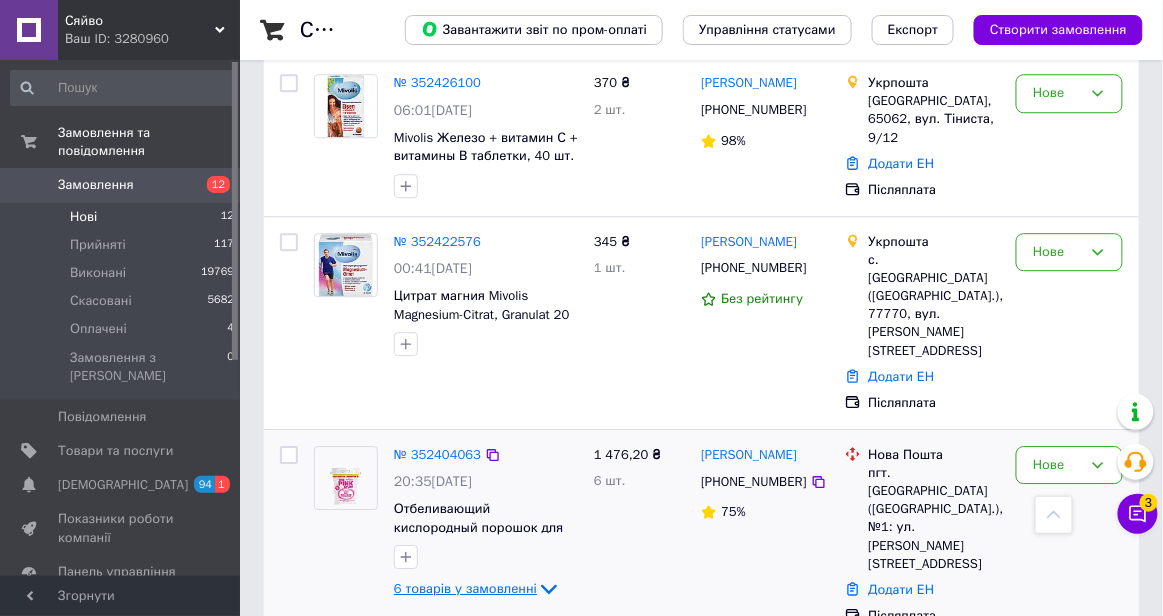 click on "6 товарів у замовленні" at bounding box center (465, 588) 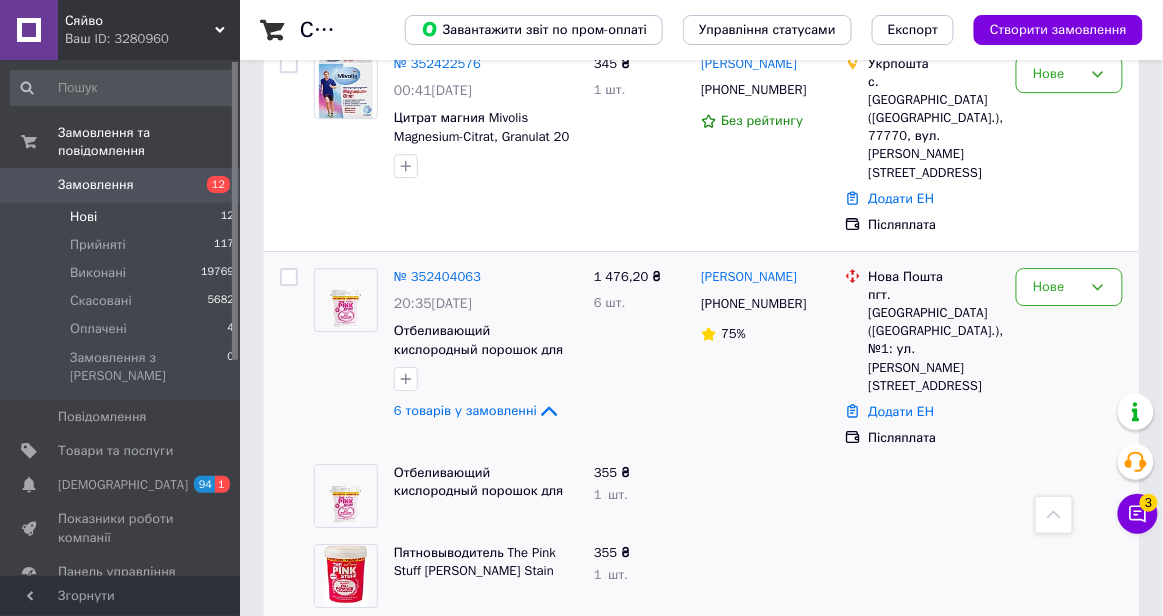 scroll, scrollTop: 1416, scrollLeft: 0, axis: vertical 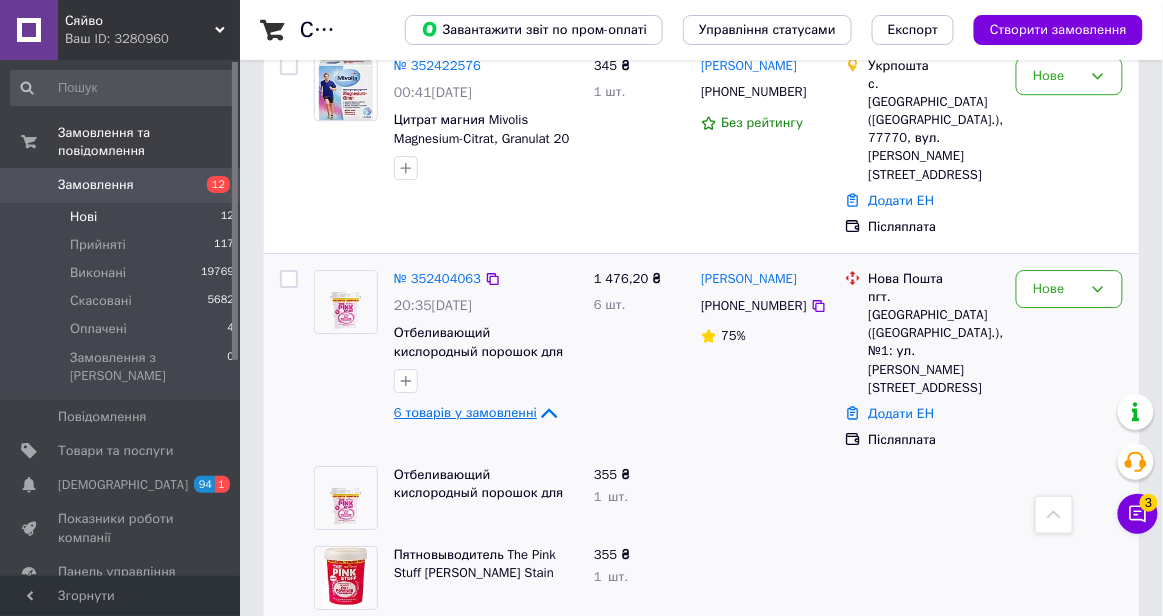 click on "6 товарів у замовленні" at bounding box center [465, 412] 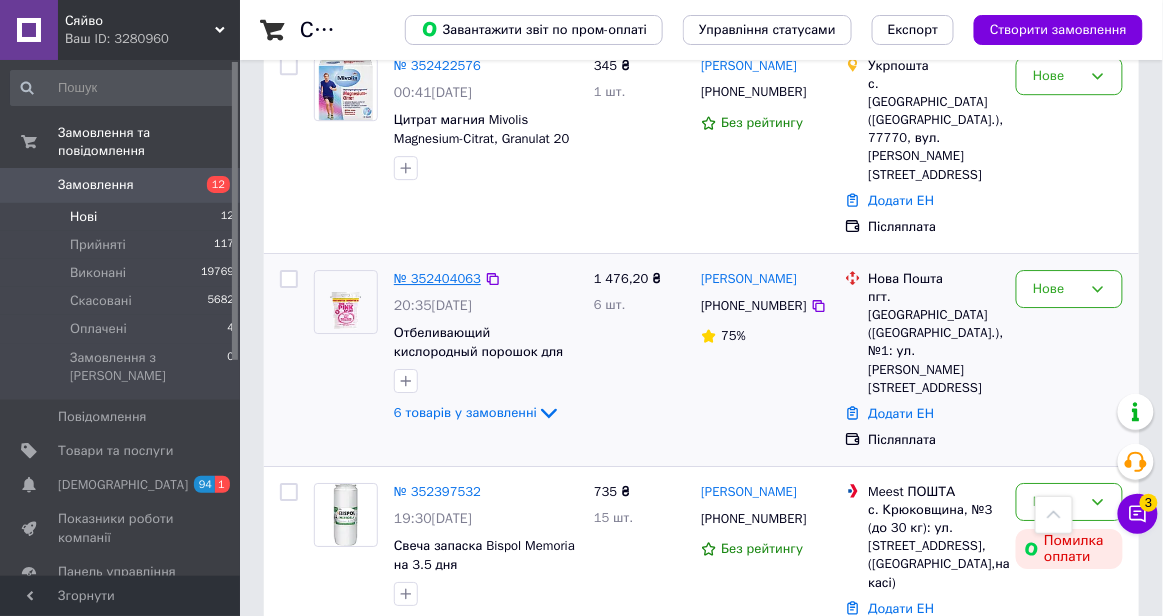 click on "№ 352404063" at bounding box center [437, 278] 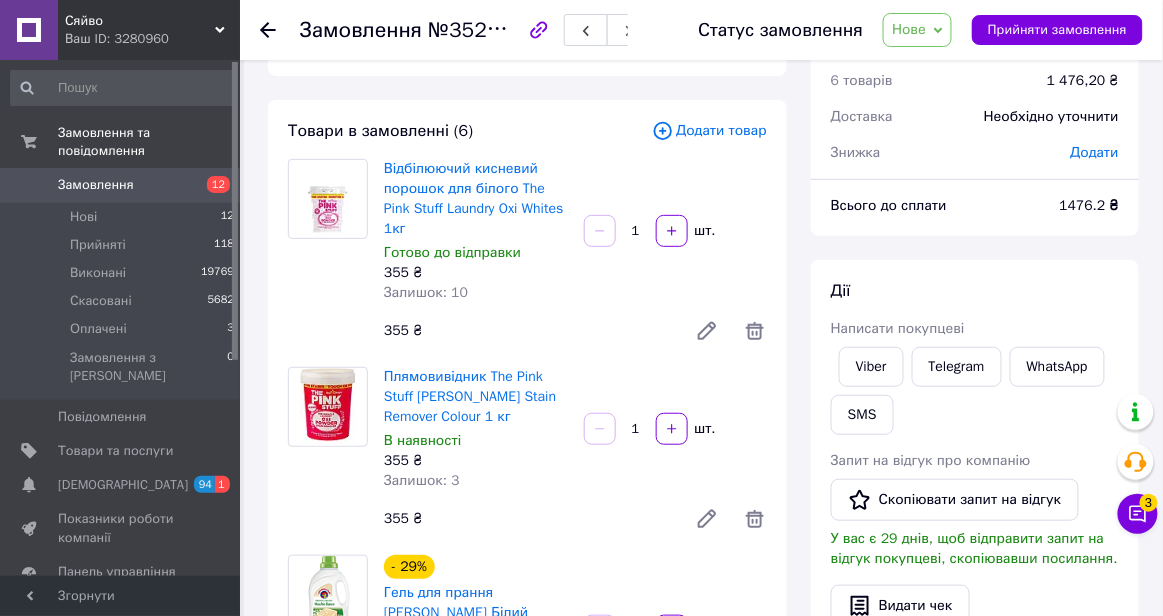 scroll, scrollTop: 0, scrollLeft: 0, axis: both 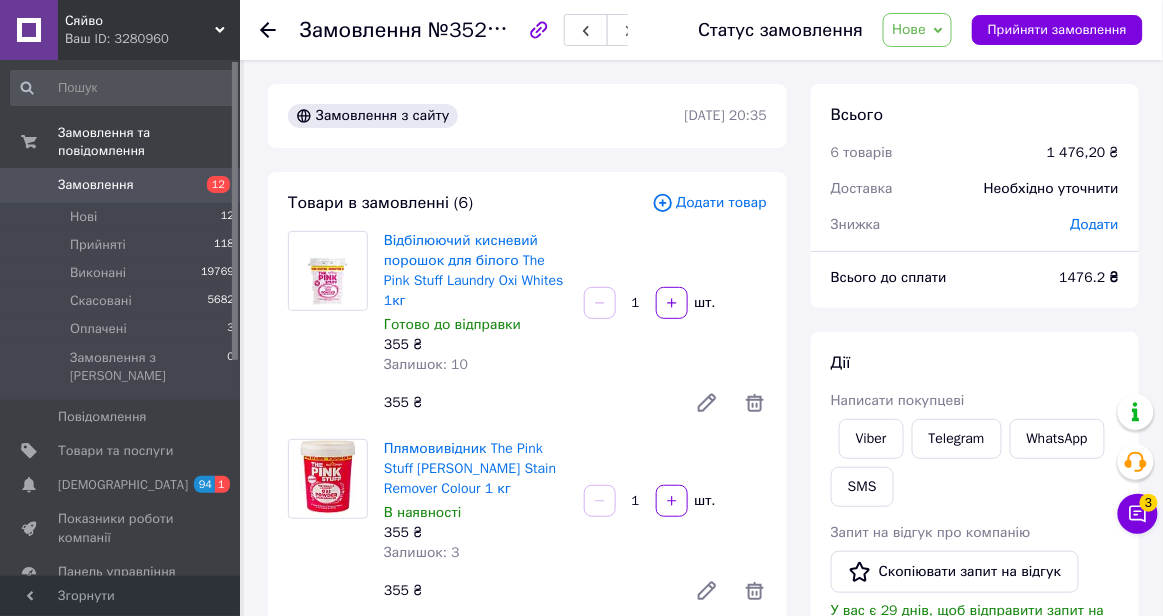 click 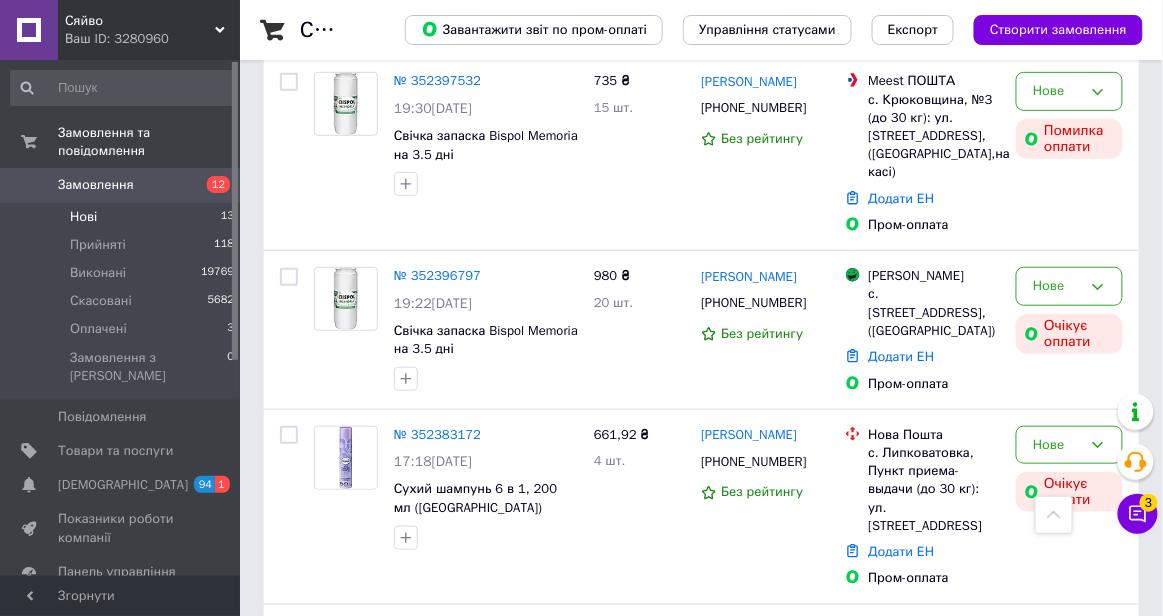 scroll, scrollTop: 2012, scrollLeft: 0, axis: vertical 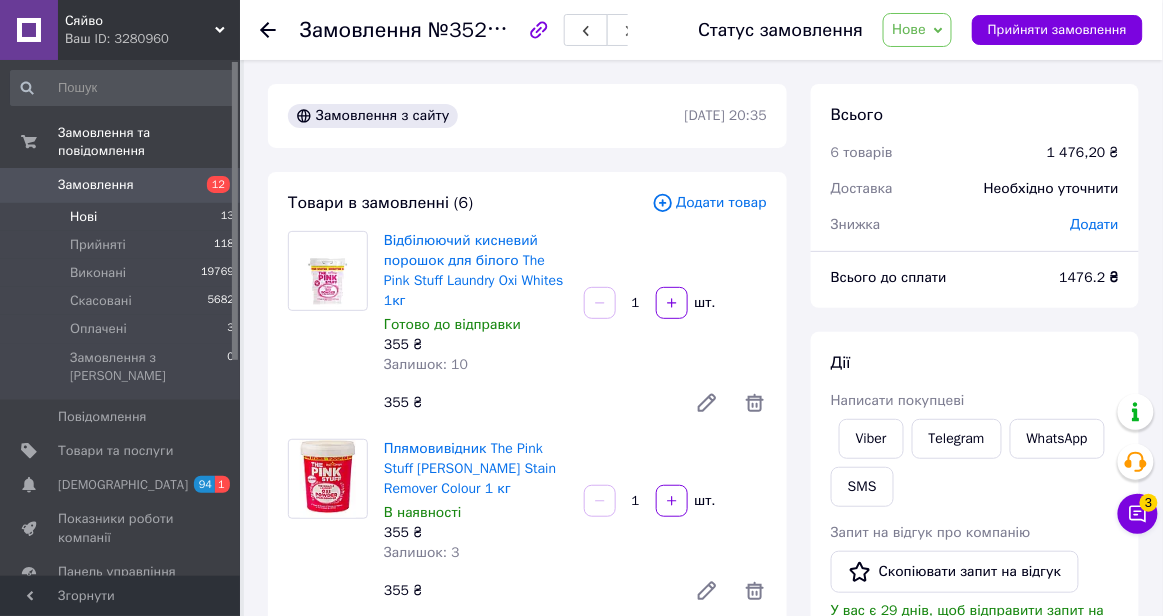 click on "Нові 13" at bounding box center [123, 217] 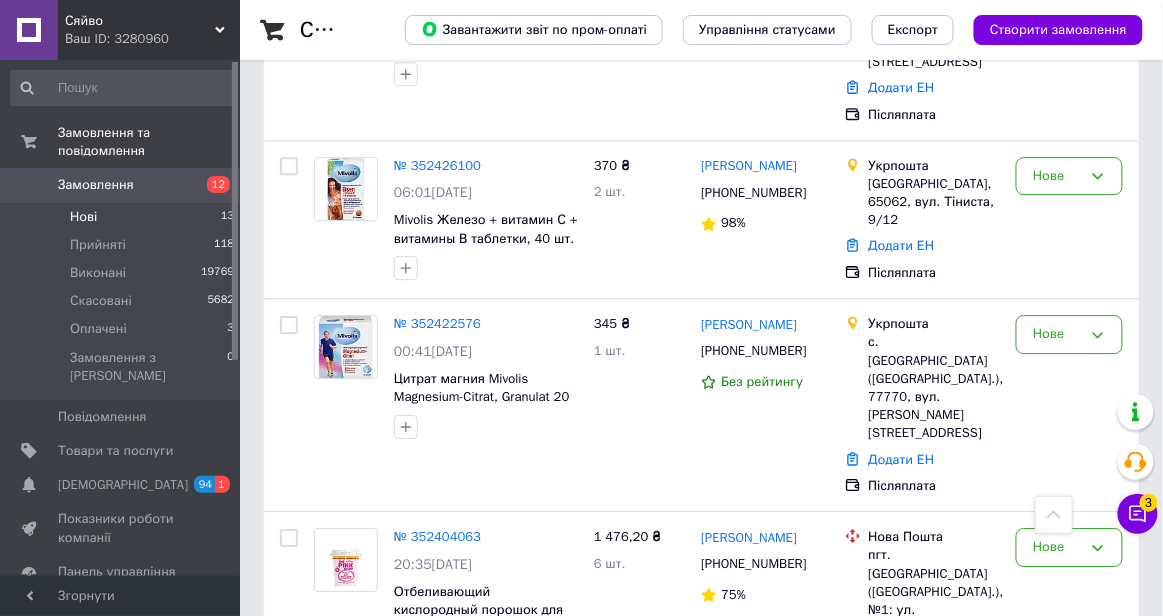 scroll, scrollTop: 1345, scrollLeft: 0, axis: vertical 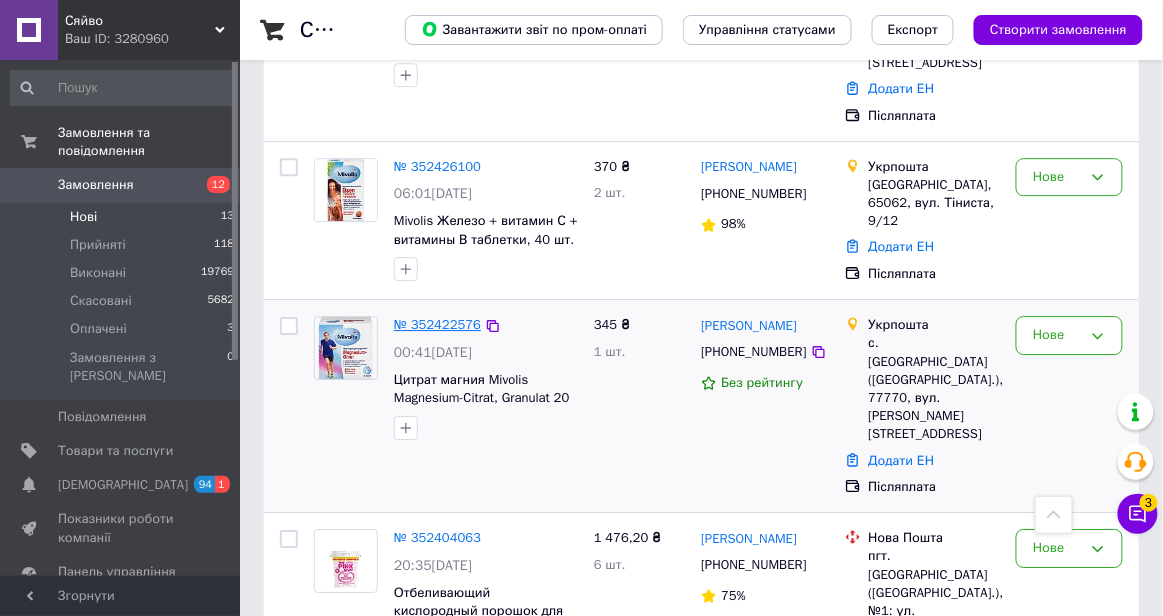 click on "№ 352422576" at bounding box center [437, 324] 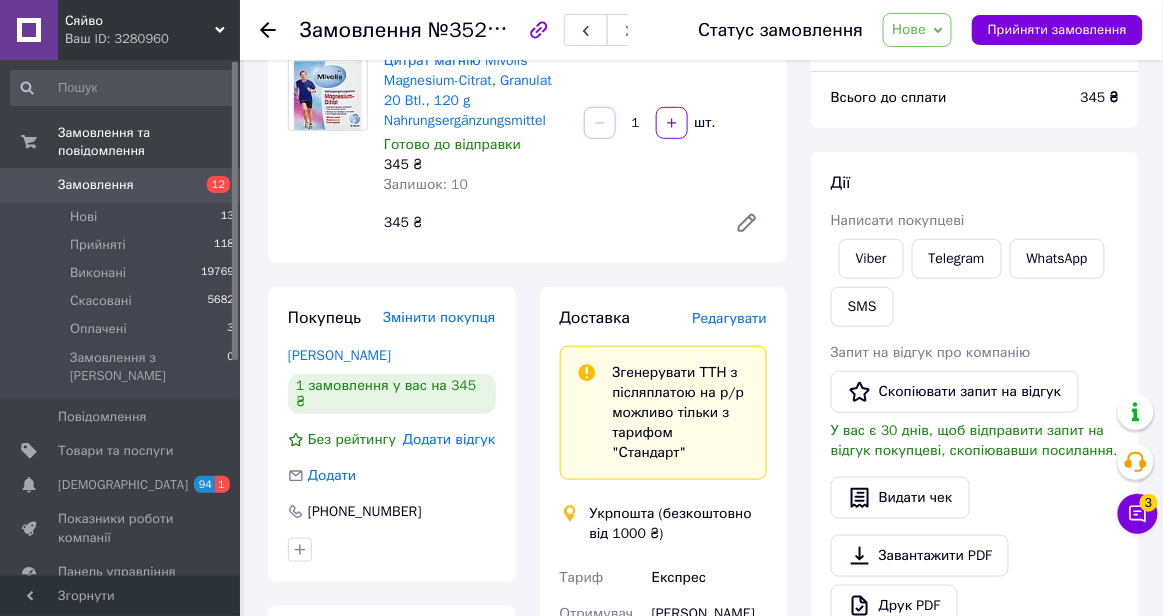 scroll, scrollTop: 0, scrollLeft: 0, axis: both 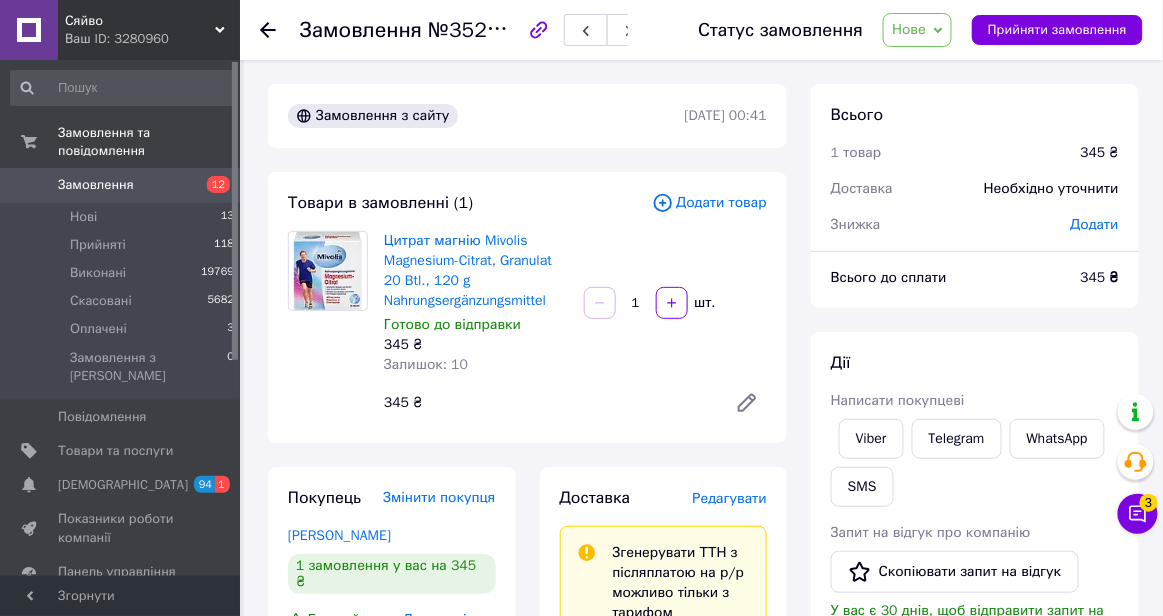 click 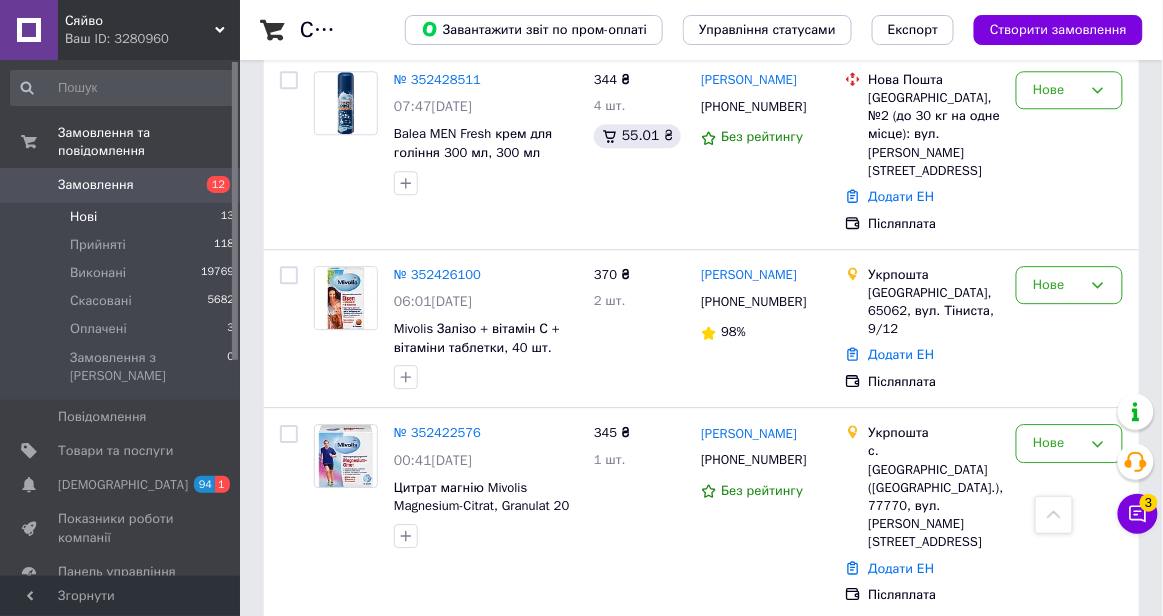 scroll, scrollTop: 1236, scrollLeft: 0, axis: vertical 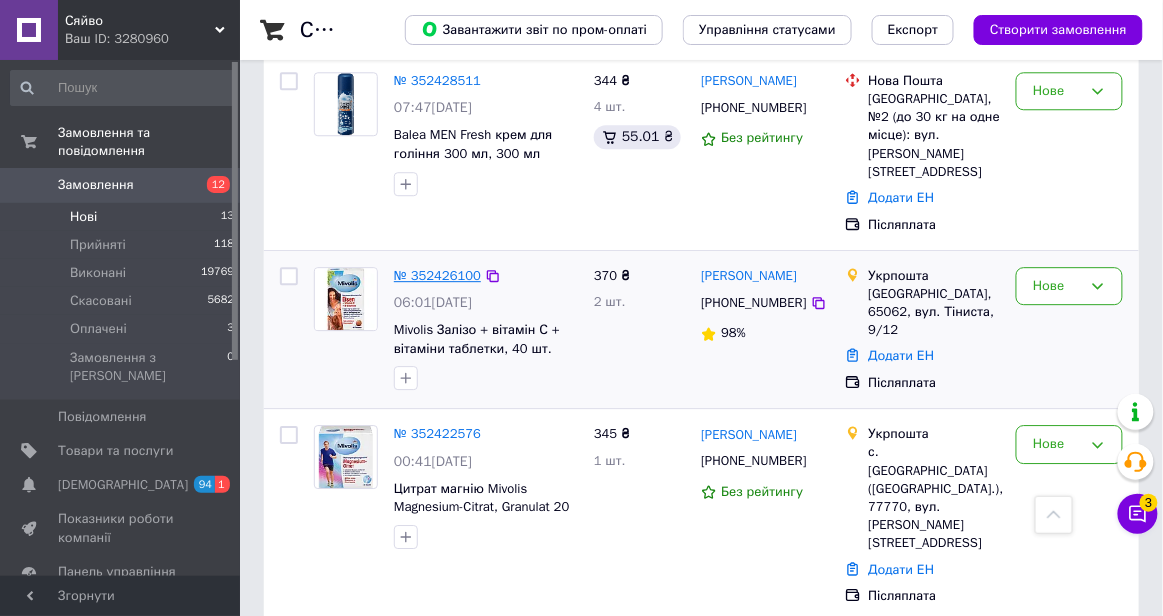click on "№ 352426100" at bounding box center (437, 275) 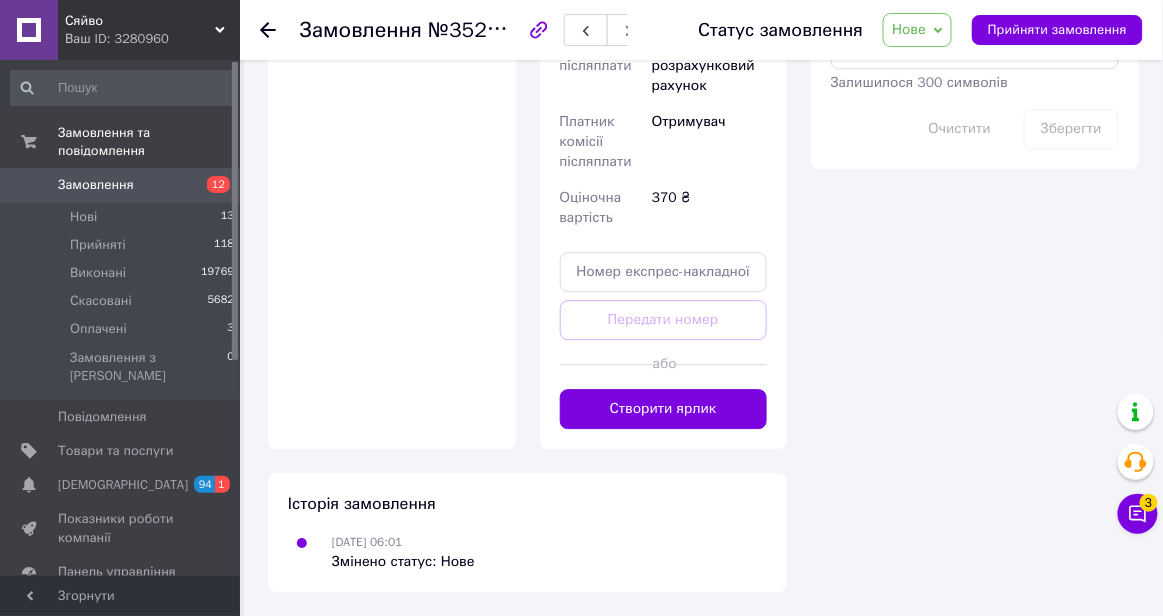 click on "Оплата Післяплата" at bounding box center [392, 31] 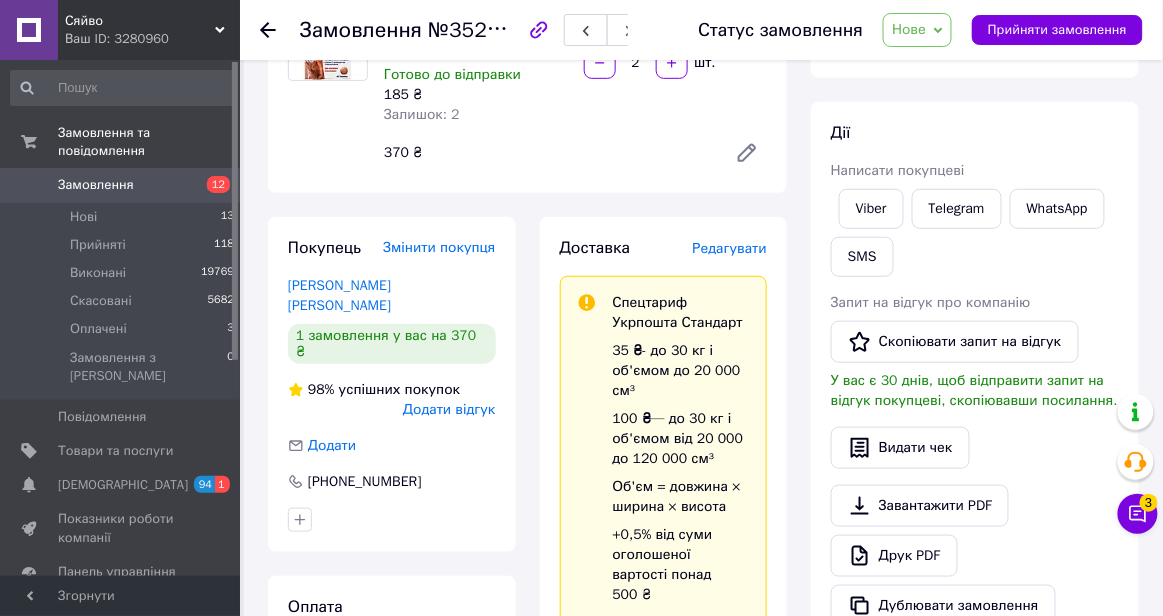 scroll, scrollTop: 0, scrollLeft: 0, axis: both 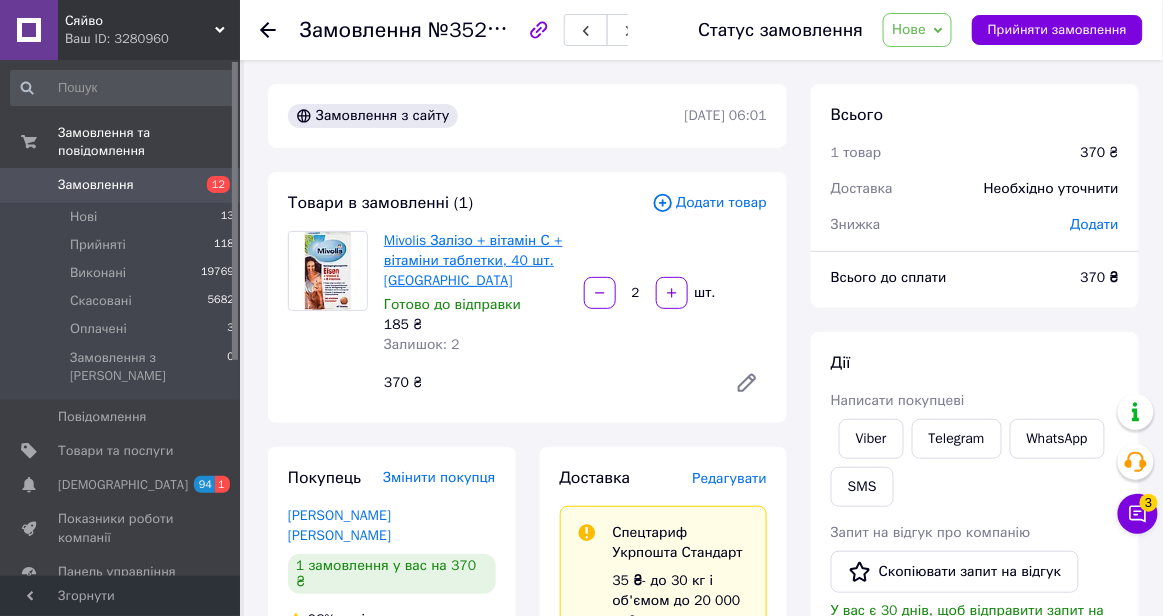 click on "Mivolis Залізо + вітамін С + вітаміни таблетки, 40 шт. [GEOGRAPHIC_DATA]" at bounding box center (473, 260) 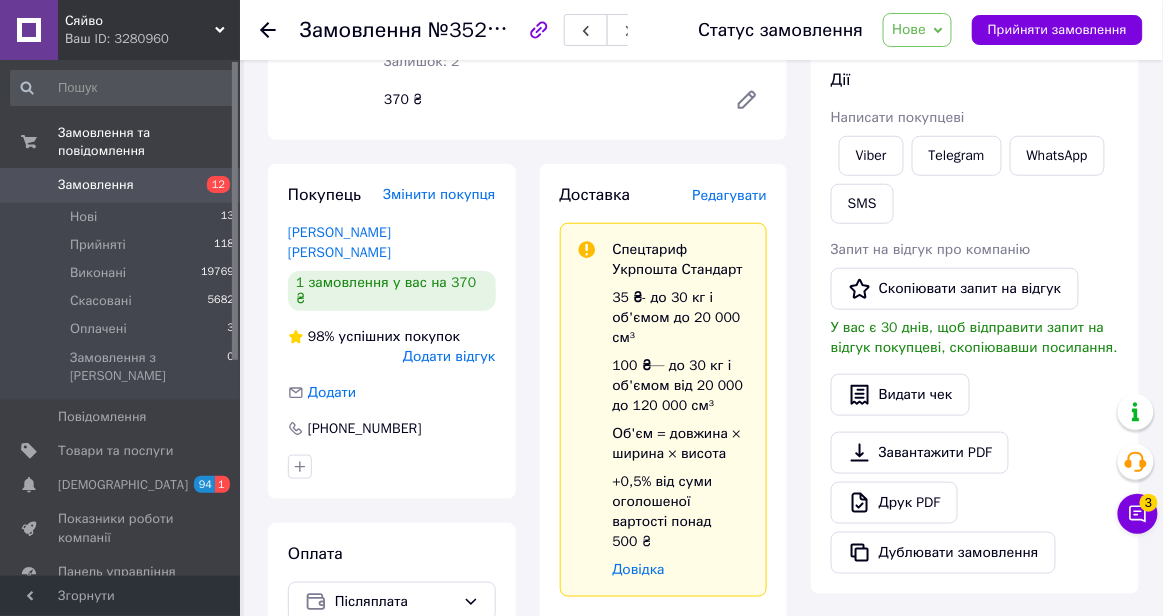 scroll, scrollTop: 0, scrollLeft: 0, axis: both 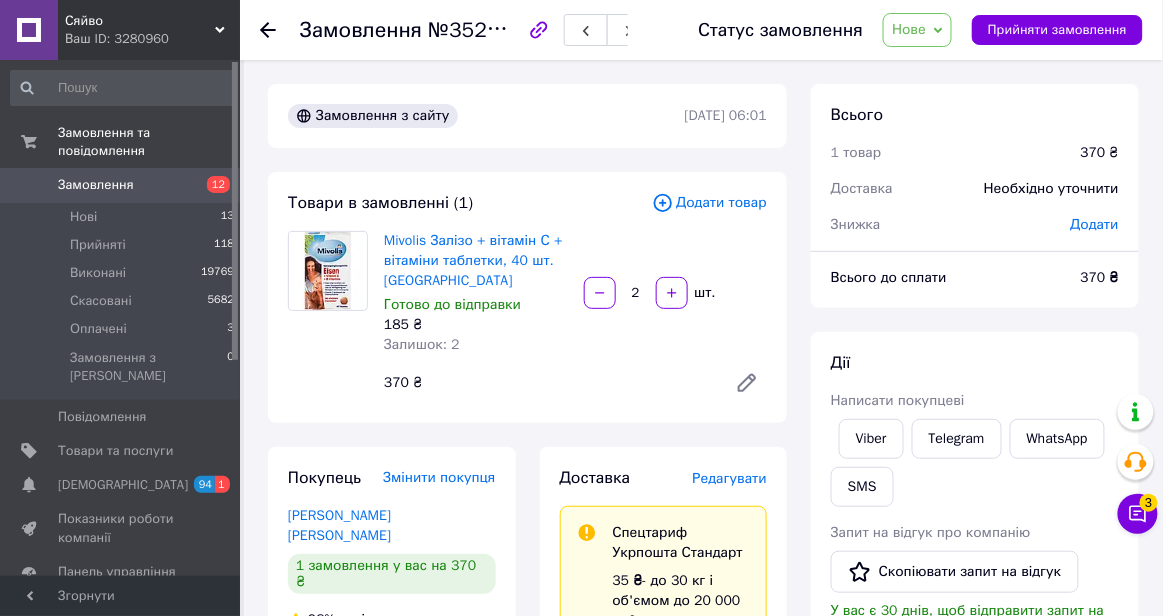 click 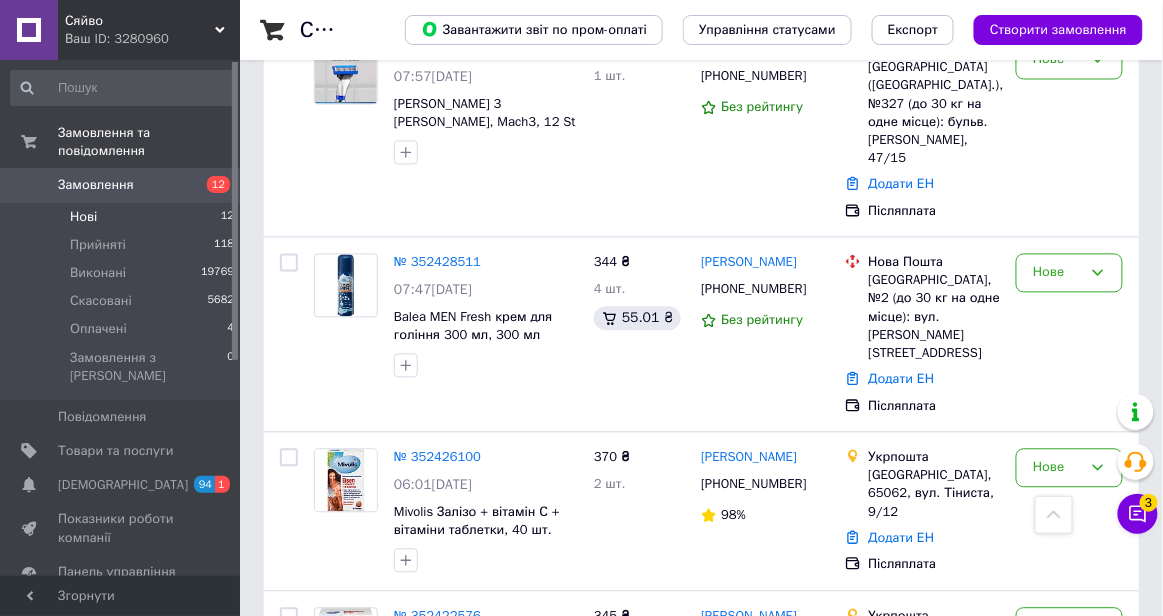 scroll, scrollTop: 857, scrollLeft: 0, axis: vertical 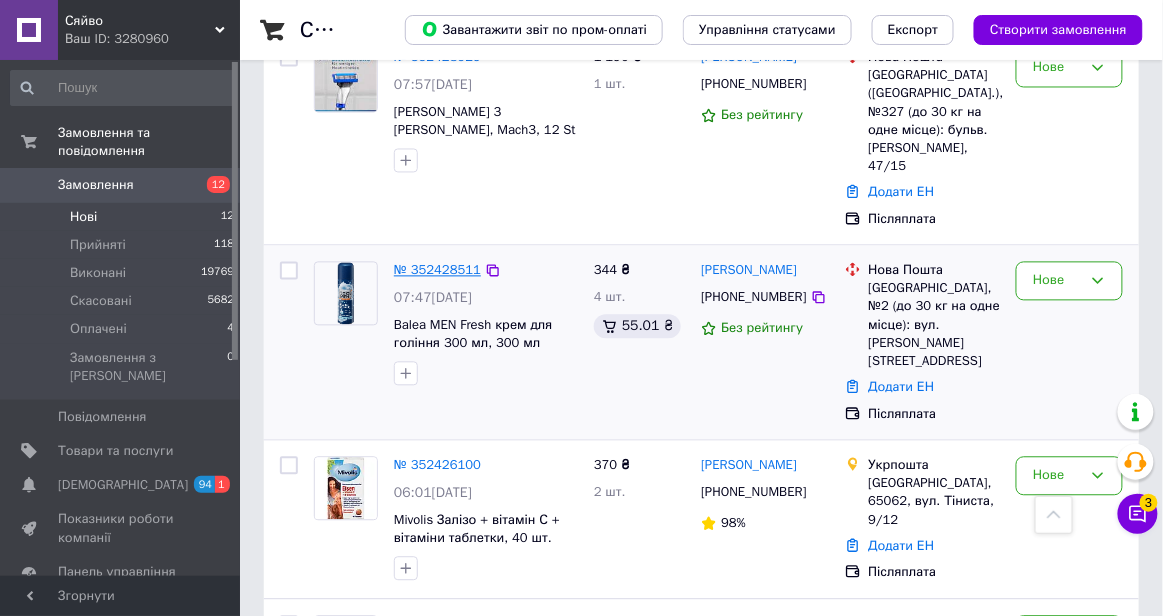 click on "№ 352428511" at bounding box center (437, 270) 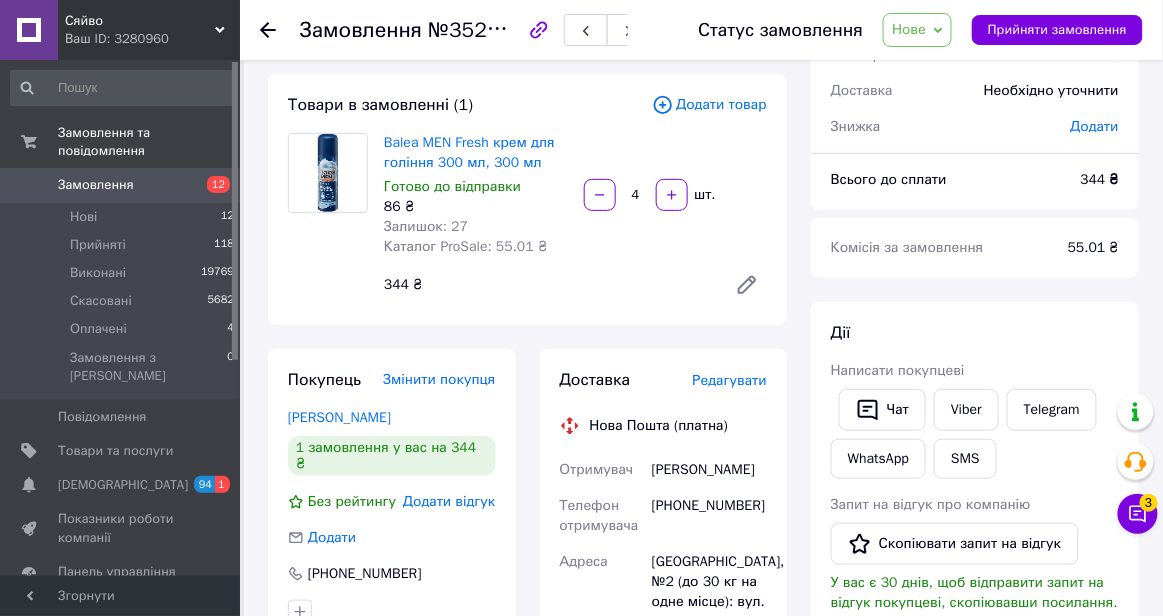 scroll, scrollTop: 93, scrollLeft: 0, axis: vertical 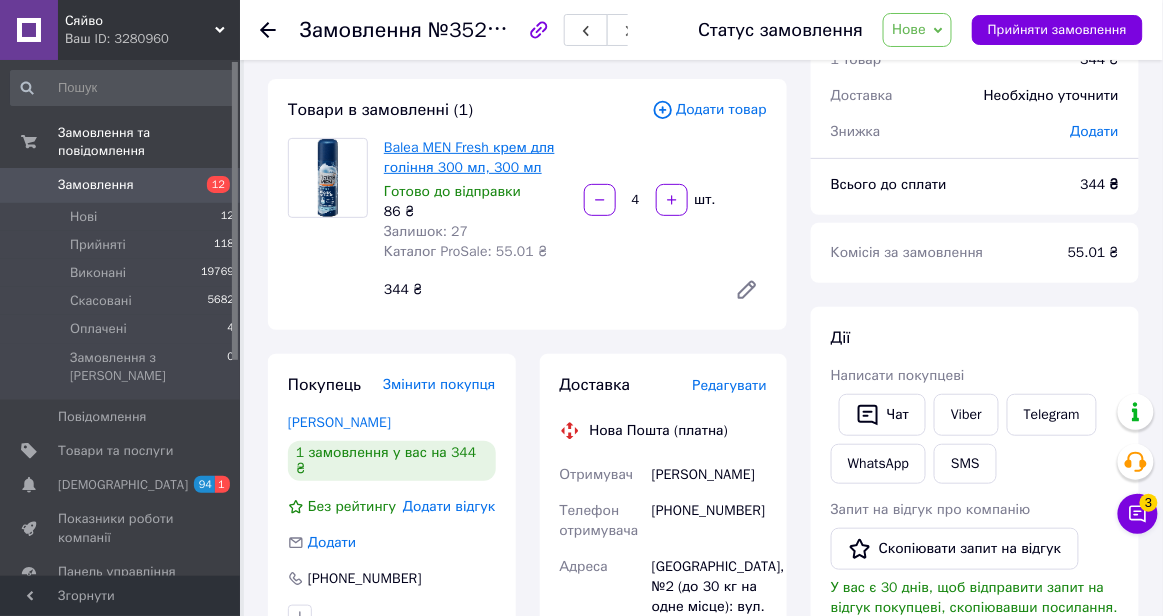 click on "Balea MEN Fresh крем для гоління 300 мл, 300 мл" at bounding box center [469, 157] 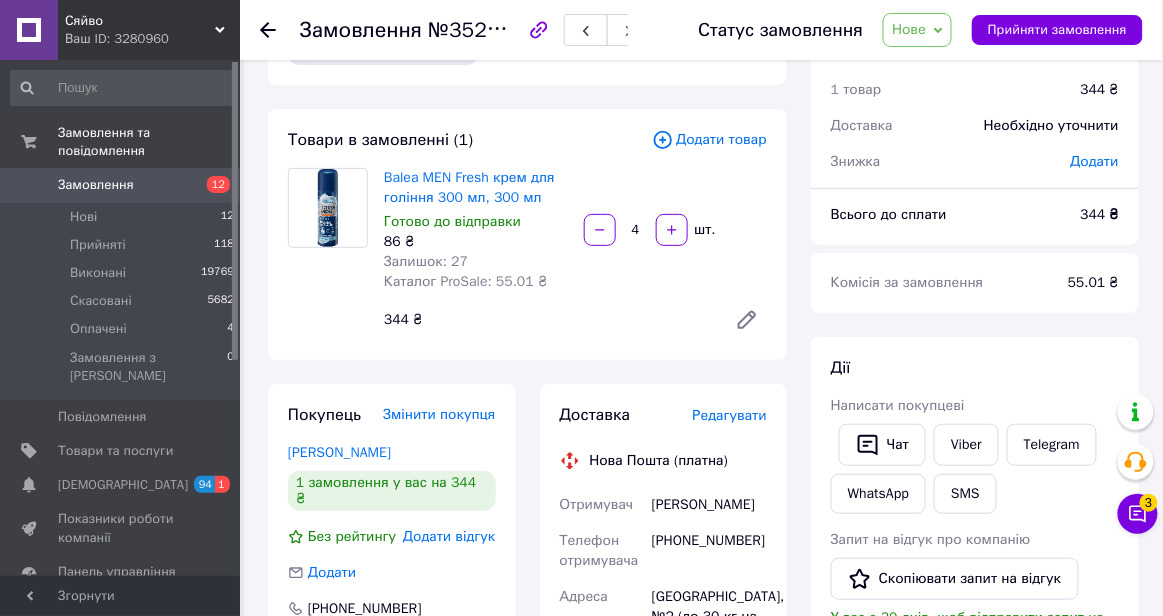 scroll, scrollTop: 50, scrollLeft: 0, axis: vertical 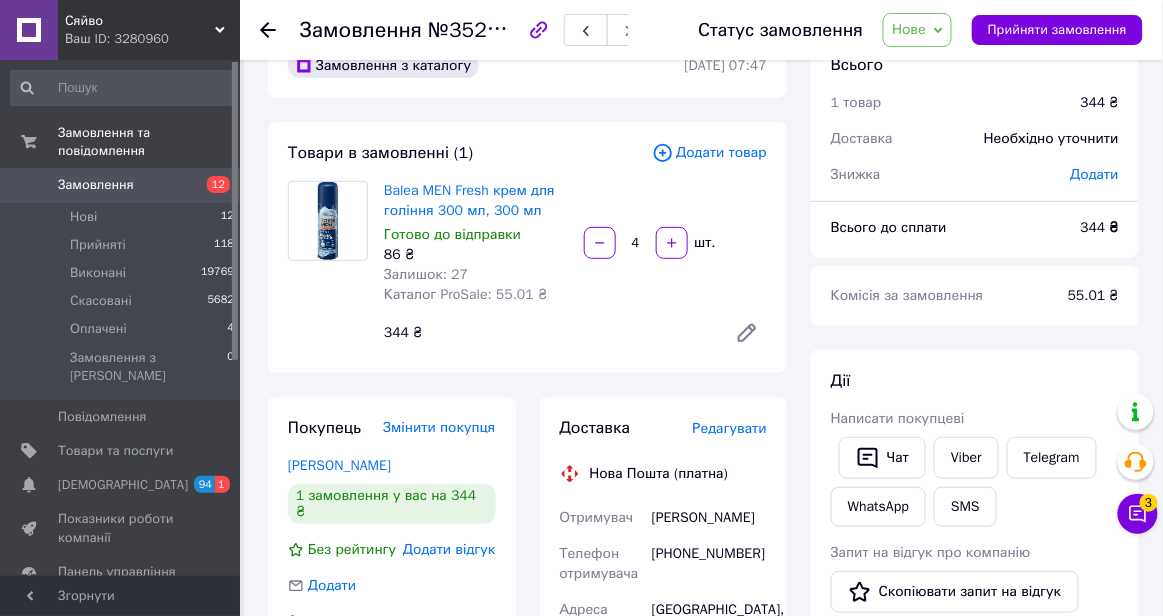 click 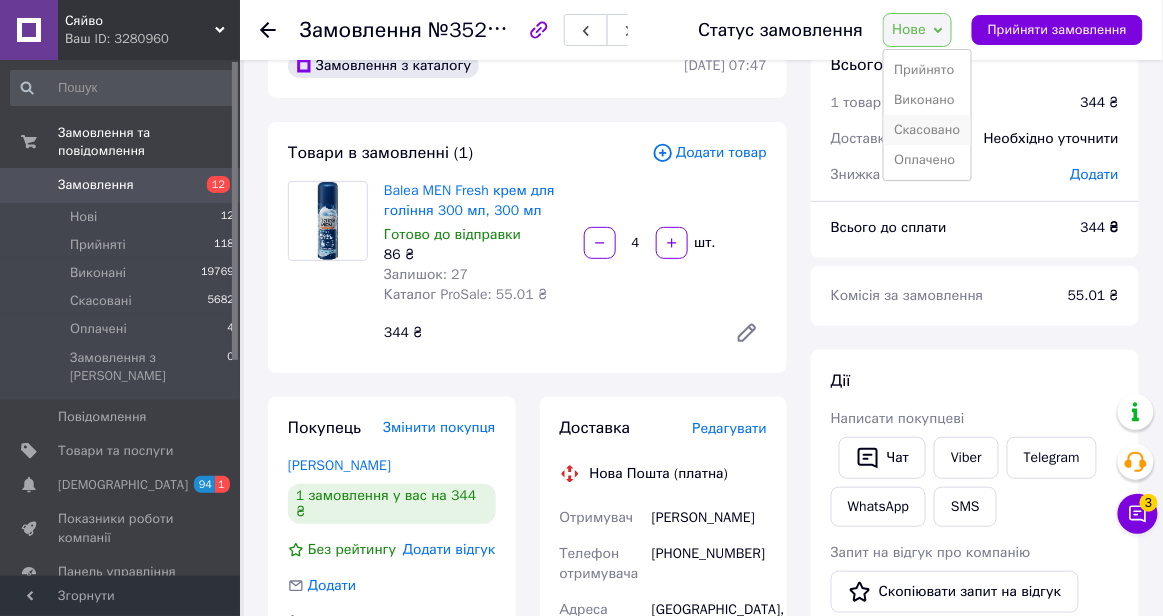 click on "Скасовано" at bounding box center [927, 130] 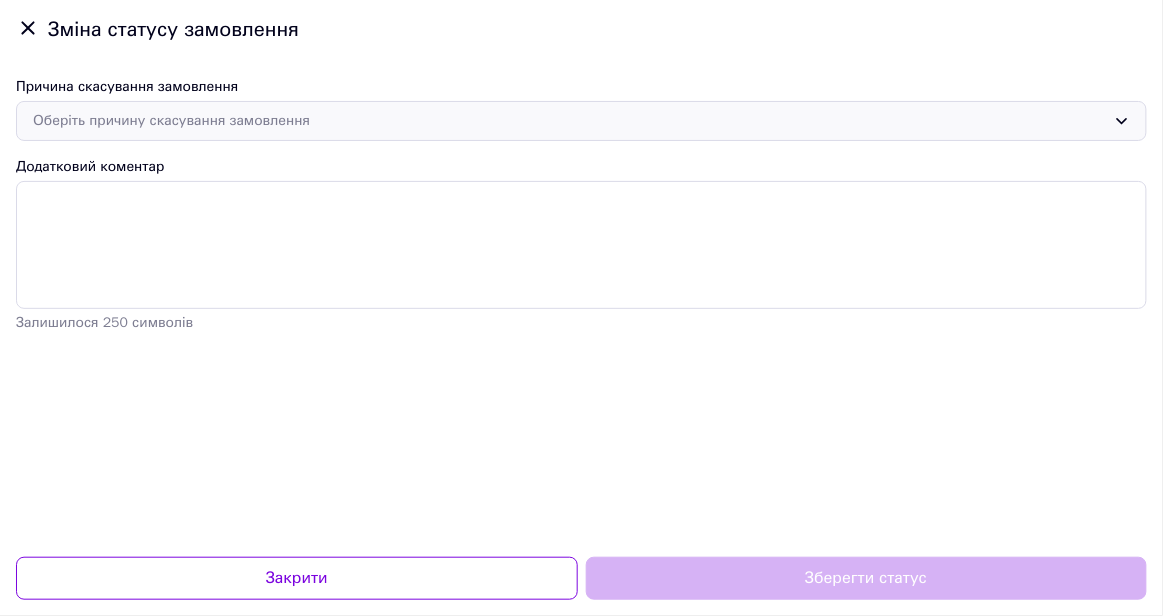 click 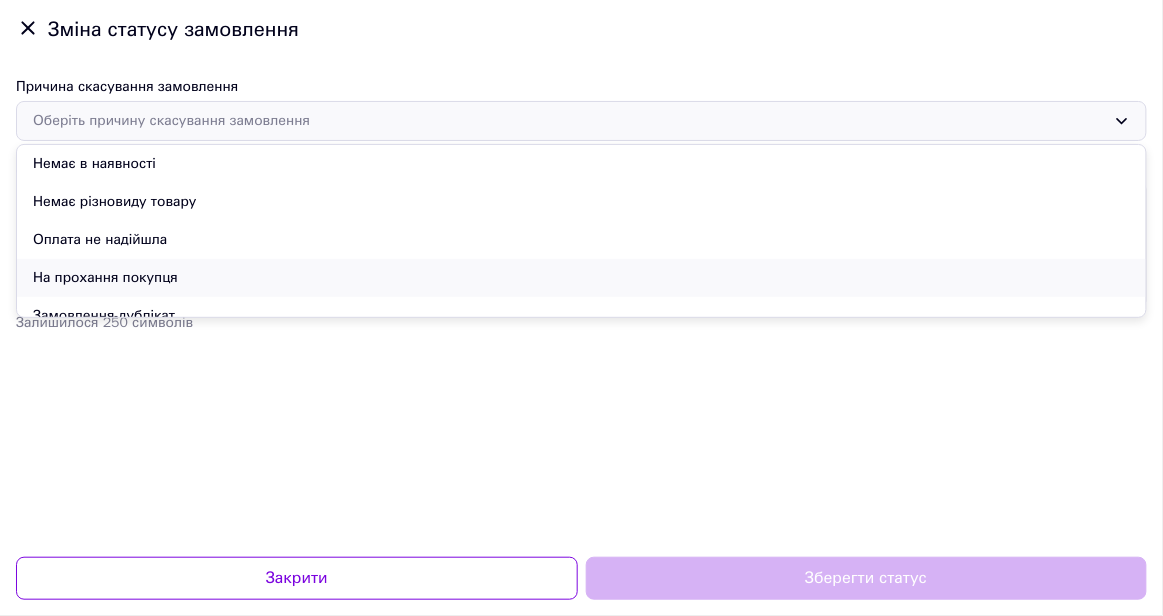 click on "На прохання покупця" at bounding box center [581, 278] 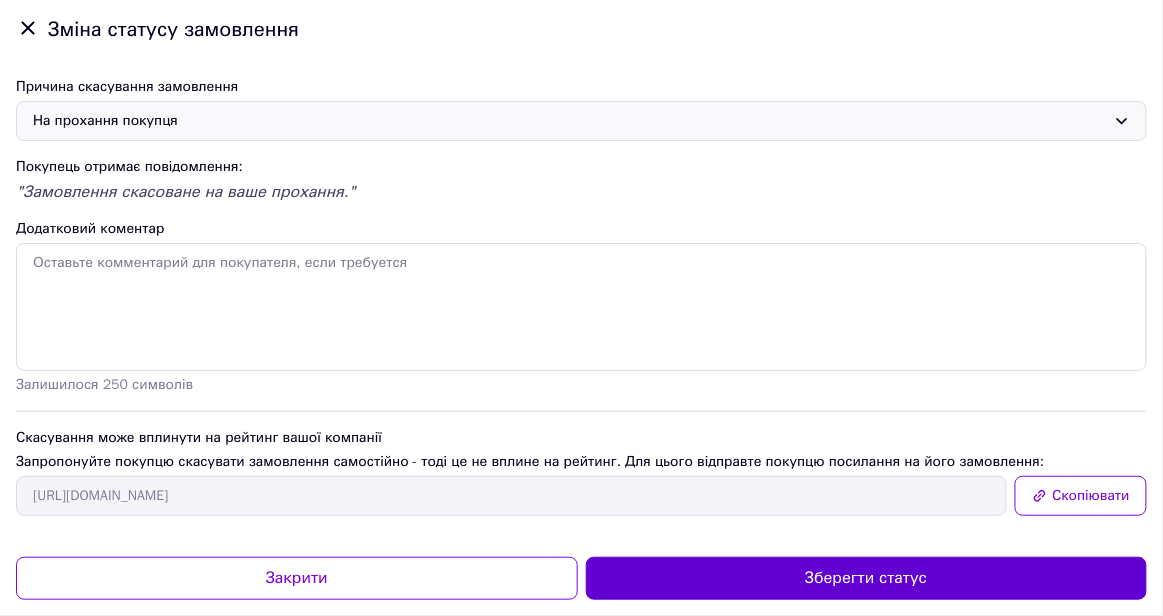 click on "Зберегти статус" at bounding box center [867, 578] 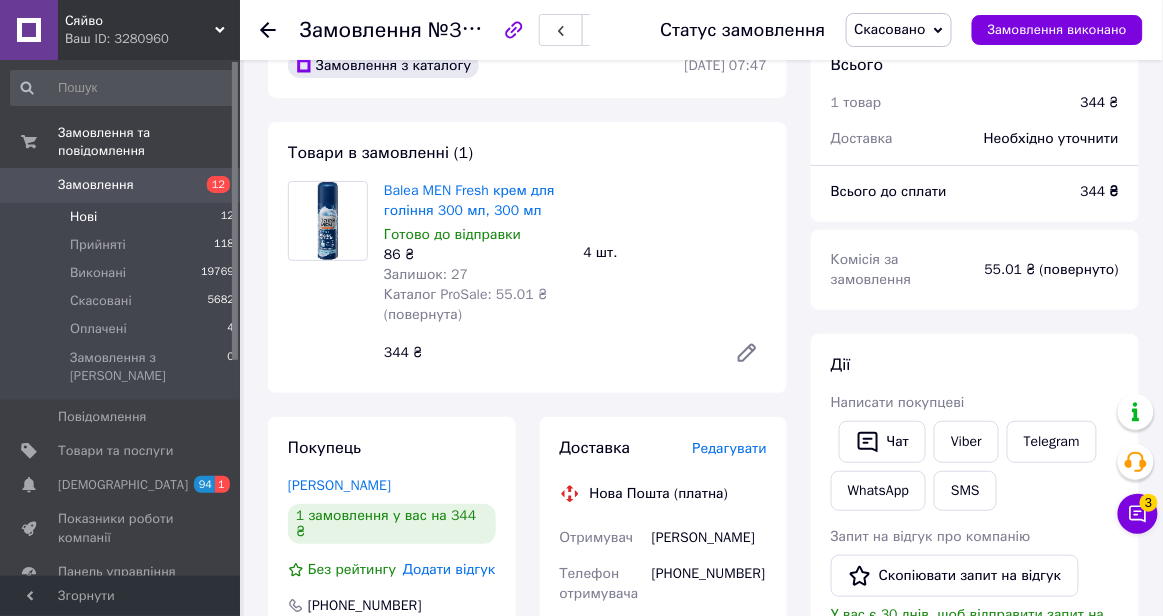 click on "Нові 12" at bounding box center [123, 217] 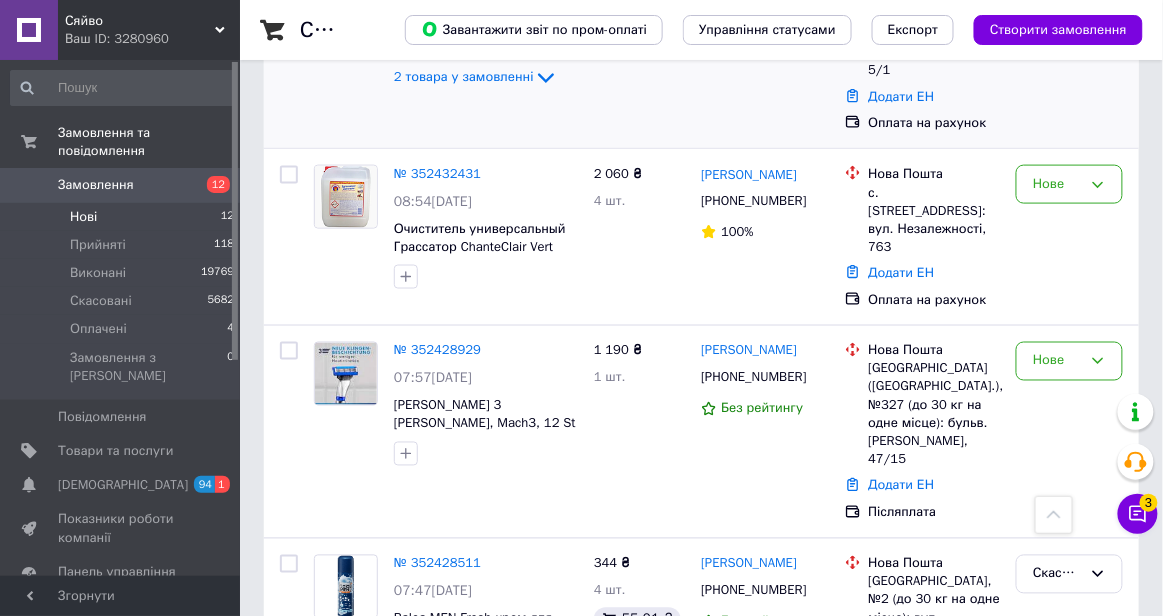 scroll, scrollTop: 558, scrollLeft: 0, axis: vertical 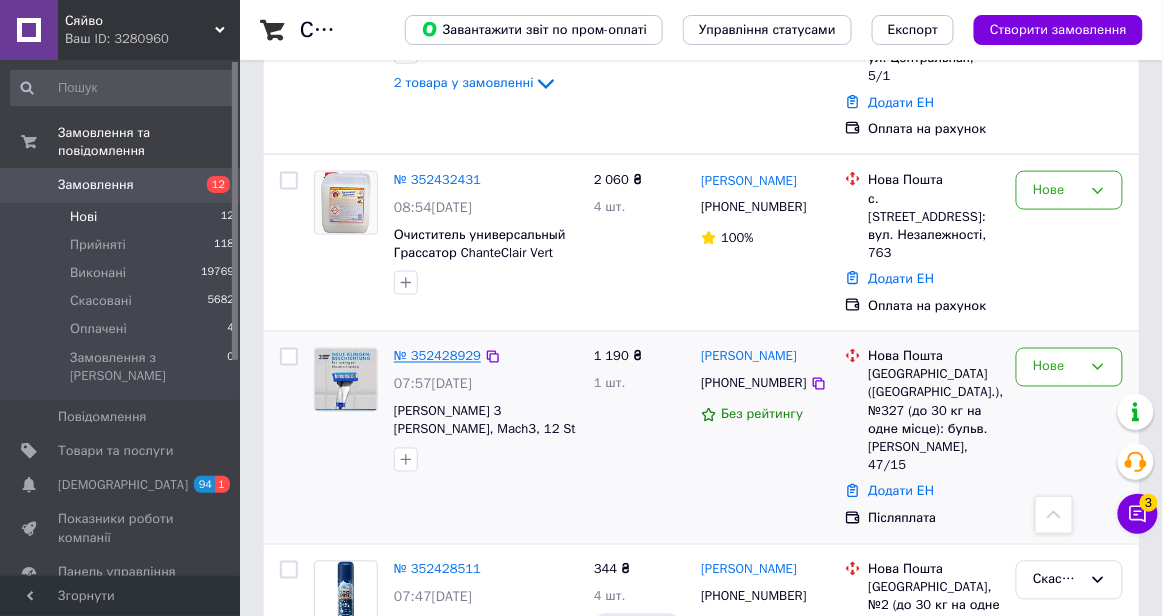 click on "№ 352428929" at bounding box center [437, 356] 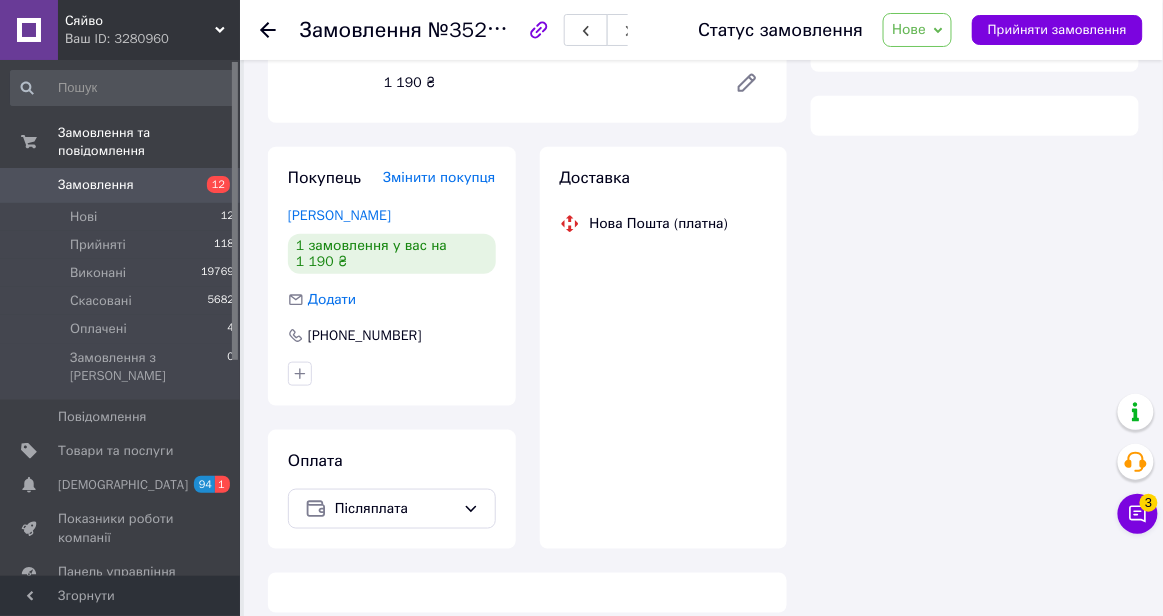 scroll, scrollTop: 0, scrollLeft: 0, axis: both 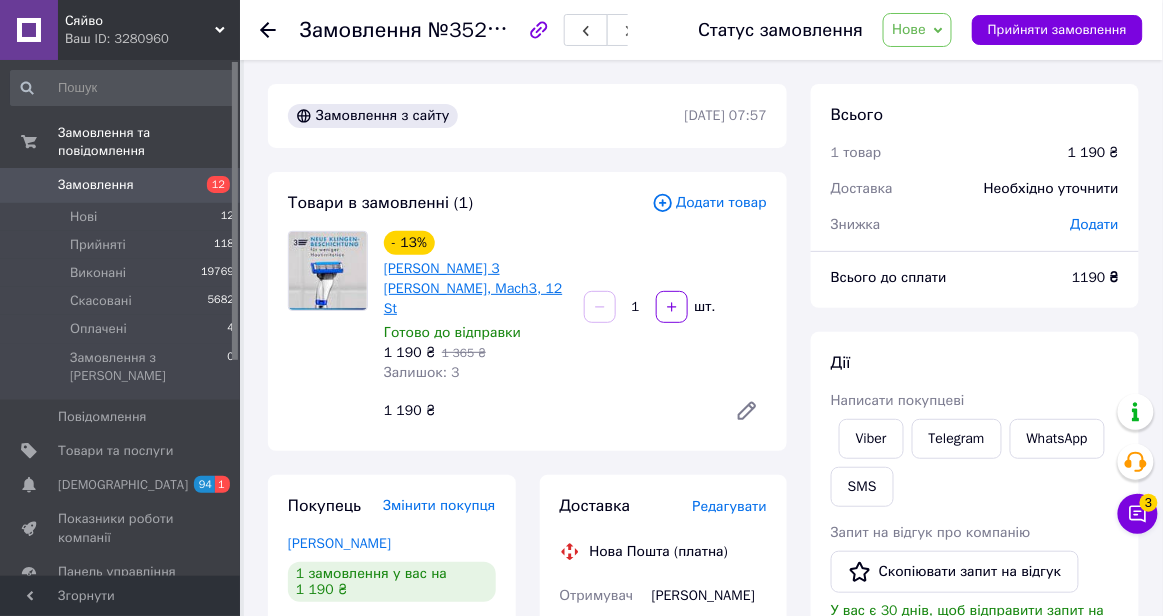 click on "[PERSON_NAME] 3 [PERSON_NAME], Mach3, 12 St" at bounding box center (473, 288) 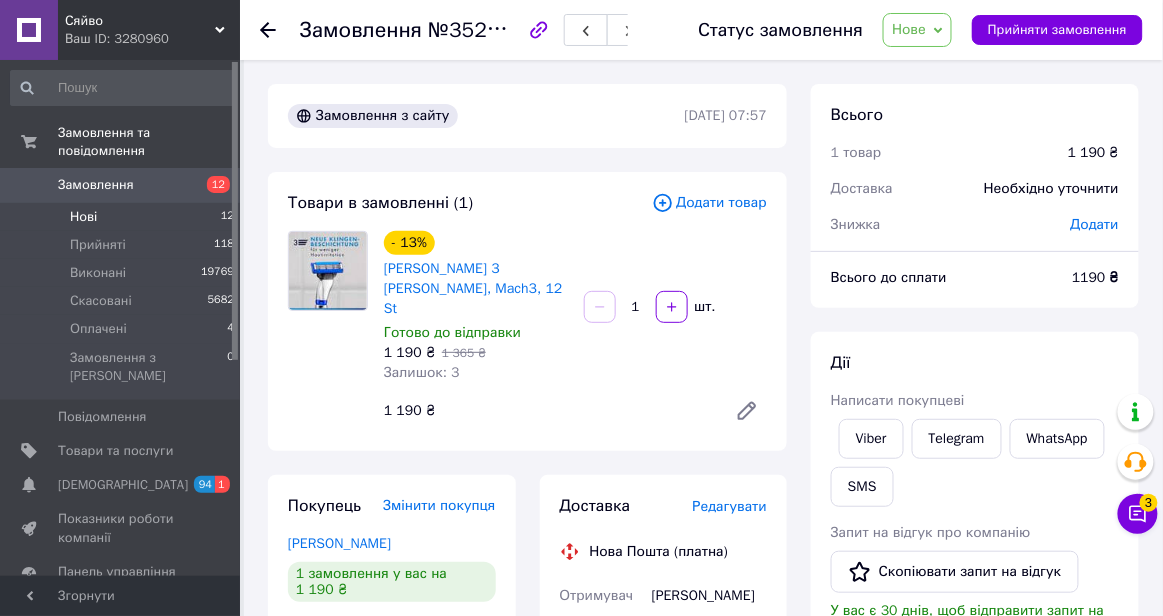 click on "Нові 12" at bounding box center [123, 217] 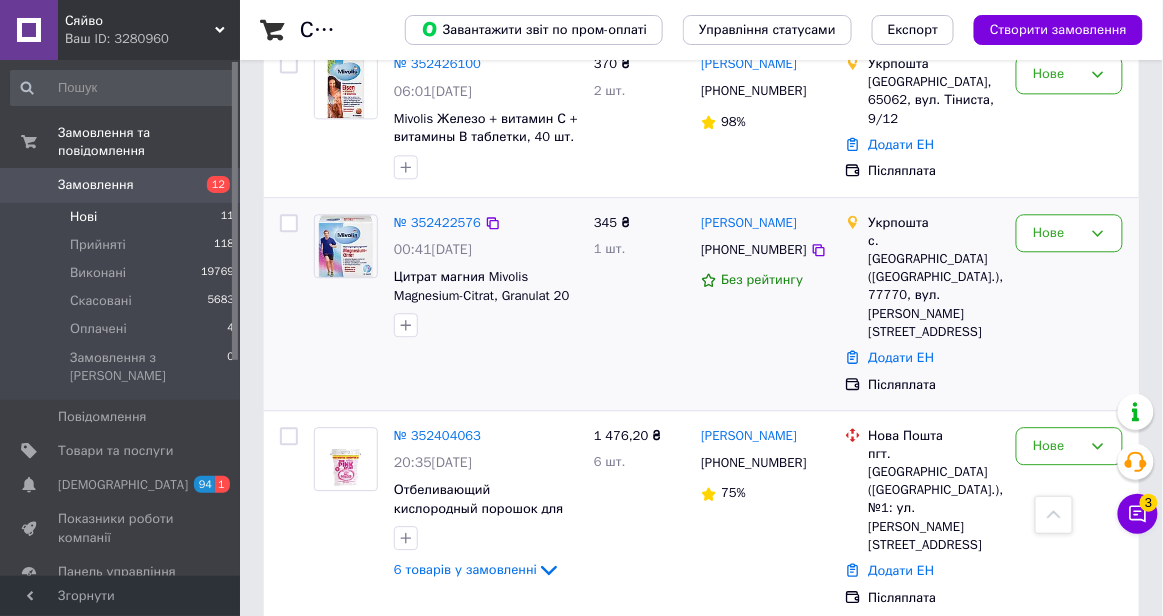 scroll, scrollTop: 1084, scrollLeft: 0, axis: vertical 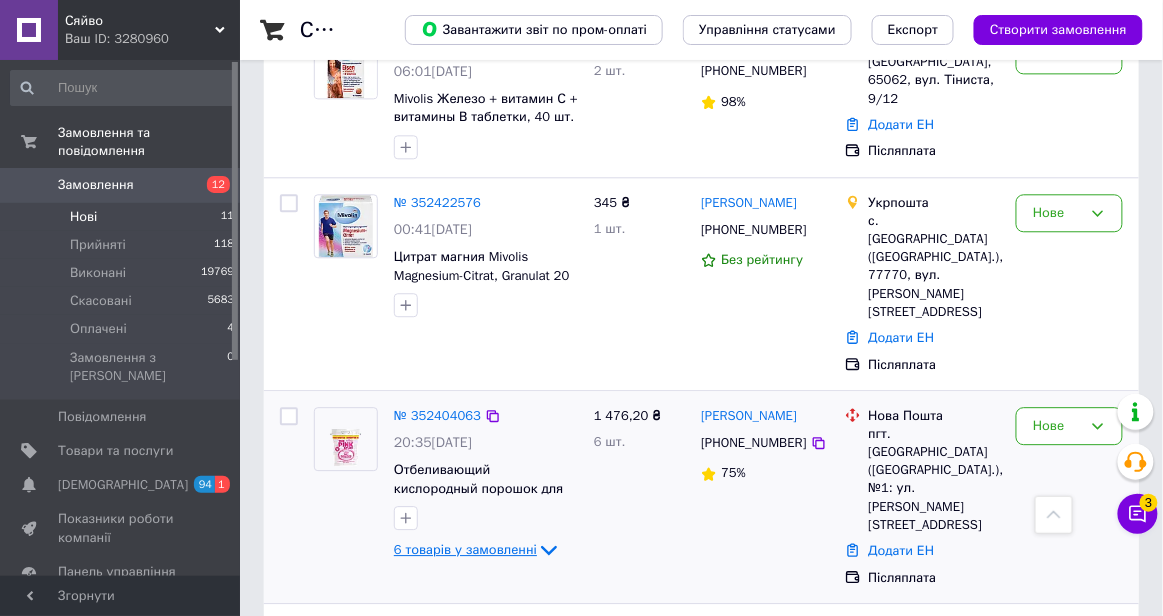 click on "6 товарів у замовленні" at bounding box center [465, 549] 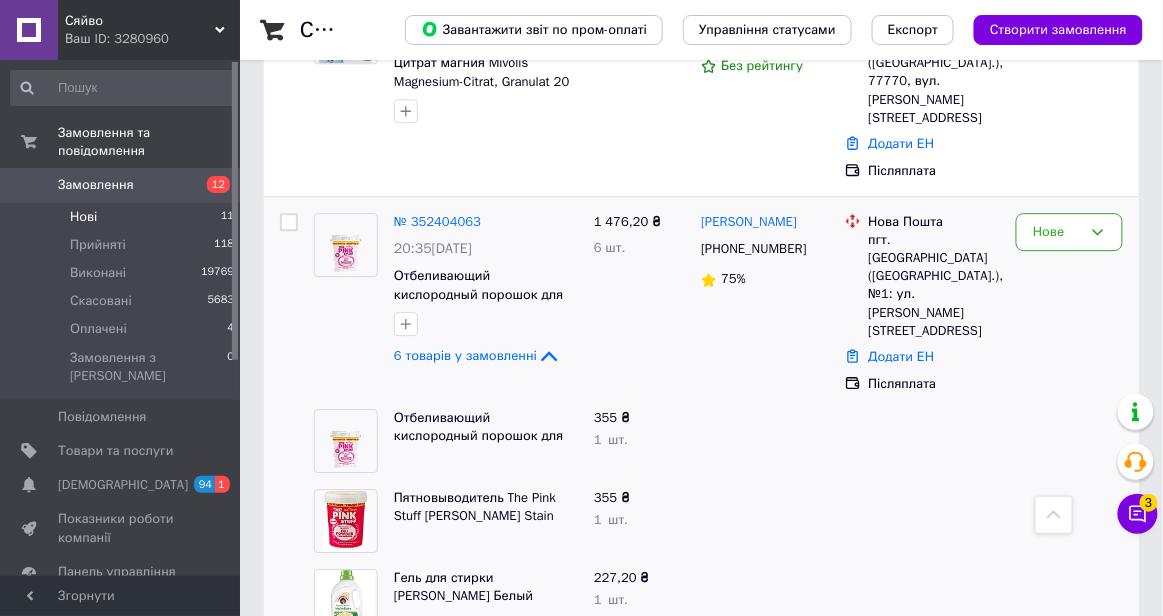 scroll, scrollTop: 1276, scrollLeft: 0, axis: vertical 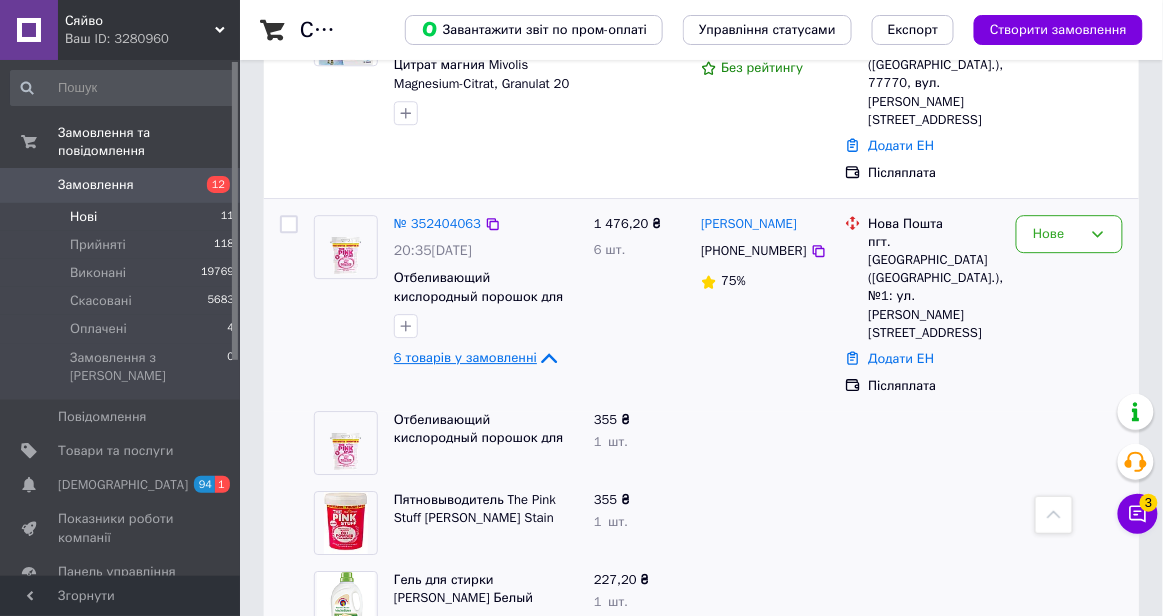 click on "6 товарів у замовленні" at bounding box center [465, 357] 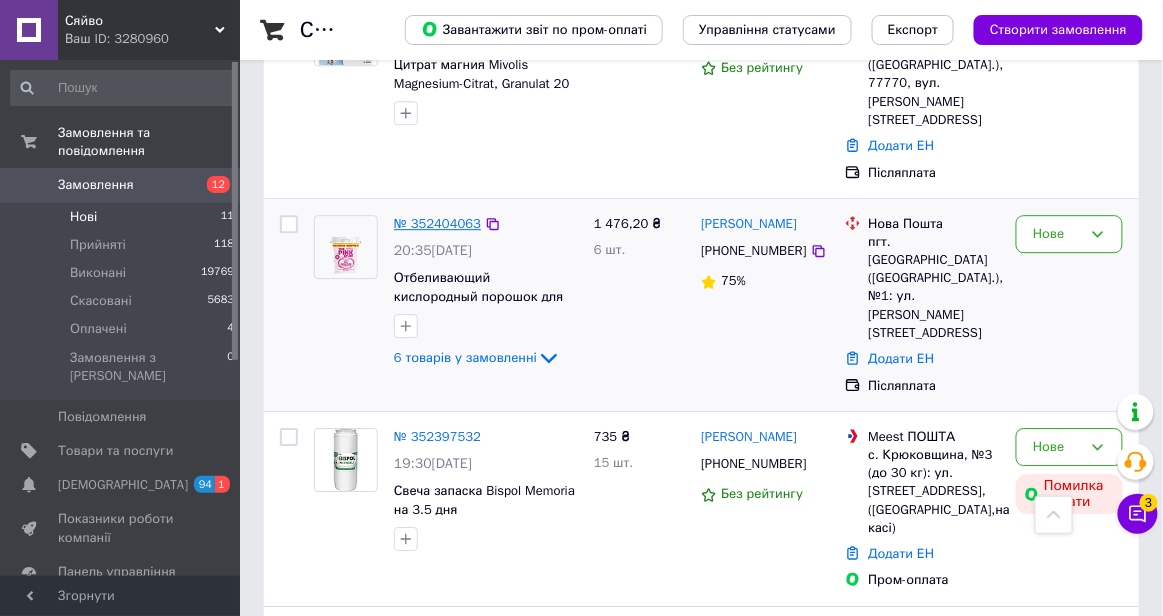 click on "№ 352404063" at bounding box center [437, 223] 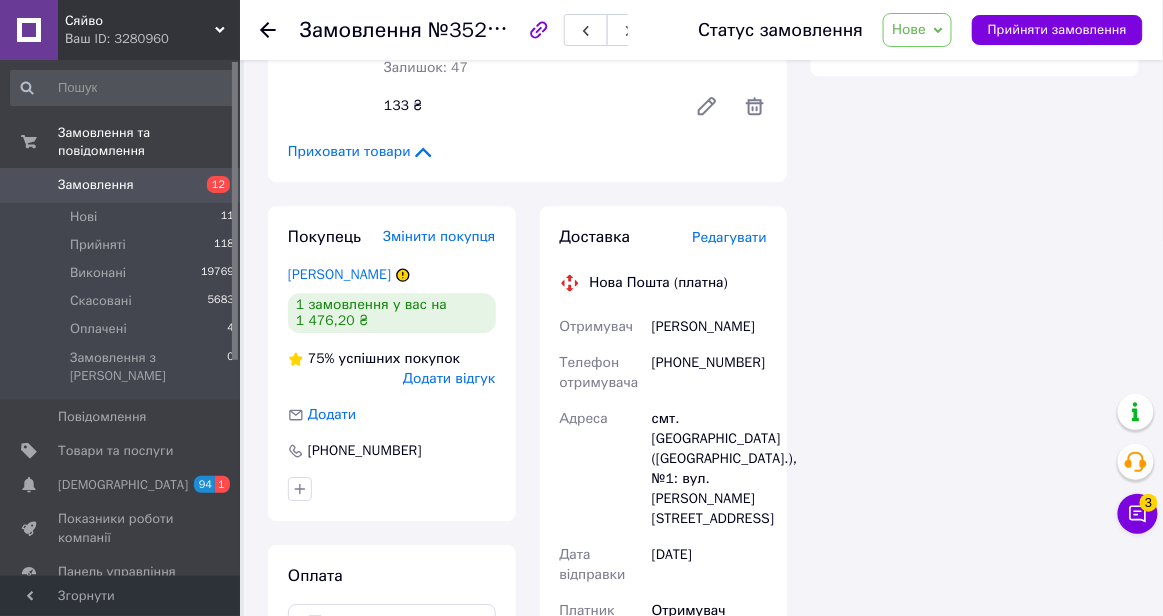 scroll, scrollTop: 1292, scrollLeft: 0, axis: vertical 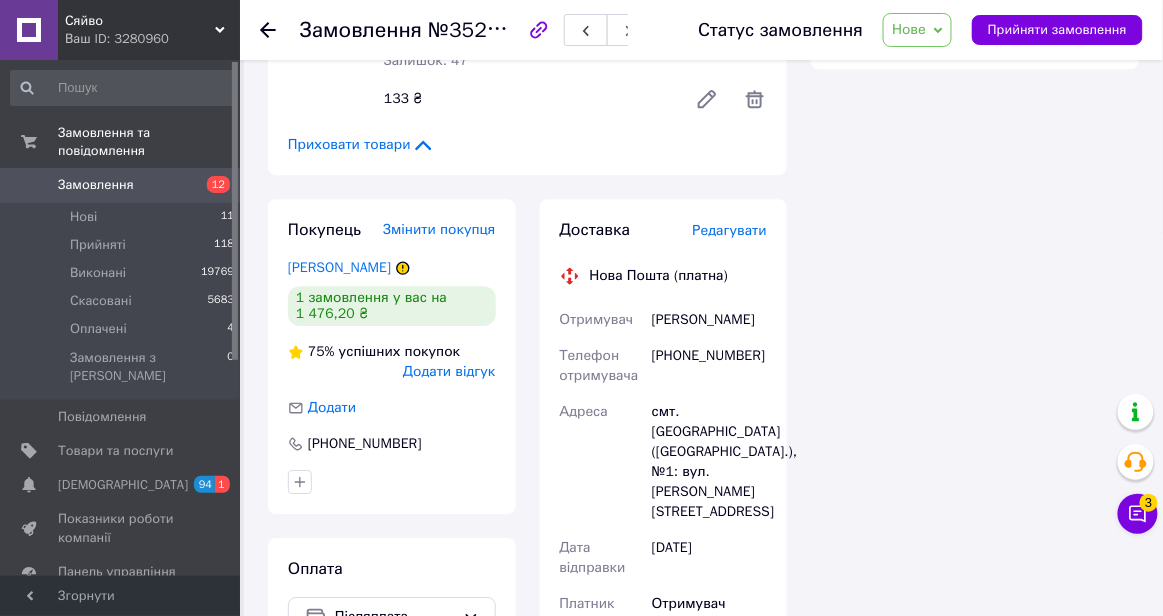 click on "[PHONE_NUMBER]" at bounding box center [709, 366] 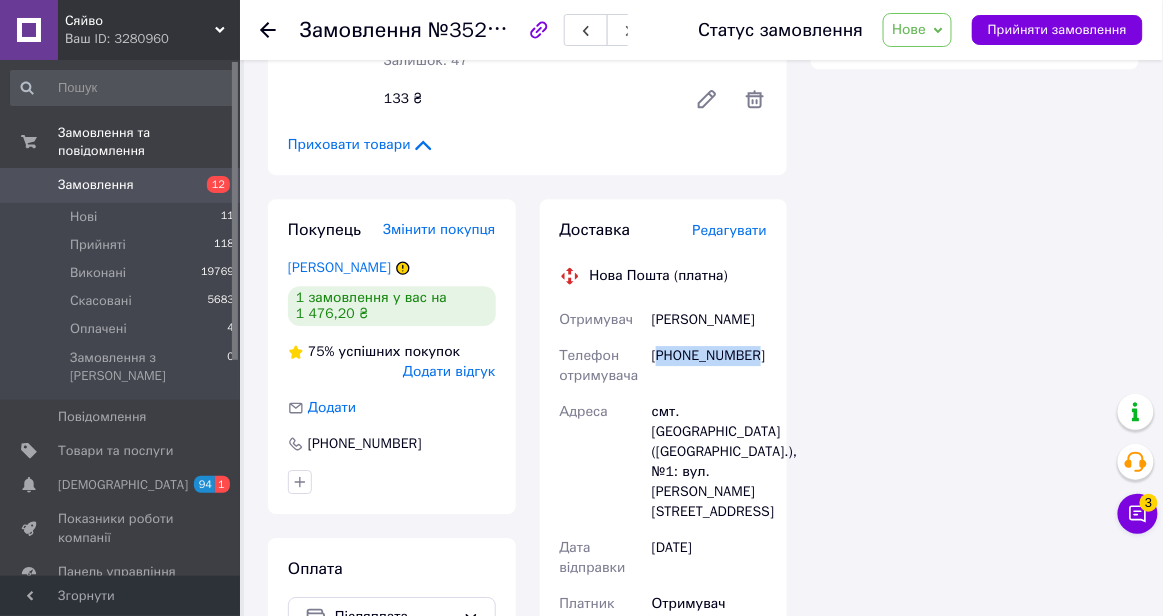 click on "[PHONE_NUMBER]" at bounding box center (709, 366) 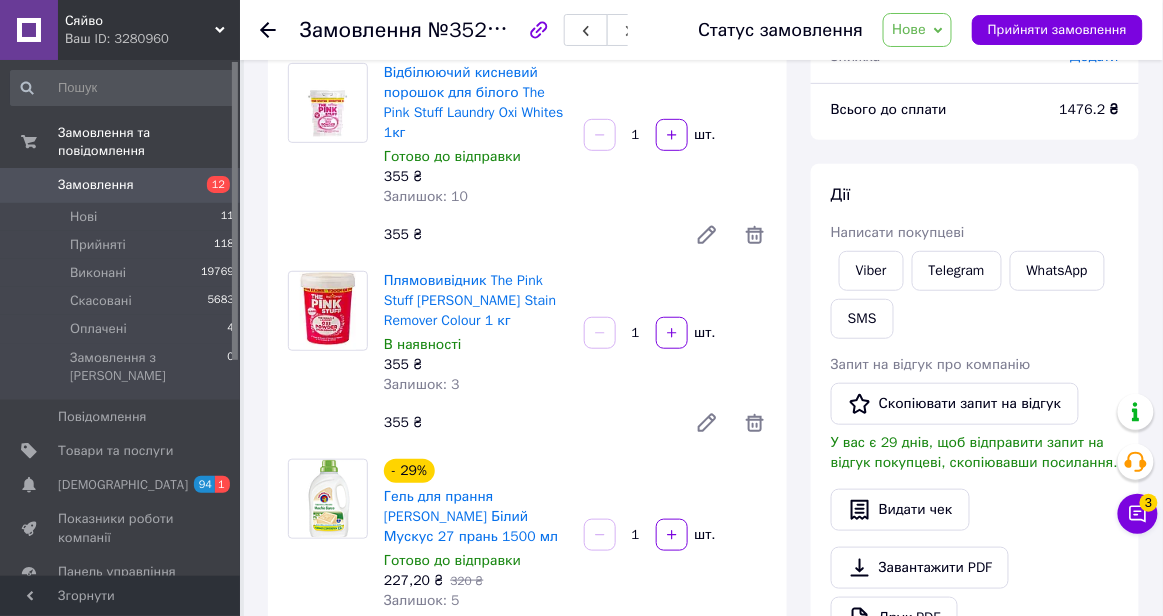 scroll, scrollTop: 0, scrollLeft: 0, axis: both 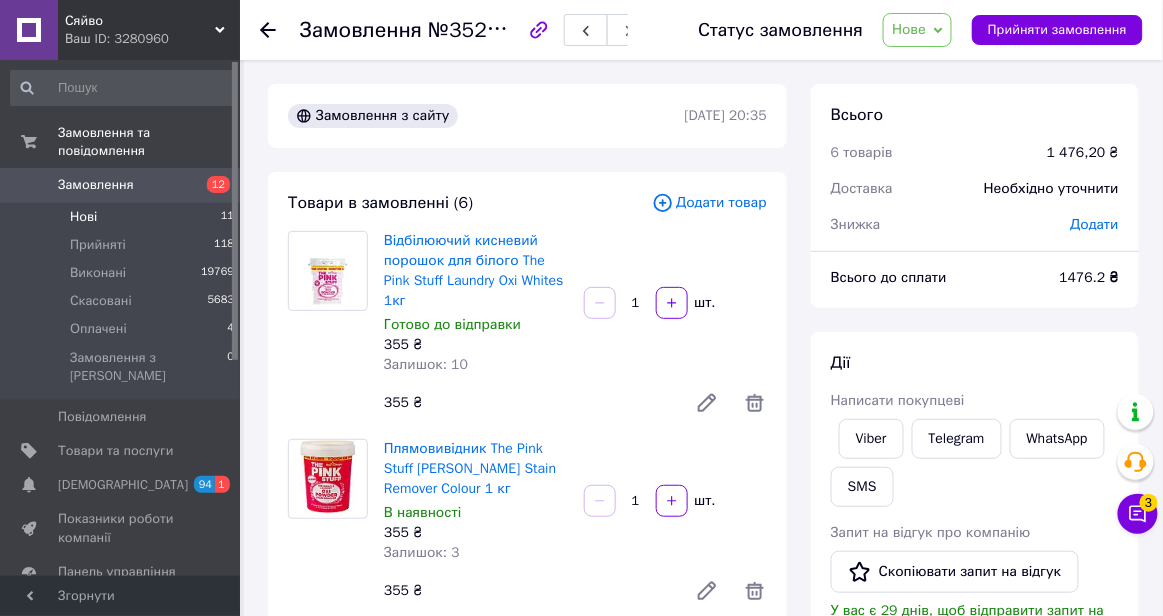 click on "Нові 11" at bounding box center [123, 217] 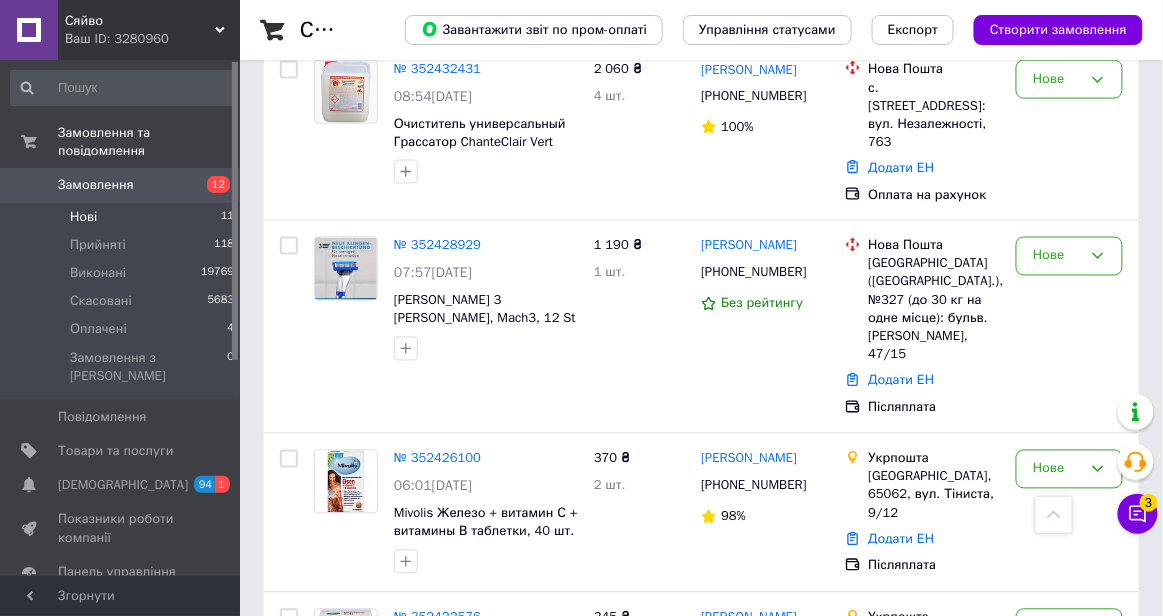 scroll, scrollTop: 667, scrollLeft: 0, axis: vertical 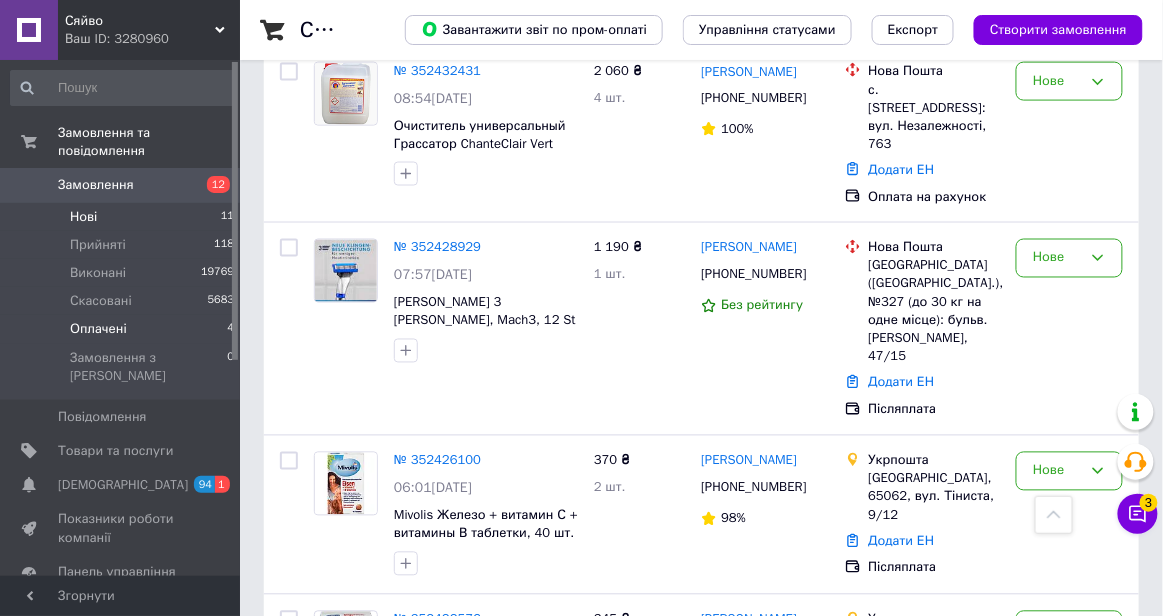 click on "Оплачені 4" at bounding box center (123, 329) 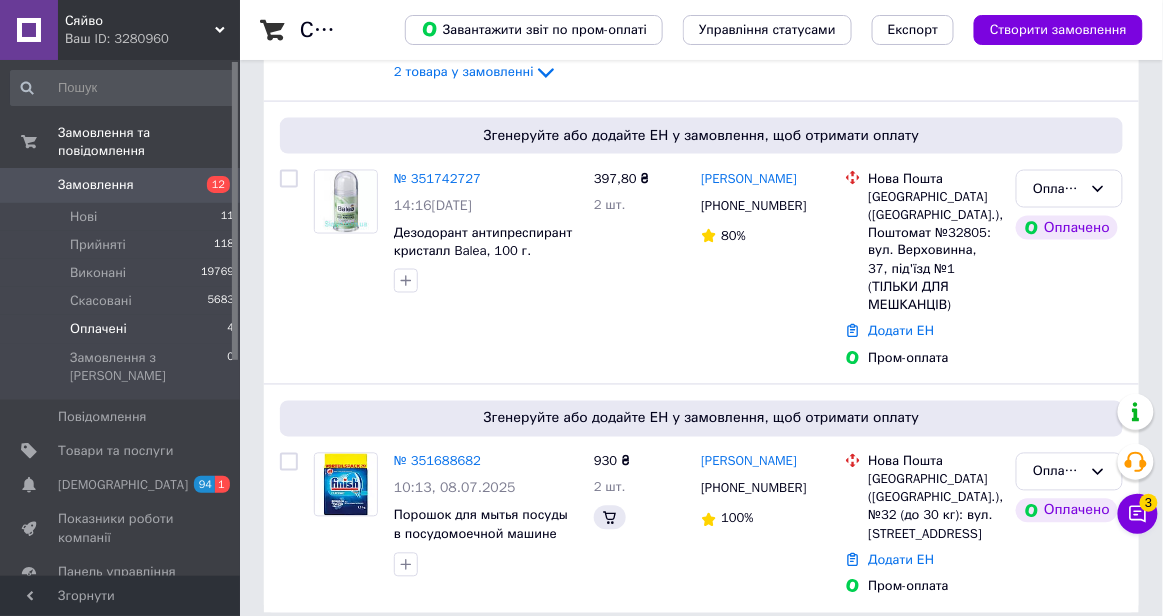 scroll, scrollTop: 0, scrollLeft: 0, axis: both 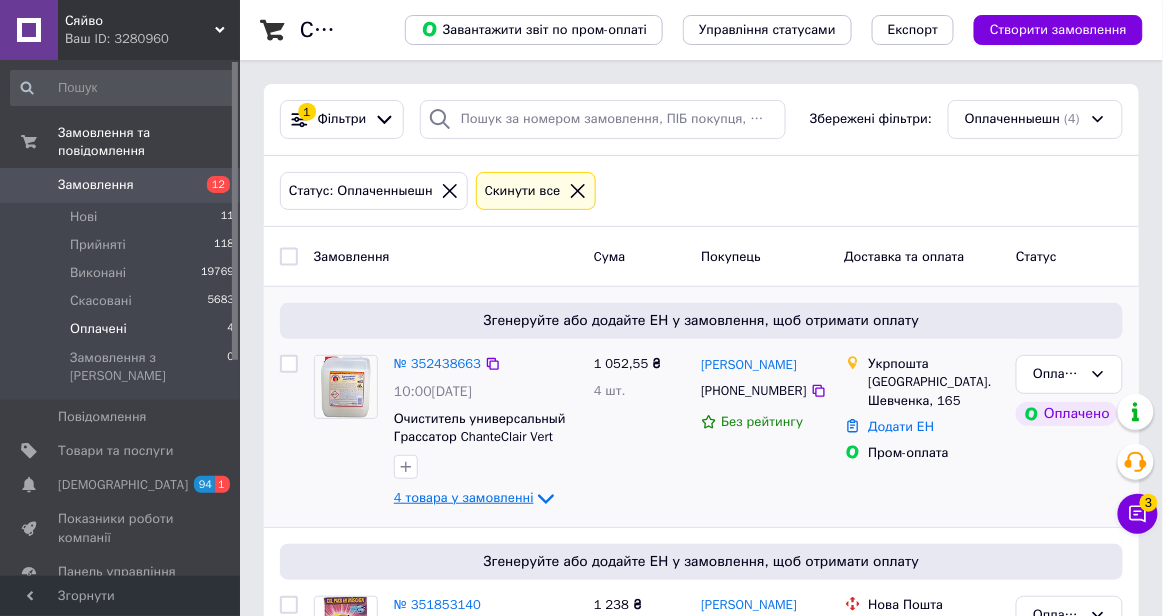 click on "4 товара у замовленні" at bounding box center [464, 498] 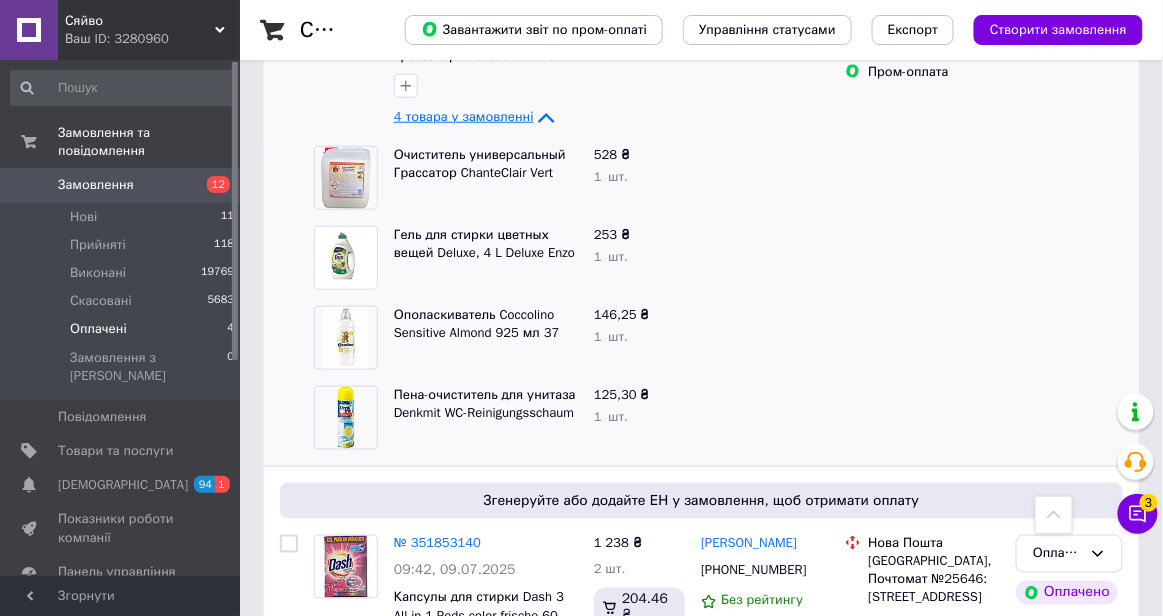 scroll, scrollTop: 380, scrollLeft: 0, axis: vertical 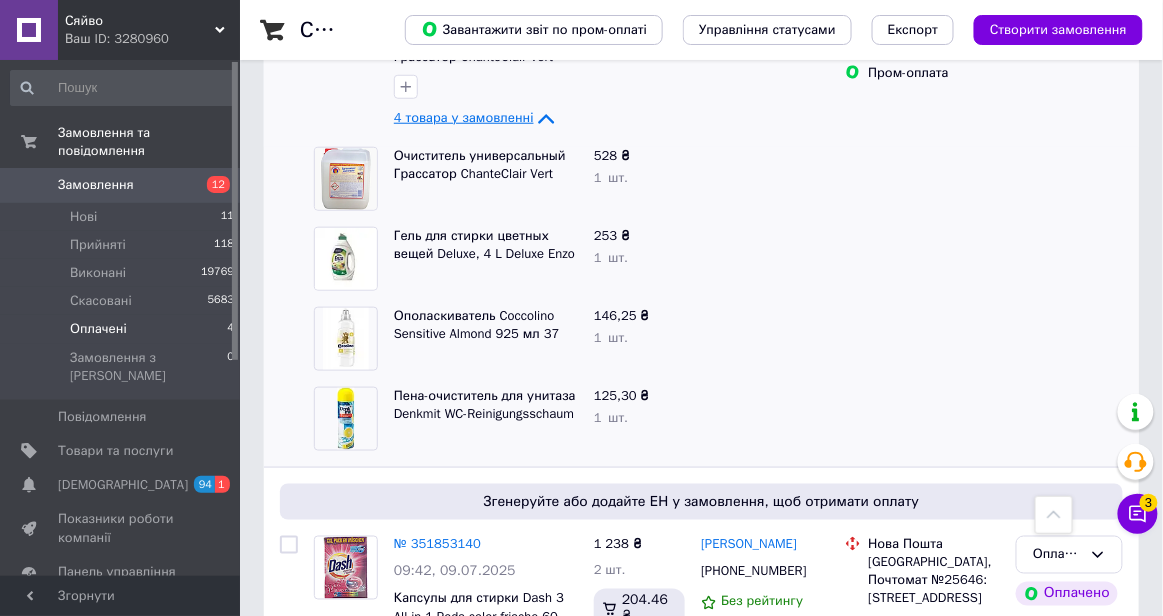 click on "4 товара у замовленні" at bounding box center (464, 118) 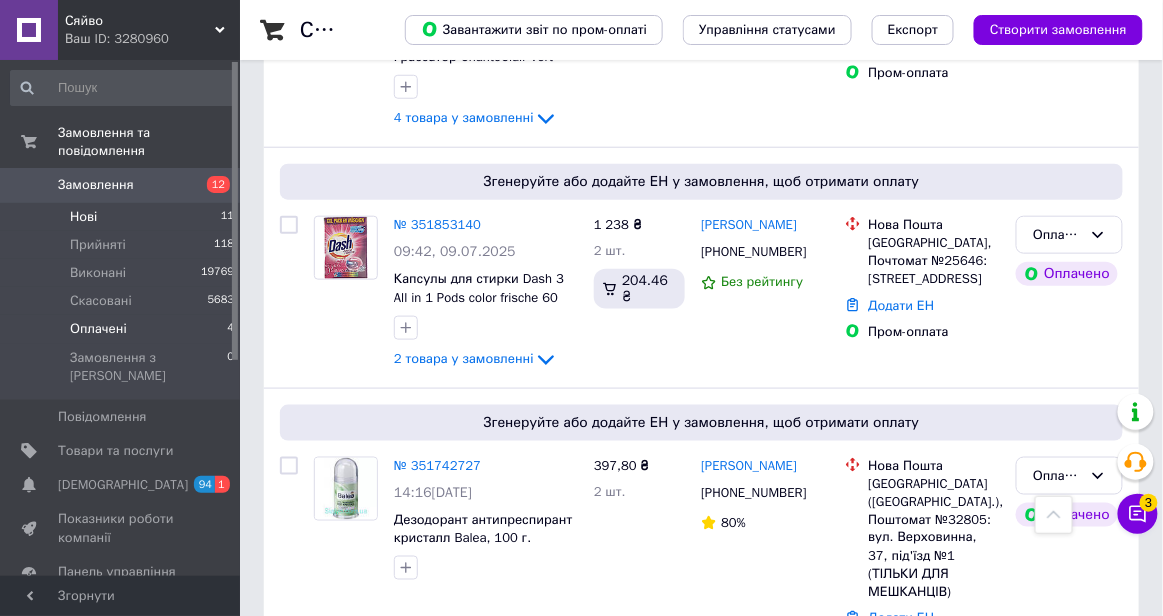 click on "Нові 11" at bounding box center (123, 217) 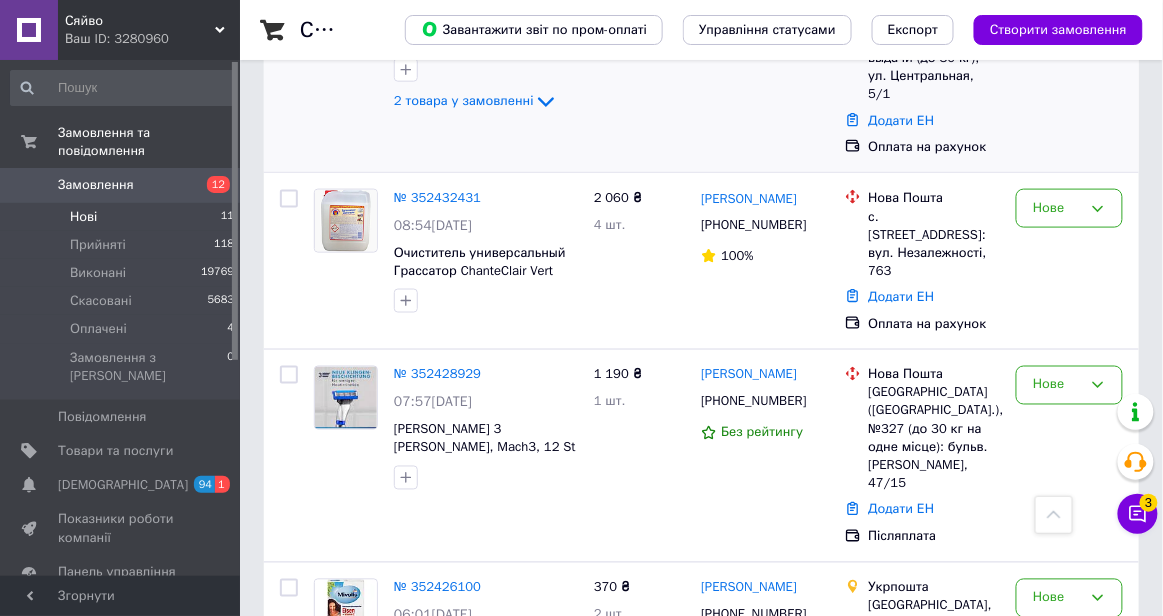scroll, scrollTop: 537, scrollLeft: 0, axis: vertical 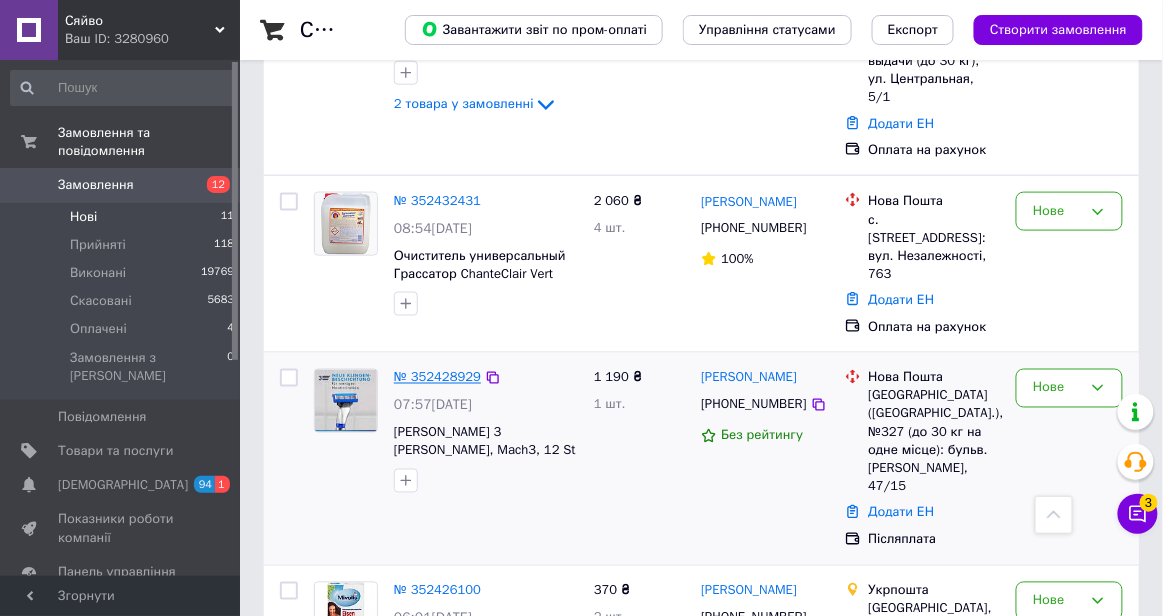 click on "№ 352428929" at bounding box center (437, 377) 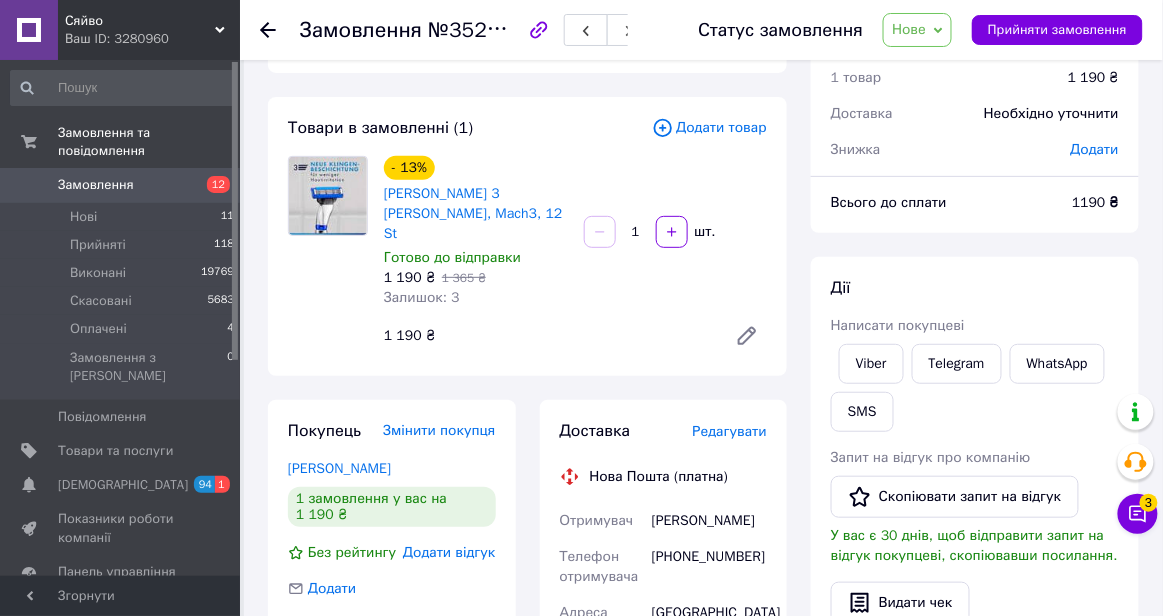 scroll, scrollTop: 0, scrollLeft: 0, axis: both 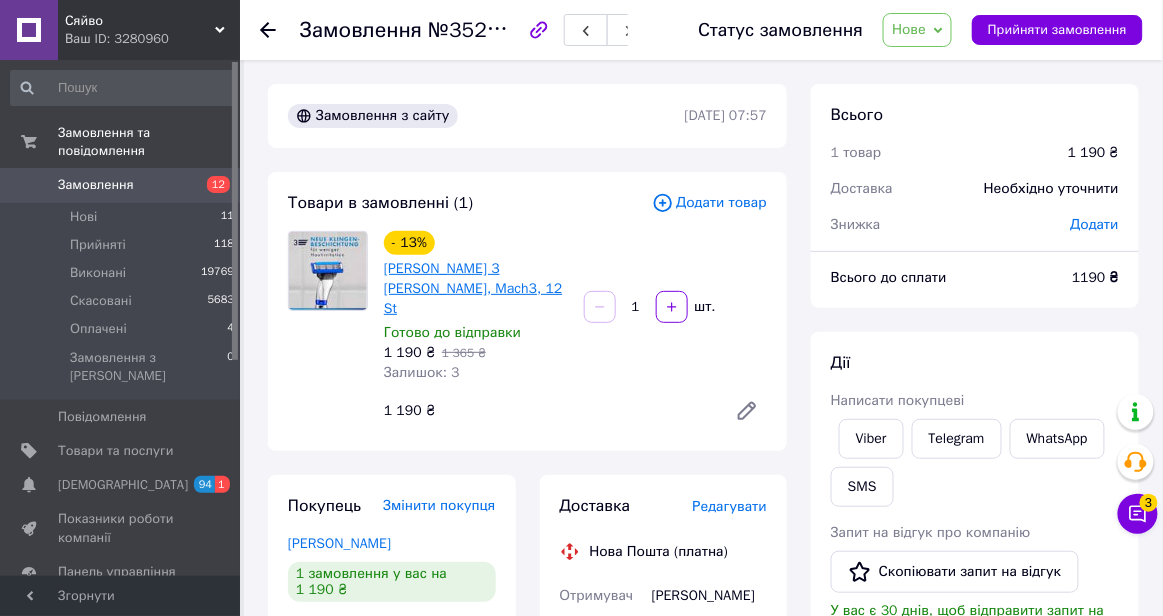 click on "[PERSON_NAME] 3 [PERSON_NAME], Mach3, 12 St" at bounding box center (473, 288) 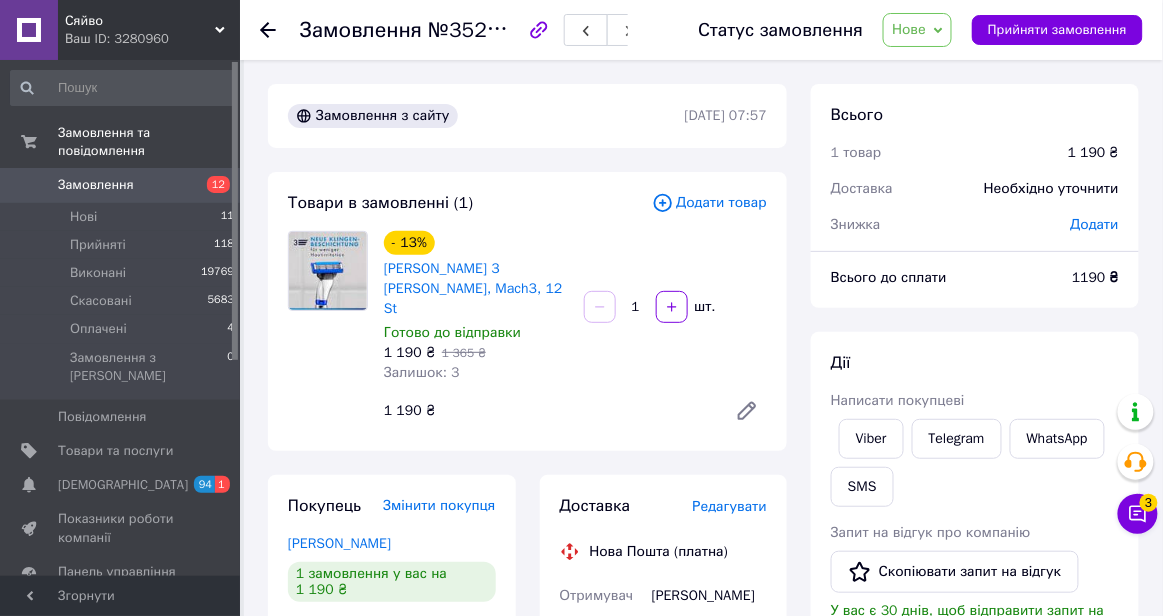 click 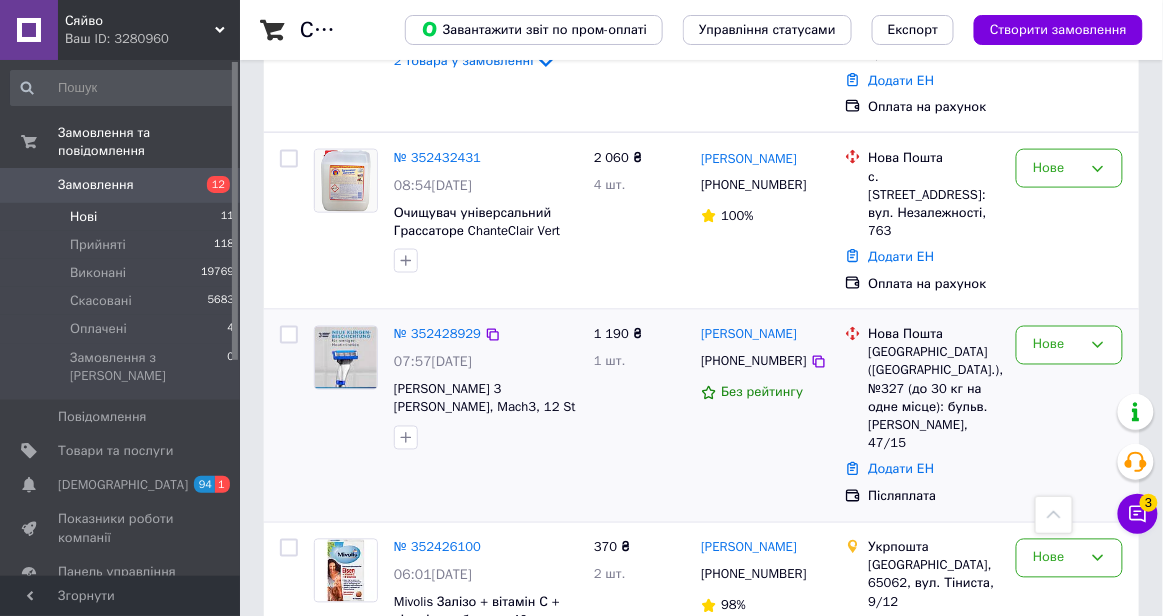 scroll, scrollTop: 580, scrollLeft: 0, axis: vertical 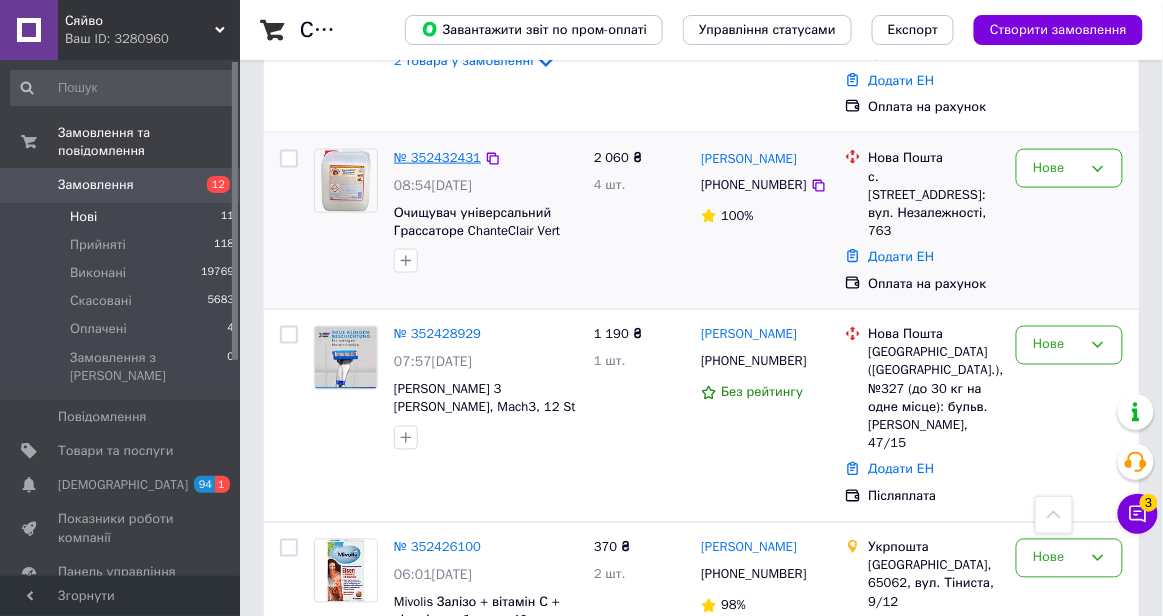click on "№ 352432431" at bounding box center [437, 157] 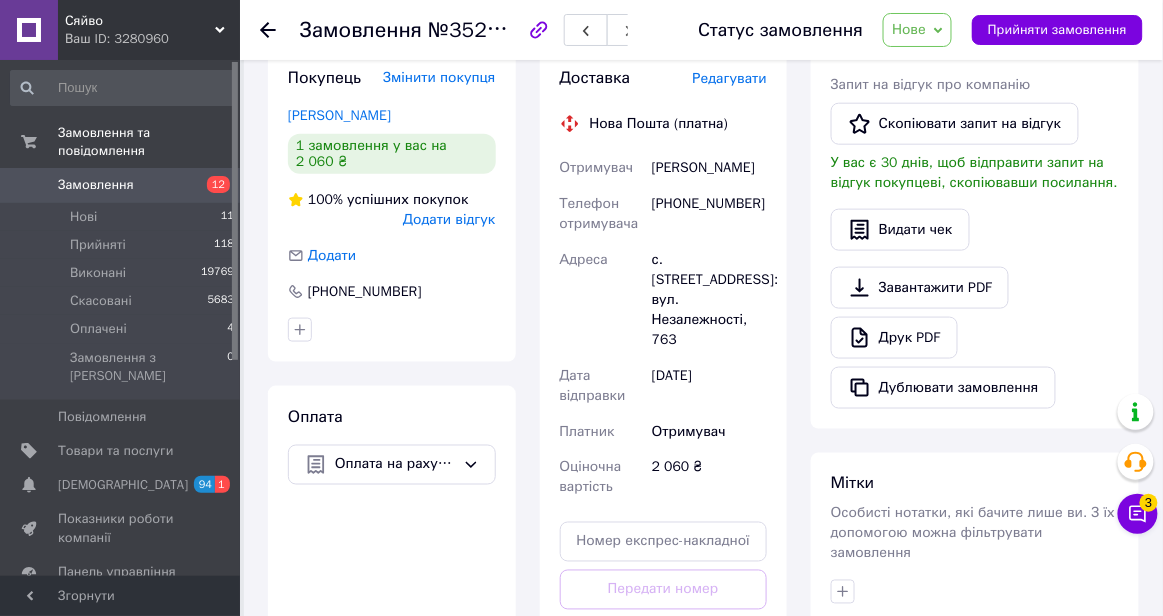 scroll, scrollTop: 452, scrollLeft: 0, axis: vertical 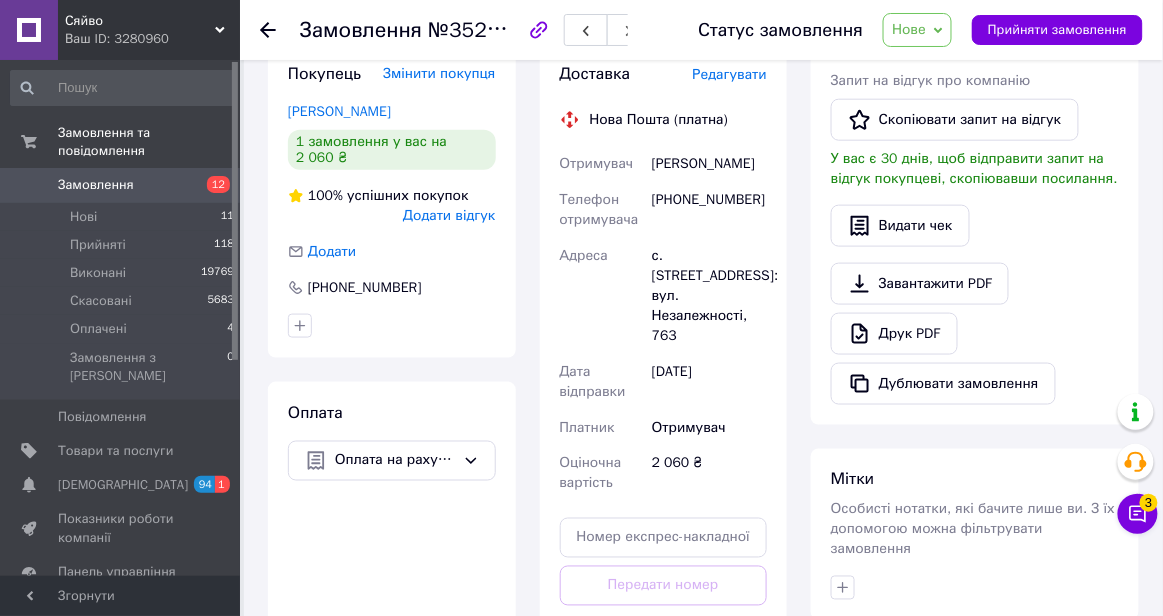 click on "[PHONE_NUMBER]" at bounding box center [709, 210] 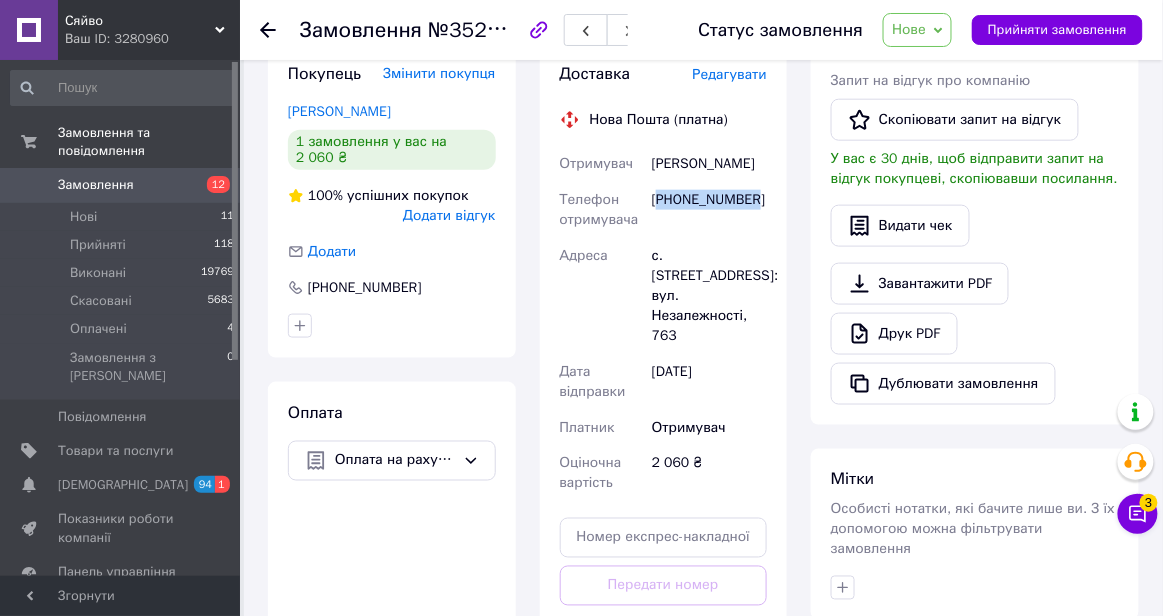 click on "[PHONE_NUMBER]" at bounding box center (709, 210) 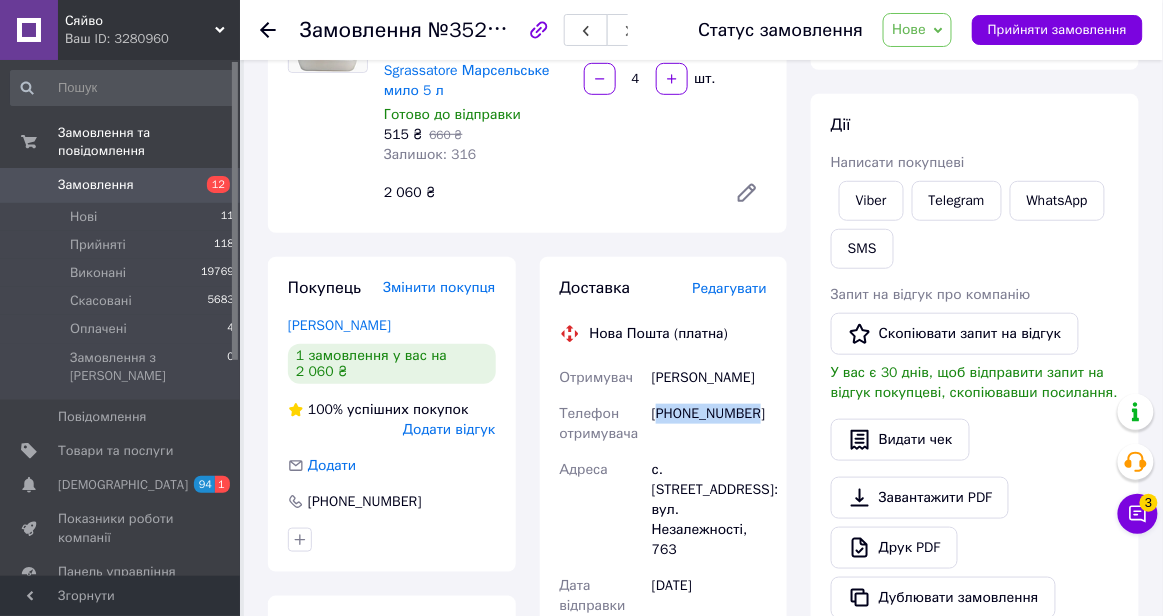 scroll, scrollTop: 260, scrollLeft: 0, axis: vertical 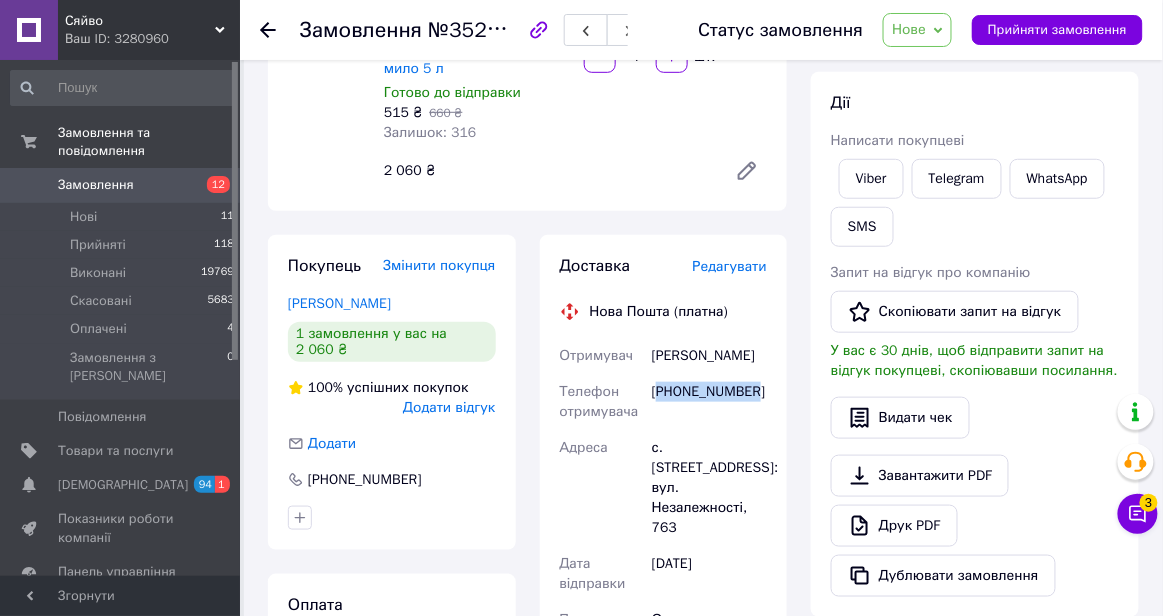 click on "[PHONE_NUMBER]" at bounding box center (709, 402) 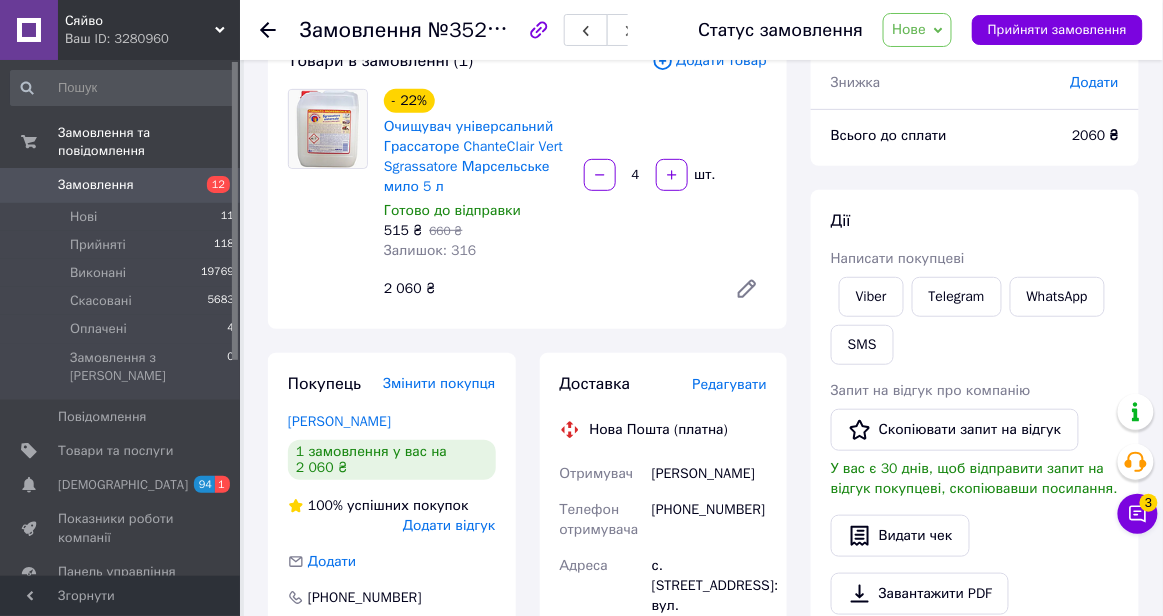scroll, scrollTop: 0, scrollLeft: 0, axis: both 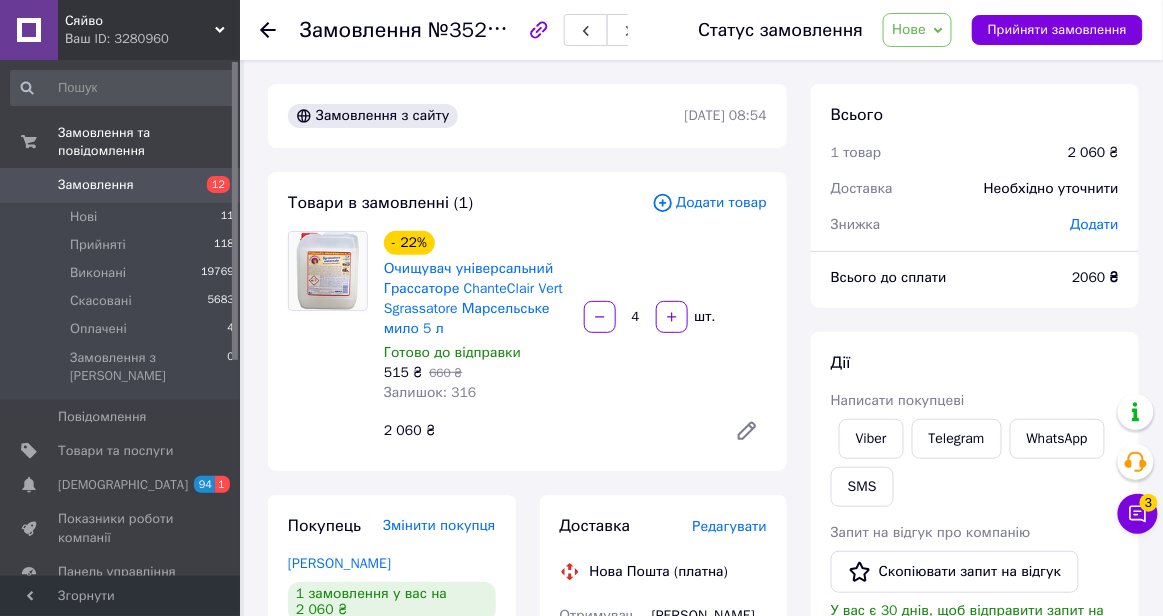 click 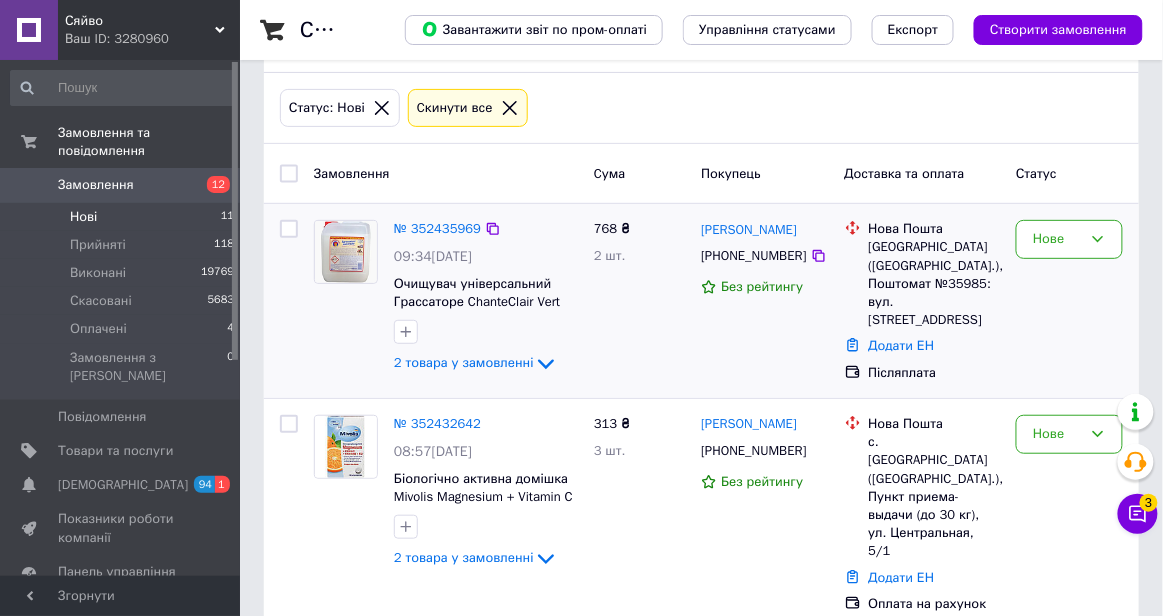 scroll, scrollTop: 284, scrollLeft: 0, axis: vertical 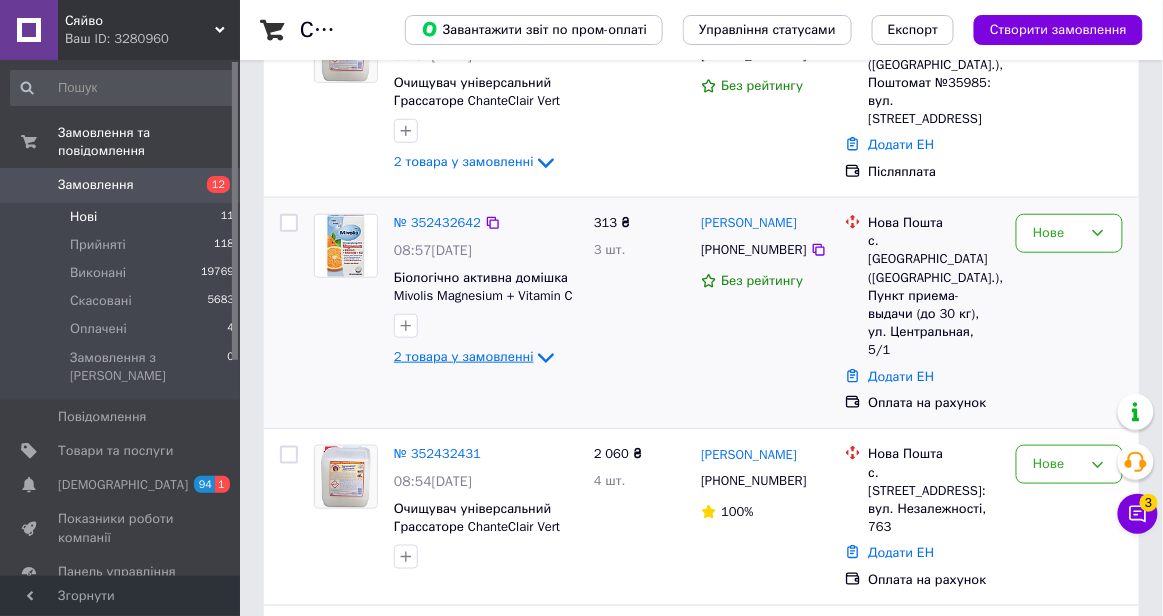 click on "2 товара у замовленні" at bounding box center (464, 356) 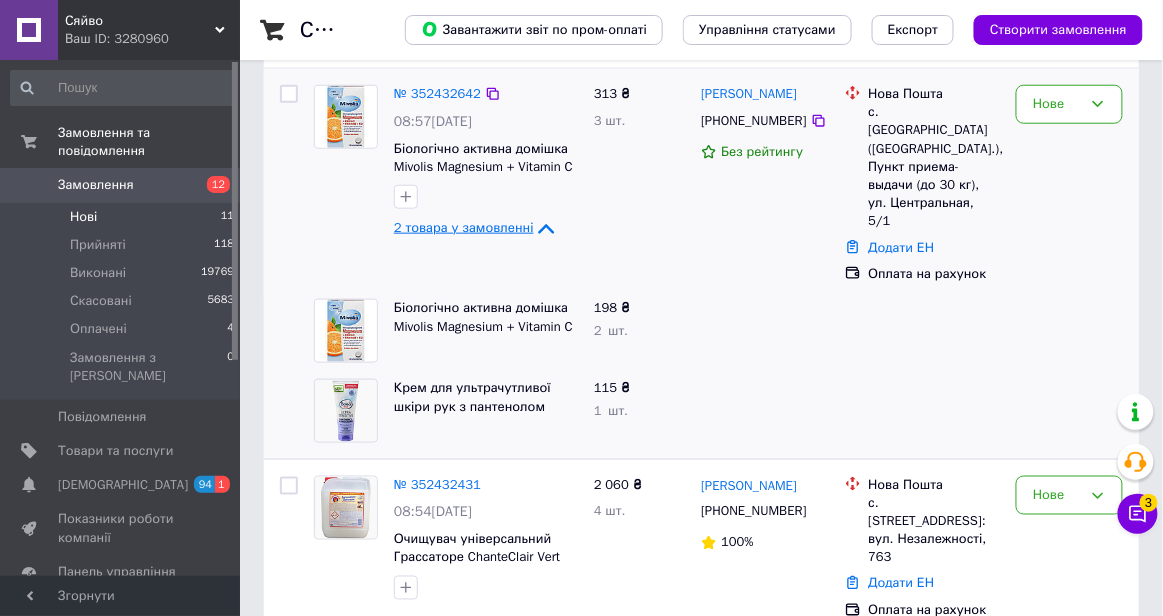 scroll, scrollTop: 442, scrollLeft: 0, axis: vertical 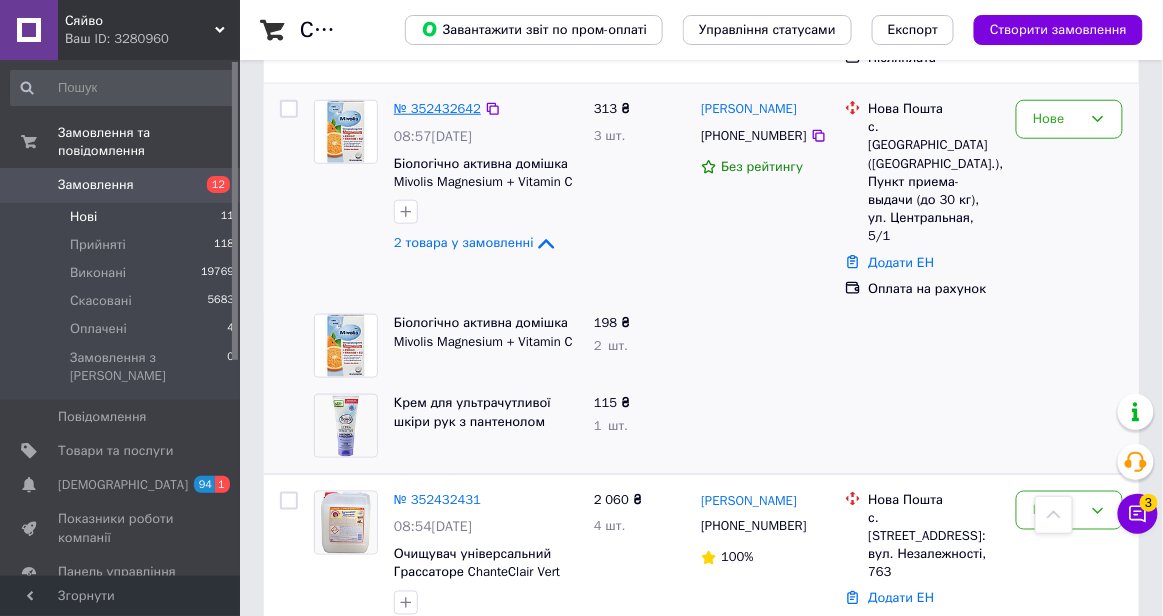 click on "№ 352432642" at bounding box center (437, 108) 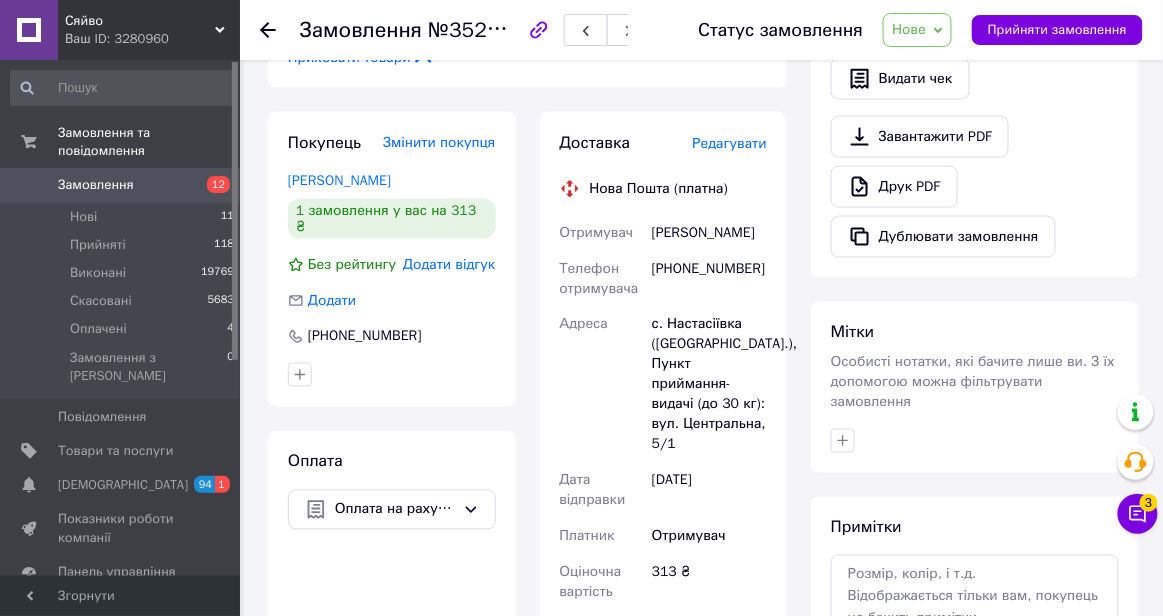 scroll, scrollTop: 620, scrollLeft: 0, axis: vertical 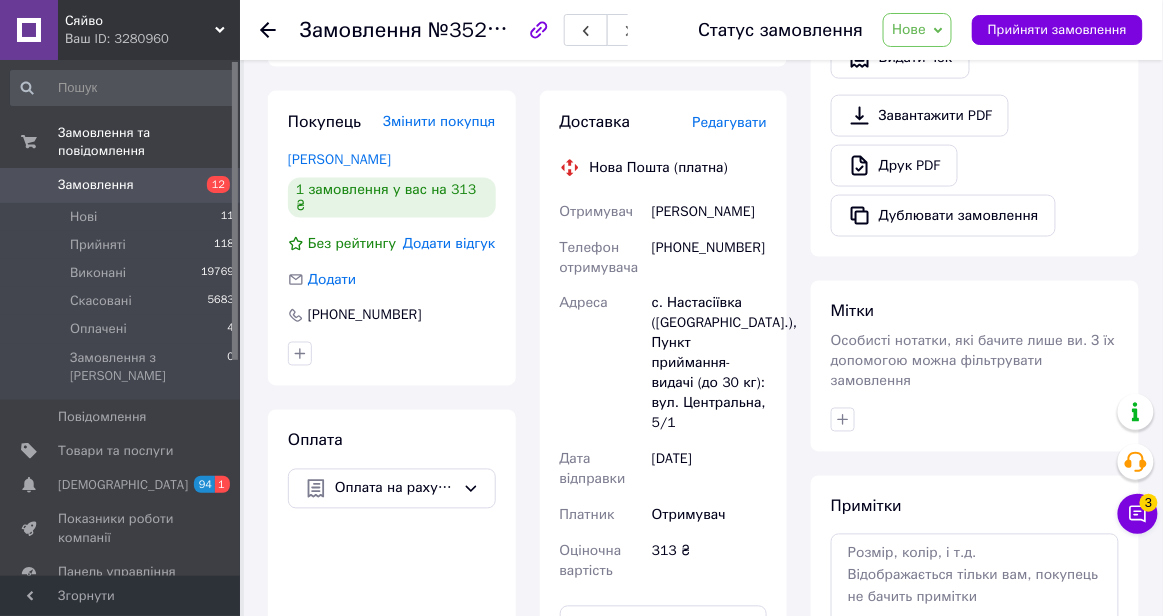 click on "[PHONE_NUMBER]" at bounding box center (709, 258) 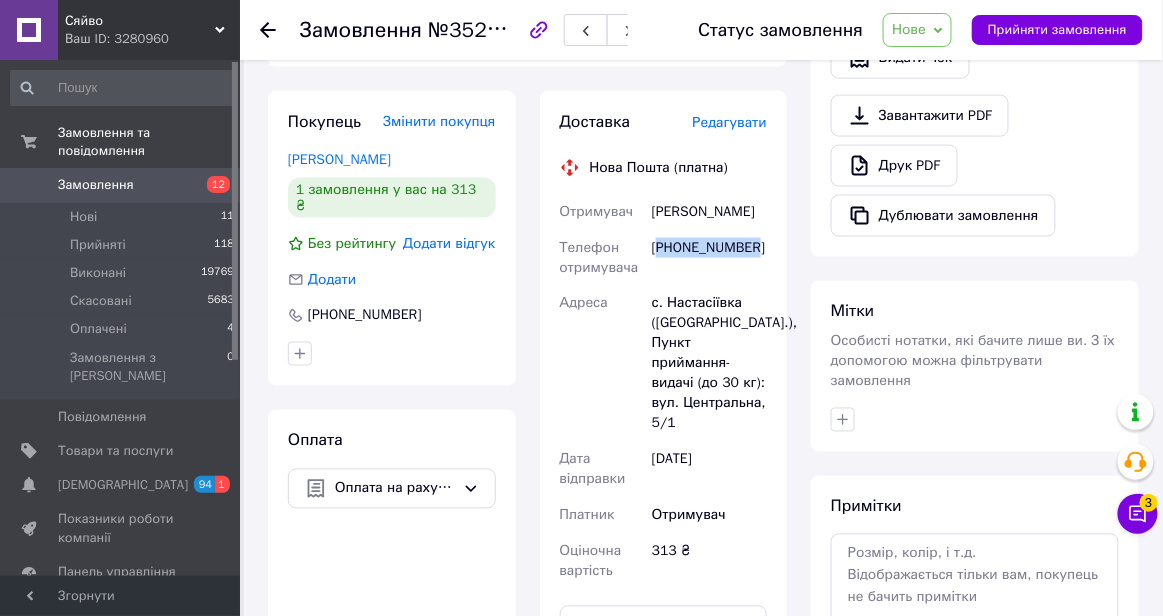 click on "[PHONE_NUMBER]" at bounding box center (709, 258) 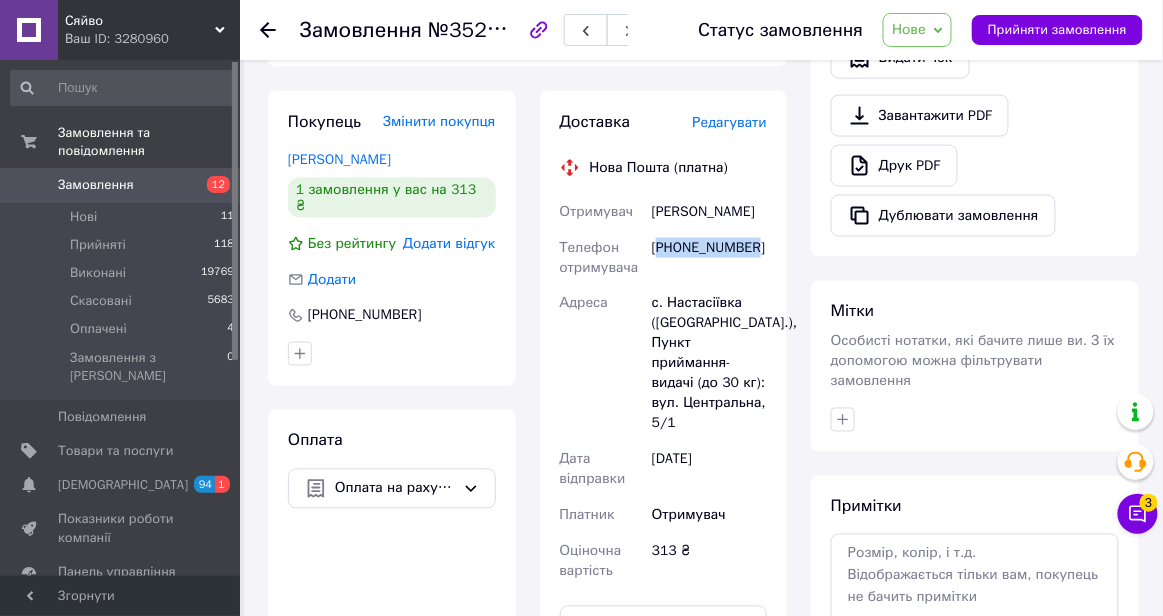 copy on "380968899211" 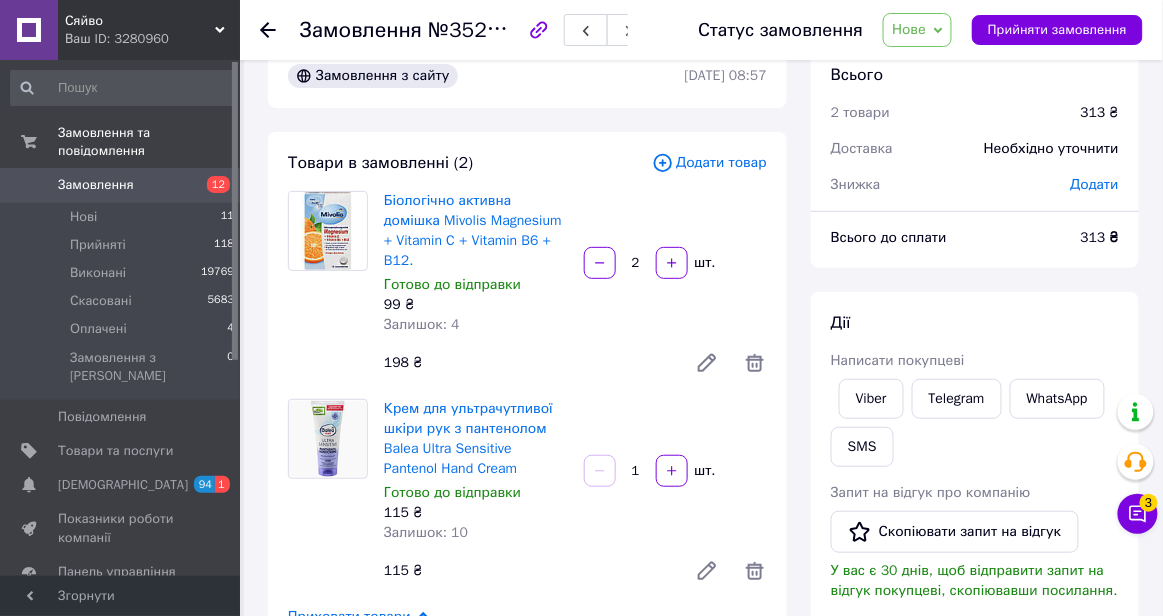 scroll, scrollTop: 0, scrollLeft: 0, axis: both 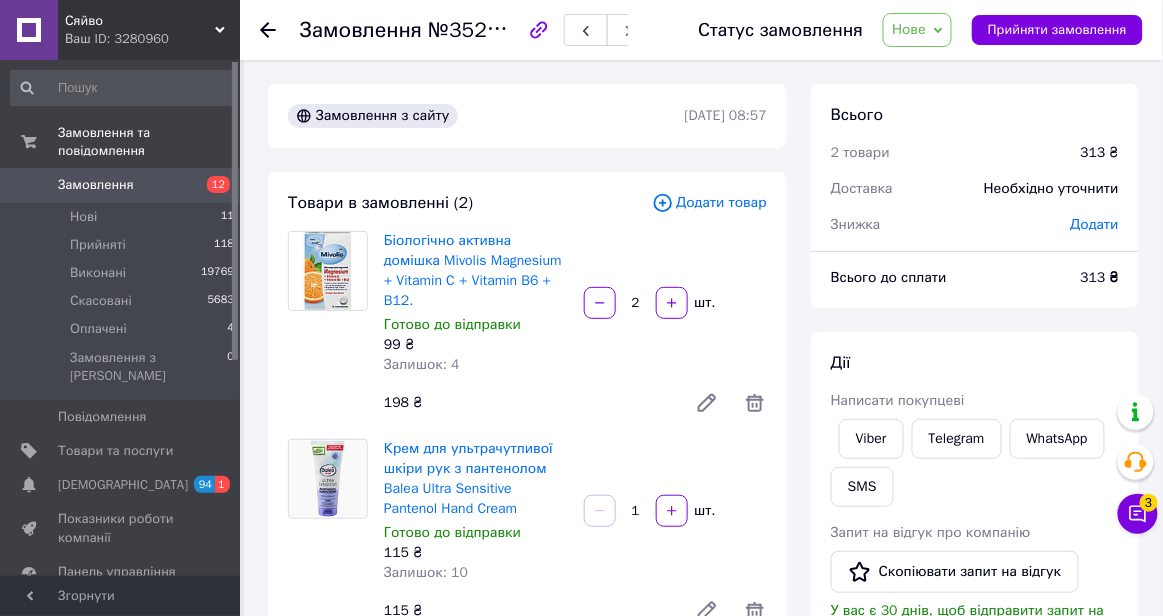click at bounding box center (268, 30) 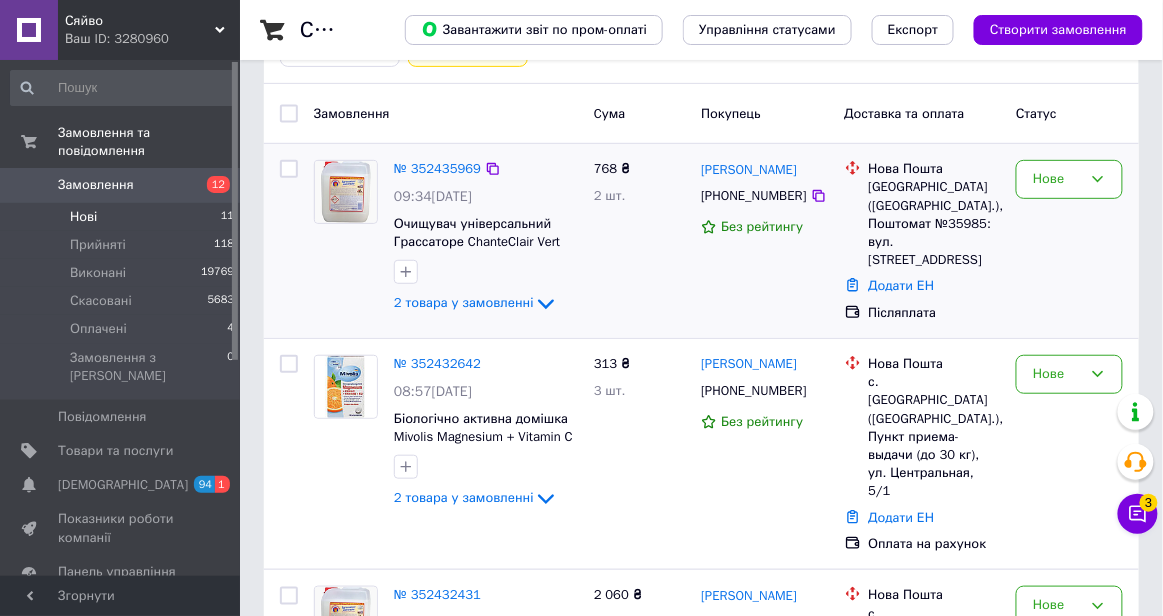 scroll, scrollTop: 142, scrollLeft: 0, axis: vertical 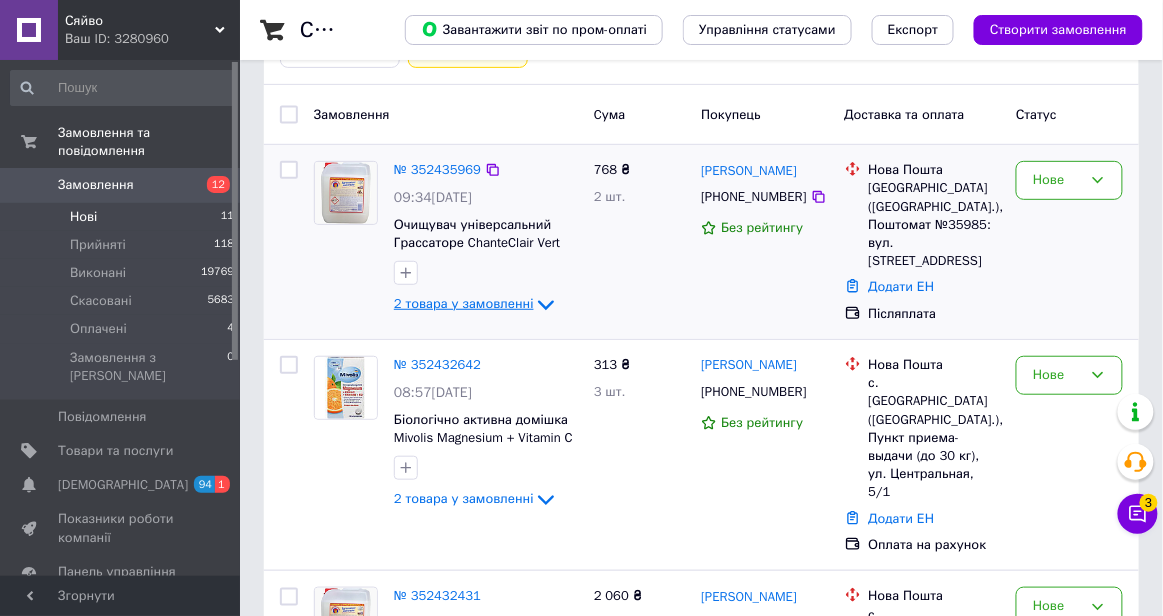 click on "2 товара у замовленні" at bounding box center (464, 304) 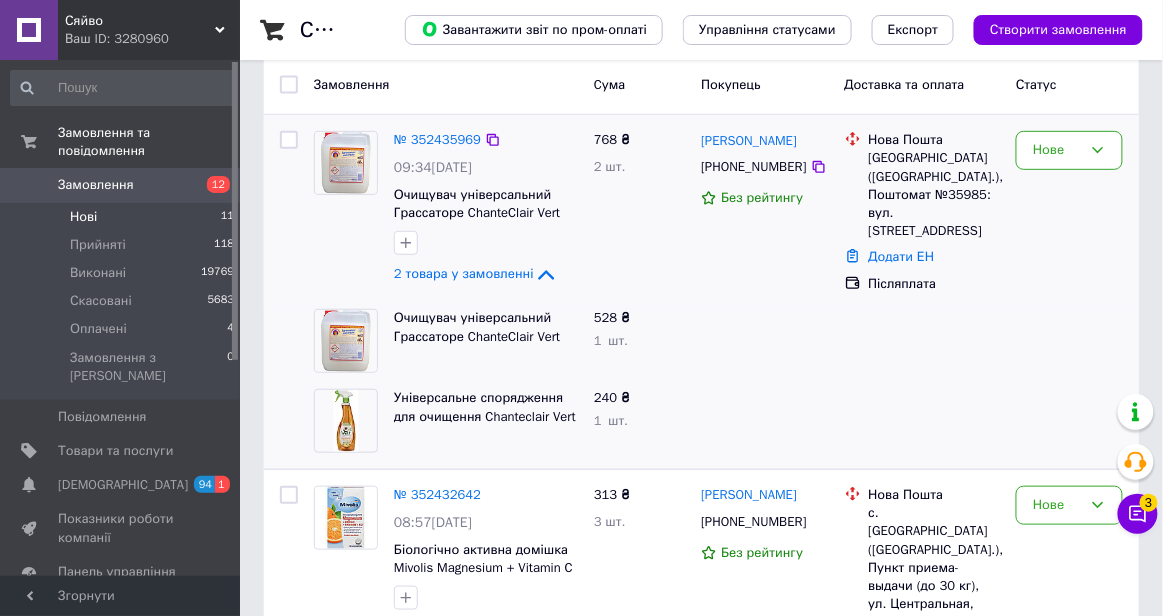 scroll, scrollTop: 176, scrollLeft: 0, axis: vertical 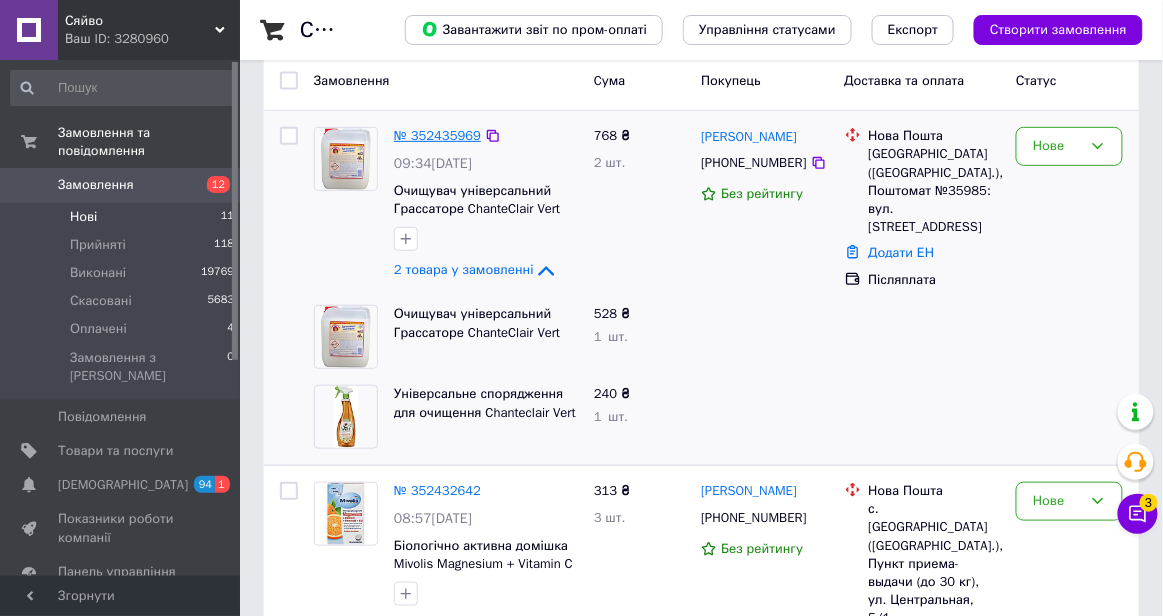 click on "№ 352435969" at bounding box center (437, 135) 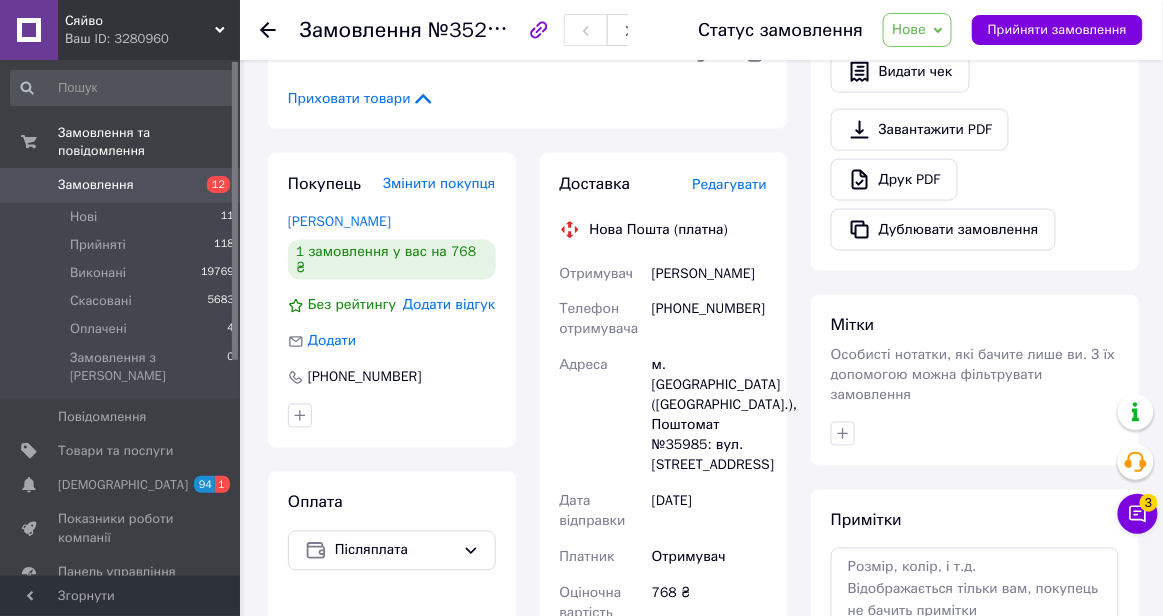 scroll, scrollTop: 615, scrollLeft: 0, axis: vertical 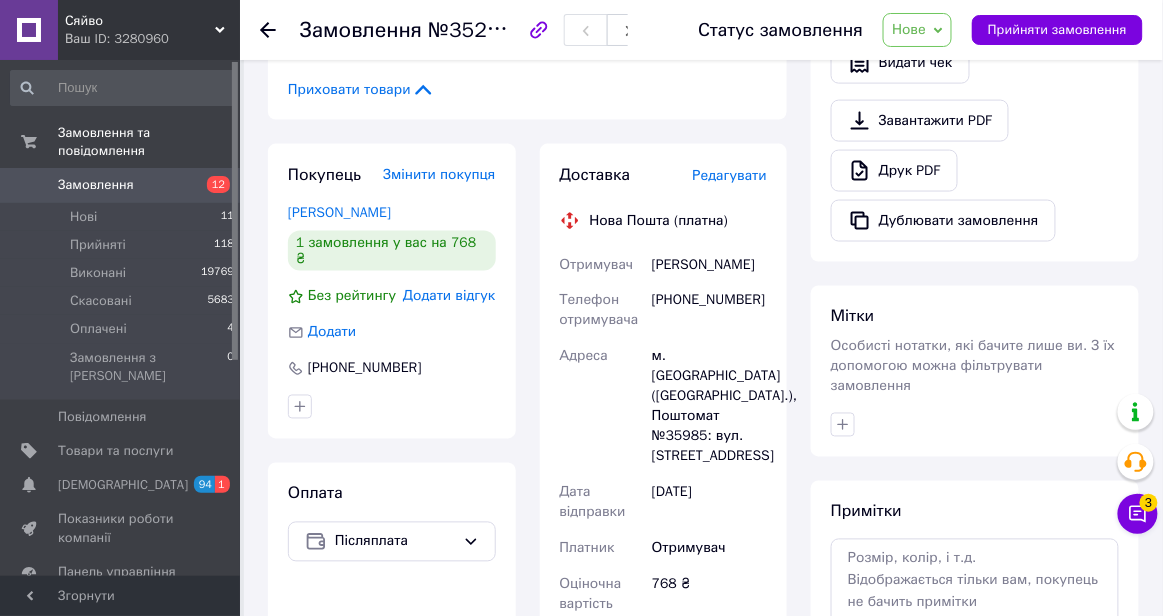 click on "Редагувати" at bounding box center (730, 175) 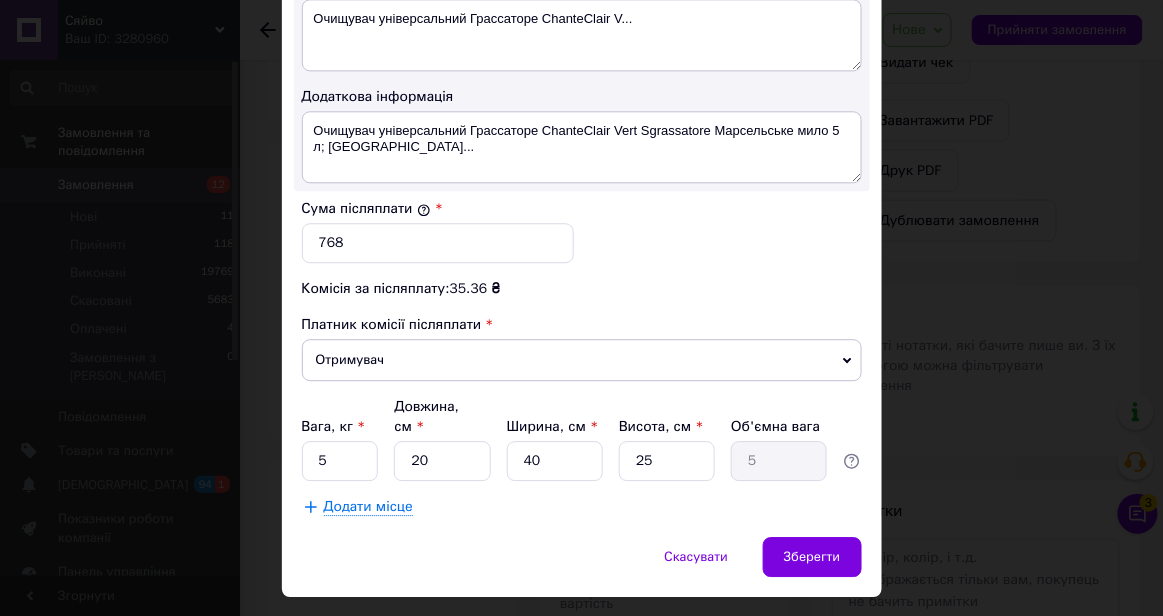 scroll, scrollTop: 1150, scrollLeft: 0, axis: vertical 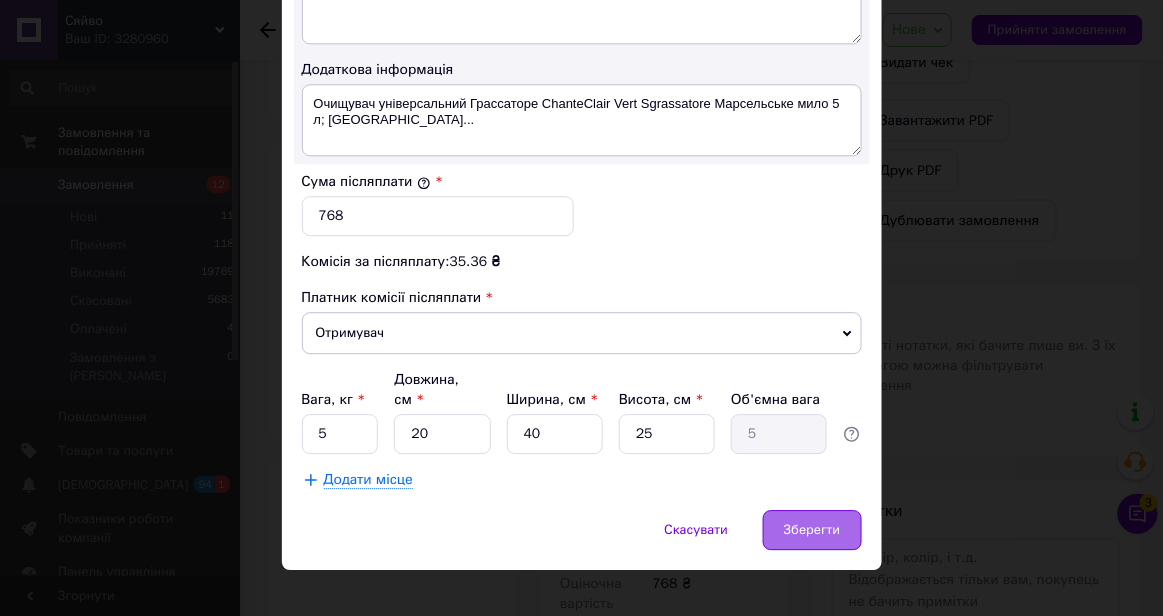 click on "Зберегти" at bounding box center (812, 530) 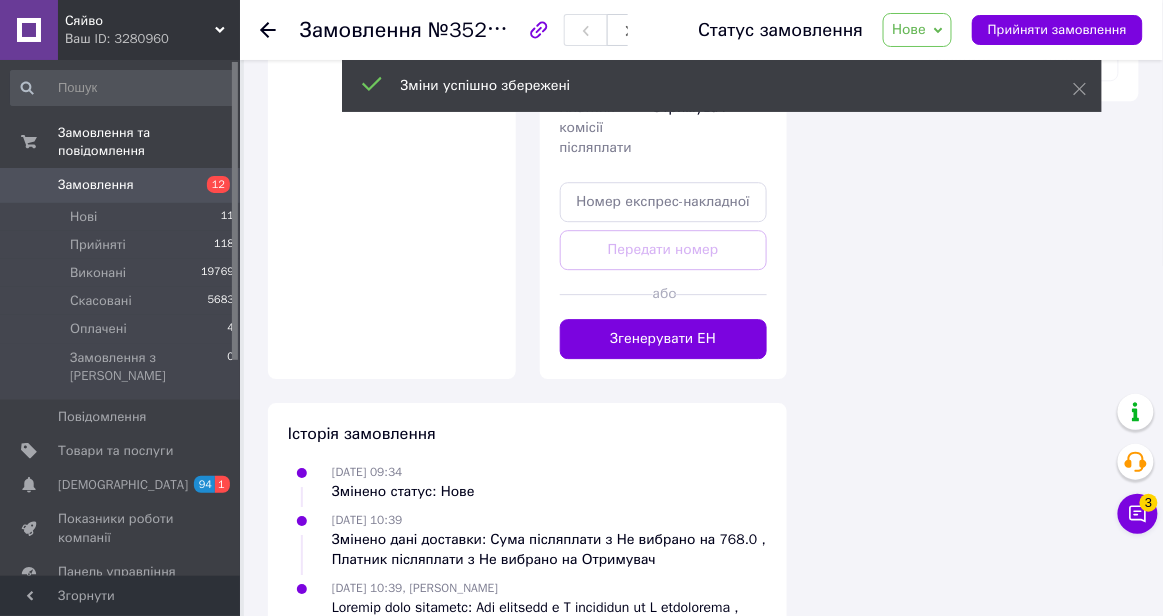 scroll, scrollTop: 1302, scrollLeft: 0, axis: vertical 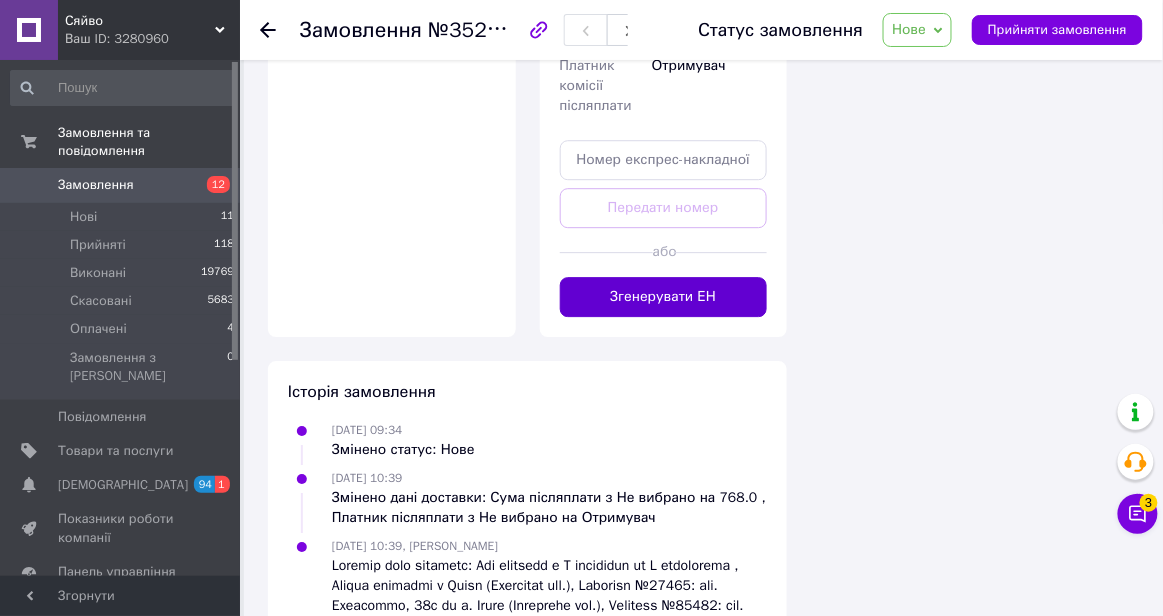 click on "Згенерувати ЕН" at bounding box center (664, 297) 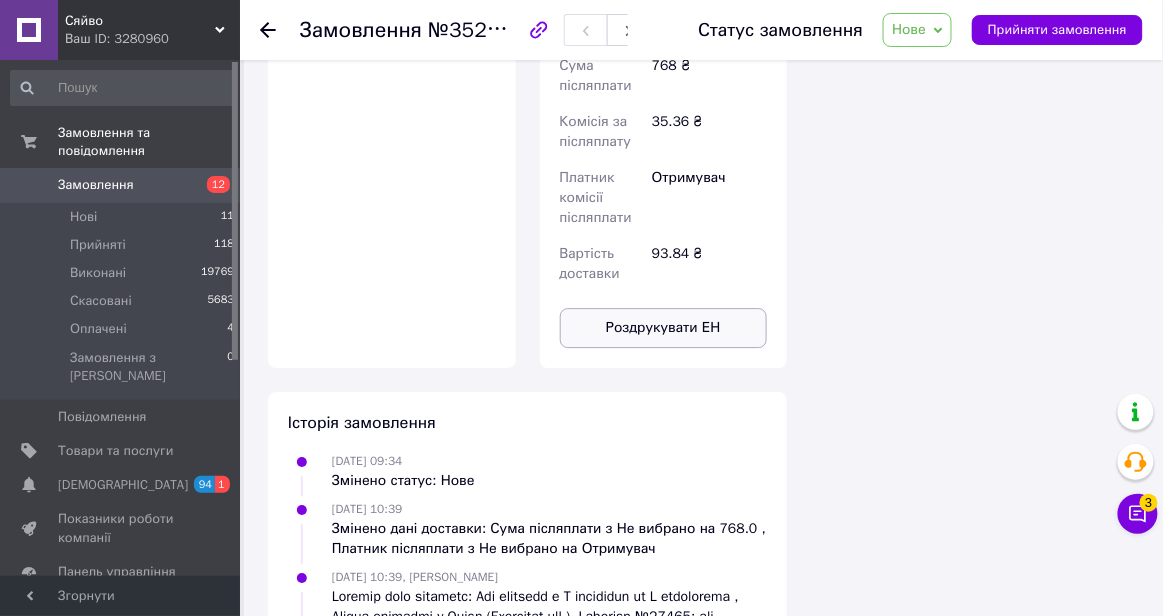 click on "Роздрукувати ЕН" at bounding box center (664, 328) 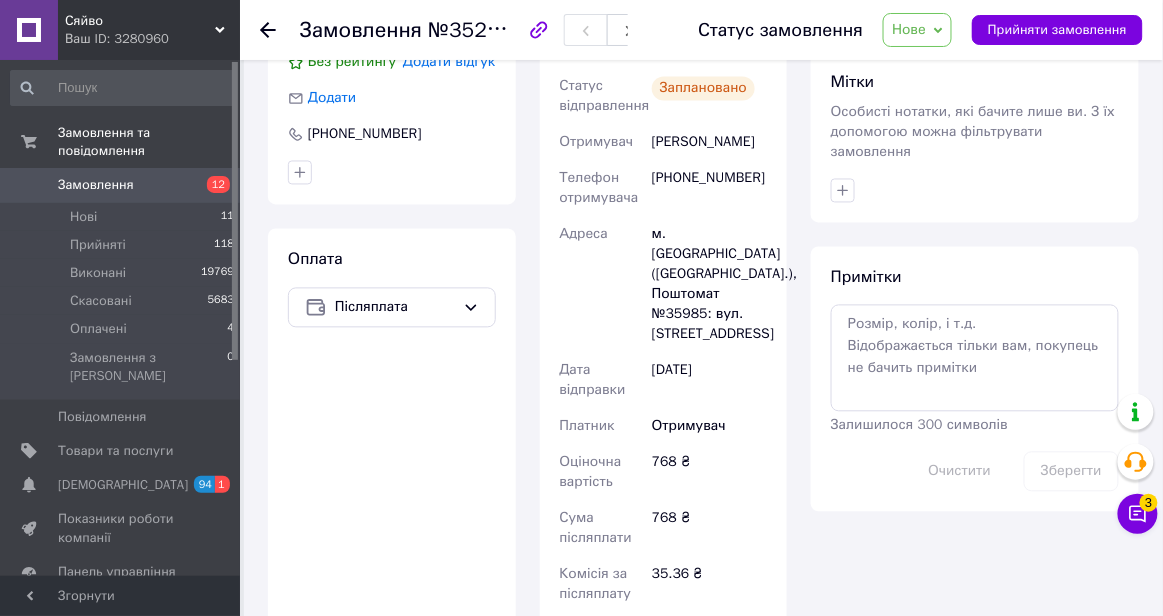 scroll, scrollTop: 834, scrollLeft: 0, axis: vertical 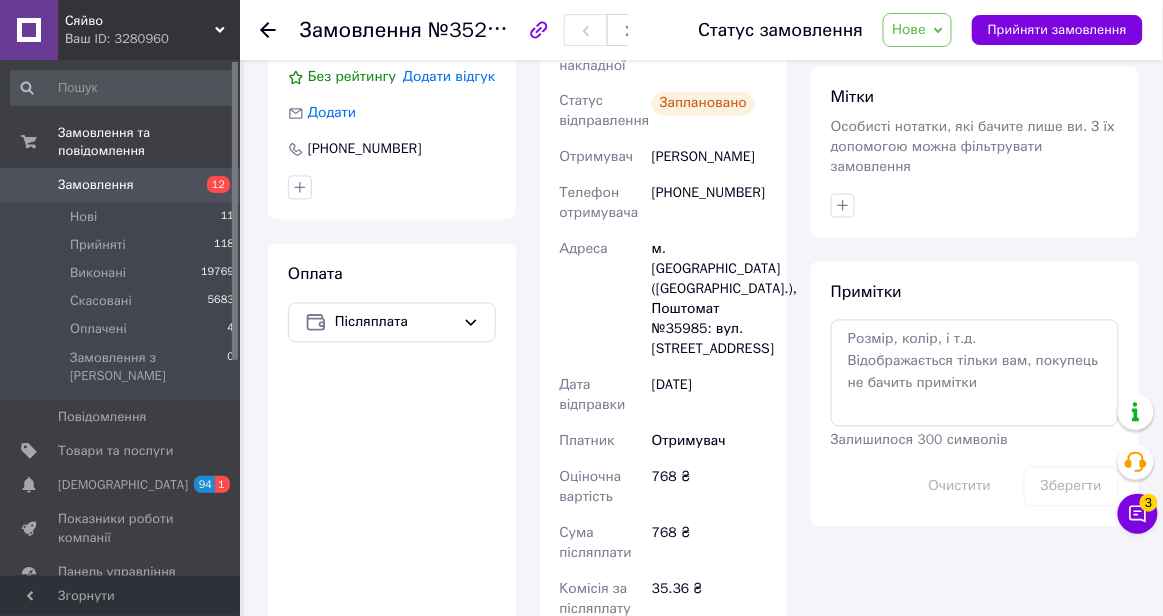 click on "[PHONE_NUMBER]" at bounding box center (709, 204) 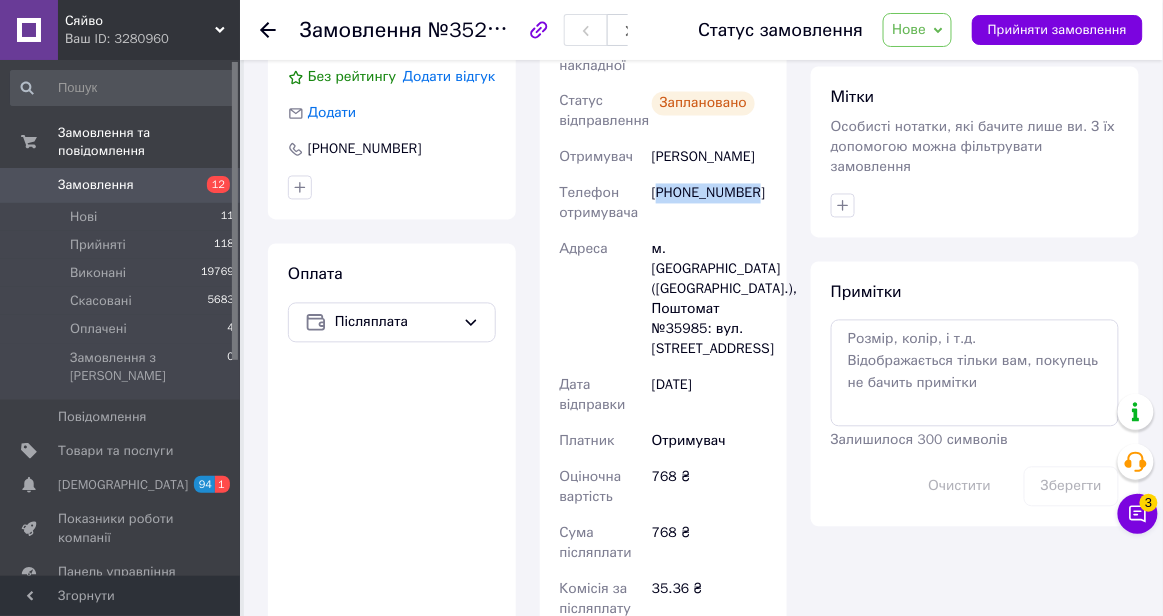 click on "[PHONE_NUMBER]" at bounding box center [709, 204] 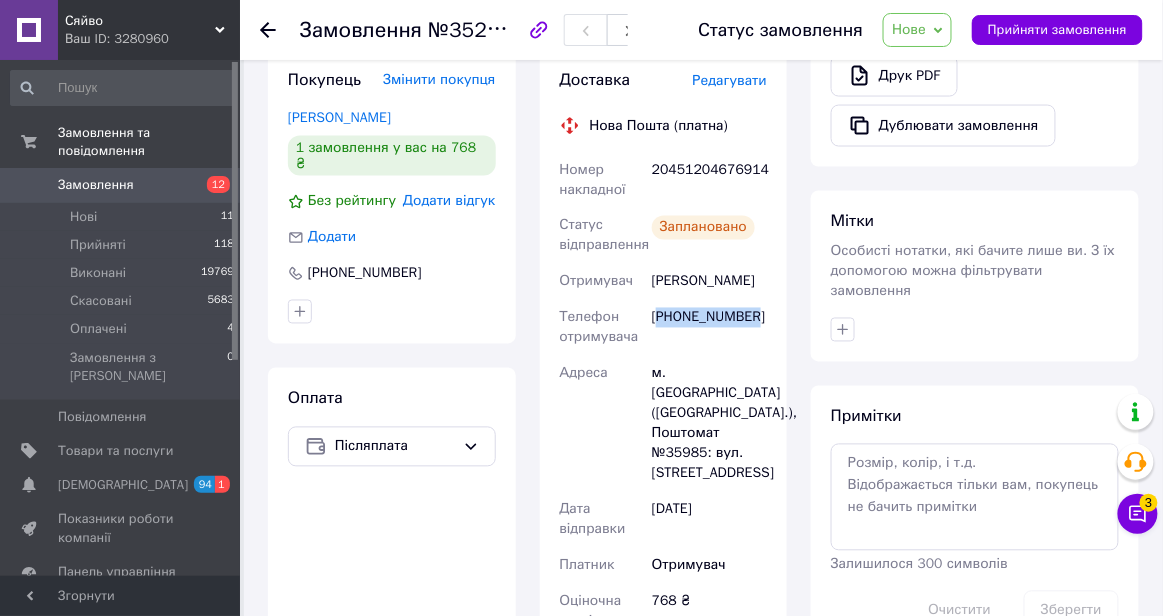 scroll, scrollTop: 690, scrollLeft: 0, axis: vertical 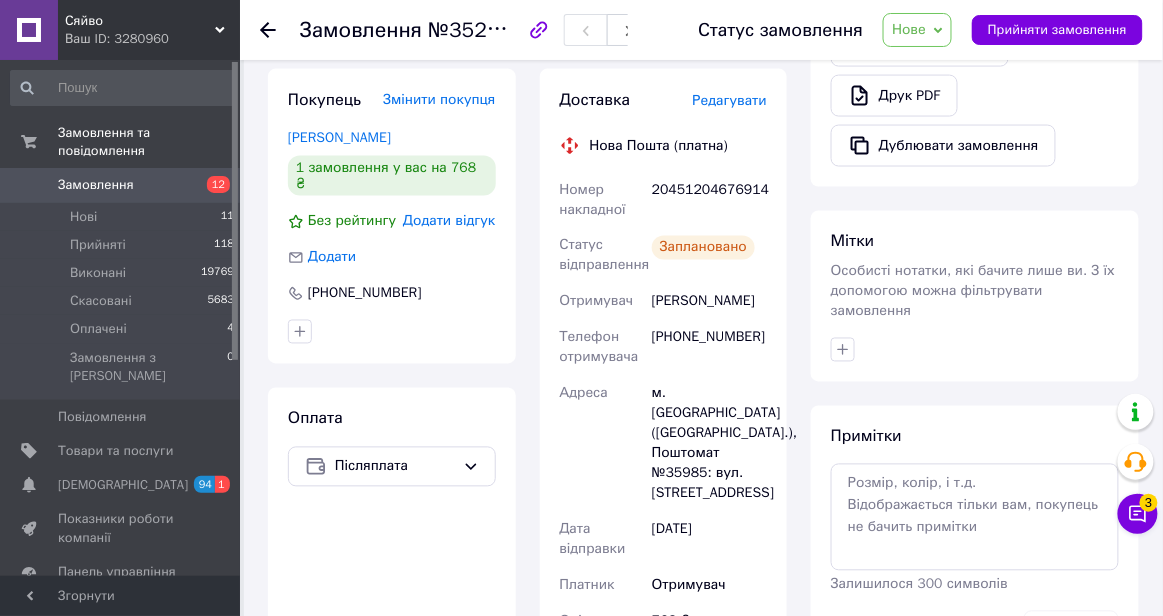 click on "20451204676914" at bounding box center (709, 200) 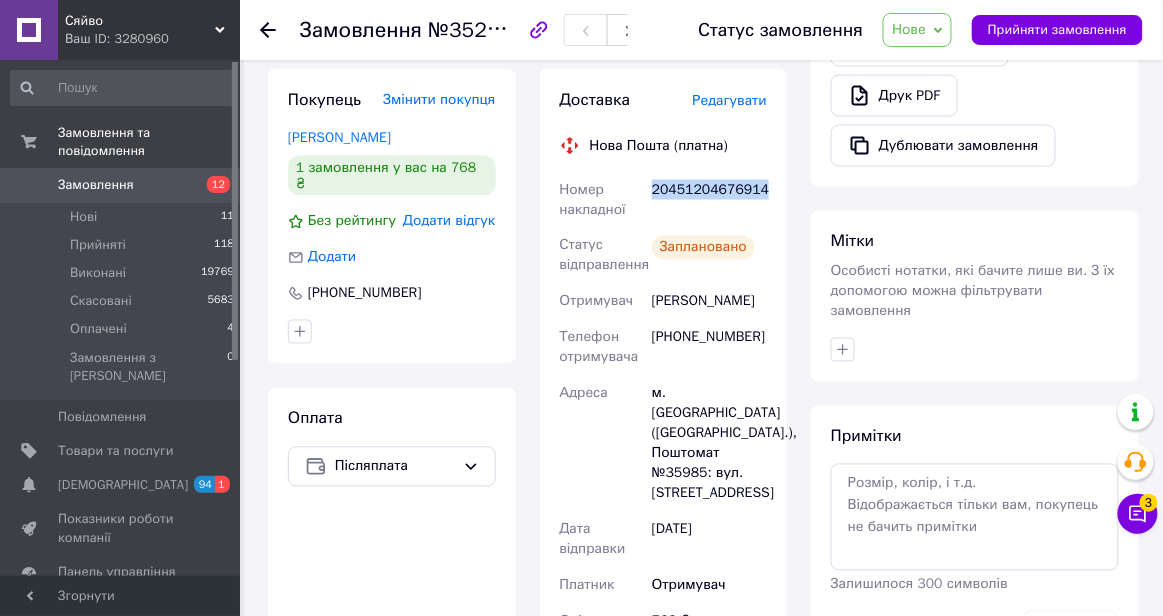 click on "20451204676914" at bounding box center (709, 200) 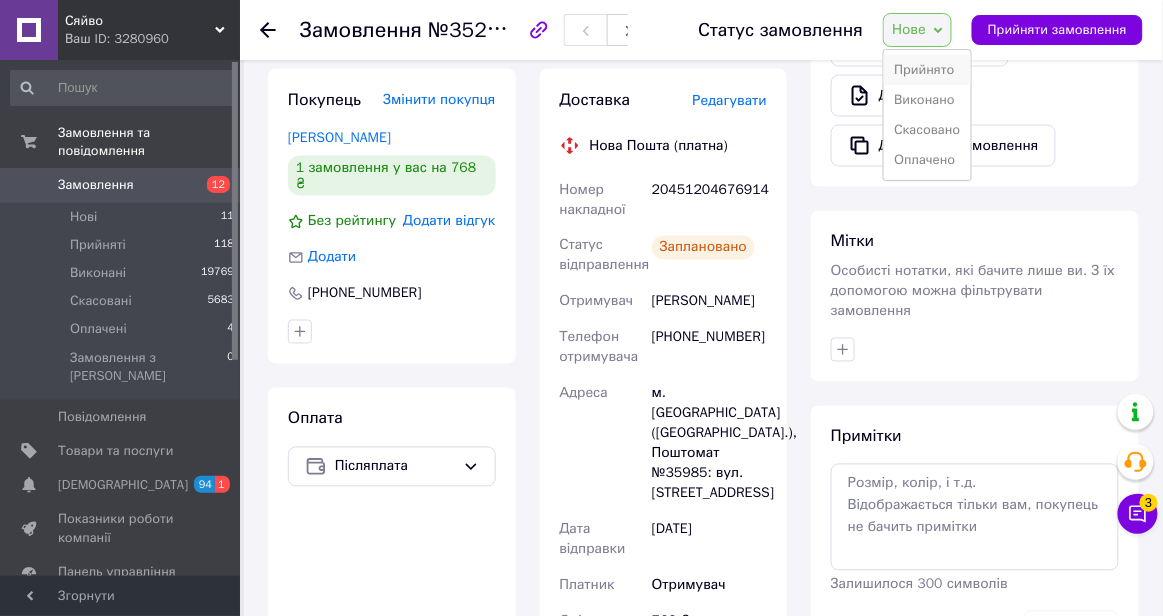 click on "Прийнято" at bounding box center [927, 70] 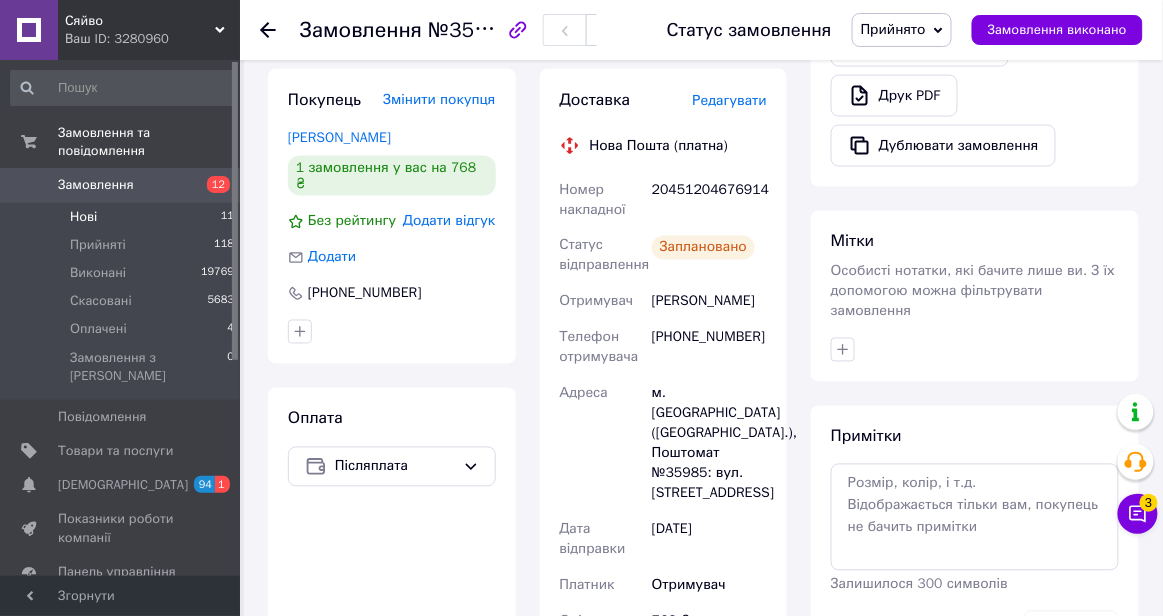 click on "Нові 11" at bounding box center [123, 217] 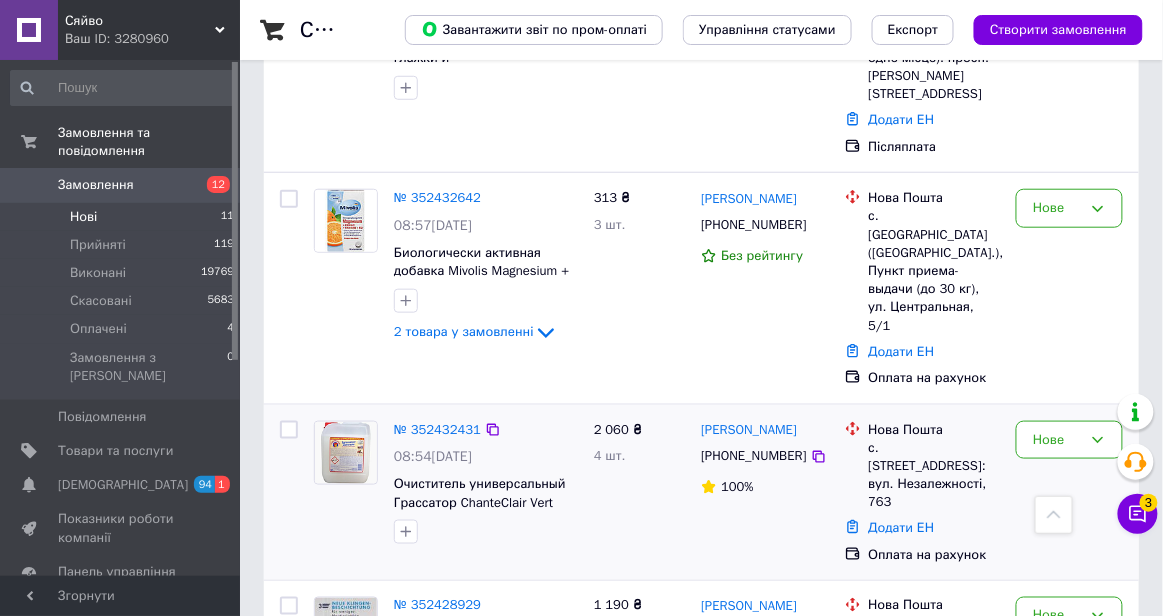 scroll, scrollTop: 351, scrollLeft: 0, axis: vertical 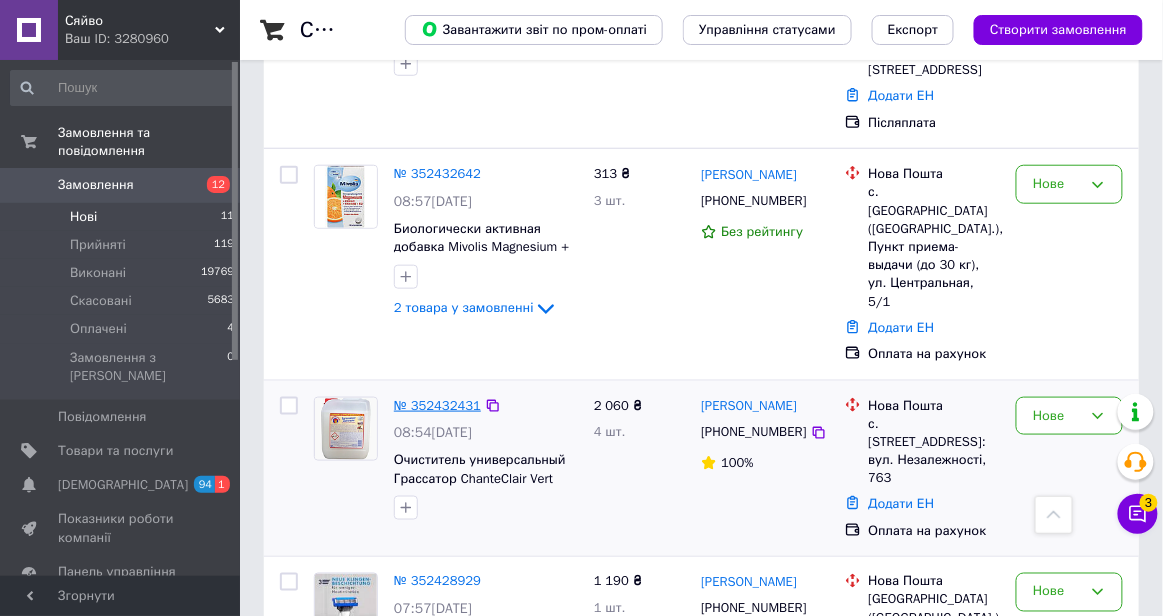 click on "№ 352432431" at bounding box center (437, 405) 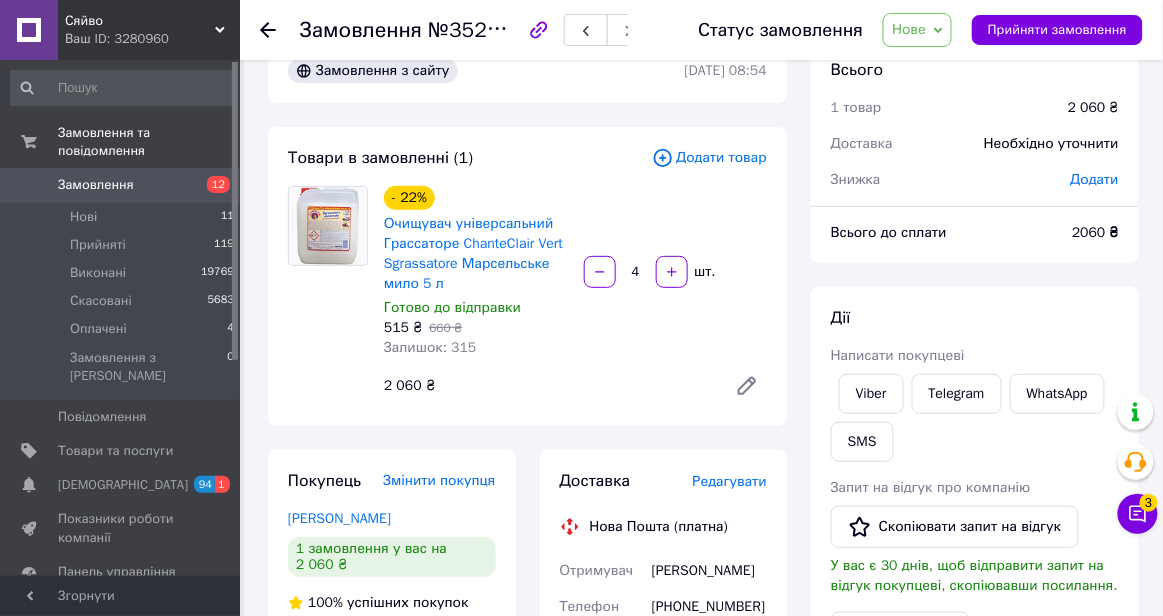 scroll, scrollTop: 0, scrollLeft: 0, axis: both 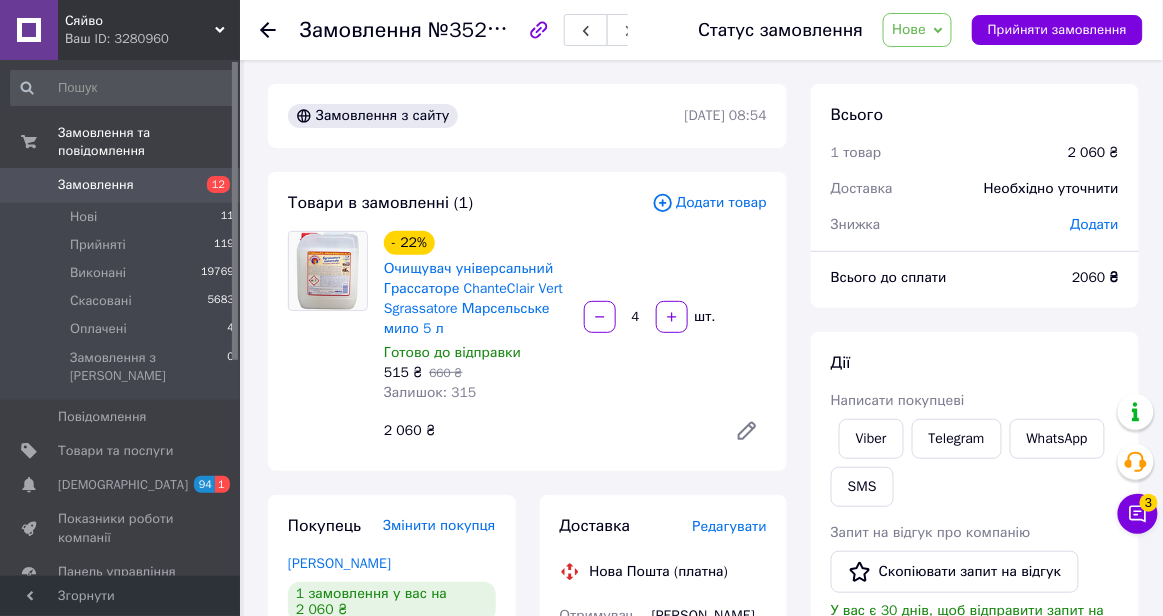 click 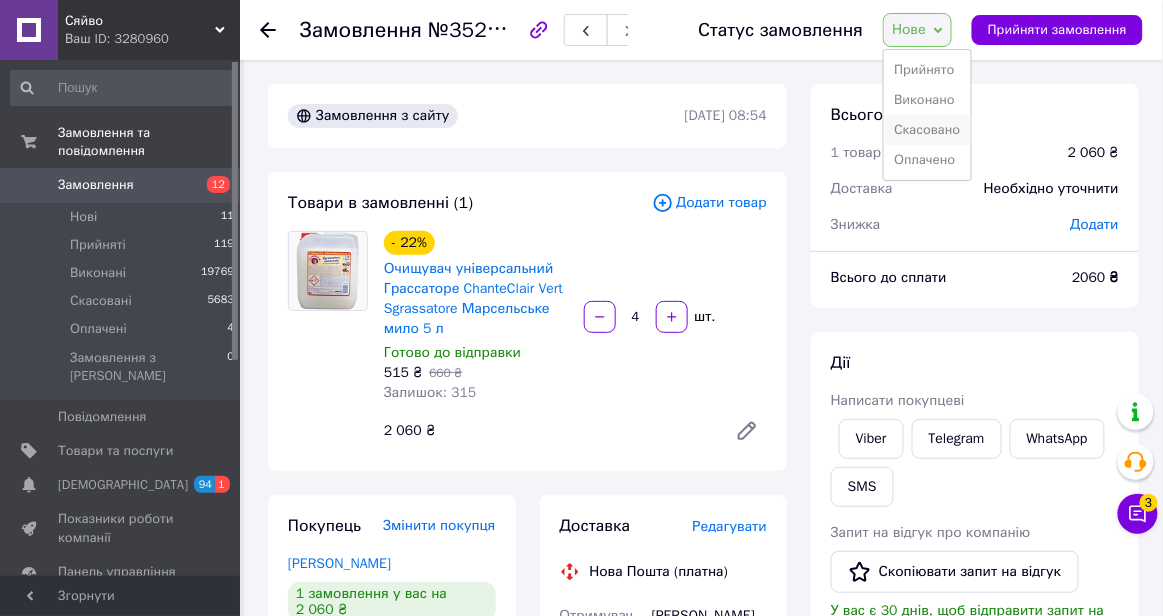 click on "Скасовано" at bounding box center (927, 130) 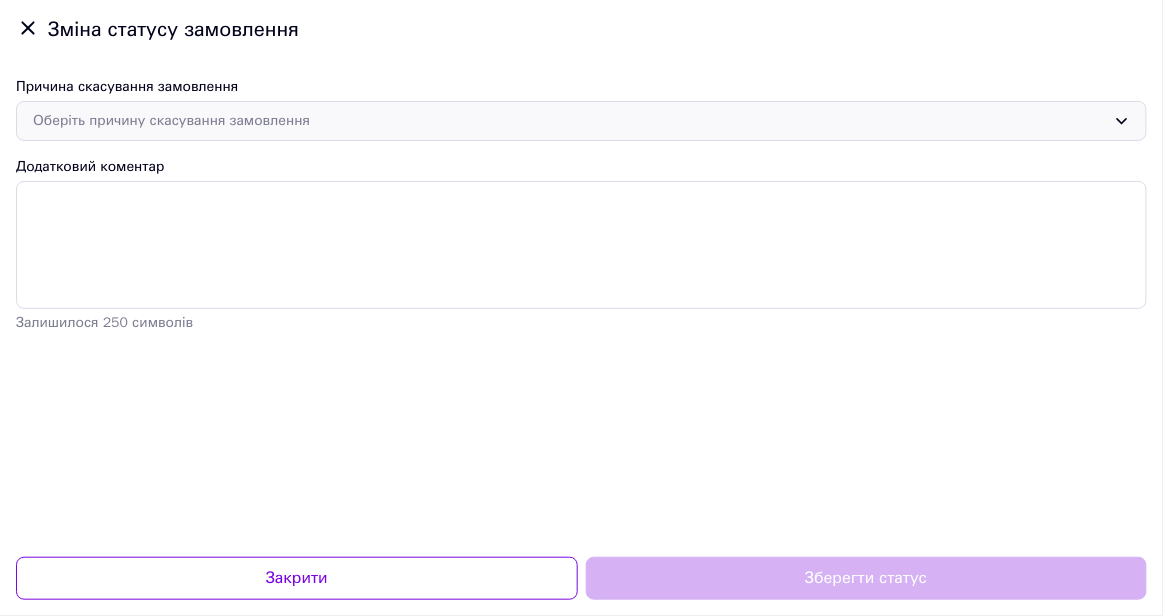 click 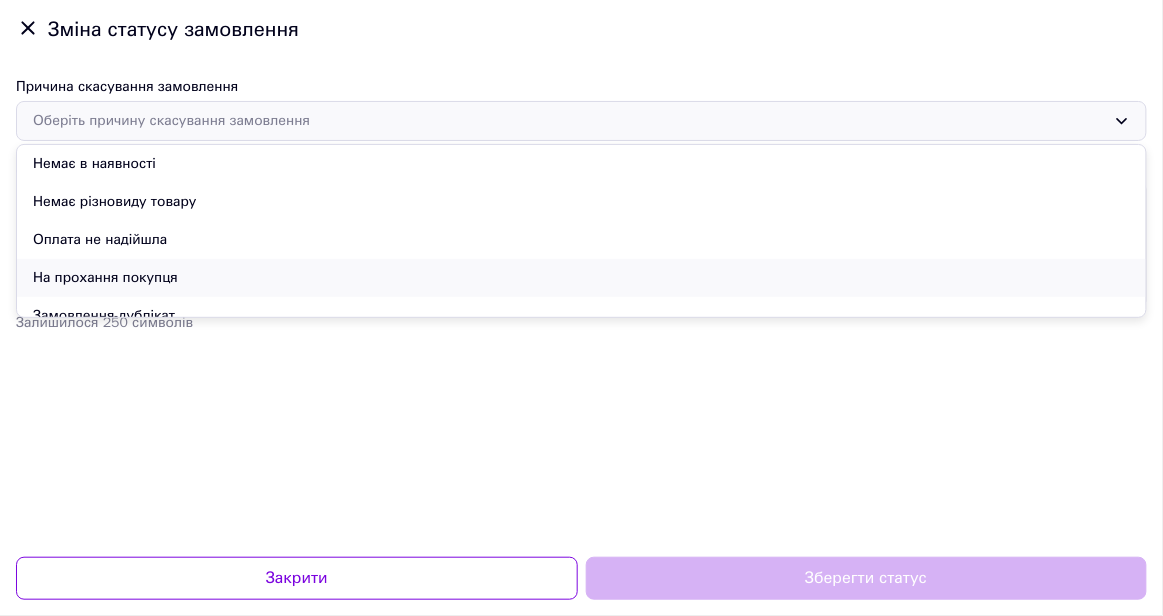 click on "На прохання покупця" at bounding box center [581, 278] 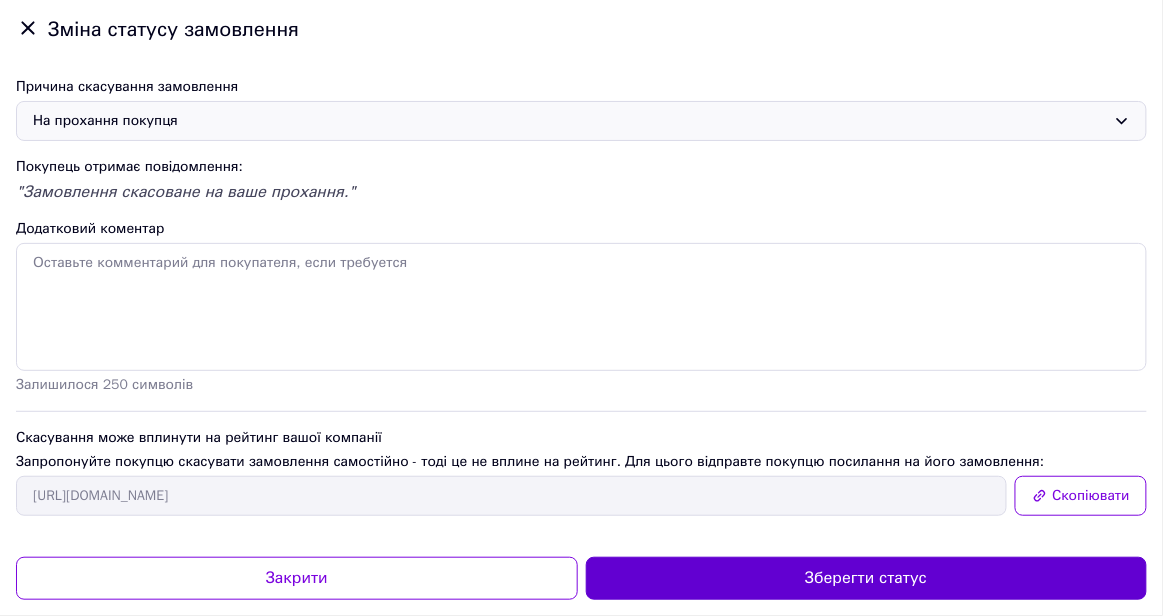 click on "Зберегти статус" at bounding box center [867, 578] 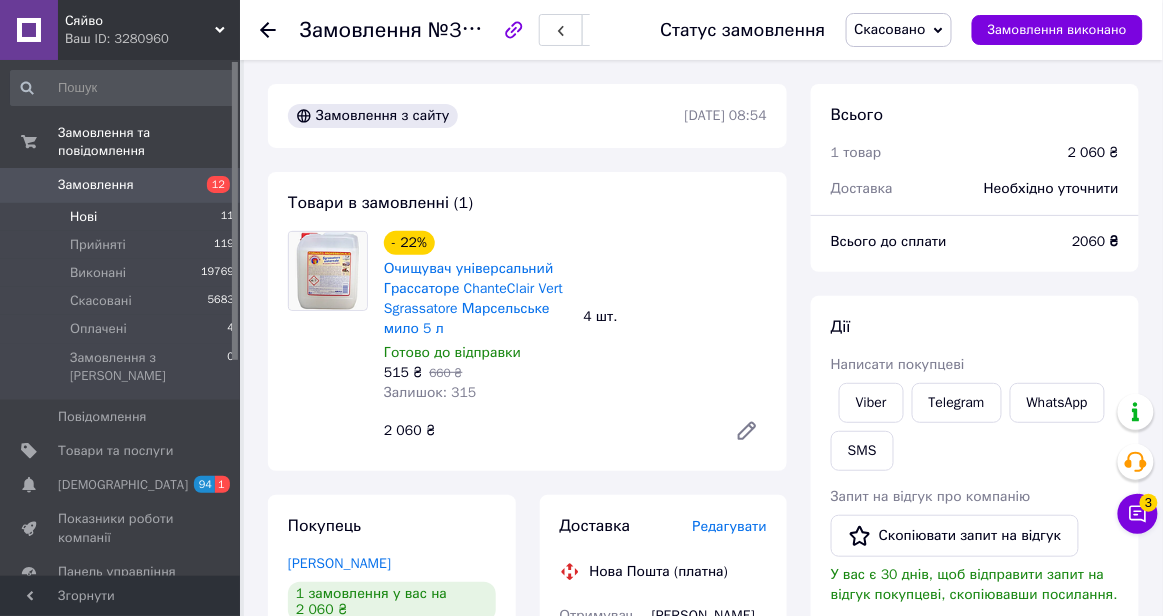 click on "Нові 11" at bounding box center [123, 217] 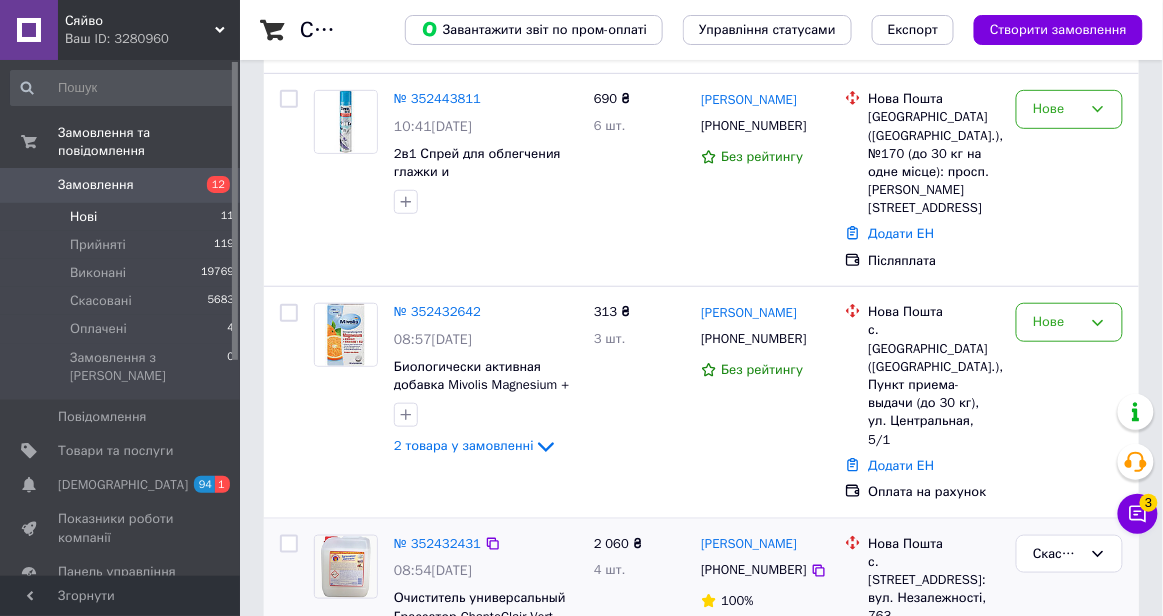scroll, scrollTop: 211, scrollLeft: 0, axis: vertical 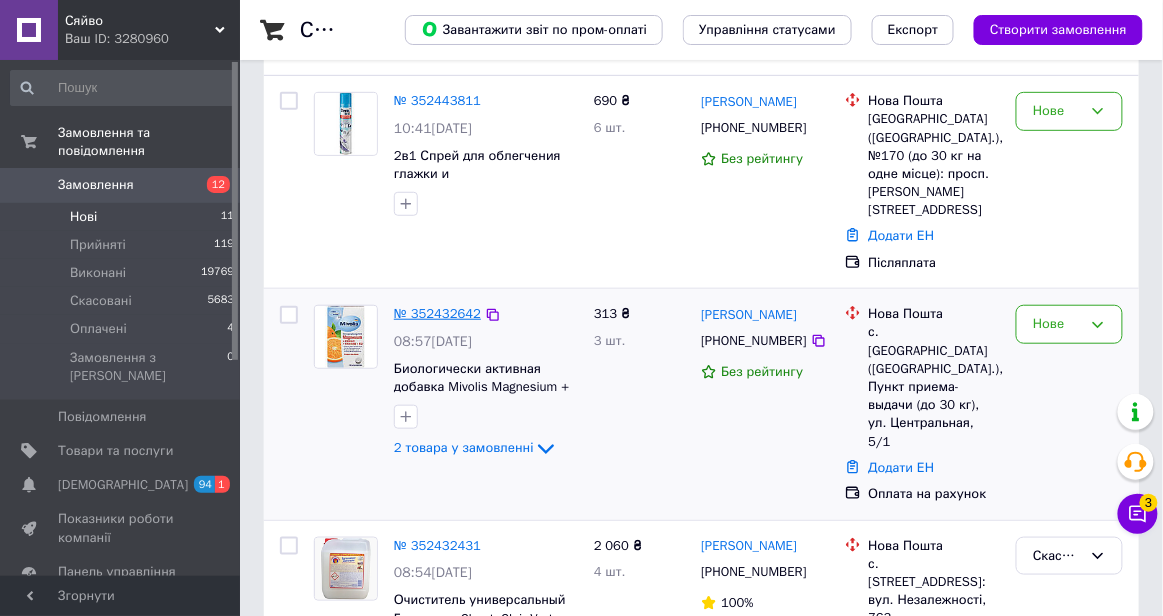click on "№ 352432642" at bounding box center [437, 313] 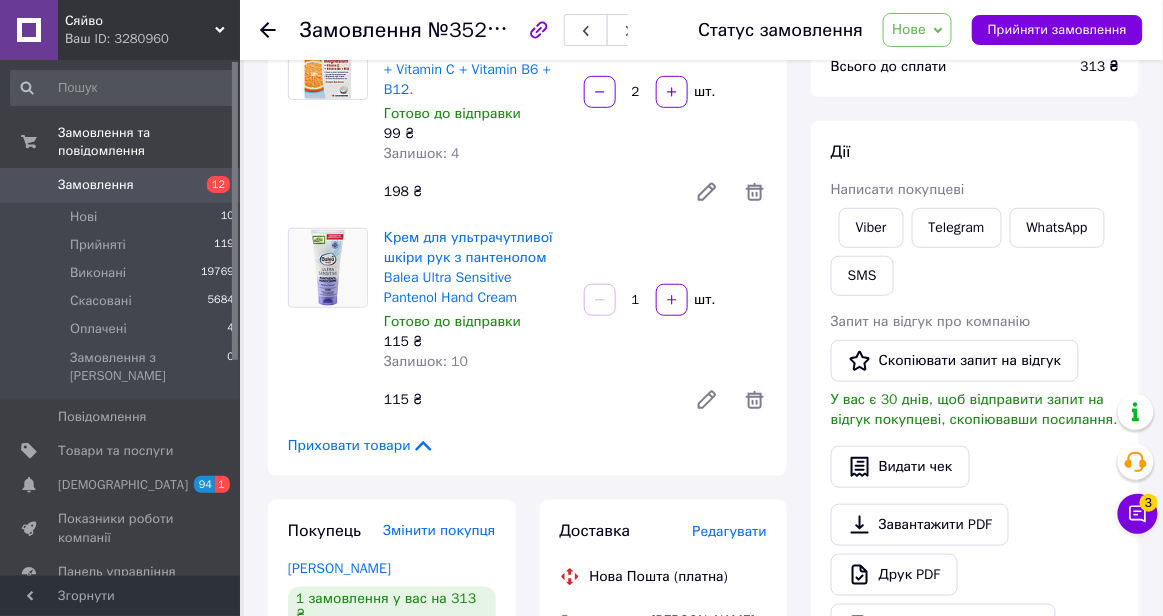 click on "Редагувати" at bounding box center (730, 531) 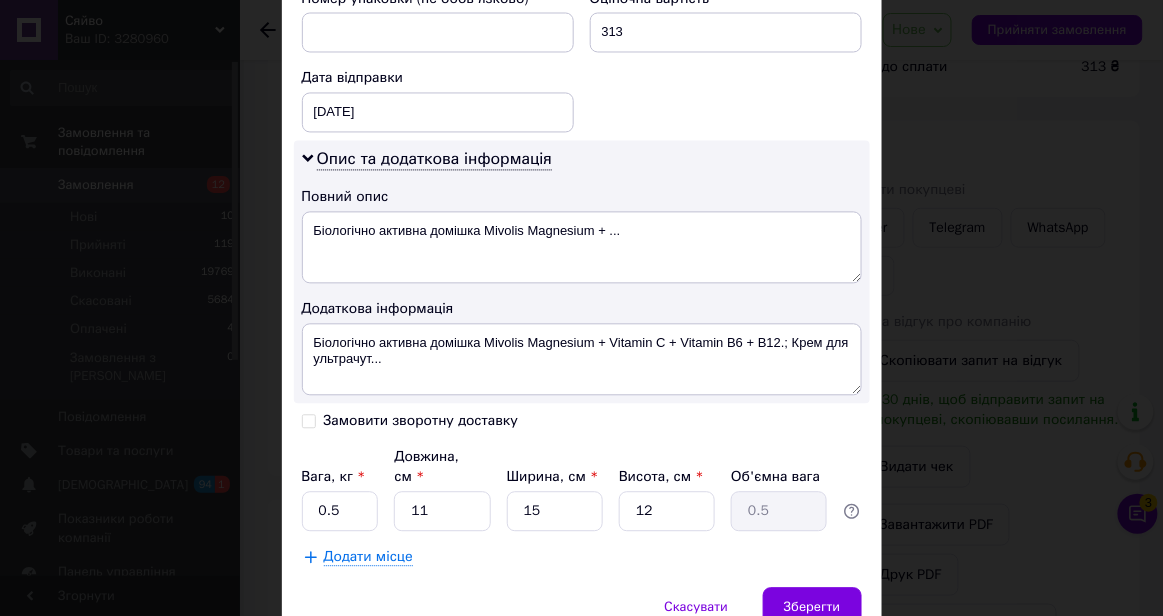 scroll, scrollTop: 988, scrollLeft: 0, axis: vertical 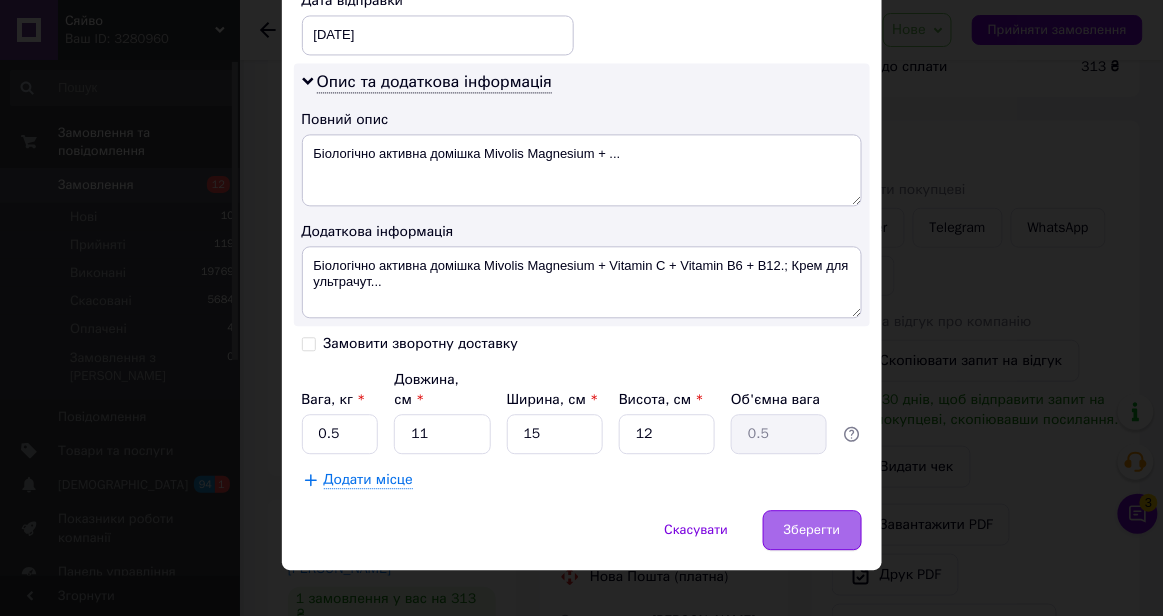 click on "Зберегти" at bounding box center [812, 530] 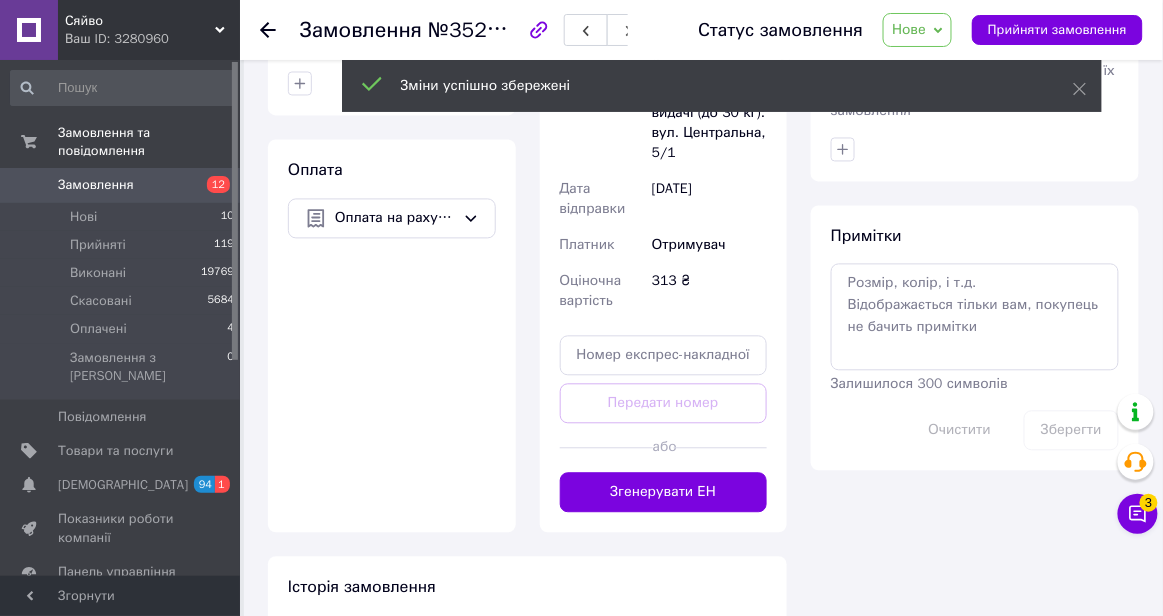 scroll, scrollTop: 893, scrollLeft: 0, axis: vertical 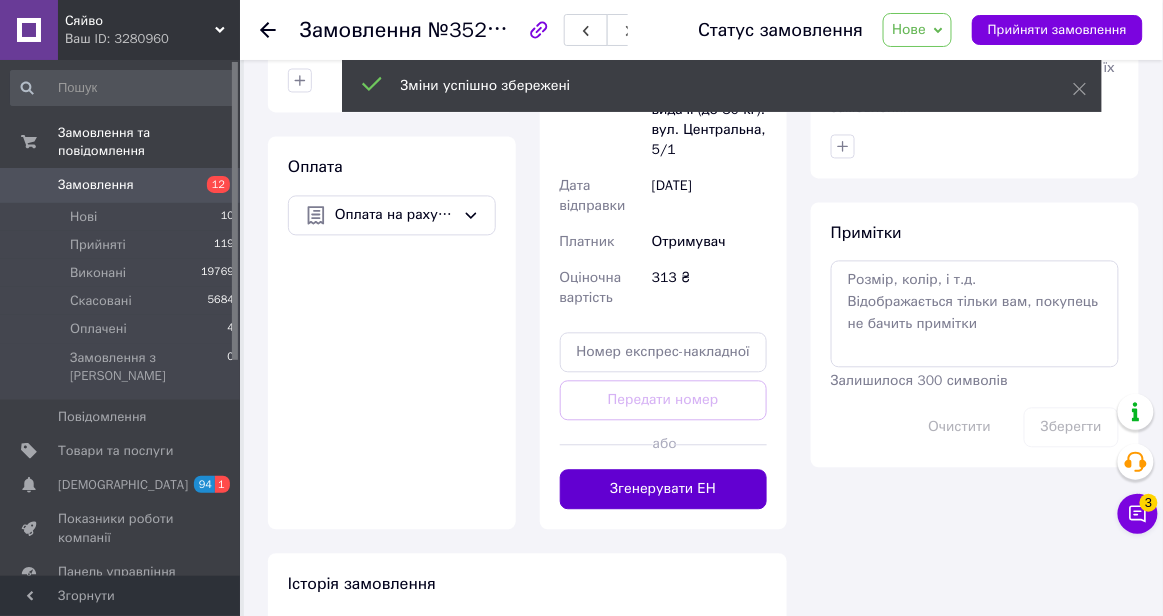 click on "Згенерувати ЕН" at bounding box center (664, 490) 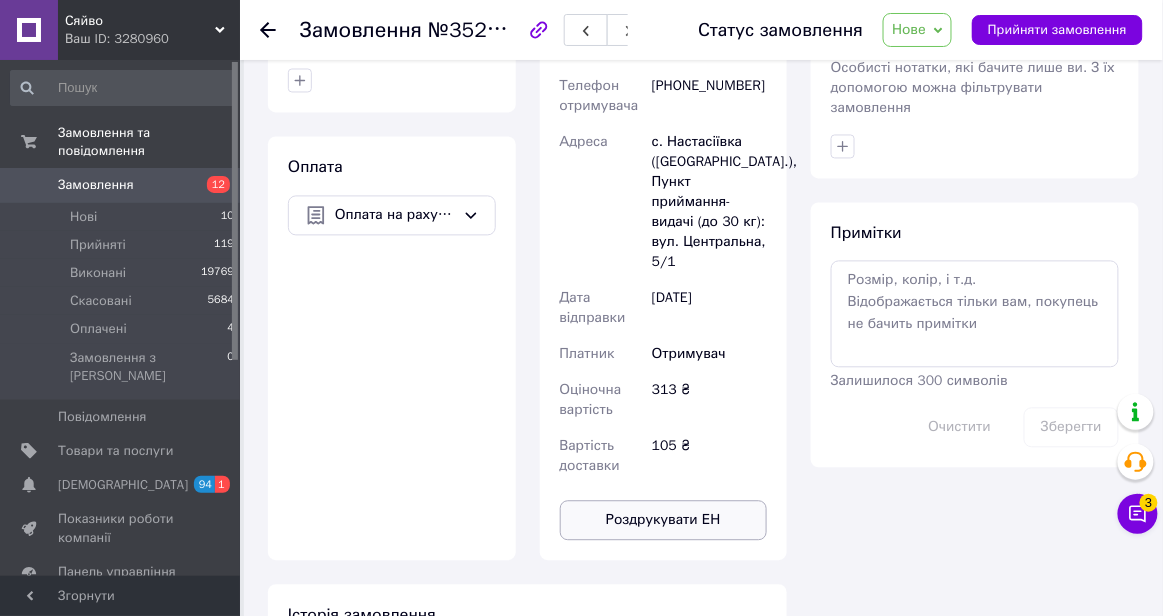 click on "Роздрукувати ЕН" at bounding box center (664, 521) 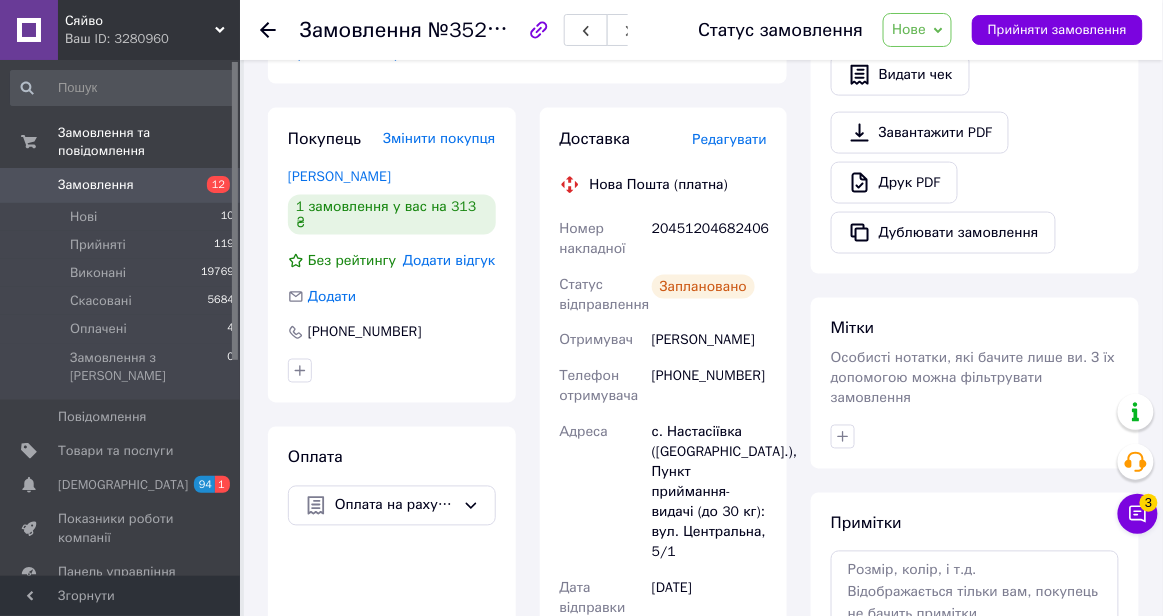 scroll, scrollTop: 601, scrollLeft: 0, axis: vertical 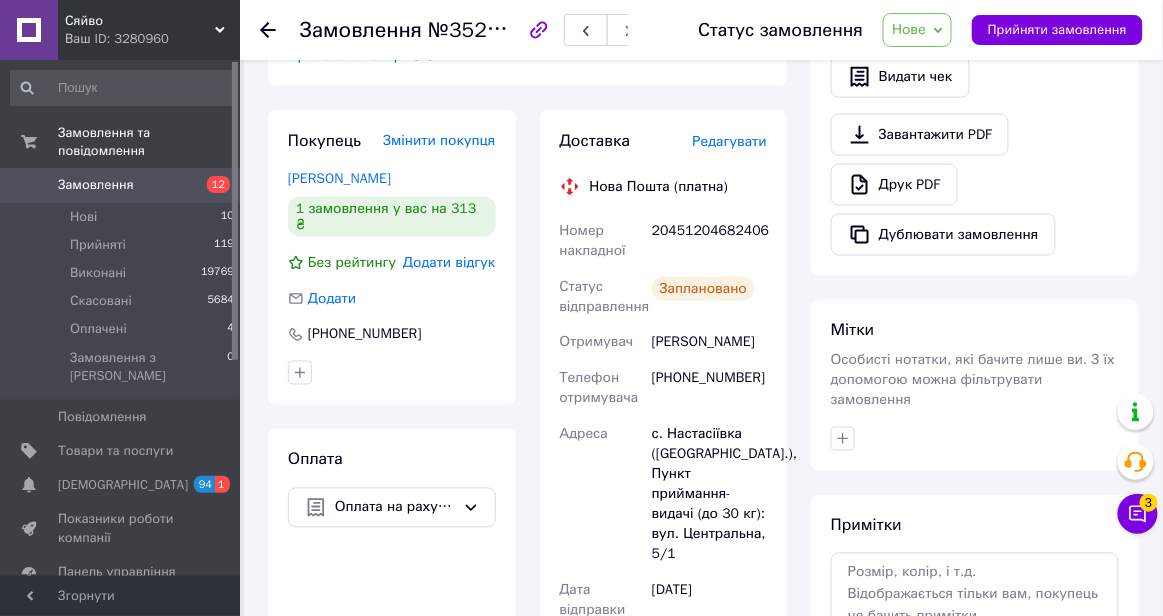 click on "20451204682406" at bounding box center [709, 241] 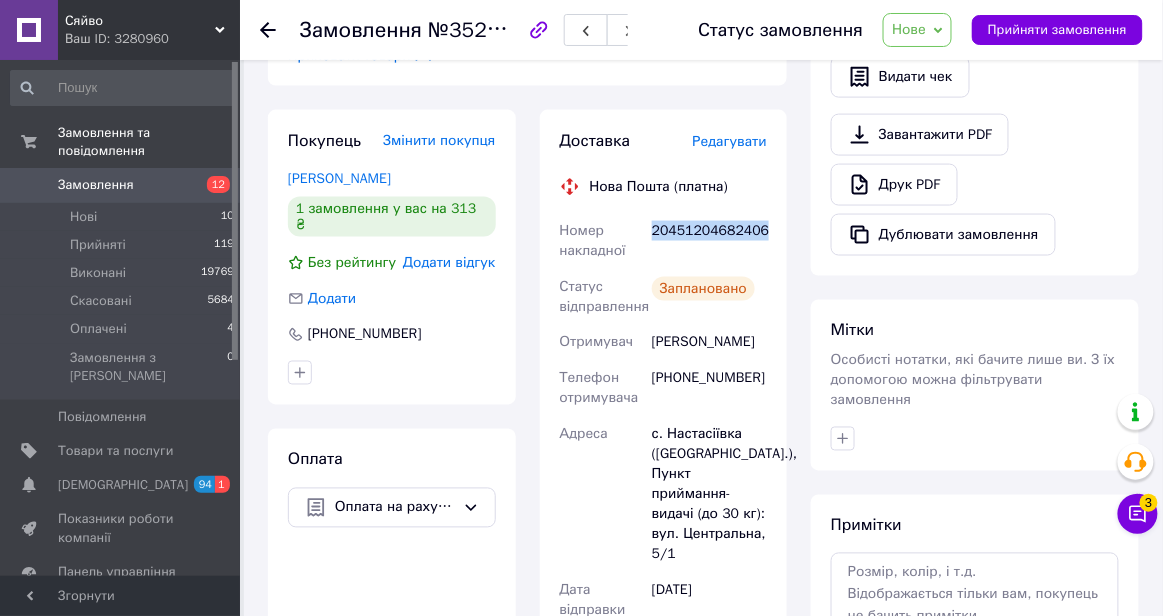 click on "20451204682406" at bounding box center [709, 241] 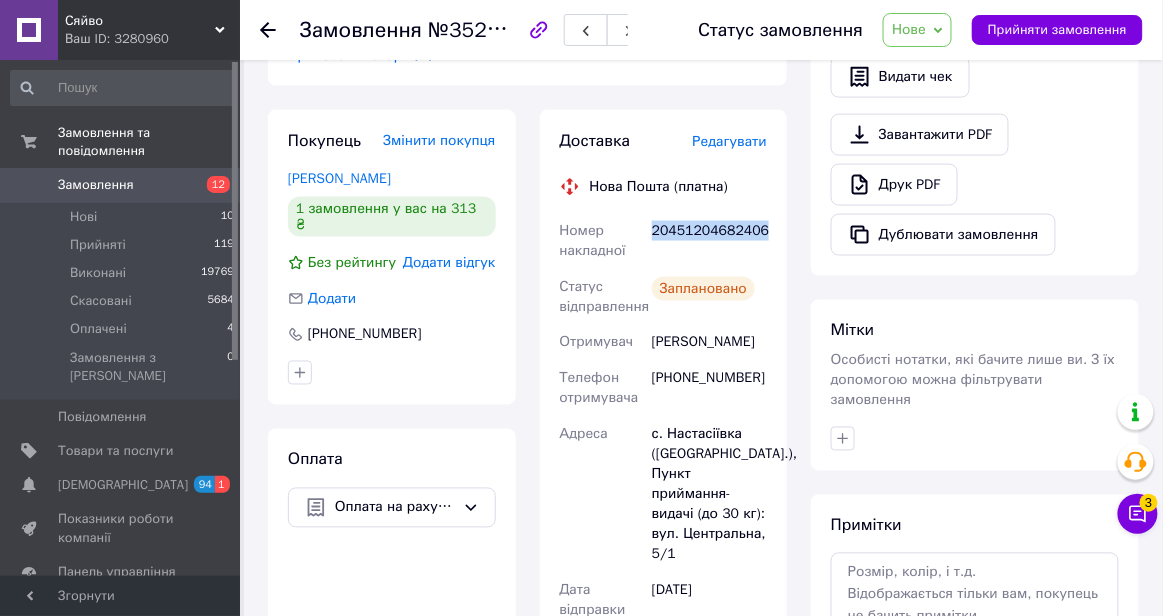 copy on "20451204682406" 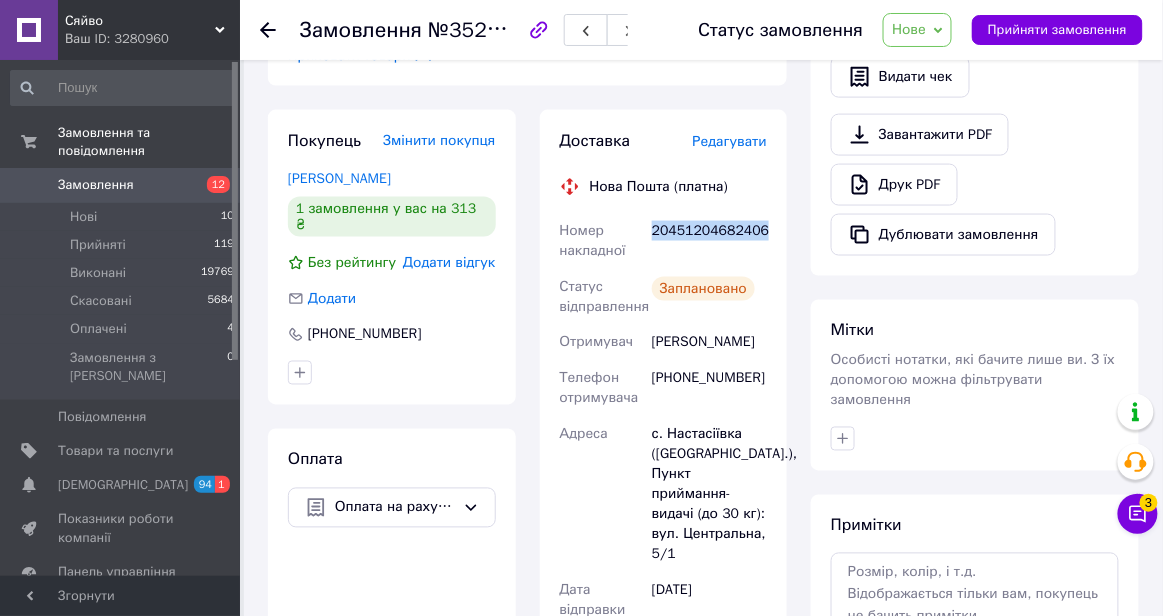 click on "Нове" at bounding box center (909, 29) 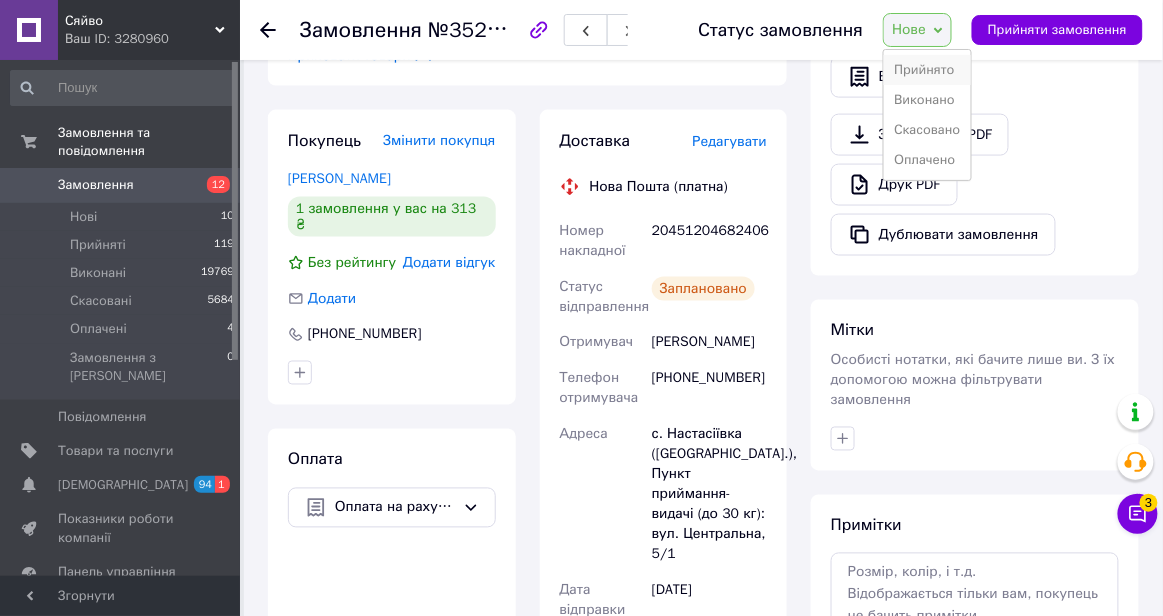 click on "Прийнято" at bounding box center (927, 70) 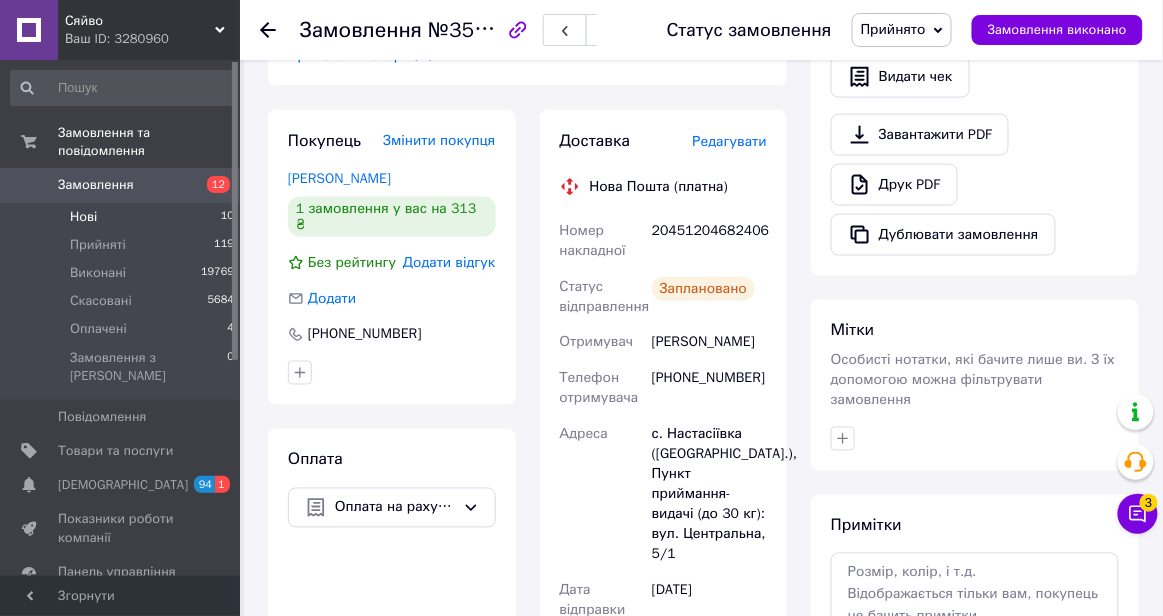 click on "Нові 10" at bounding box center [123, 217] 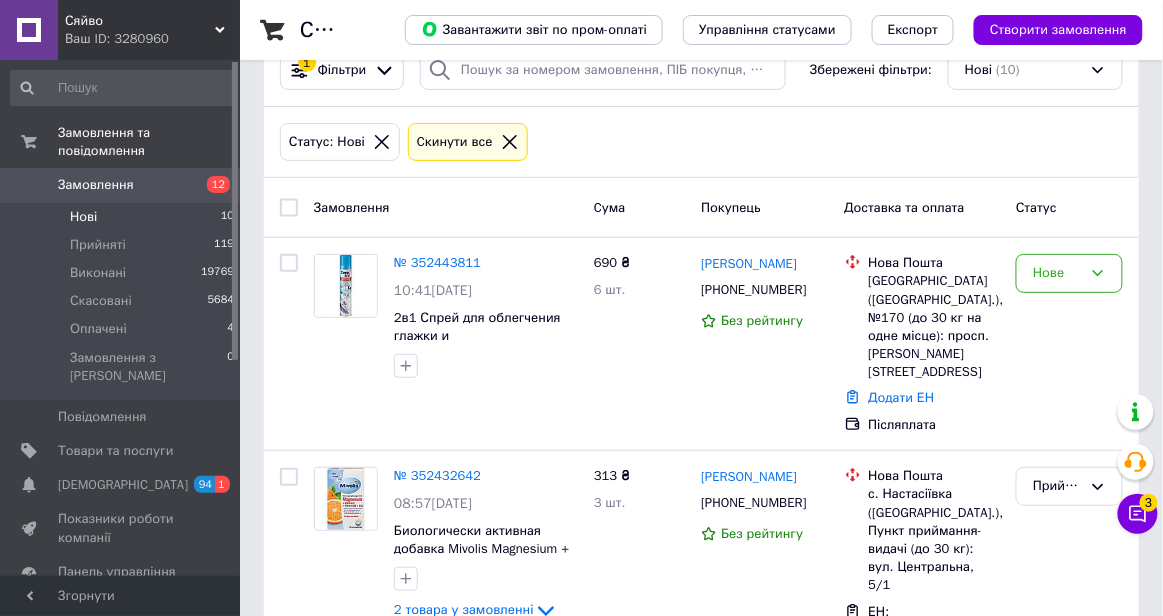 scroll, scrollTop: 0, scrollLeft: 0, axis: both 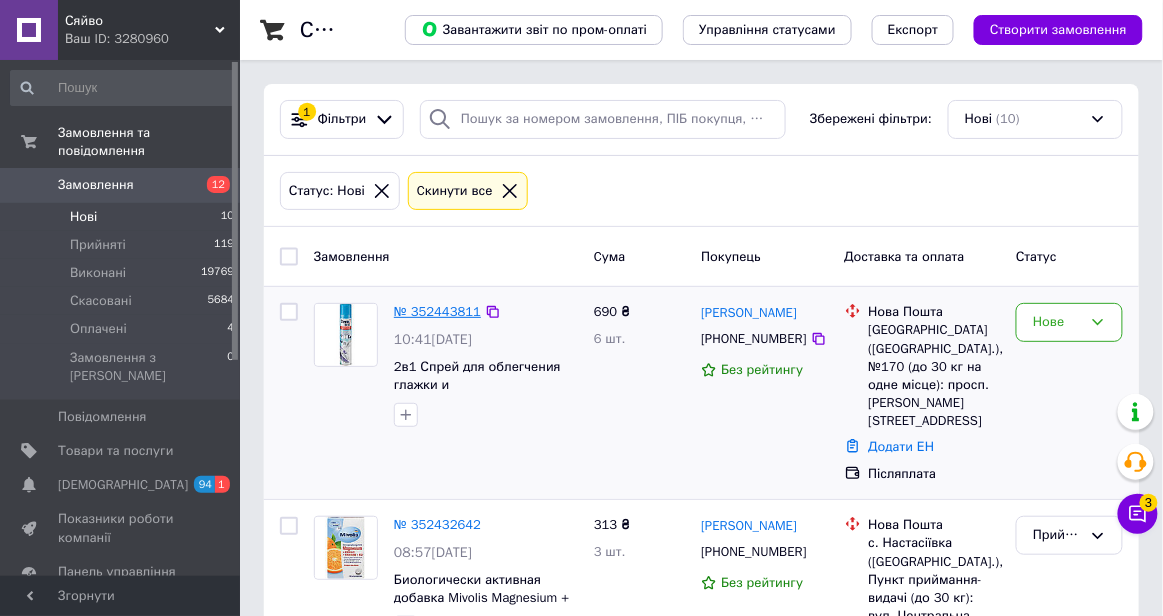 click on "№ 352443811" at bounding box center [437, 311] 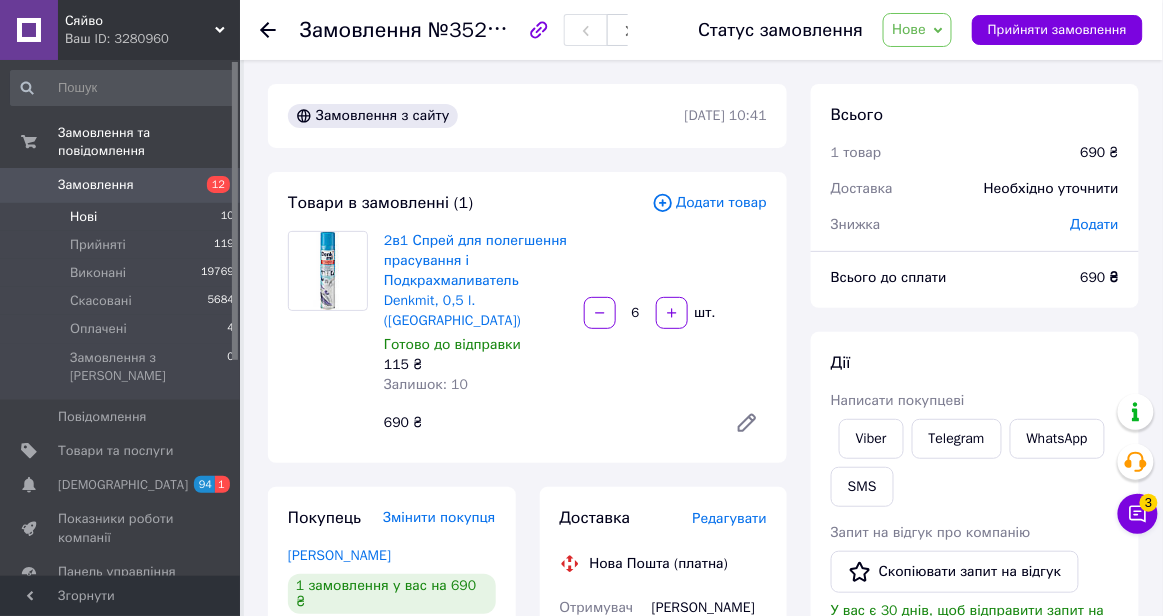 click on "Нові 10" at bounding box center [123, 217] 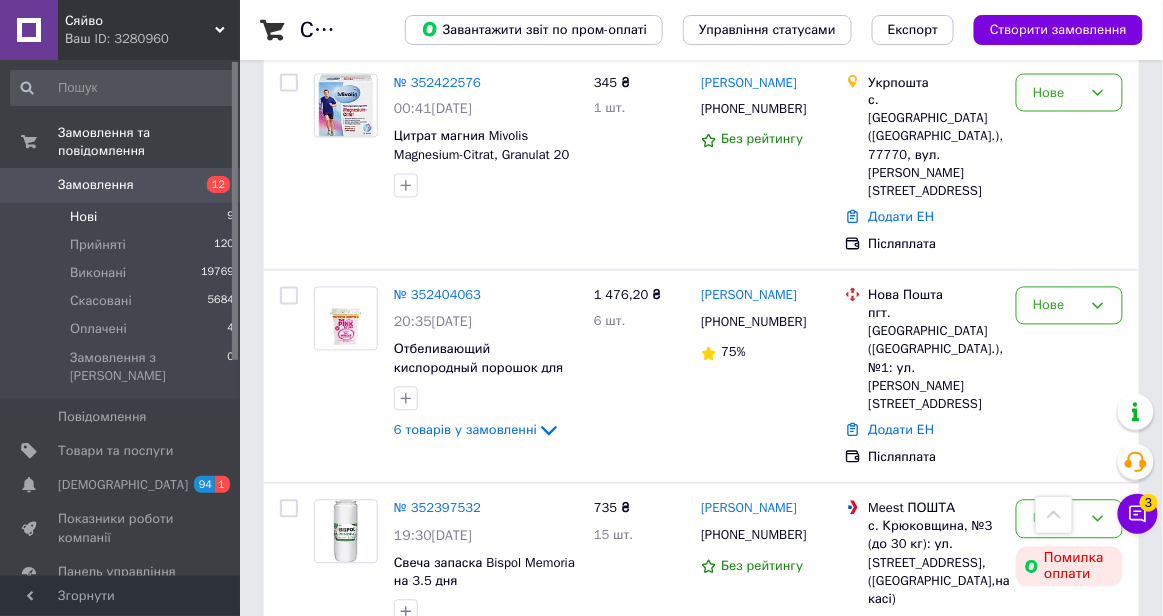 scroll, scrollTop: 813, scrollLeft: 0, axis: vertical 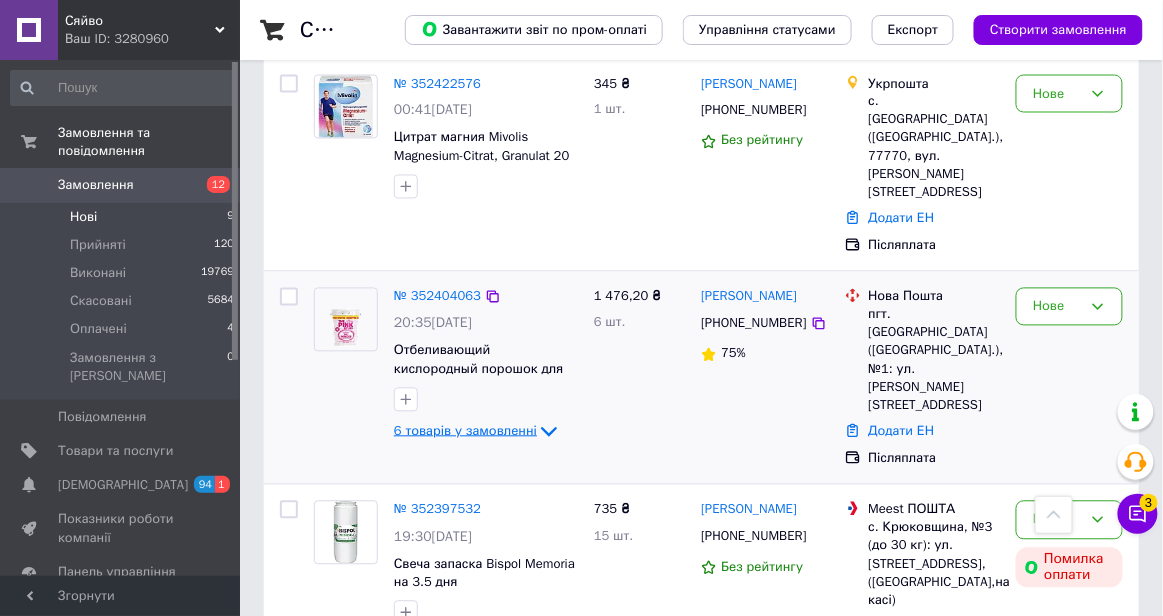 click on "6 товарів у замовленні" at bounding box center (465, 430) 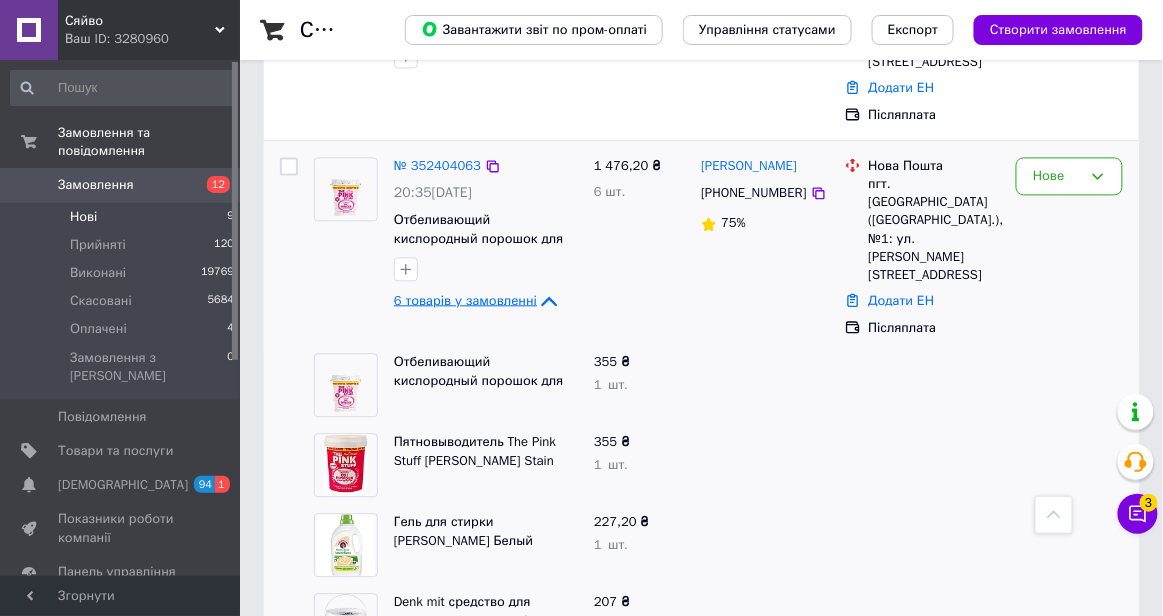 scroll, scrollTop: 928, scrollLeft: 0, axis: vertical 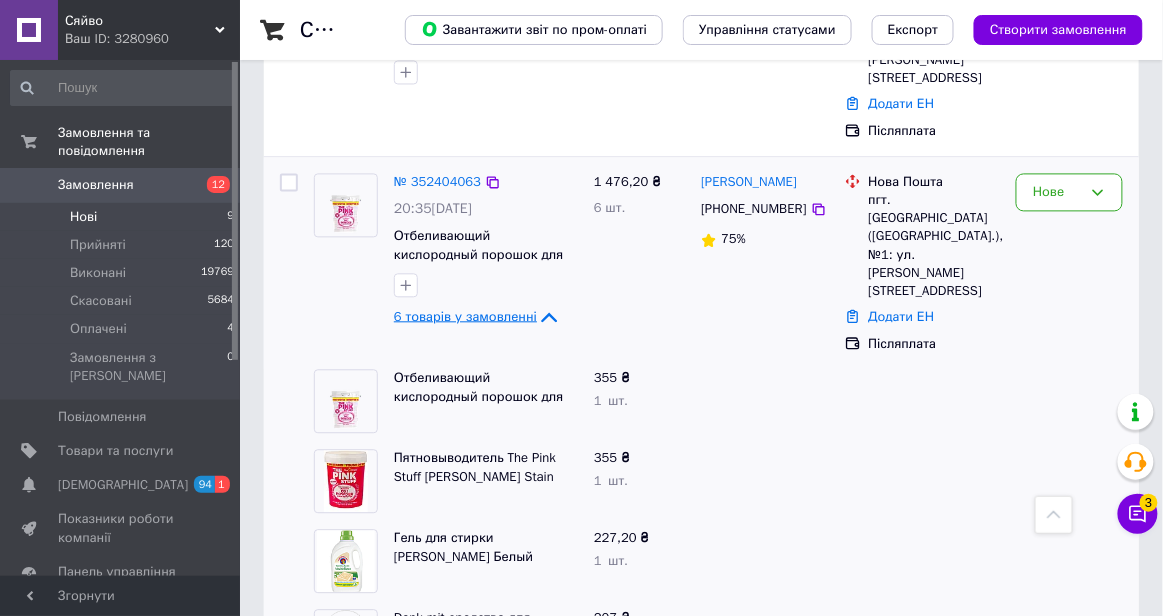 click on "6 товарів у замовленні" at bounding box center (465, 315) 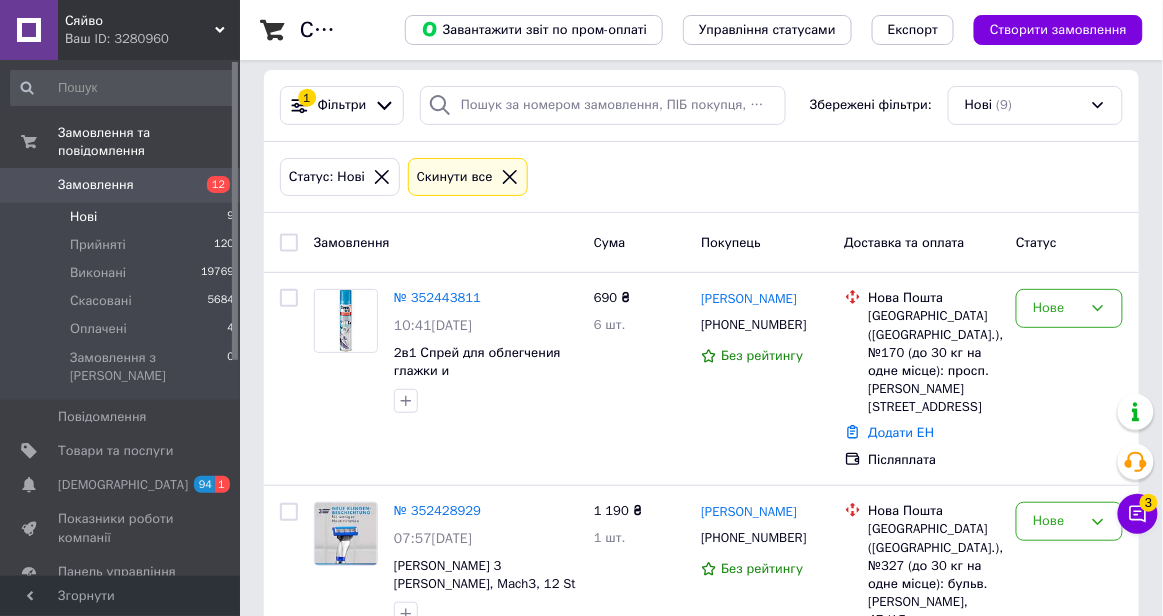 scroll, scrollTop: 0, scrollLeft: 0, axis: both 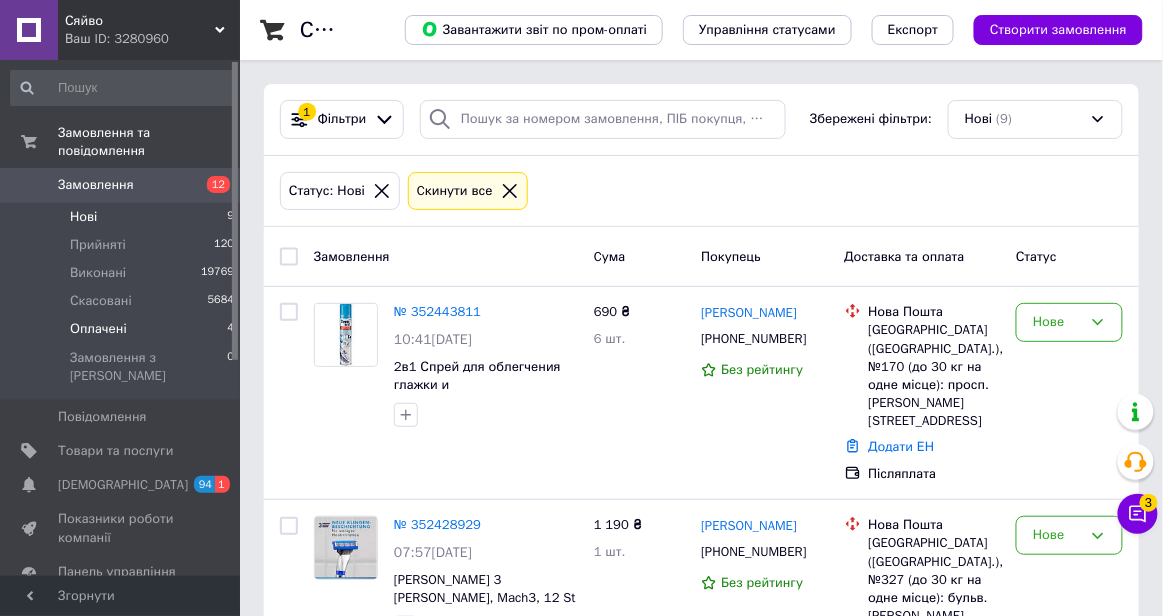 click on "Оплачені 4" at bounding box center (123, 329) 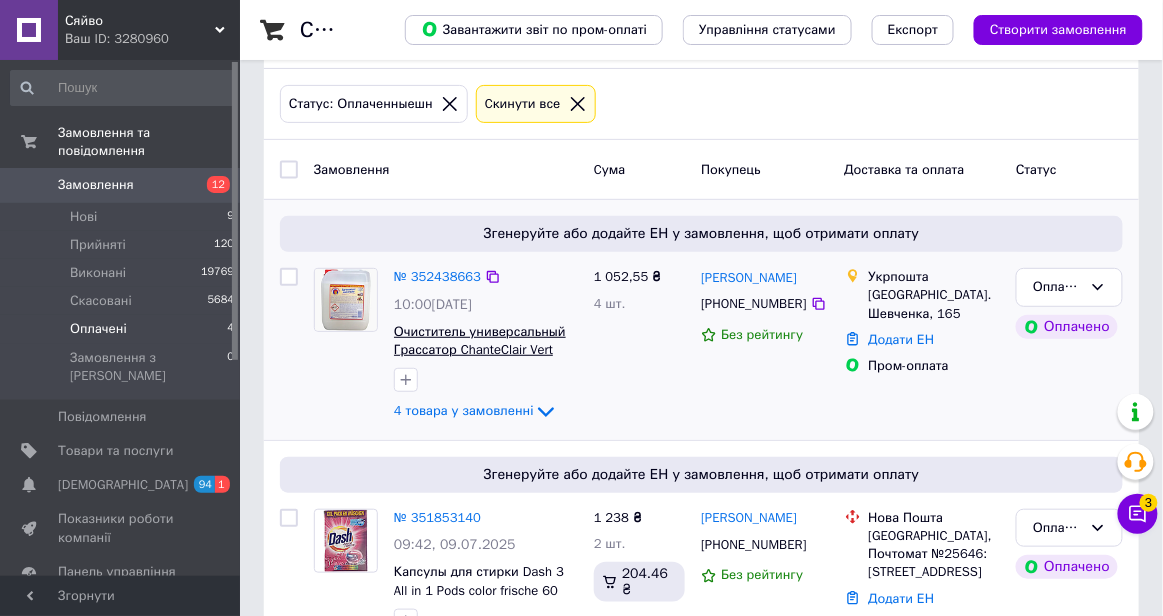 scroll, scrollTop: 49, scrollLeft: 0, axis: vertical 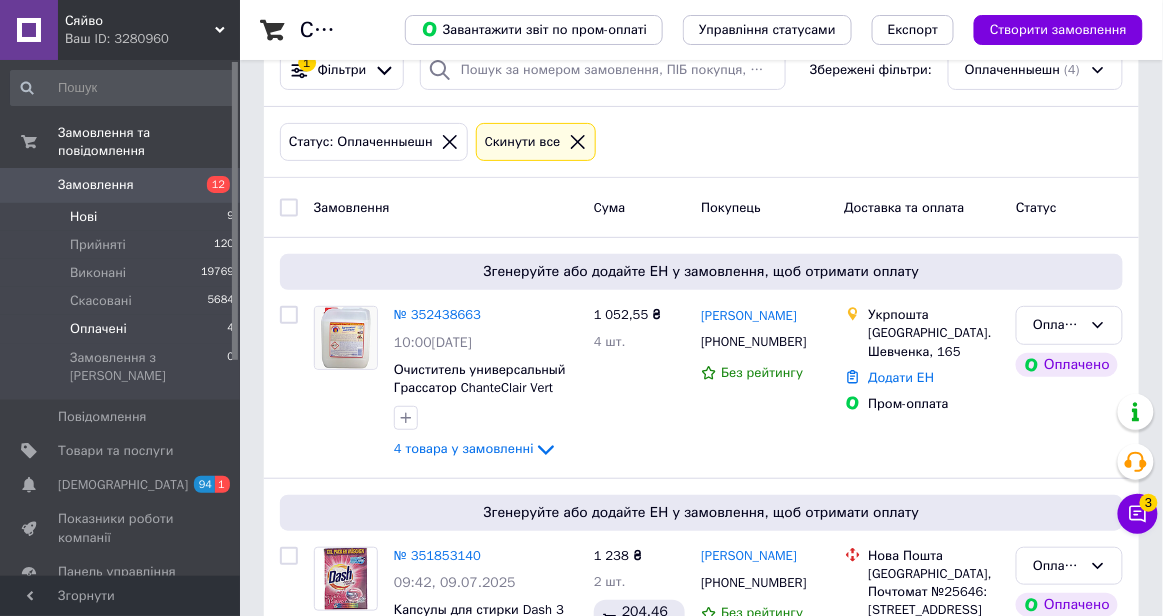 click on "Нові 9" at bounding box center (123, 217) 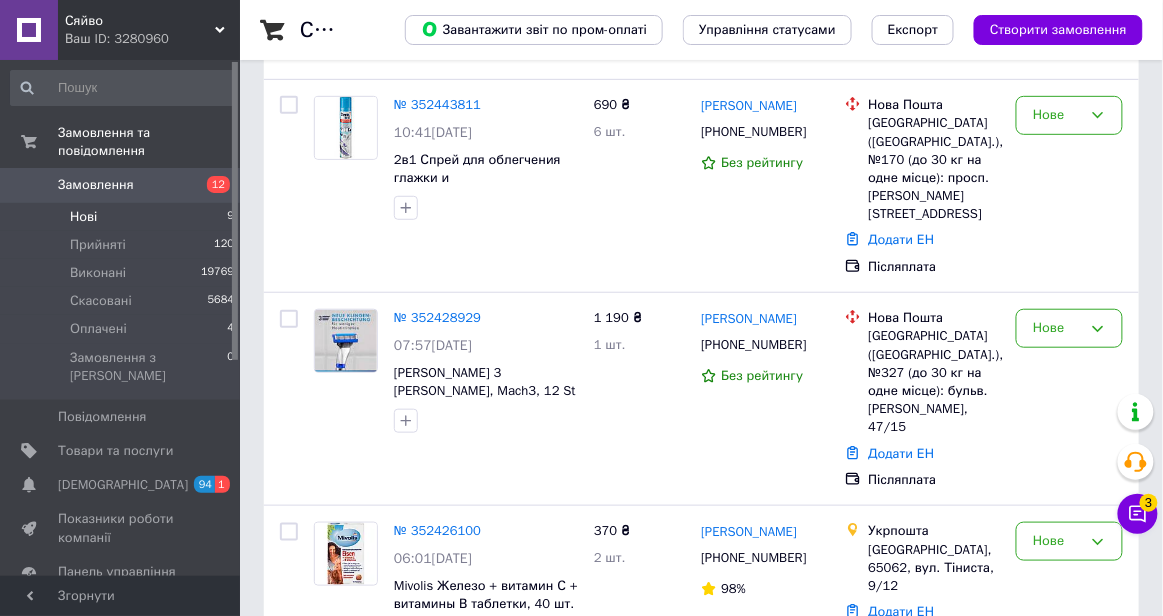 scroll, scrollTop: 205, scrollLeft: 0, axis: vertical 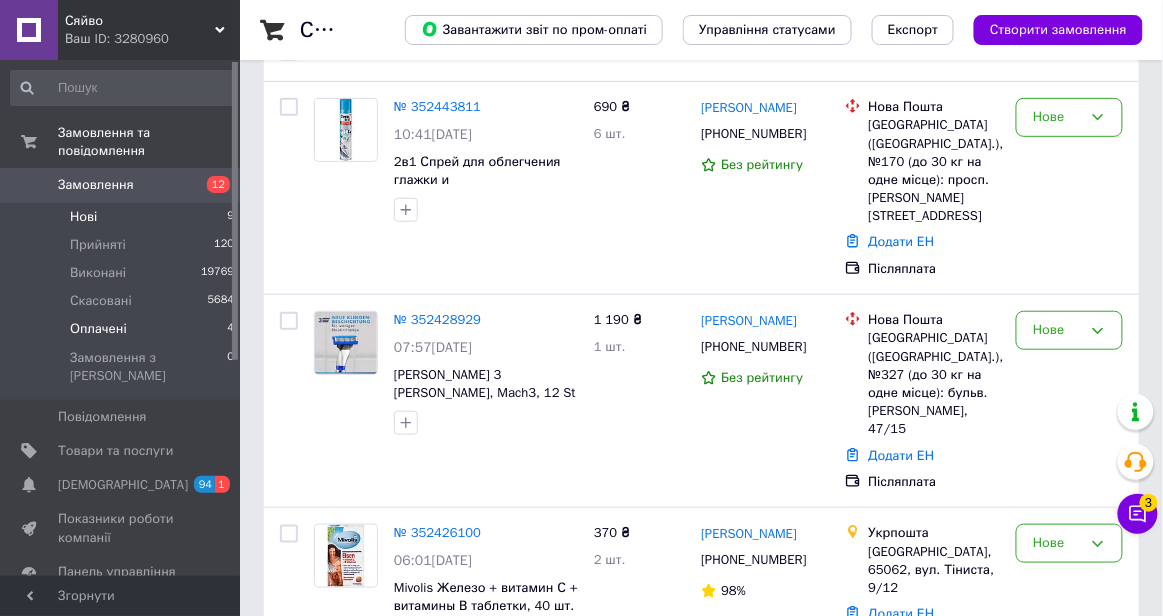 click on "Оплачені 4" at bounding box center [123, 329] 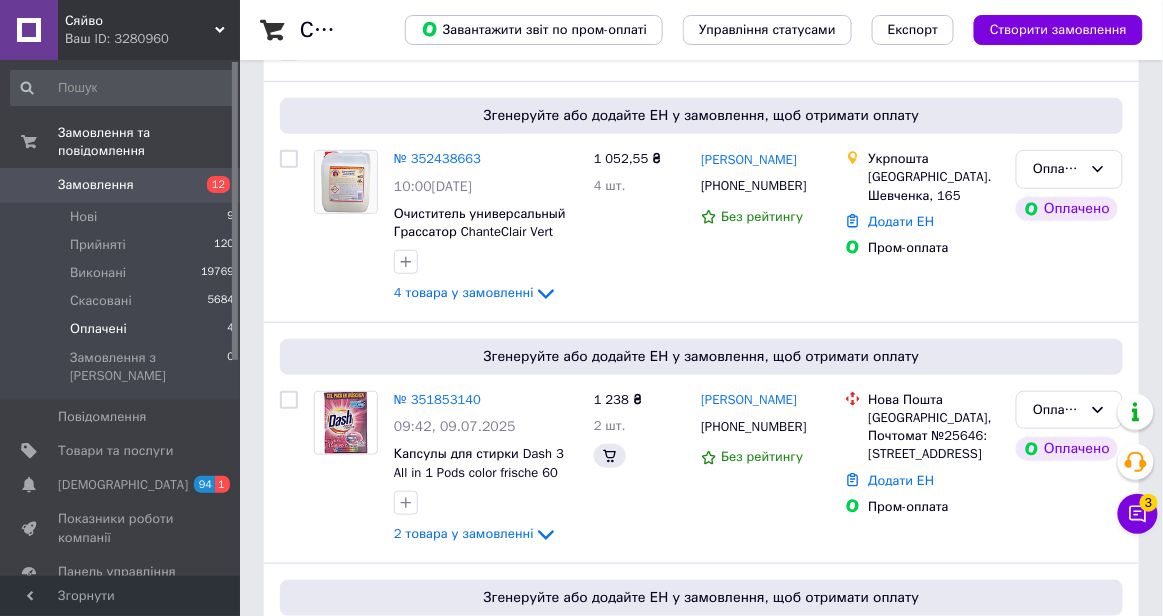 scroll, scrollTop: 0, scrollLeft: 0, axis: both 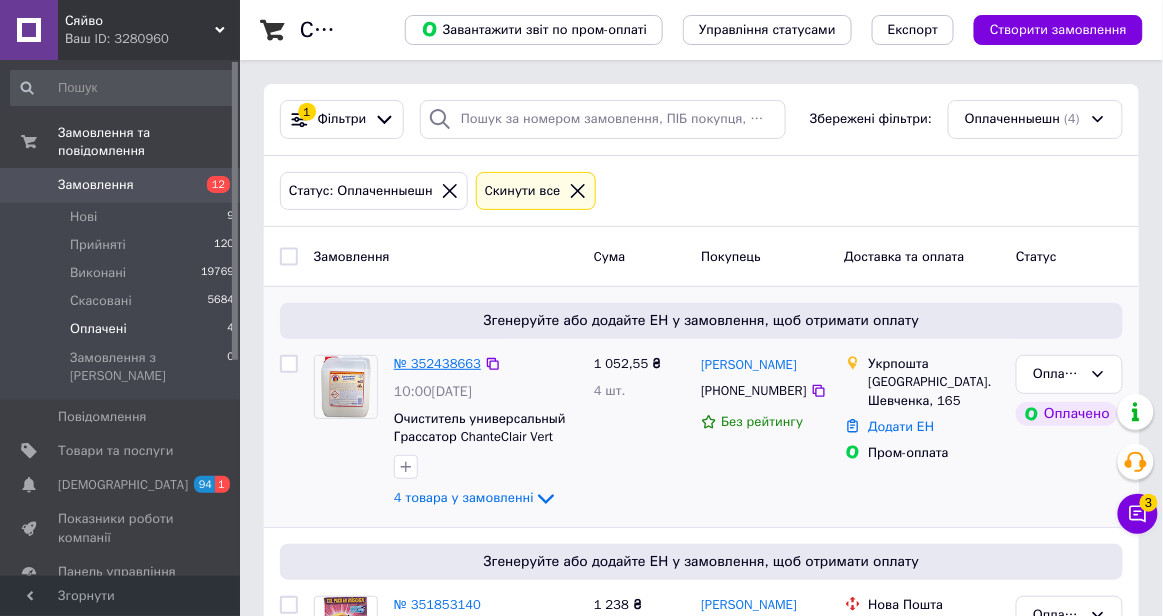 click on "№ 352438663" at bounding box center (437, 363) 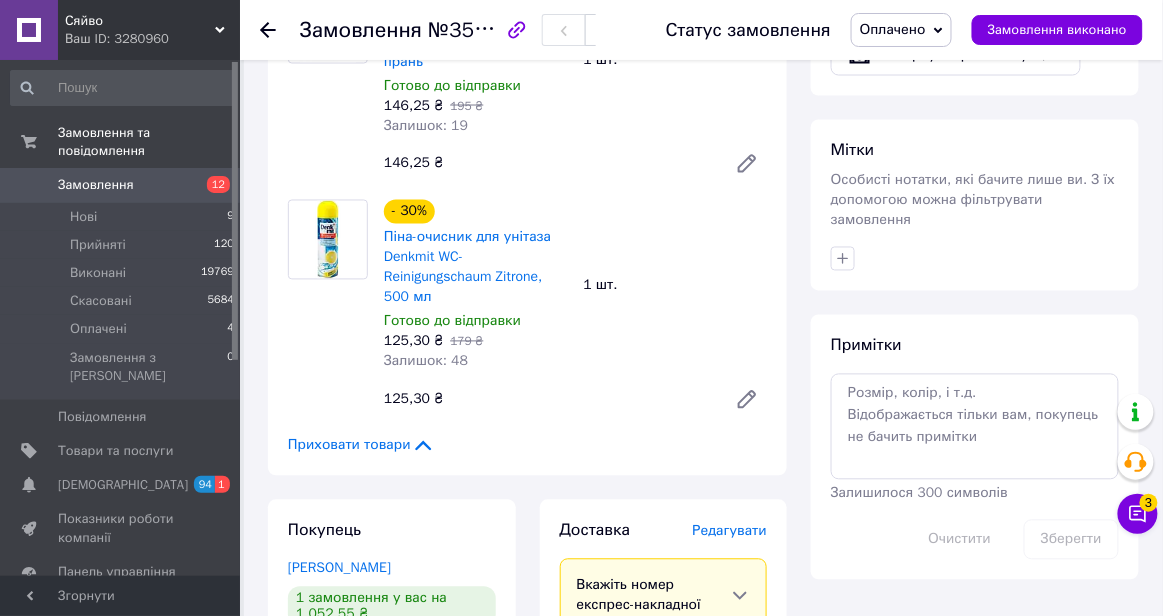 scroll, scrollTop: 783, scrollLeft: 0, axis: vertical 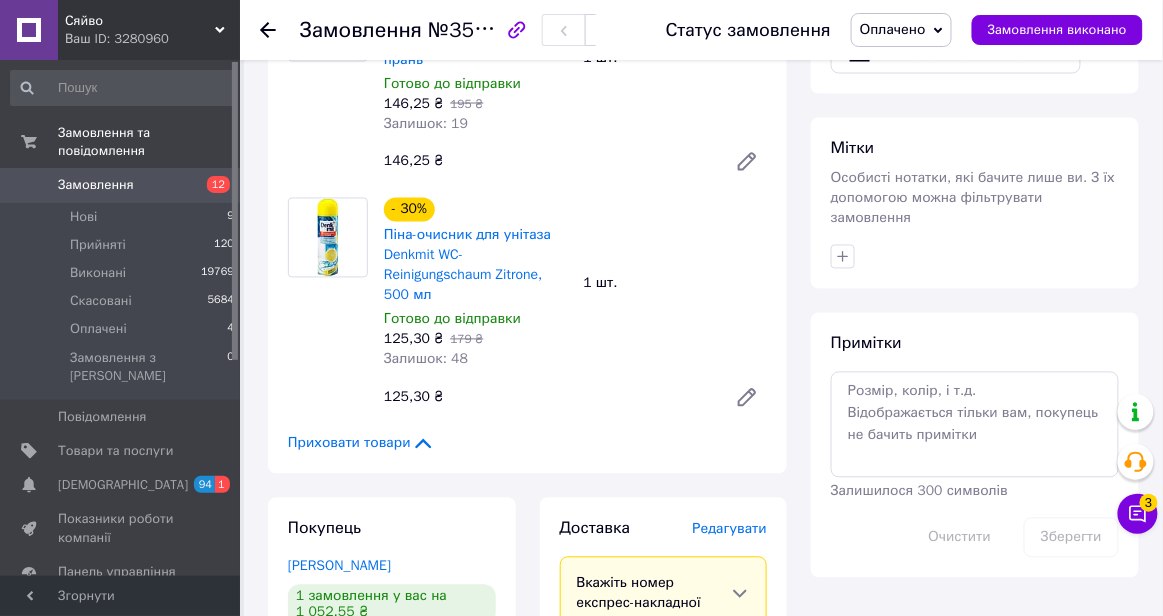 click on "Редагувати" at bounding box center [730, 529] 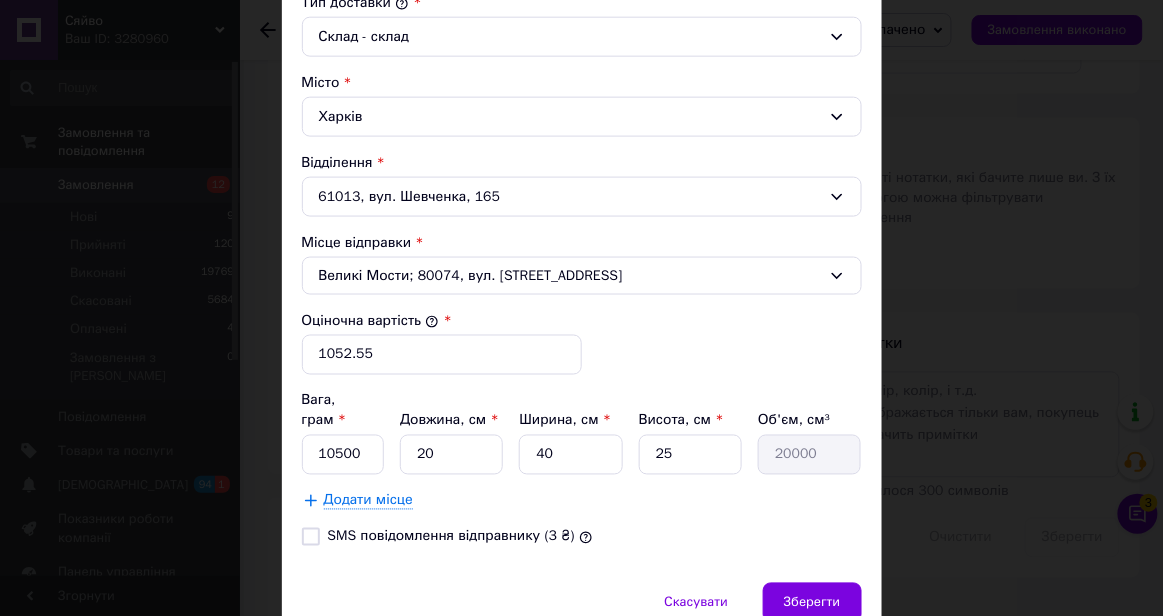 scroll, scrollTop: 632, scrollLeft: 0, axis: vertical 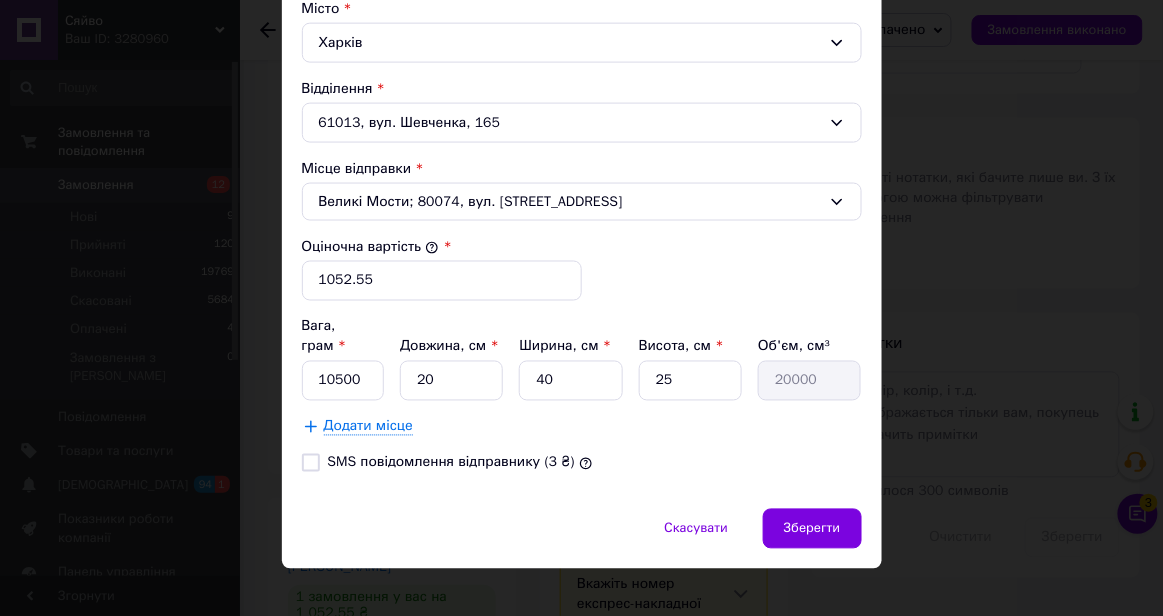 click on "SMS повідомлення відправнику (3 ₴)" at bounding box center (311, 463) 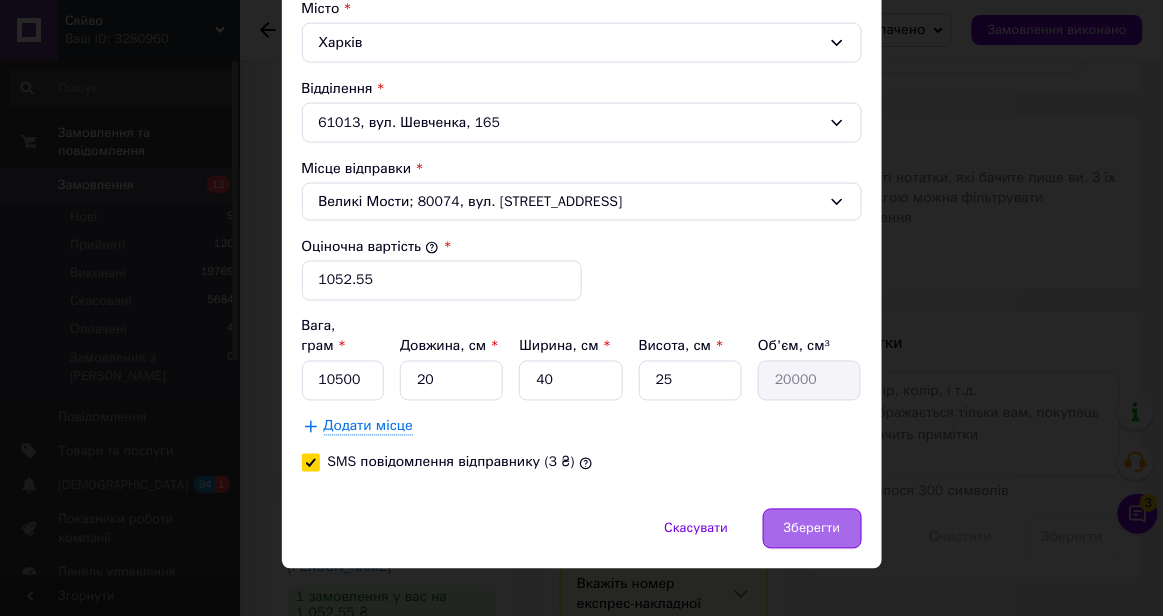 click on "Зберегти" at bounding box center (812, 529) 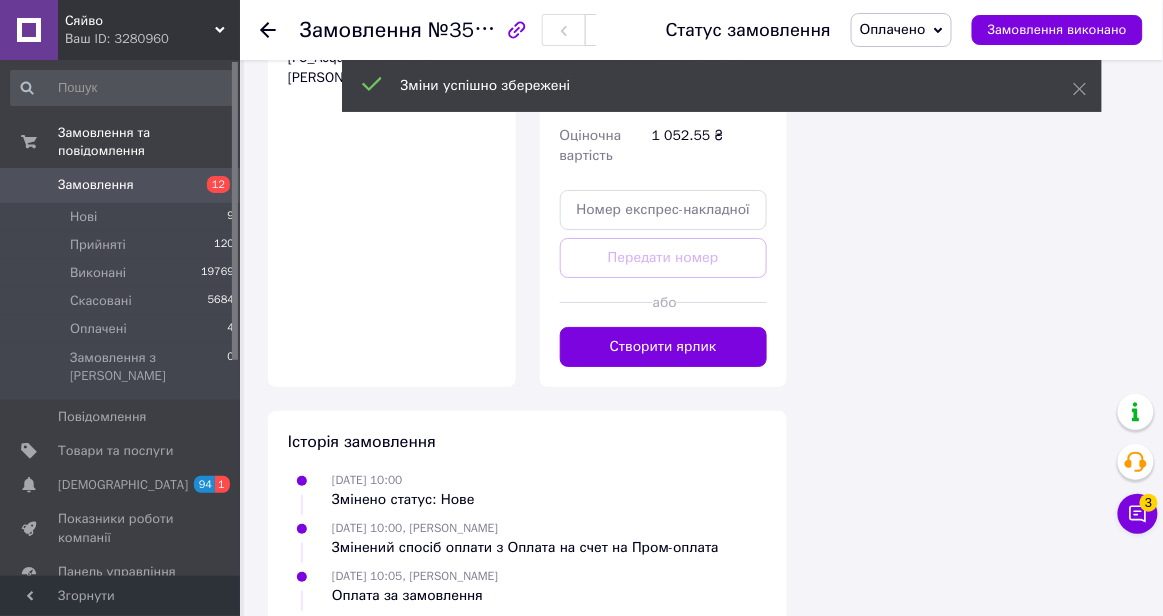 scroll, scrollTop: 1680, scrollLeft: 0, axis: vertical 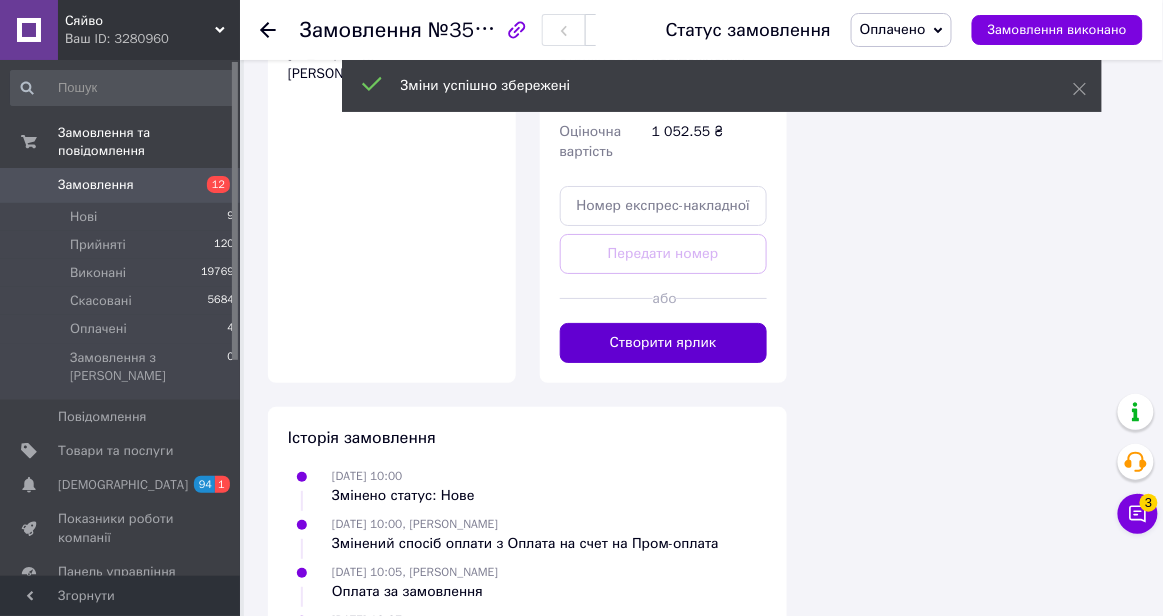 click on "Створити ярлик" at bounding box center (664, 343) 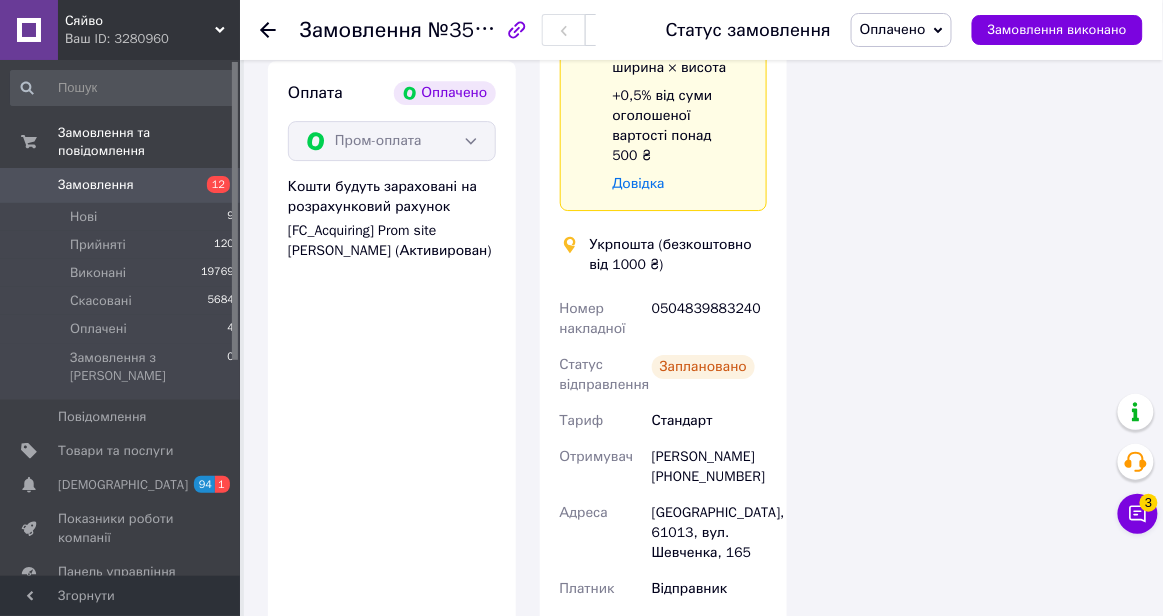 scroll, scrollTop: 1514, scrollLeft: 0, axis: vertical 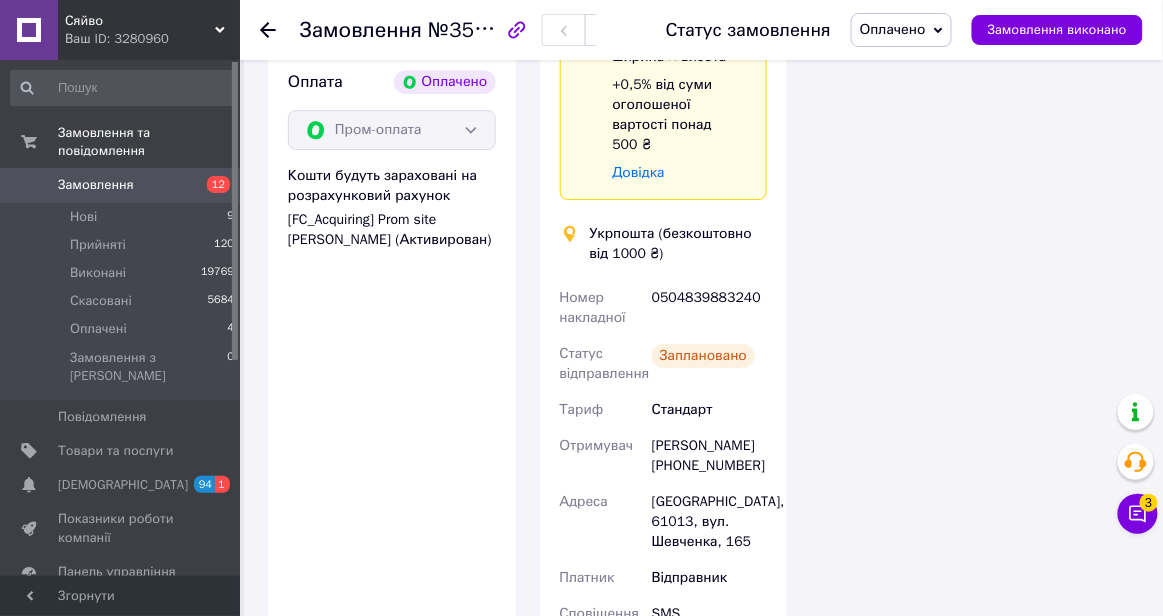 click on "[PERSON_NAME] [PHONE_NUMBER]" at bounding box center [709, 456] 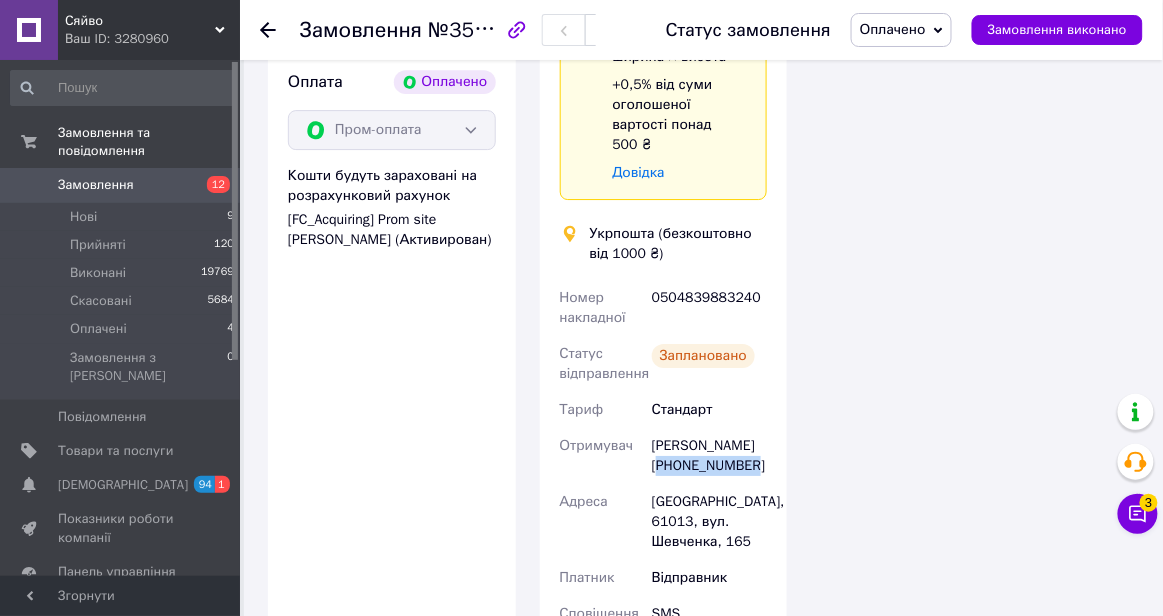 click on "[PERSON_NAME] [PHONE_NUMBER]" at bounding box center (709, 456) 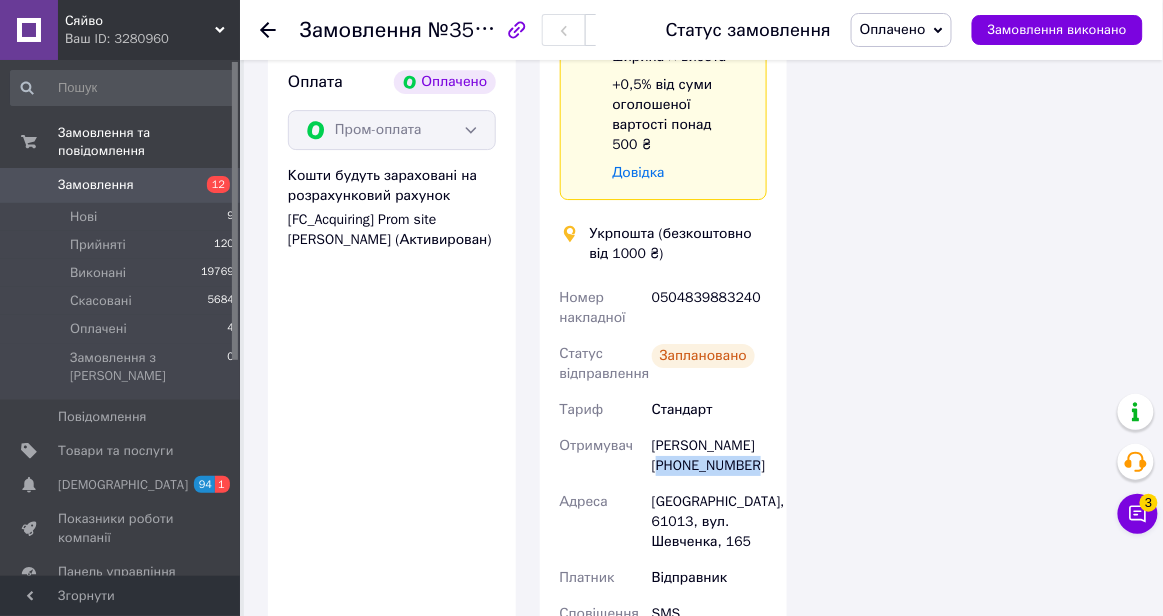 copy on "380672004039" 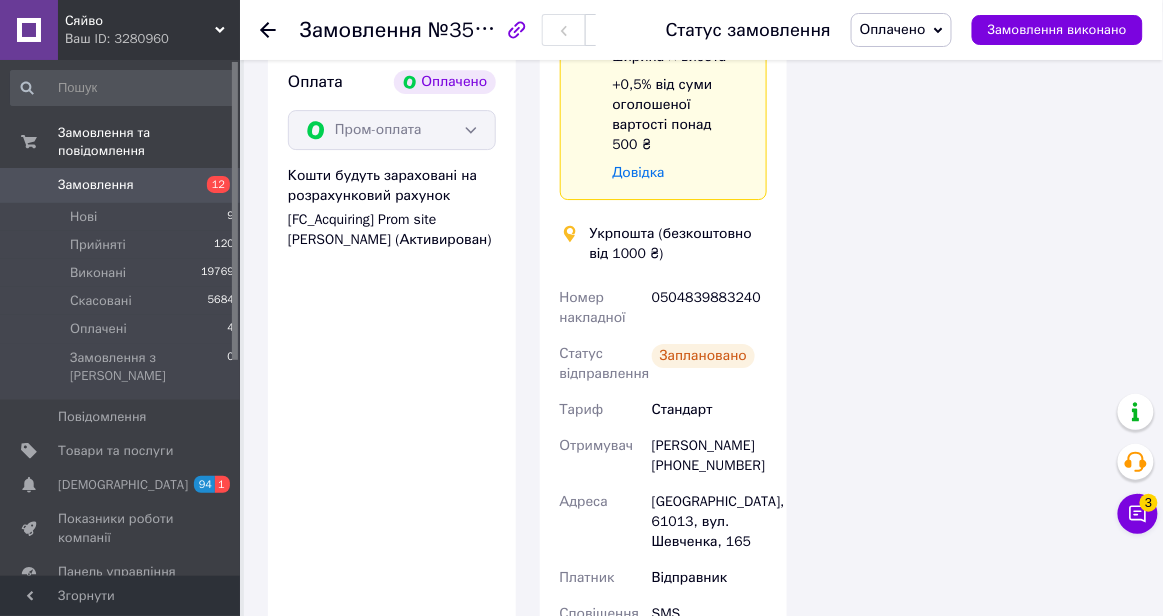 click on "0504839883240" at bounding box center [709, 308] 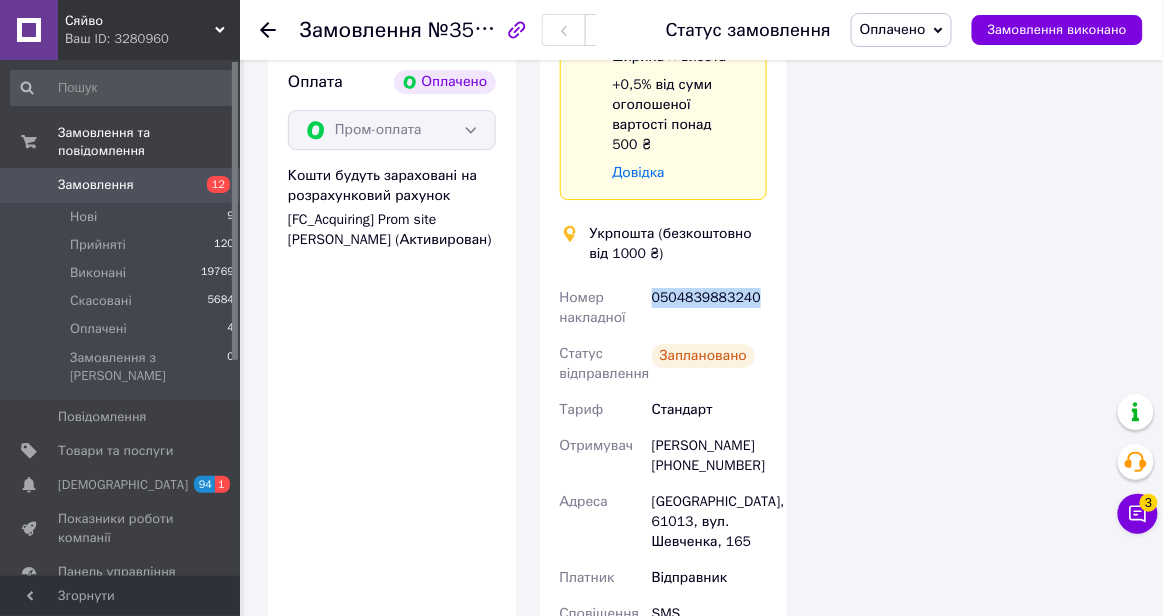 click on "0504839883240" at bounding box center [709, 308] 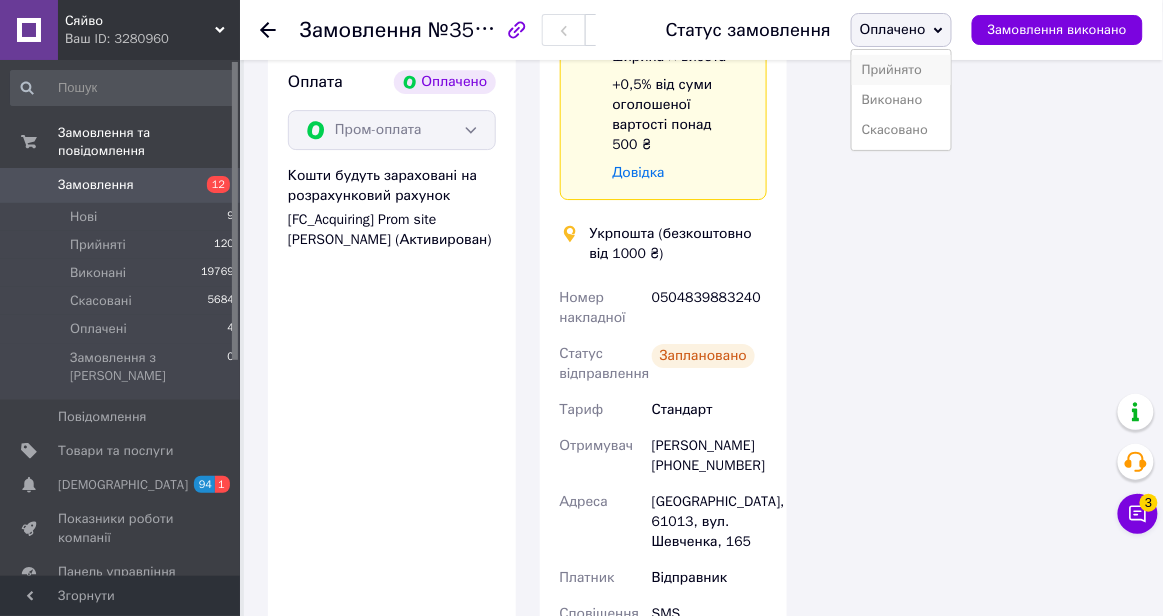 click on "Прийнято" at bounding box center [901, 70] 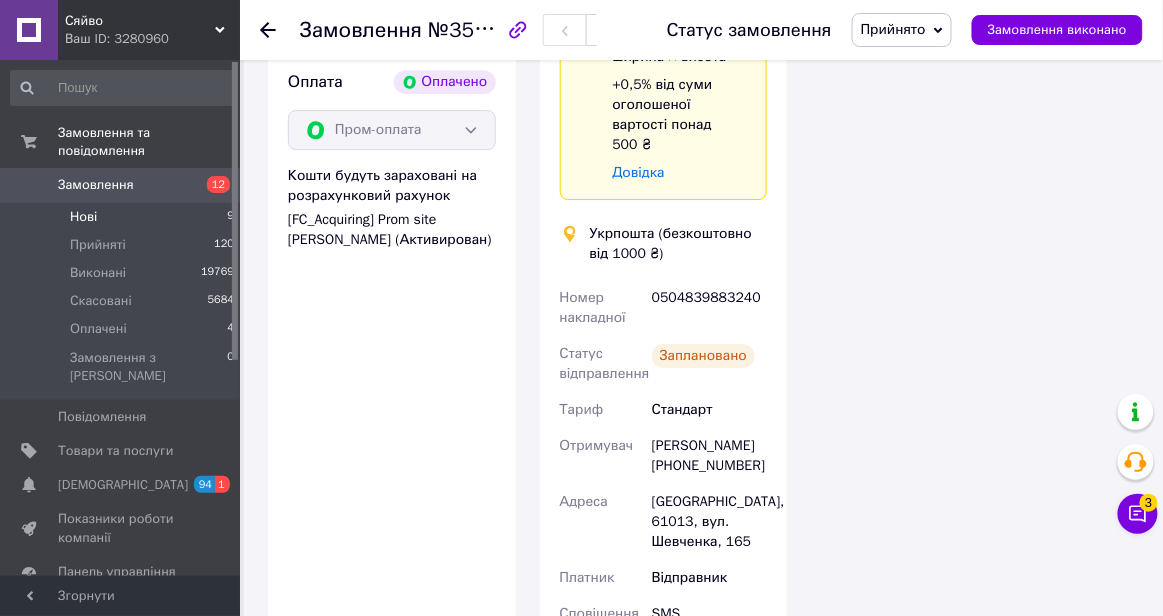 click on "Нові 9" at bounding box center [123, 217] 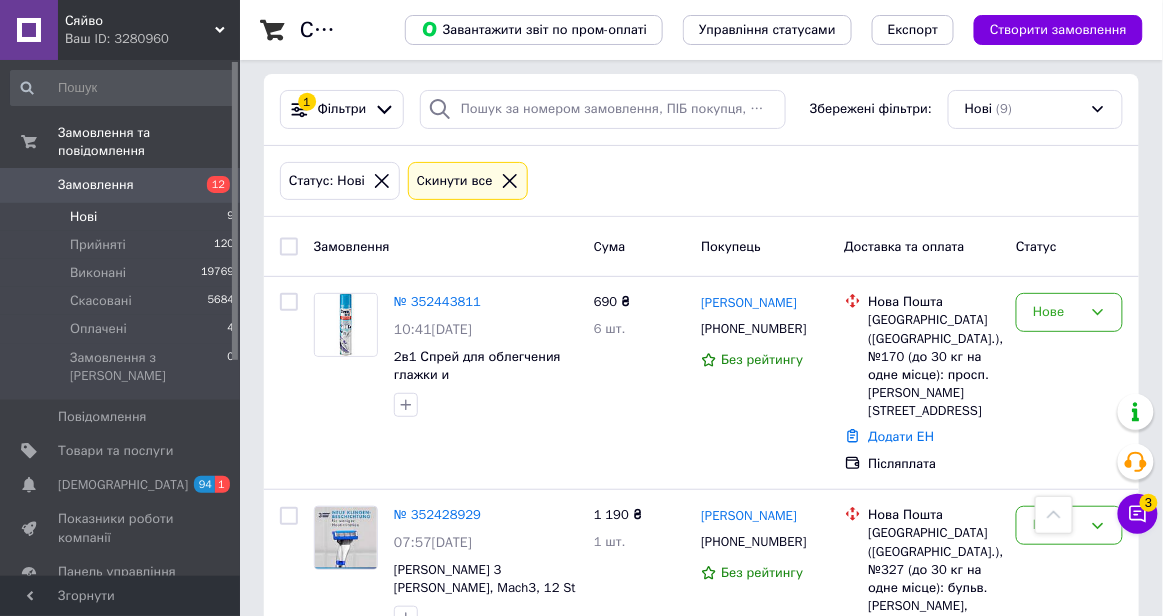 scroll, scrollTop: 0, scrollLeft: 0, axis: both 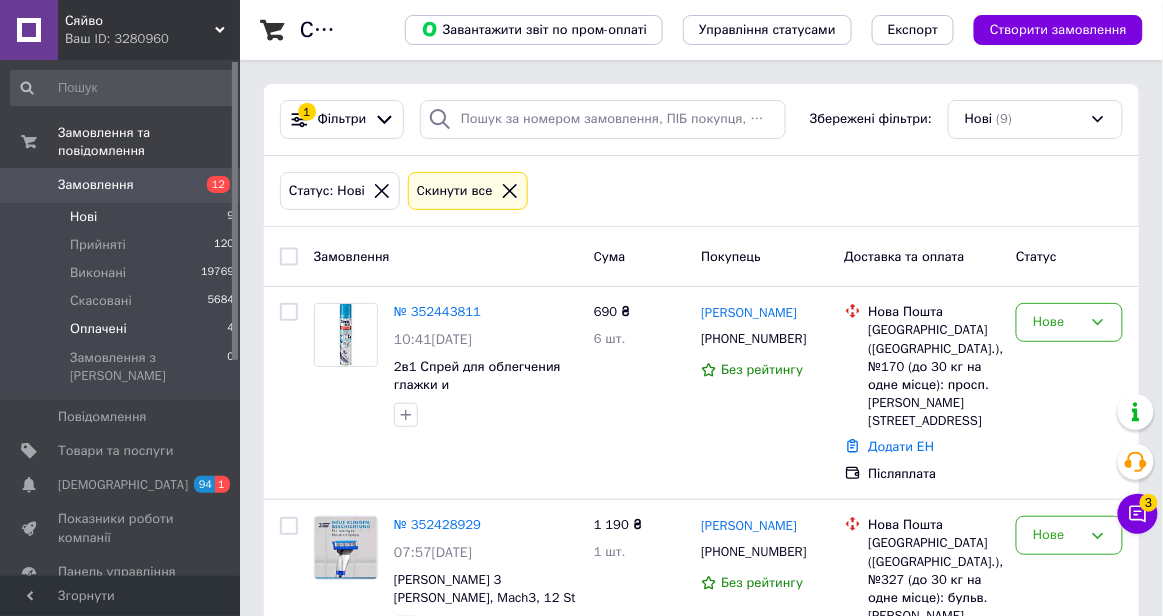 click on "Оплачені 4" at bounding box center [123, 329] 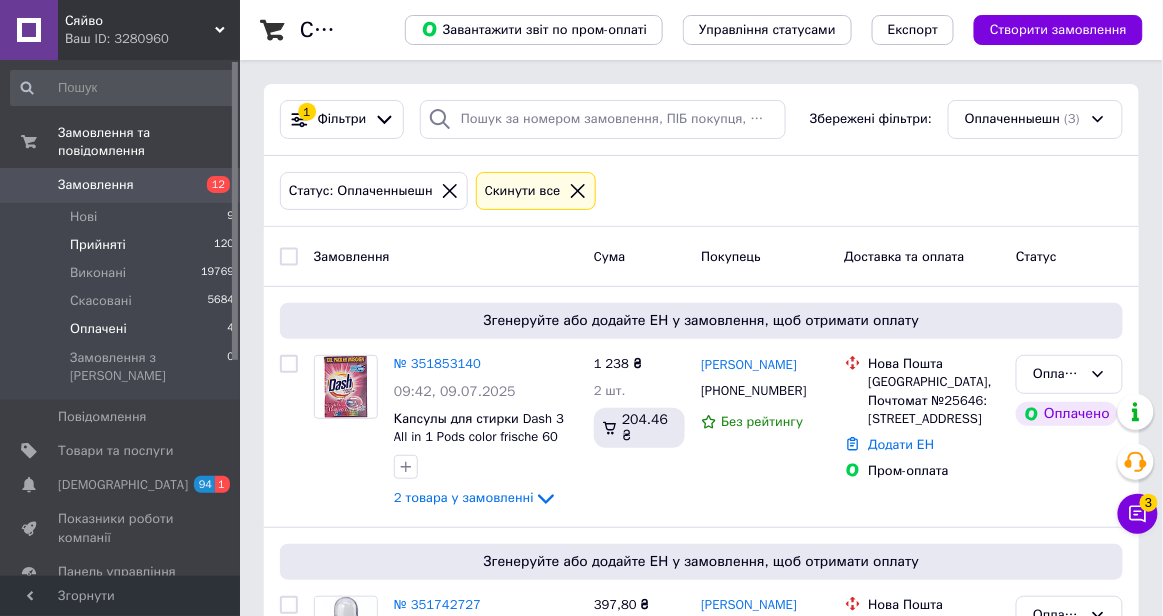 click on "Прийняті 120" at bounding box center (123, 245) 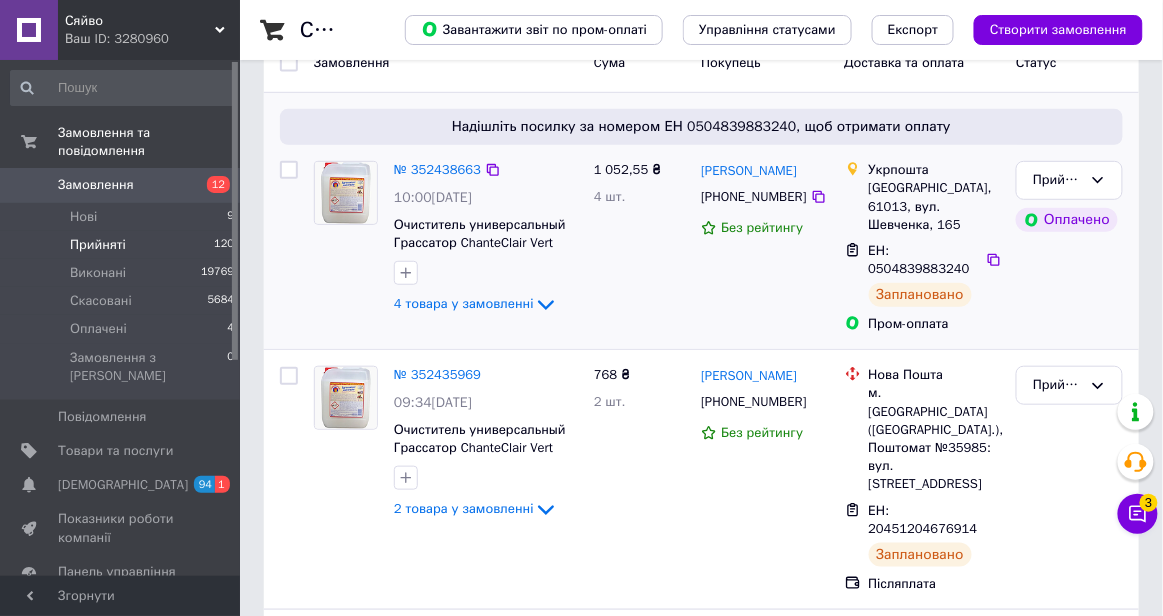 scroll, scrollTop: 191, scrollLeft: 0, axis: vertical 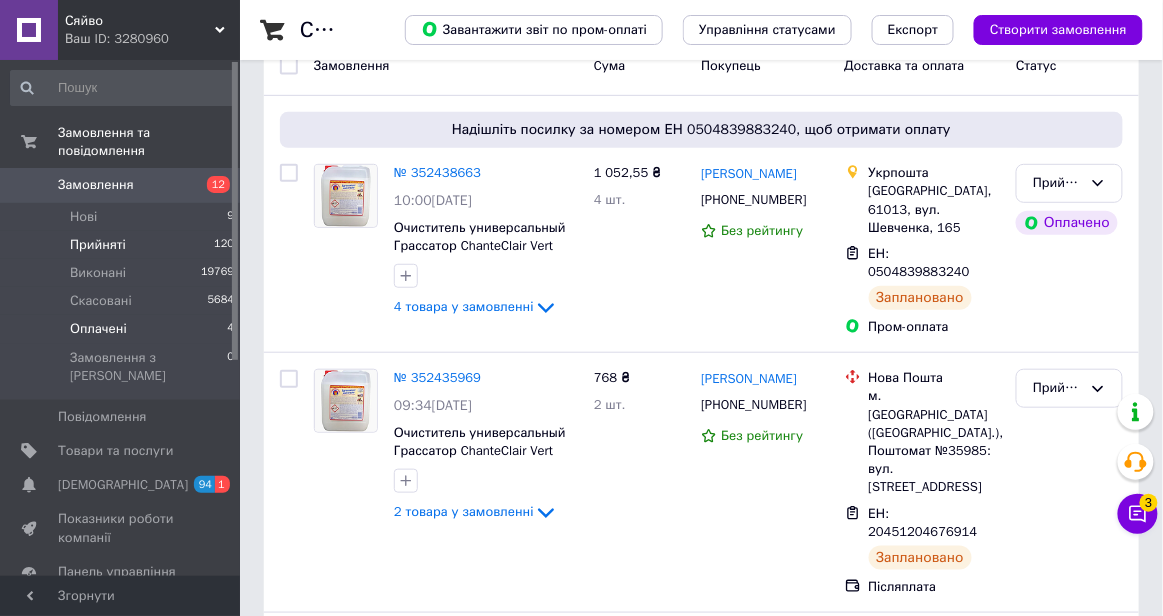 click on "Оплачені 4" at bounding box center (123, 329) 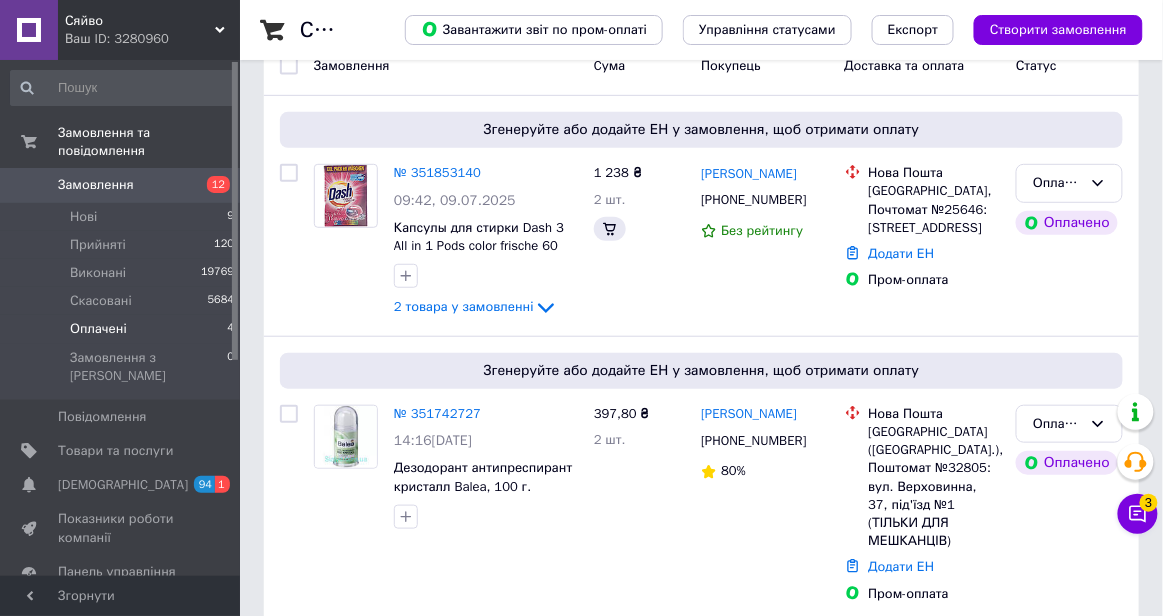 scroll, scrollTop: 0, scrollLeft: 0, axis: both 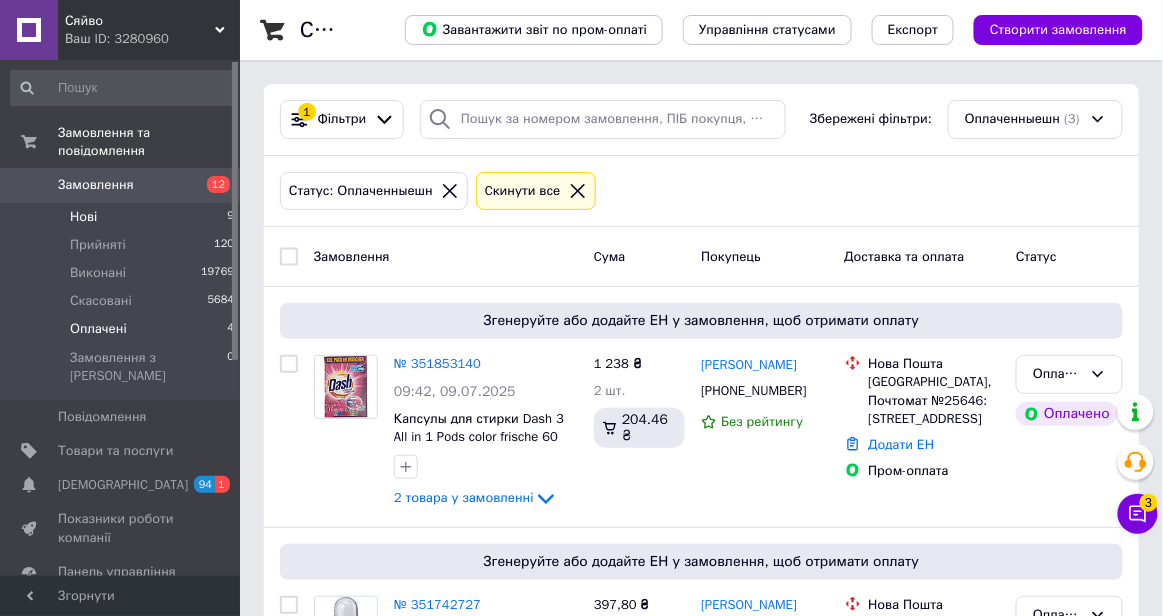 click on "Нові 9" at bounding box center (123, 217) 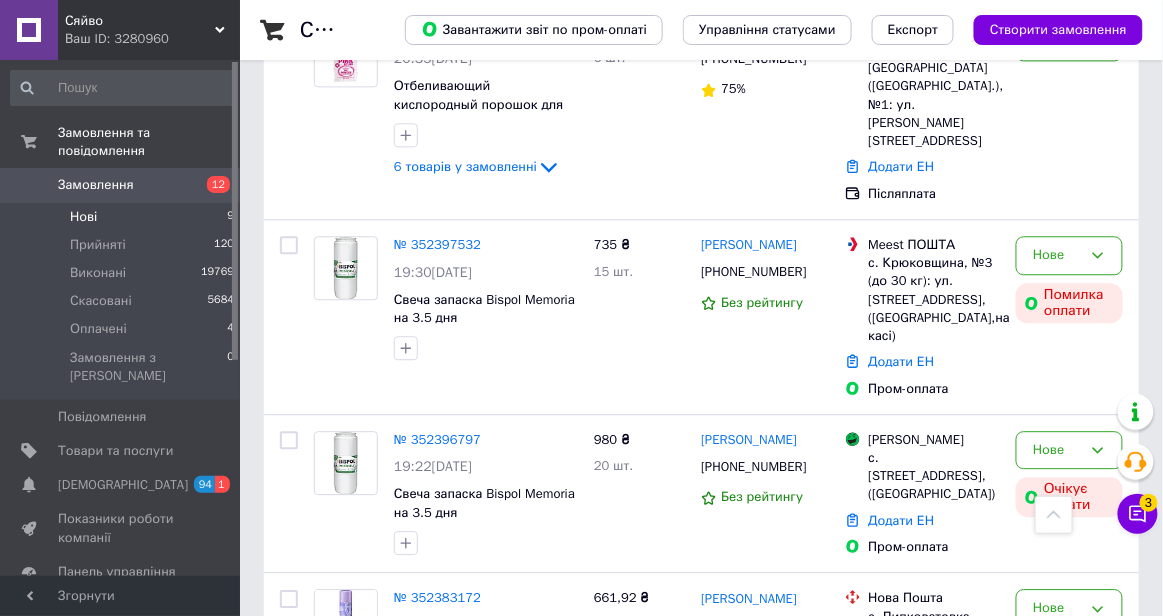 scroll, scrollTop: 1075, scrollLeft: 0, axis: vertical 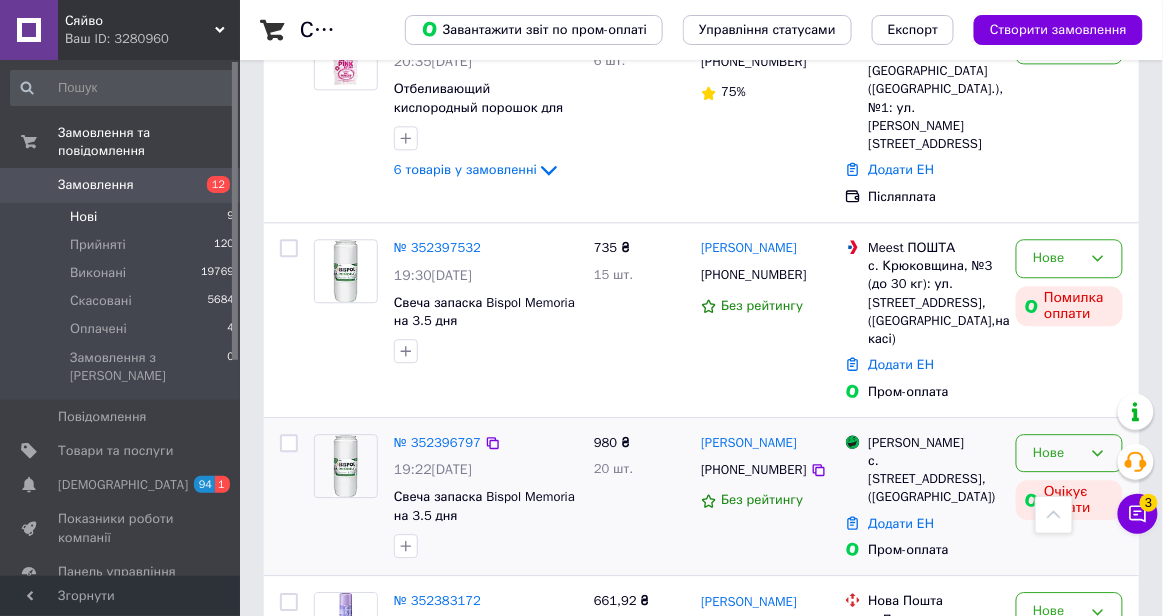 click 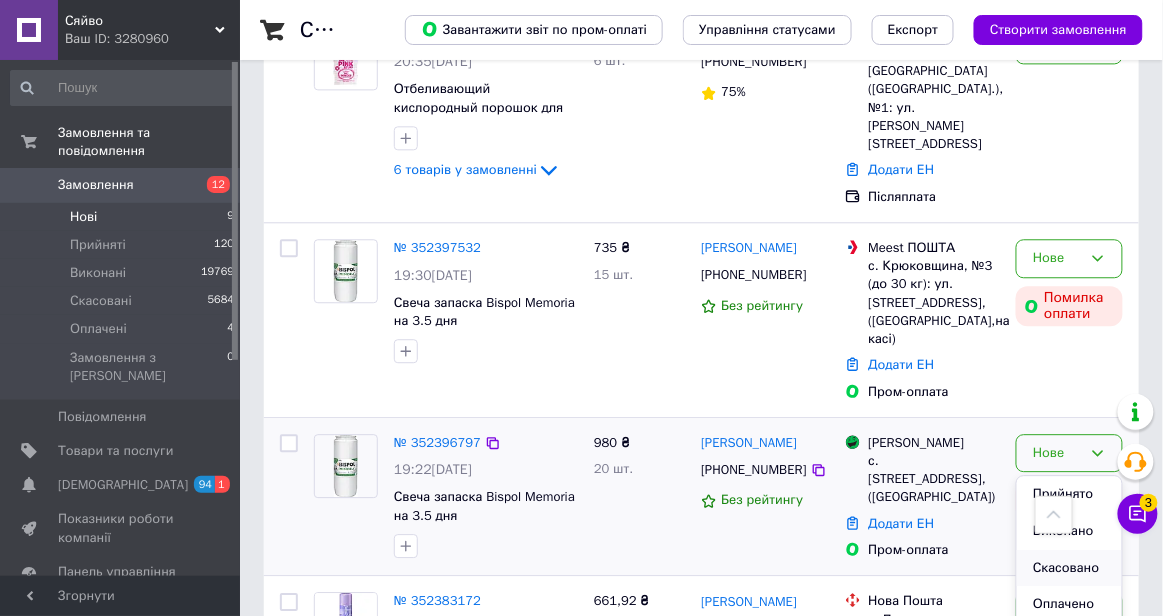 click on "Скасовано" at bounding box center (1069, 568) 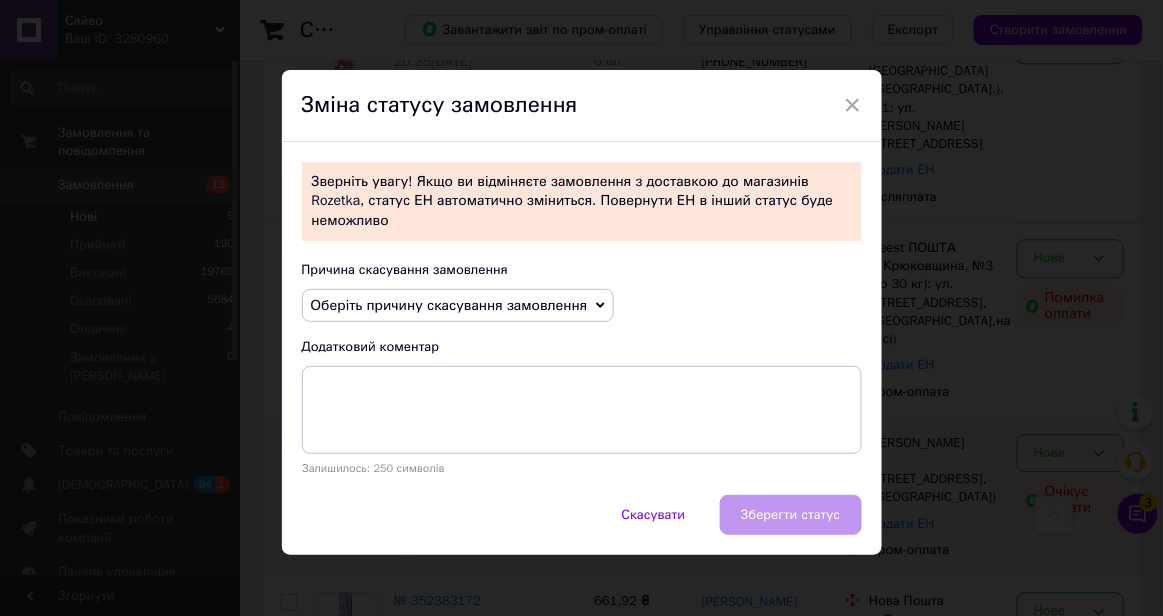 click 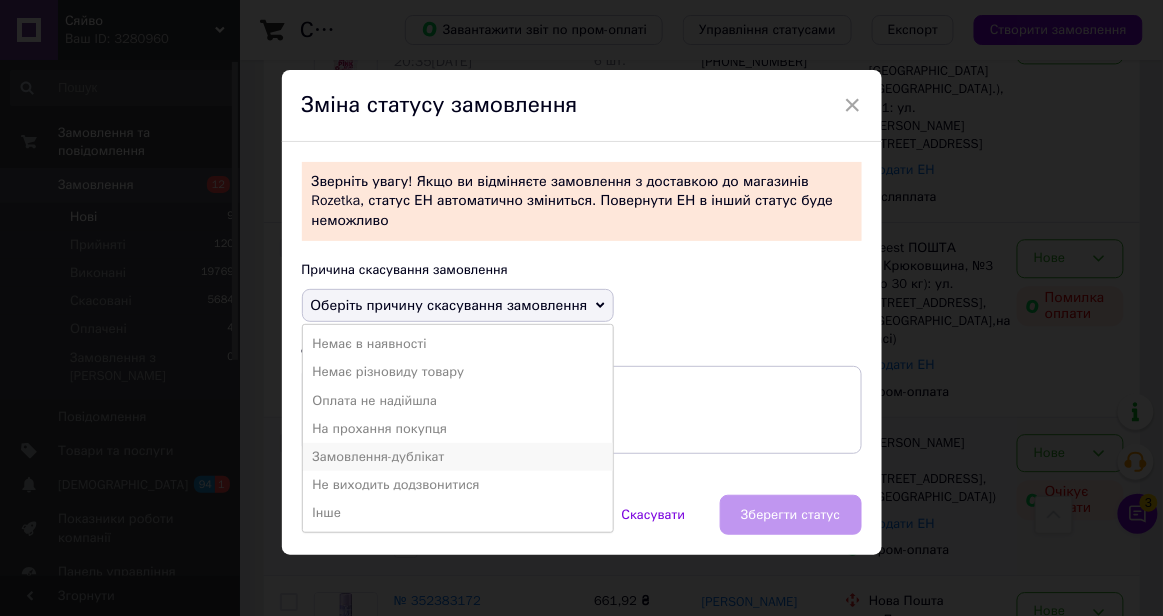 click on "Замовлення-дублікат" at bounding box center (458, 457) 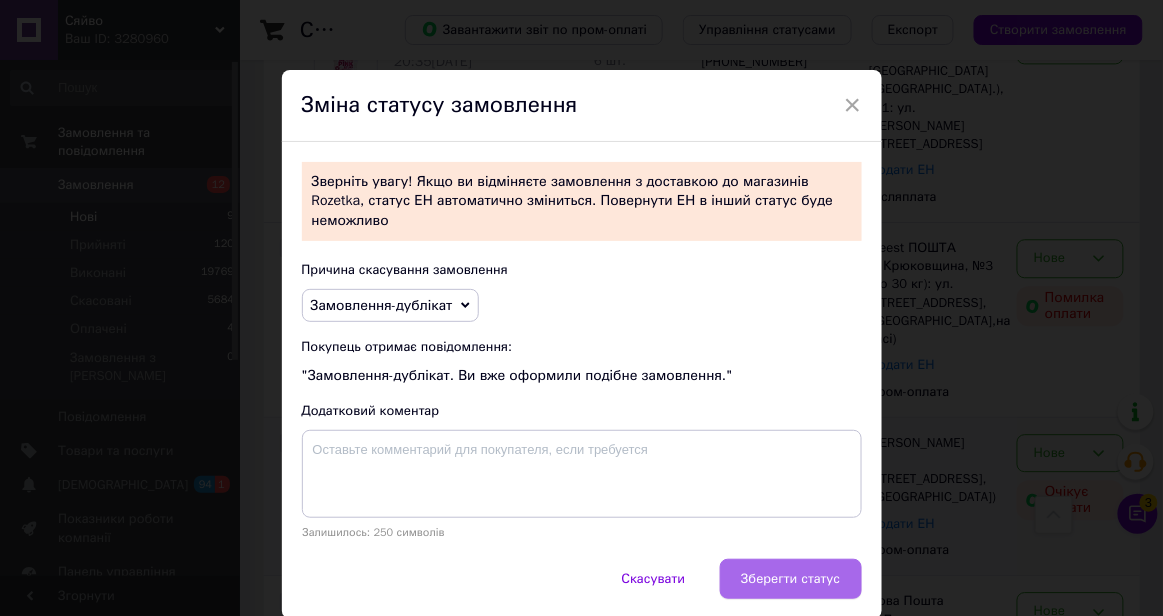click on "Зберегти статус" at bounding box center (790, 579) 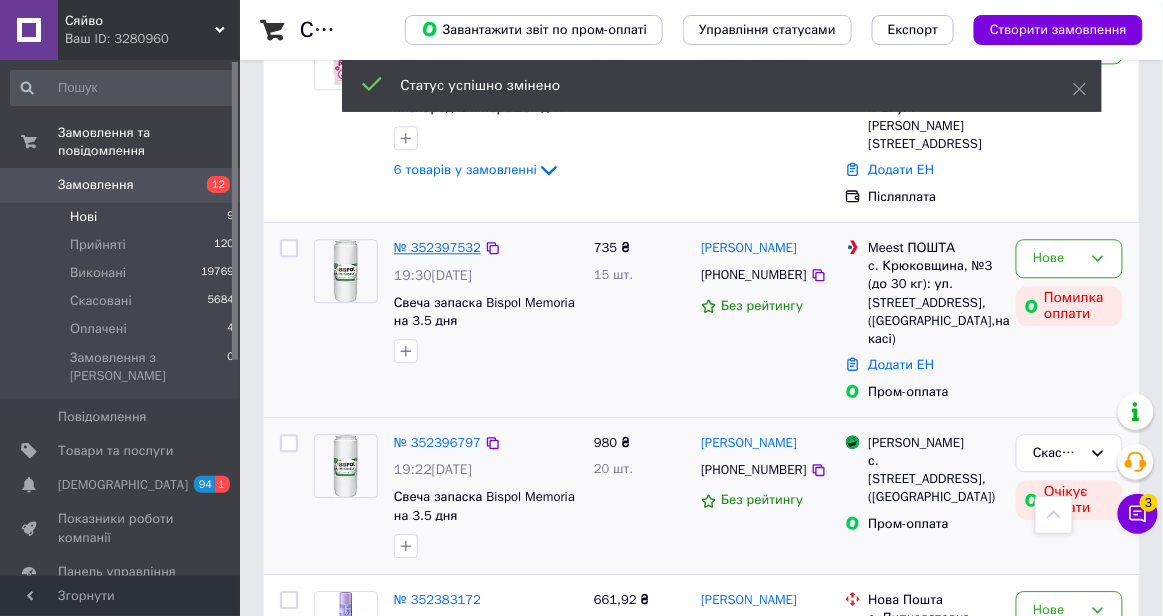 click on "№ 352397532" at bounding box center [437, 247] 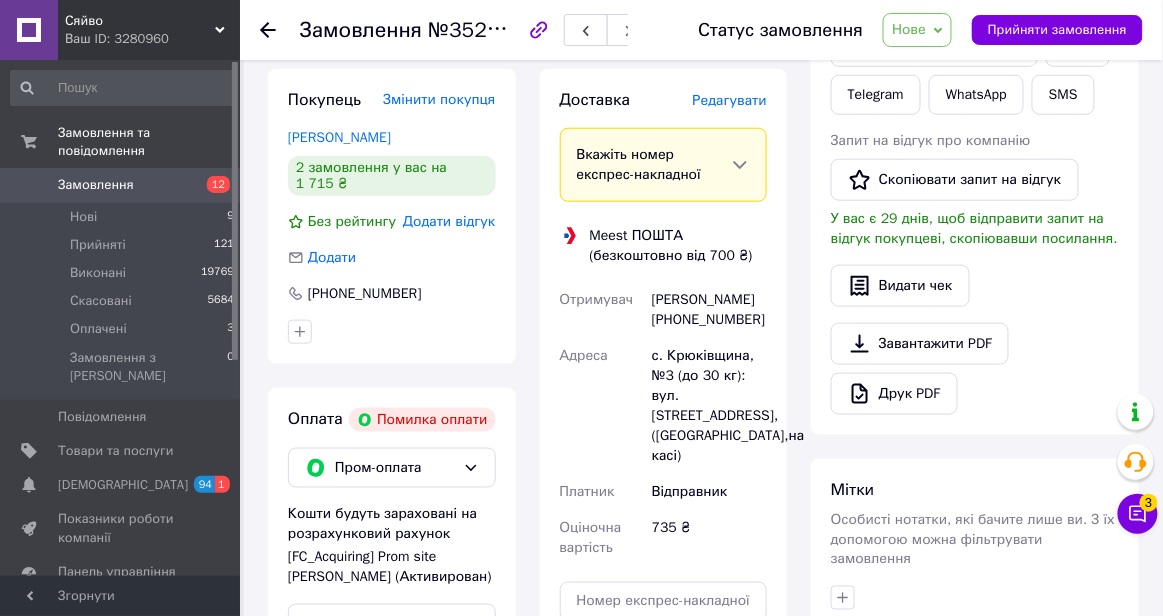 scroll, scrollTop: 354, scrollLeft: 0, axis: vertical 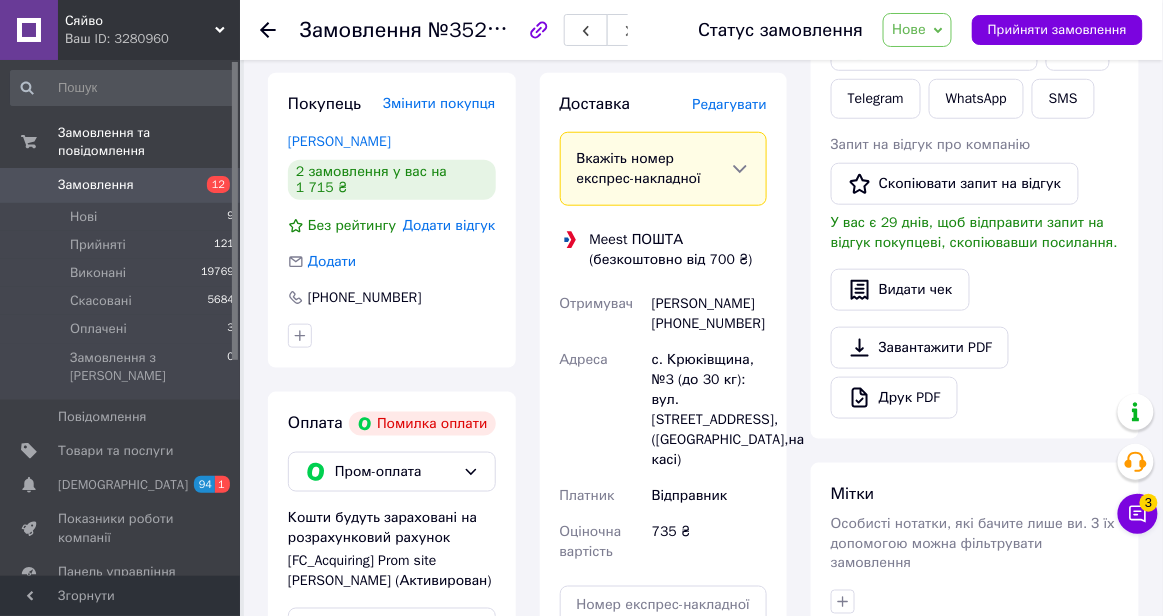 click on "[PERSON_NAME] [PHONE_NUMBER]" at bounding box center [709, 314] 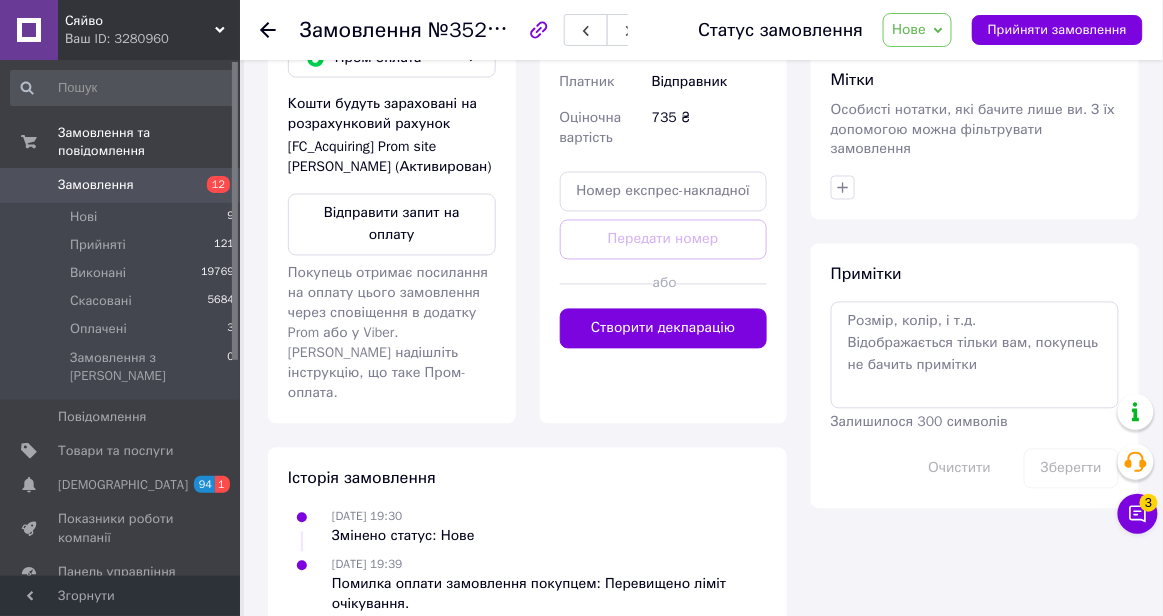 scroll, scrollTop: 647, scrollLeft: 0, axis: vertical 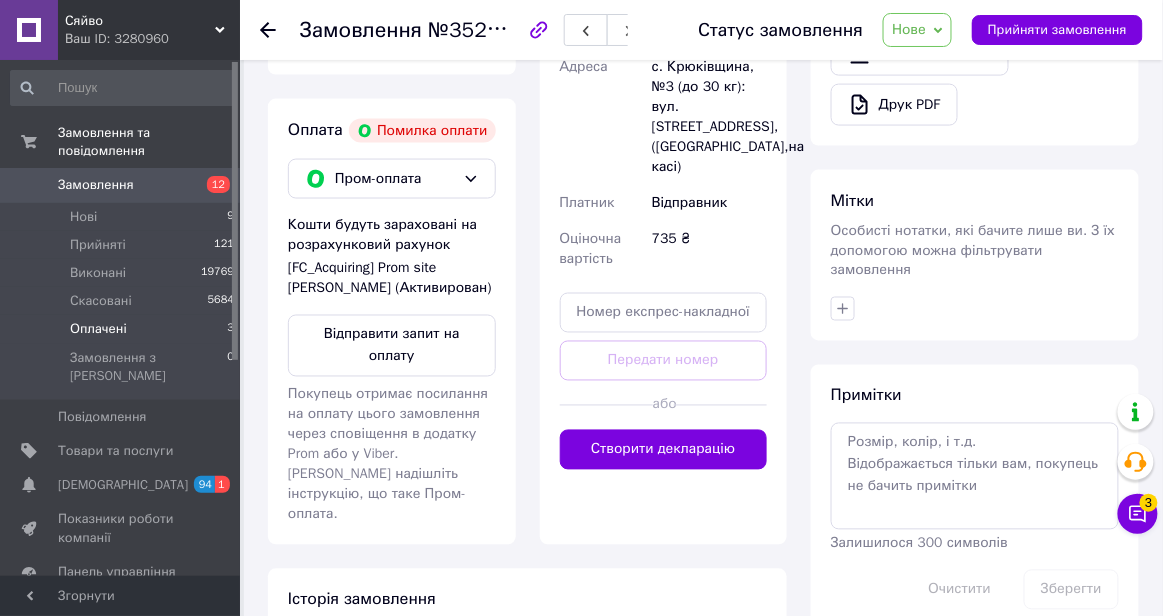 click on "Оплачені 3" at bounding box center (123, 329) 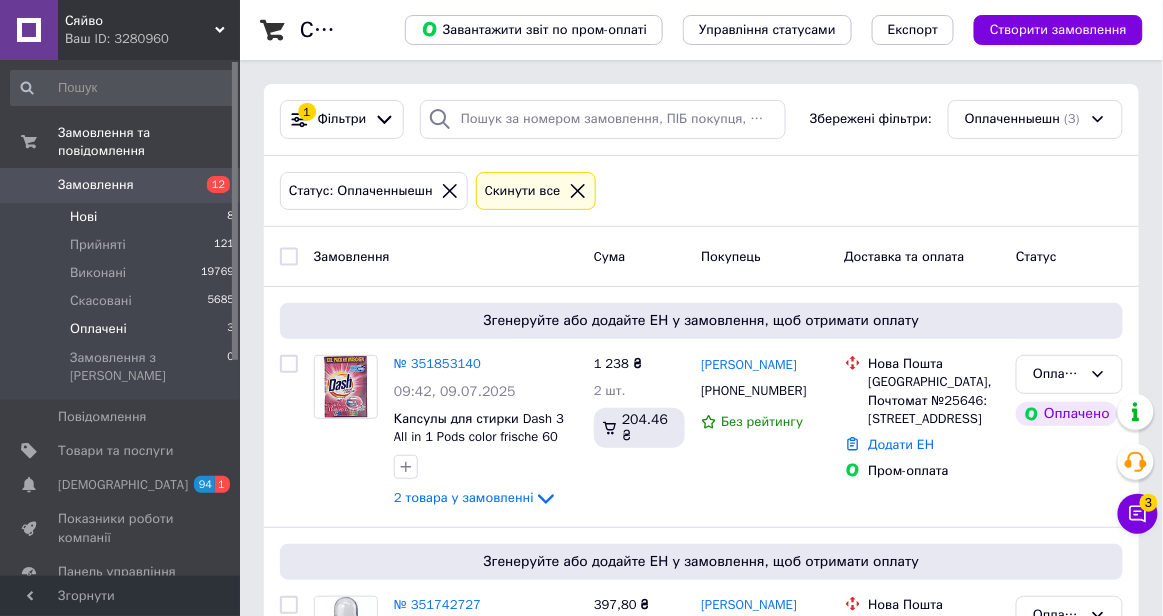 click on "Нові 8" at bounding box center (123, 217) 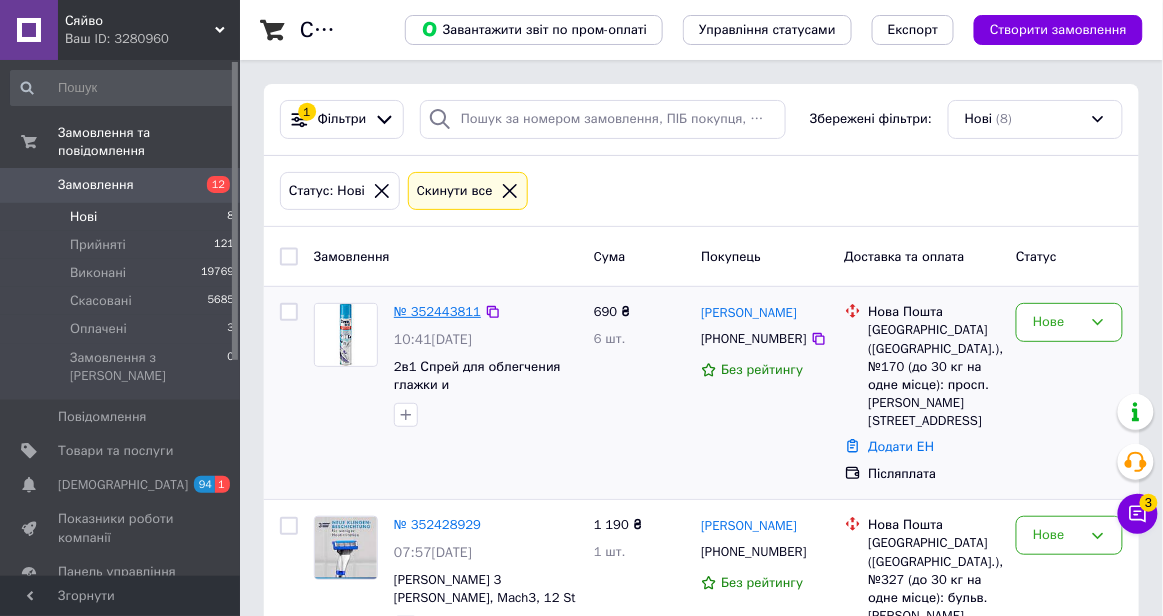 click on "№ 352443811" at bounding box center (437, 311) 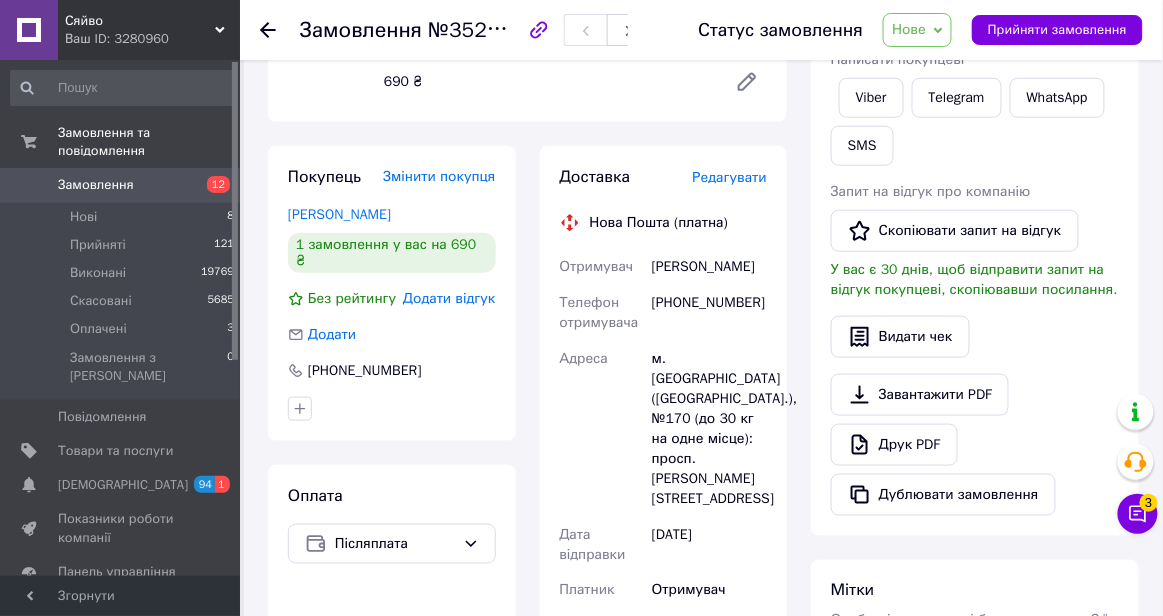 scroll, scrollTop: 307, scrollLeft: 0, axis: vertical 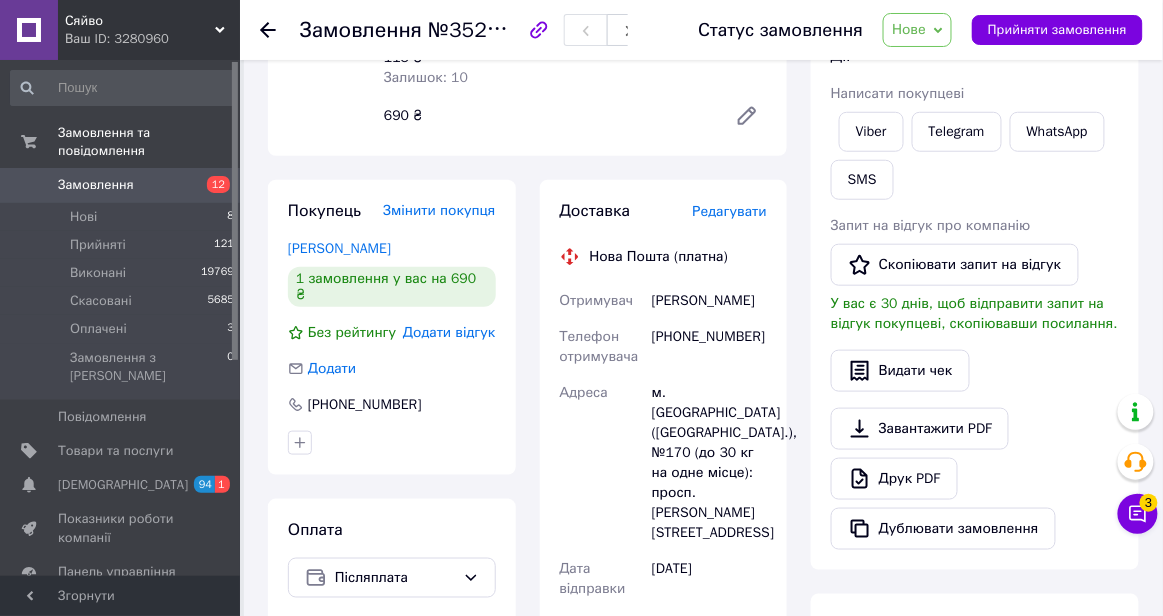 click on "Редагувати" at bounding box center (730, 211) 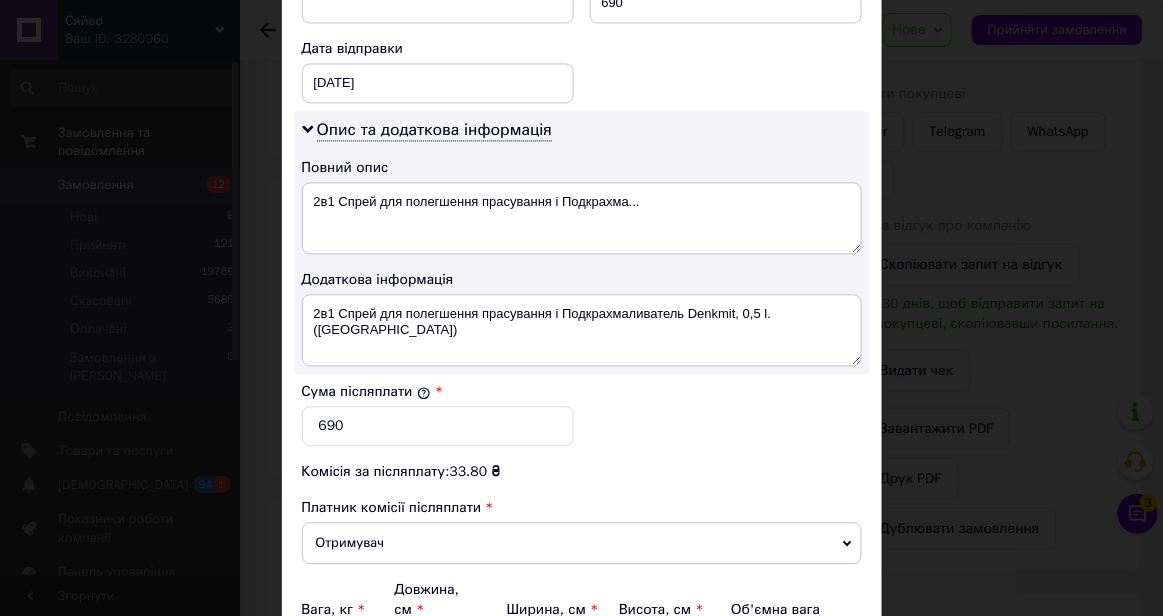 scroll, scrollTop: 1150, scrollLeft: 0, axis: vertical 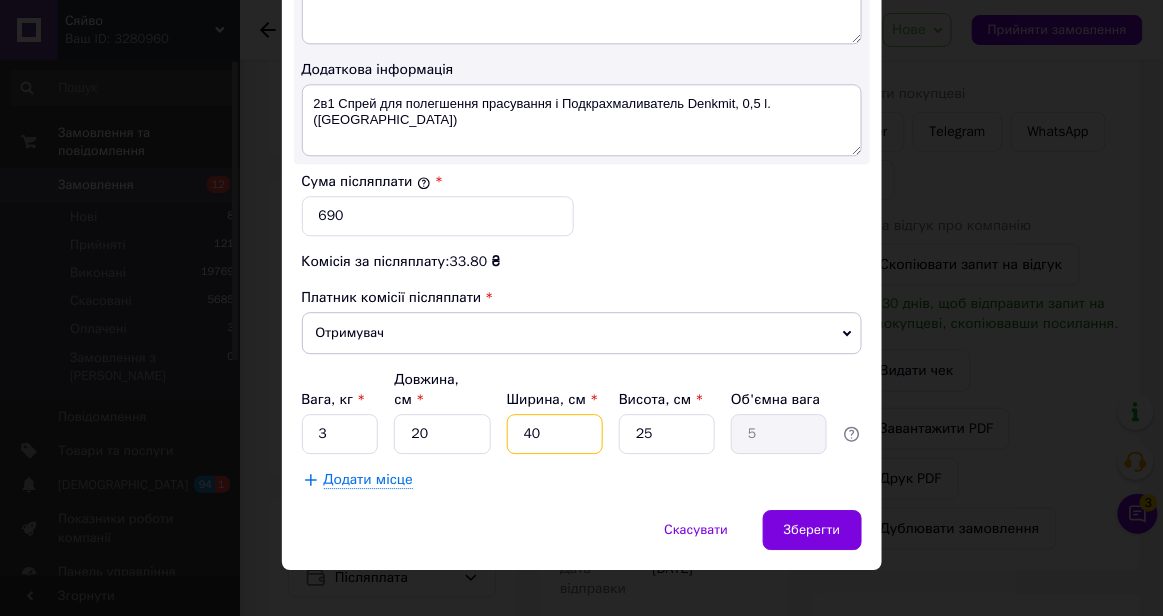 click on "40" at bounding box center [555, 434] 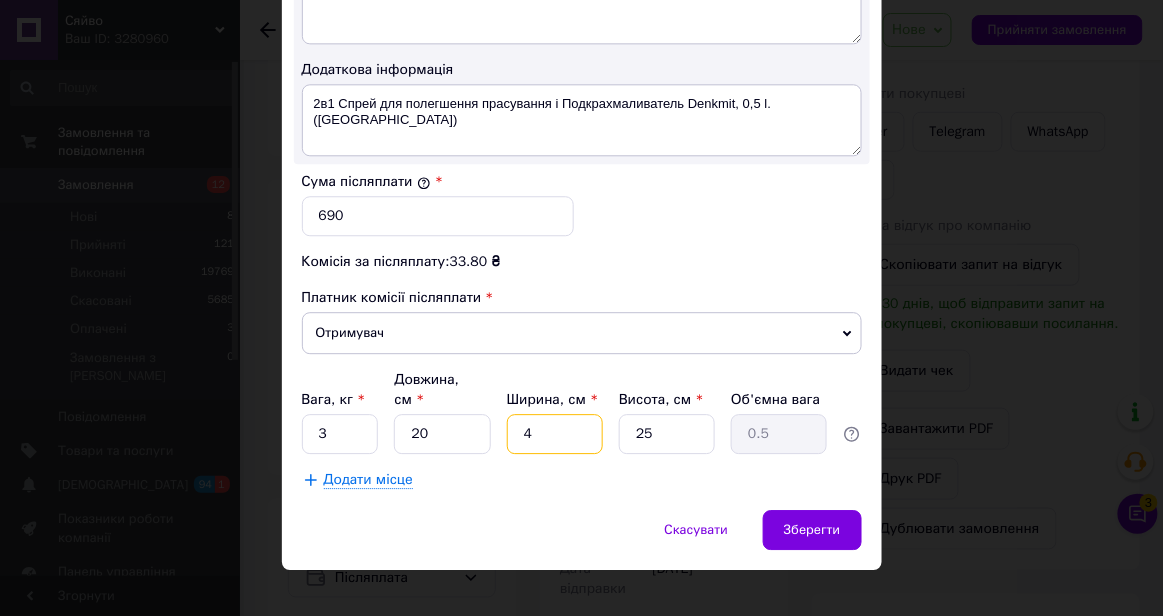 type 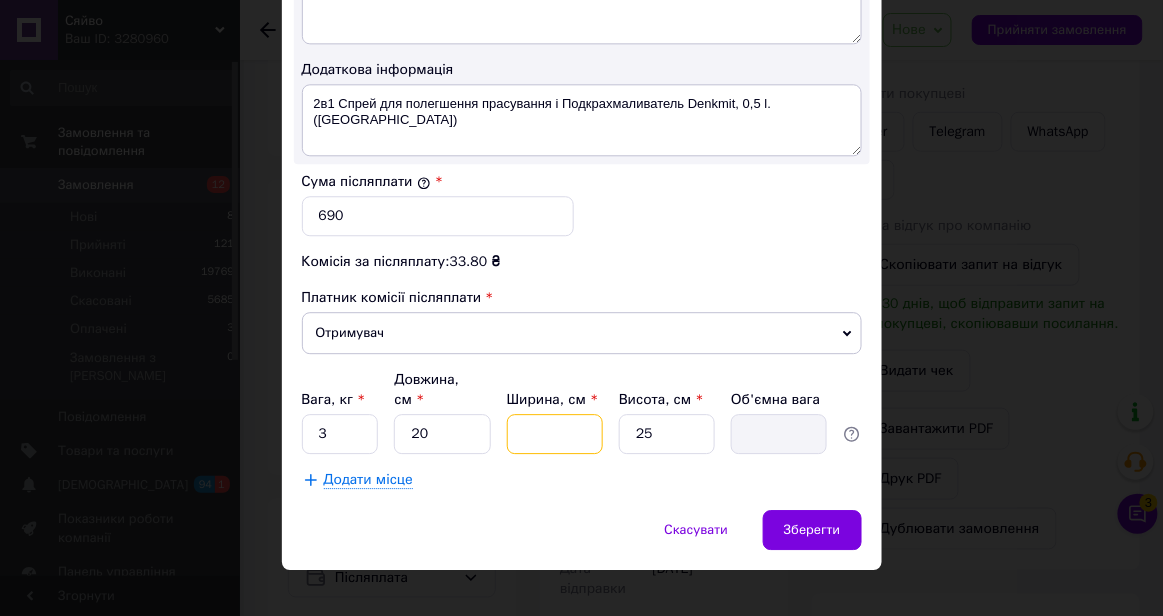 type on "1" 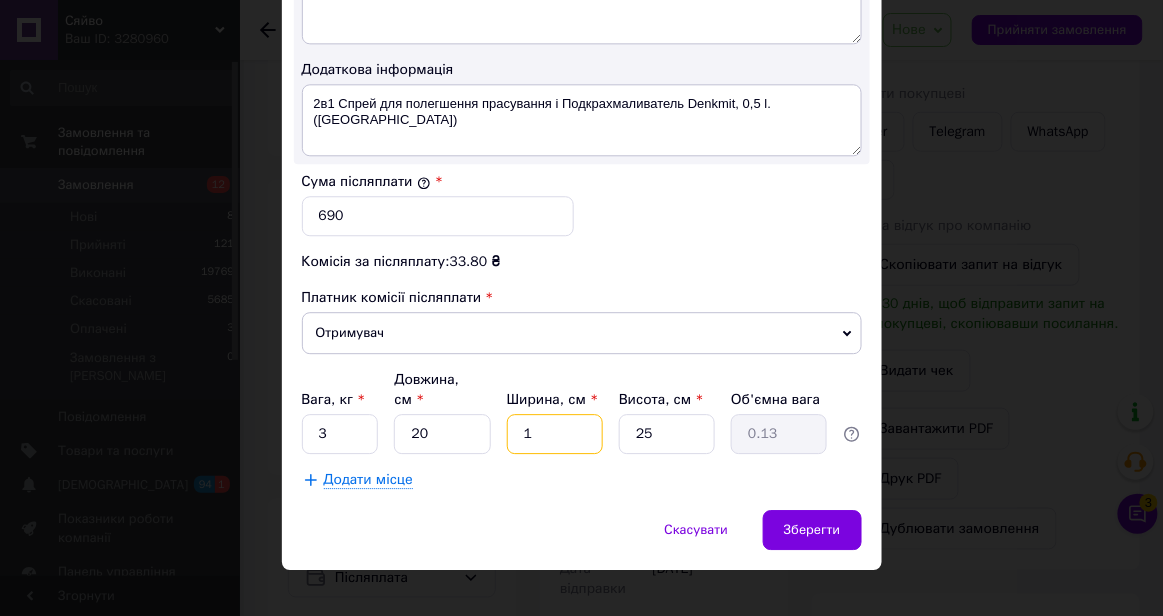 type on "18" 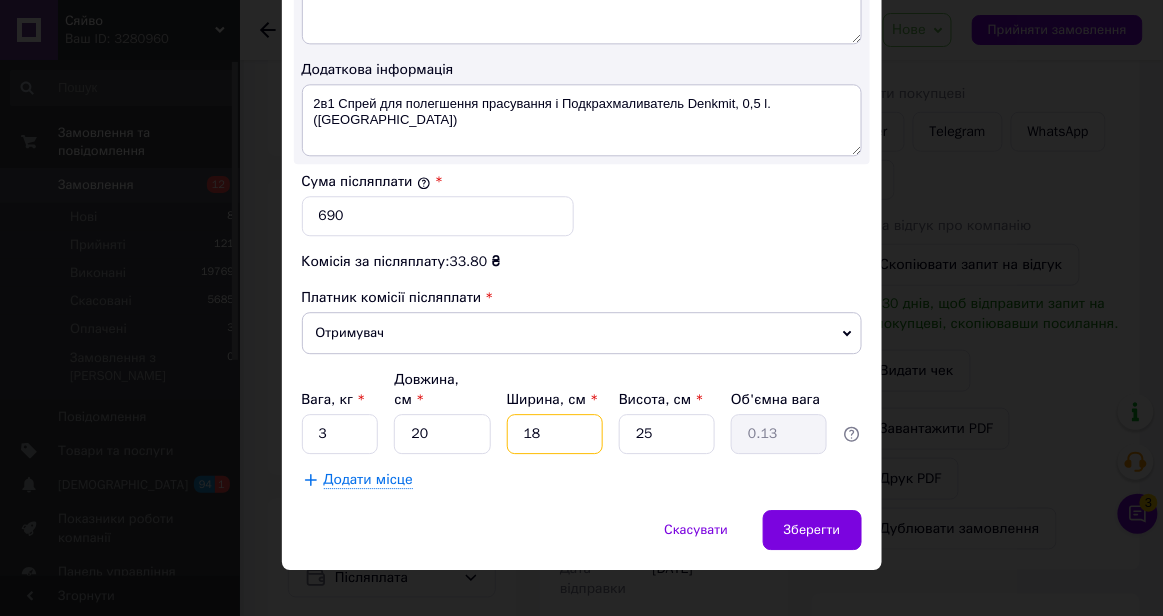 type on "2.25" 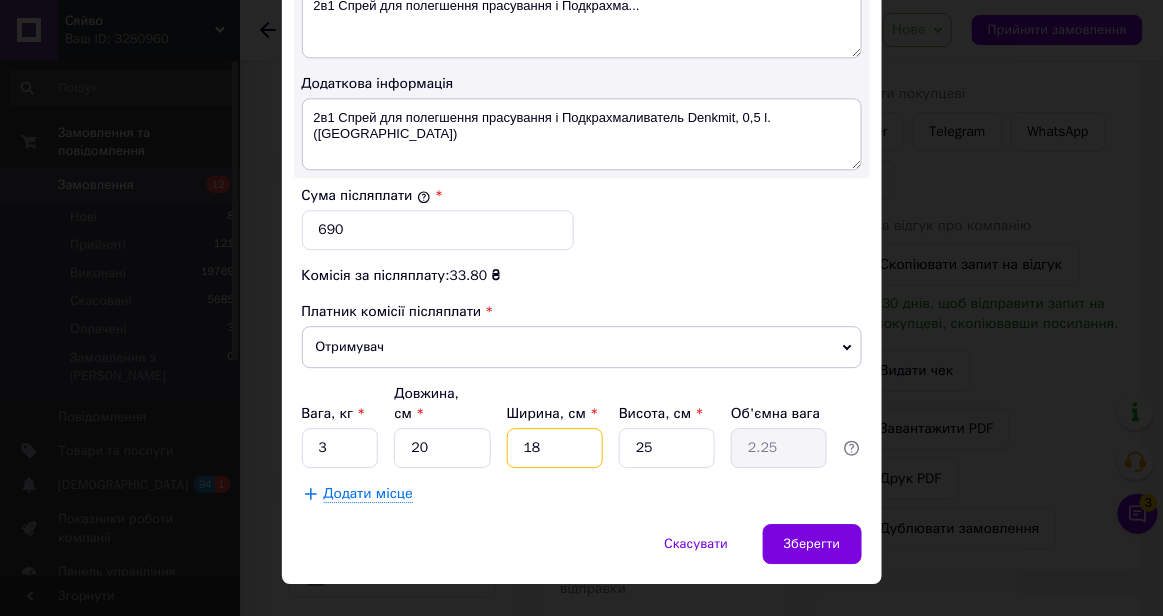 scroll, scrollTop: 1150, scrollLeft: 0, axis: vertical 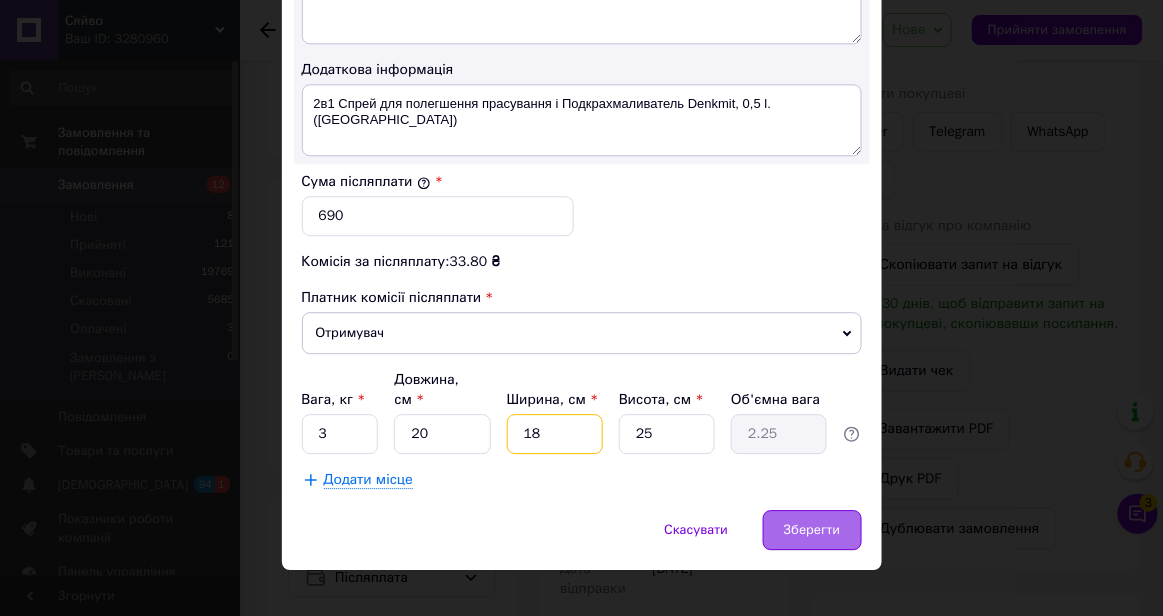 type on "18" 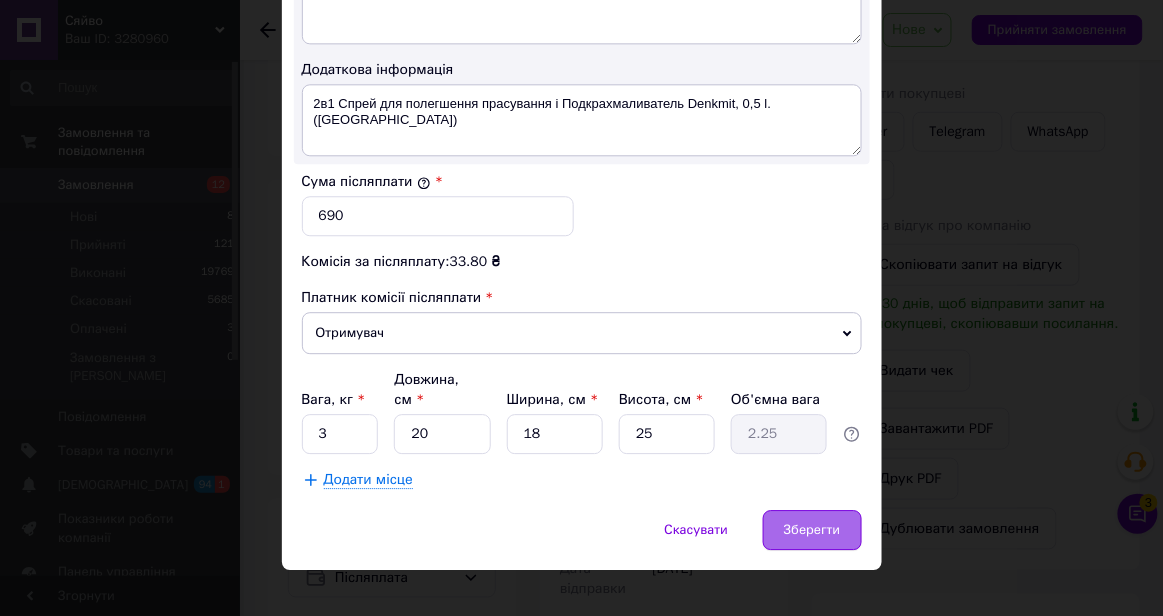 click on "Зберегти" at bounding box center (812, 530) 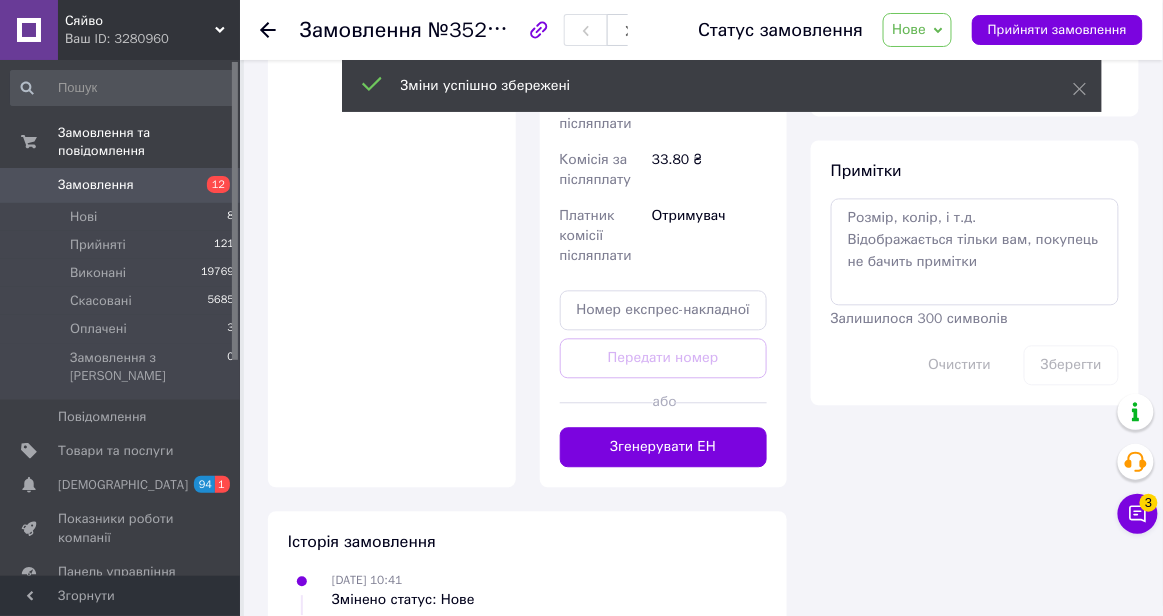 scroll, scrollTop: 925, scrollLeft: 0, axis: vertical 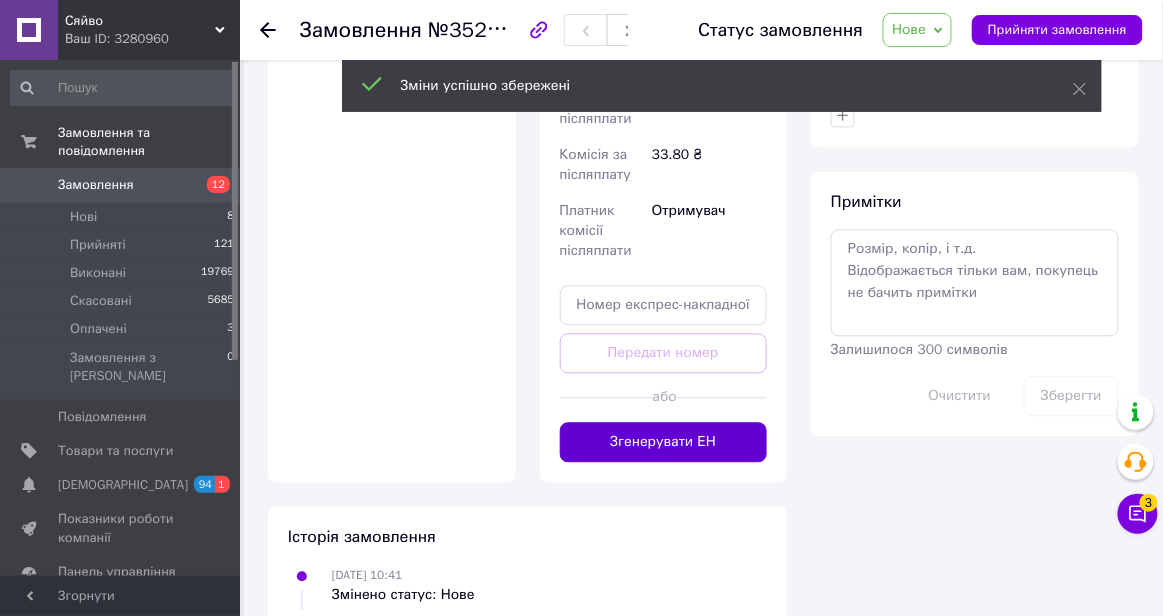 click on "Згенерувати ЕН" at bounding box center [664, 442] 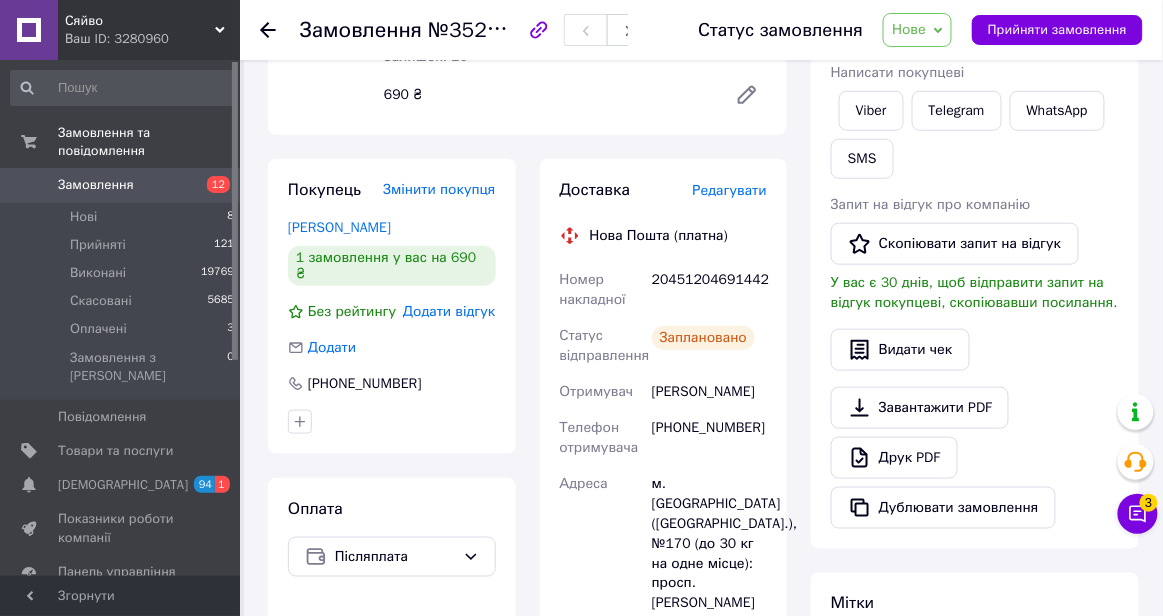 scroll, scrollTop: 330, scrollLeft: 0, axis: vertical 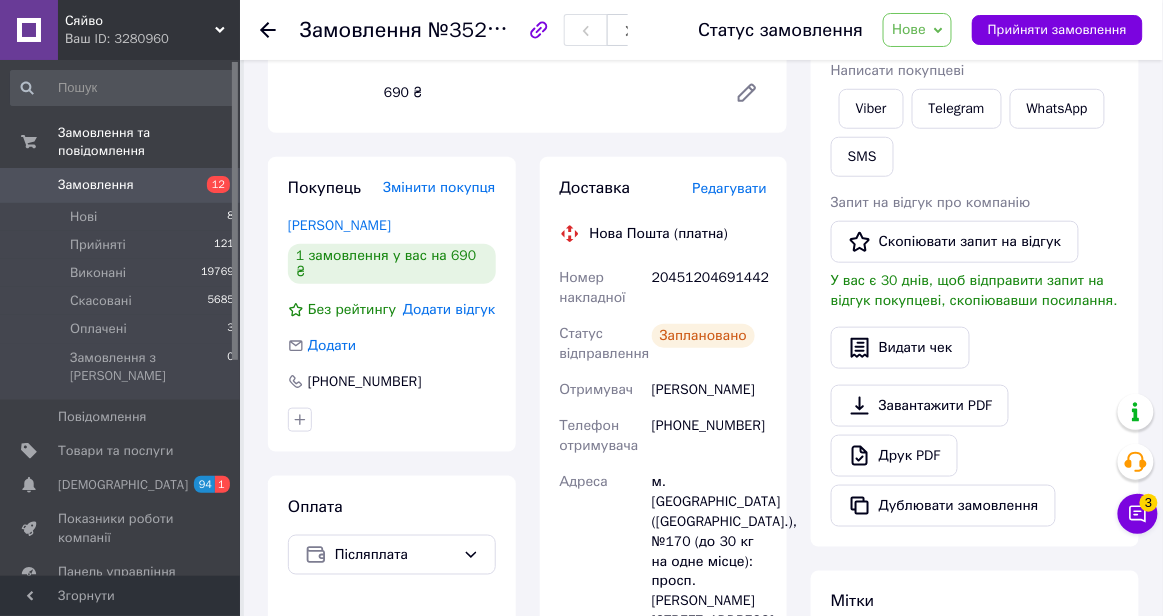 click on "[PHONE_NUMBER]" at bounding box center [709, 436] 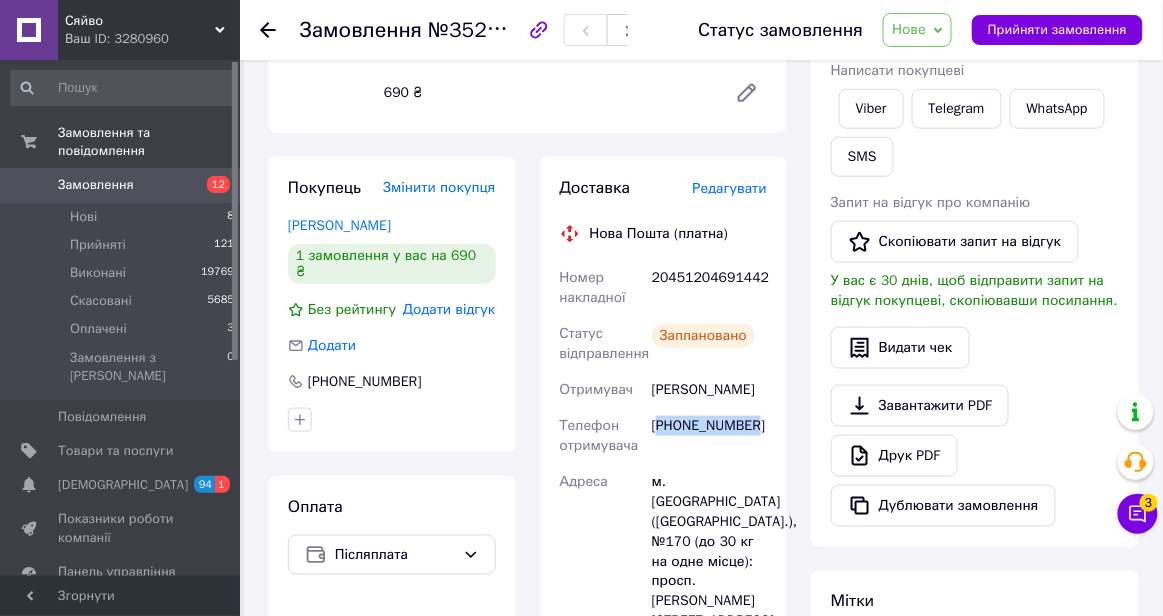 click on "[PHONE_NUMBER]" at bounding box center [709, 436] 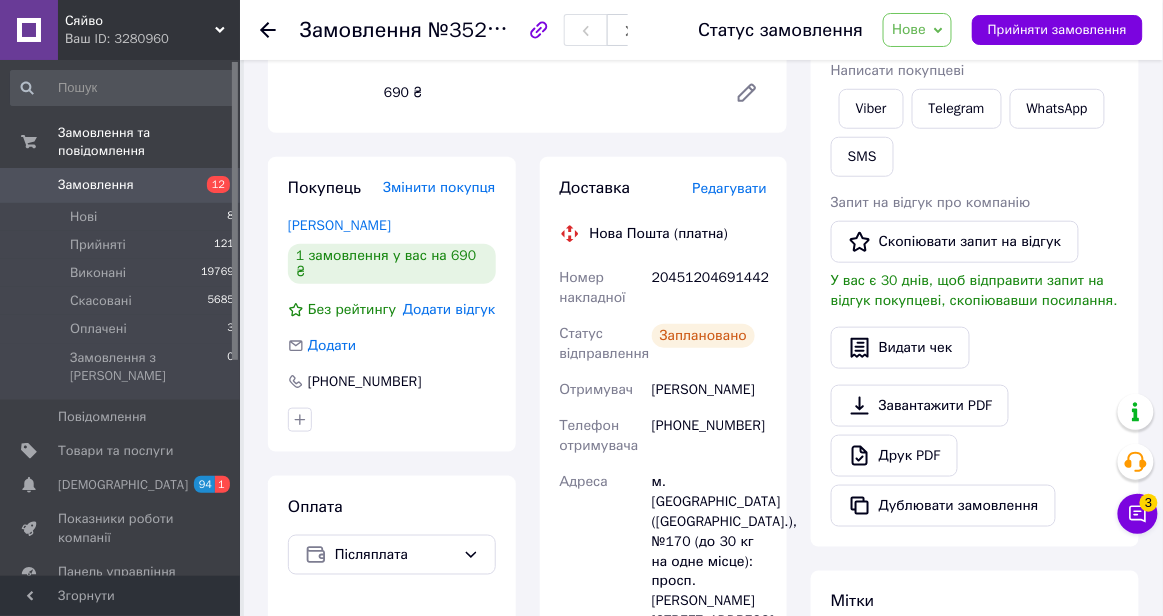click on "20451204691442" at bounding box center (709, 288) 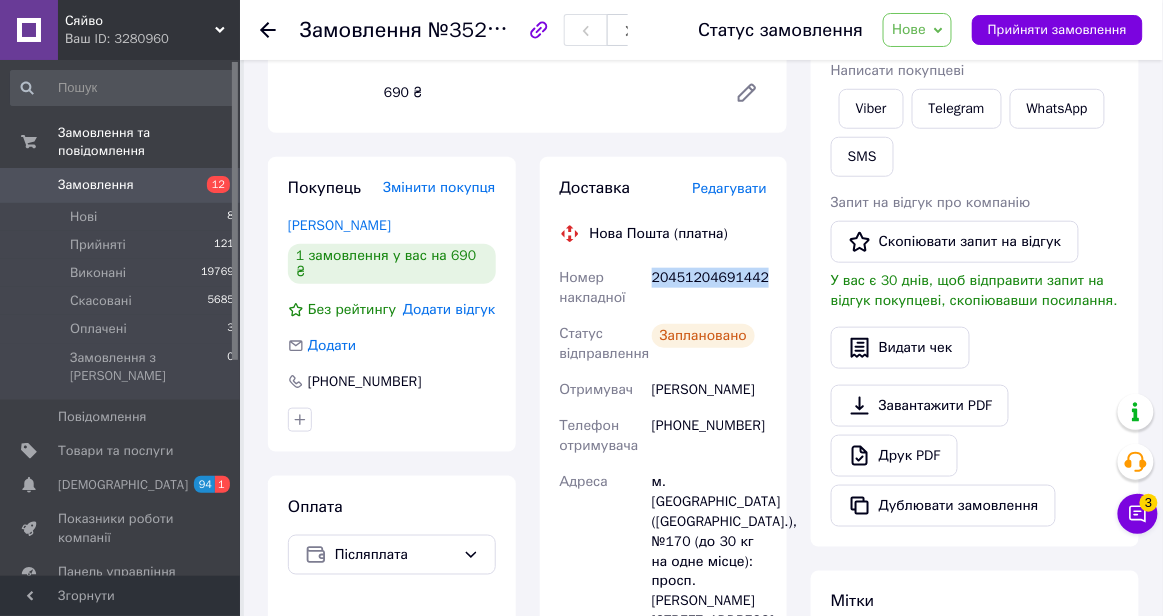 click on "20451204691442" at bounding box center [709, 288] 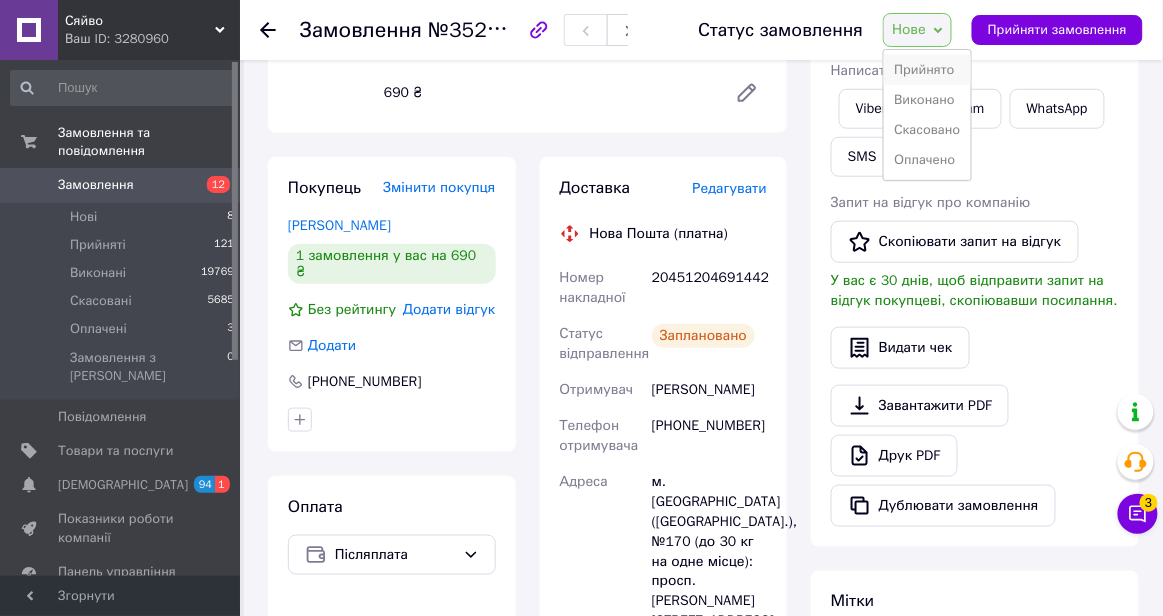 click on "Прийнято" at bounding box center [927, 70] 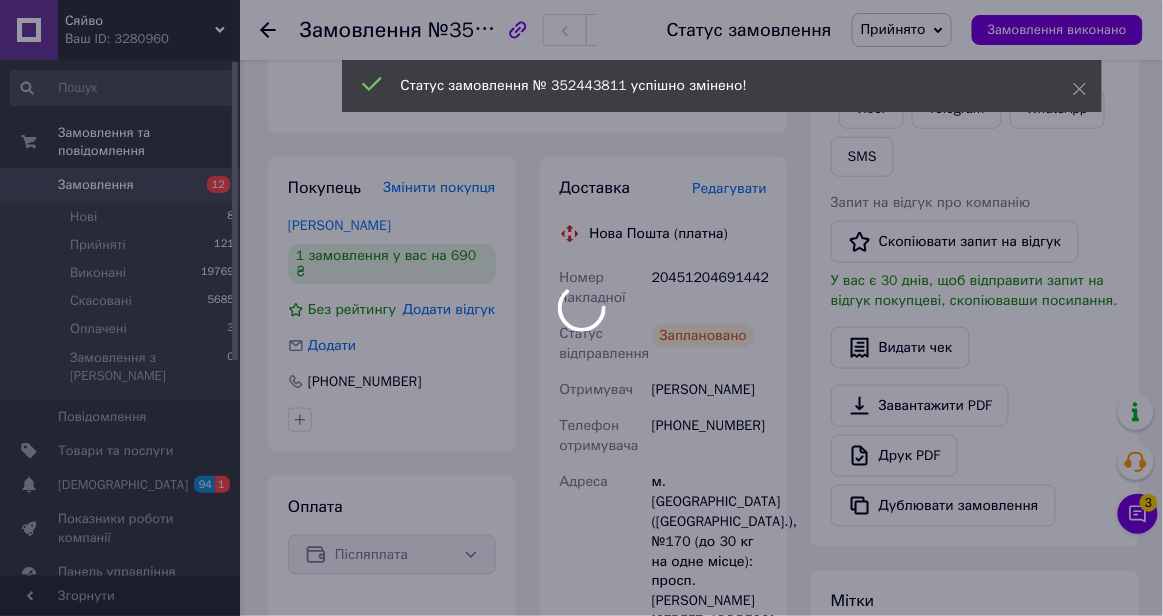 click at bounding box center (581, 308) 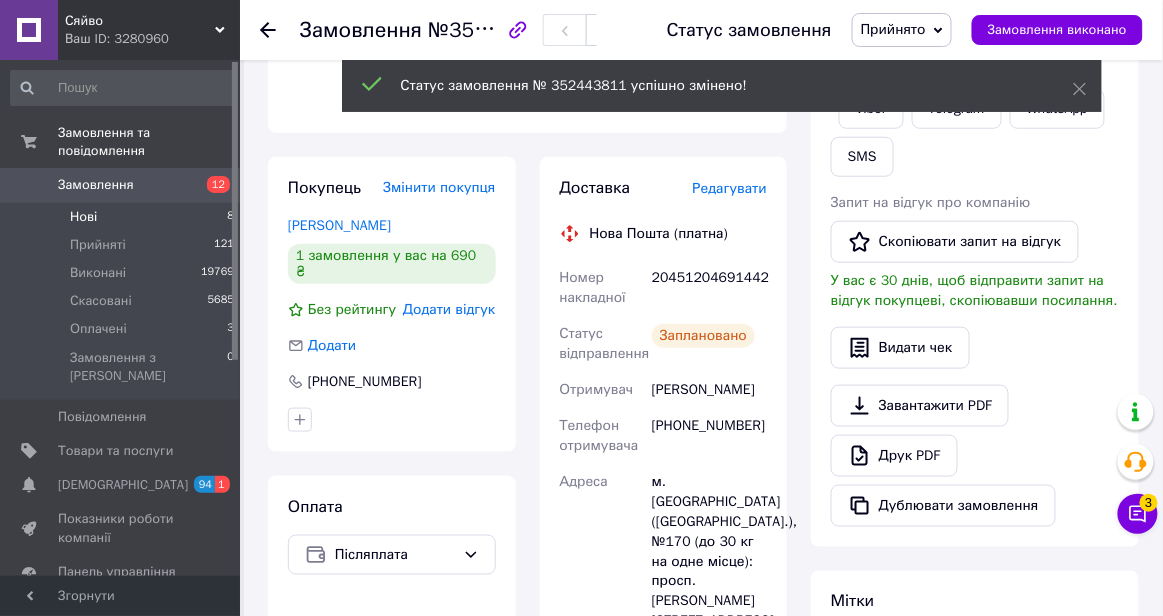 click on "Нові 8" at bounding box center (123, 217) 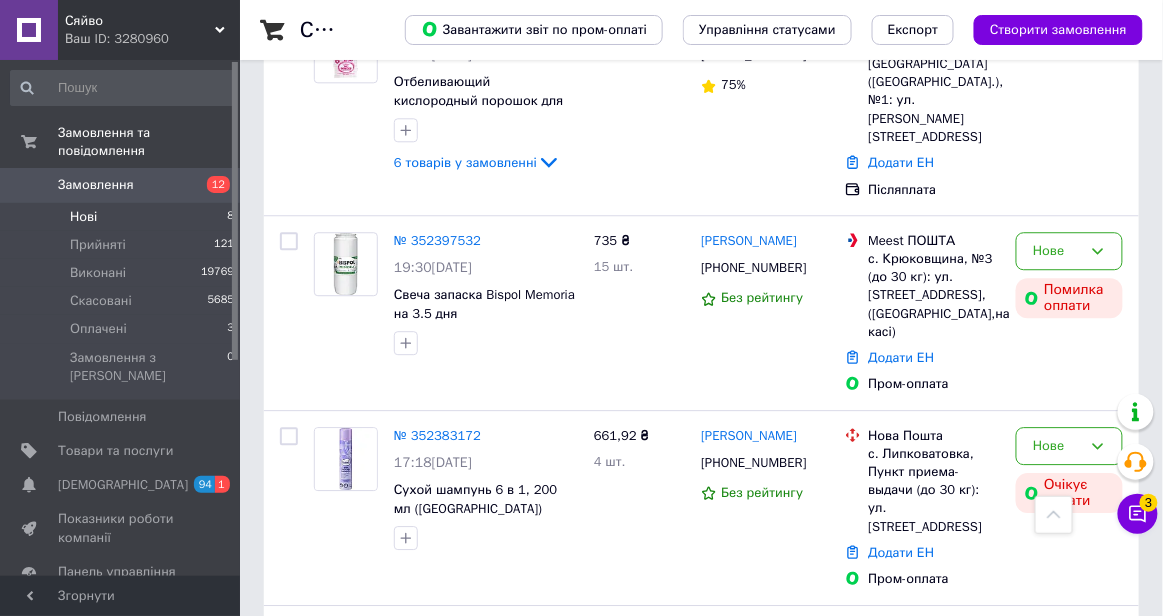scroll, scrollTop: 1193, scrollLeft: 0, axis: vertical 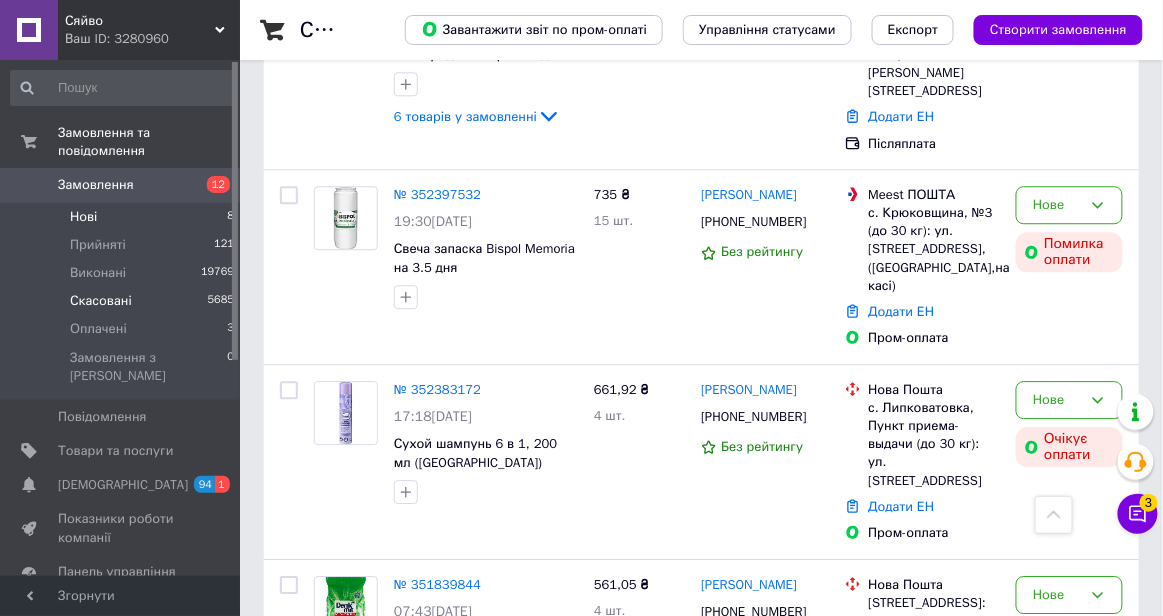 click on "Скасовані 5685" at bounding box center [123, 301] 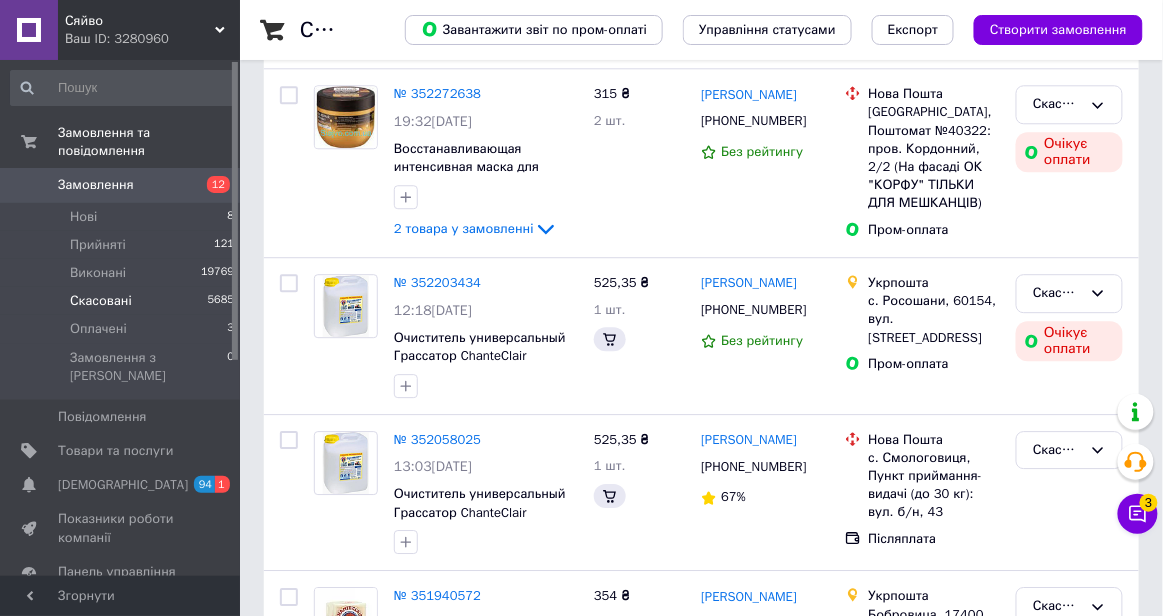 scroll, scrollTop: 0, scrollLeft: 0, axis: both 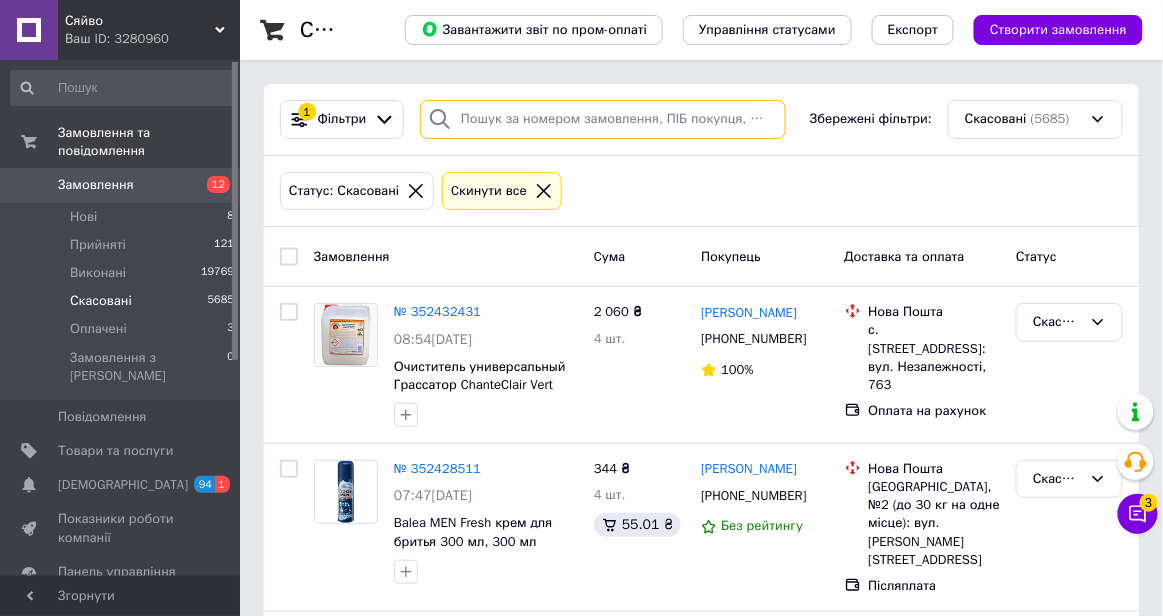 click at bounding box center [603, 119] 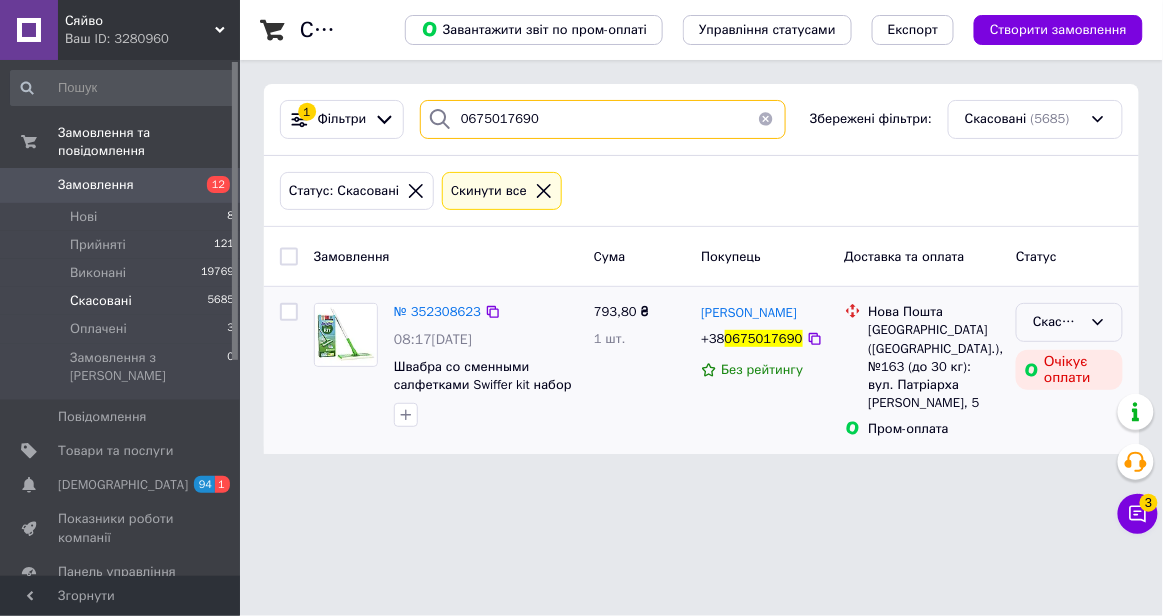 type on "0675017690" 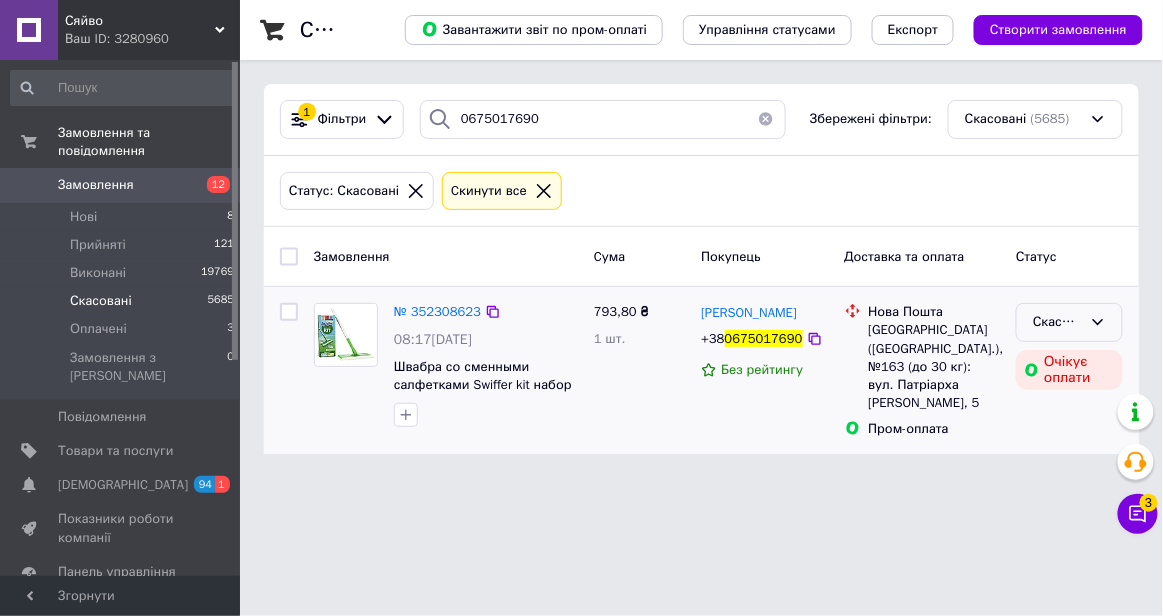 click 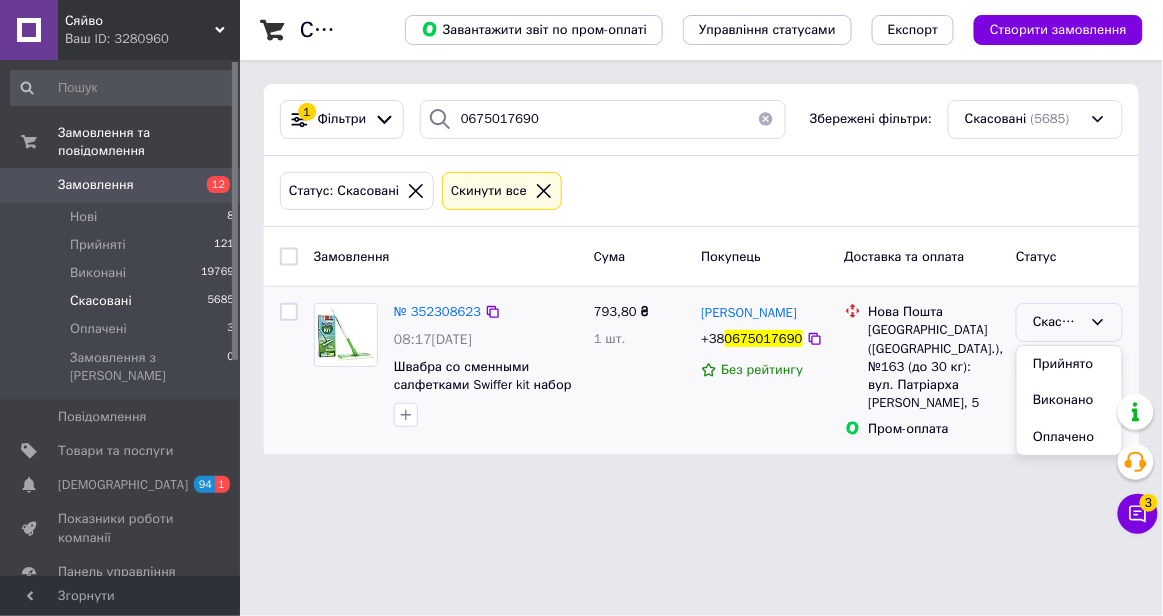 click on "Прийнято" at bounding box center (1069, 364) 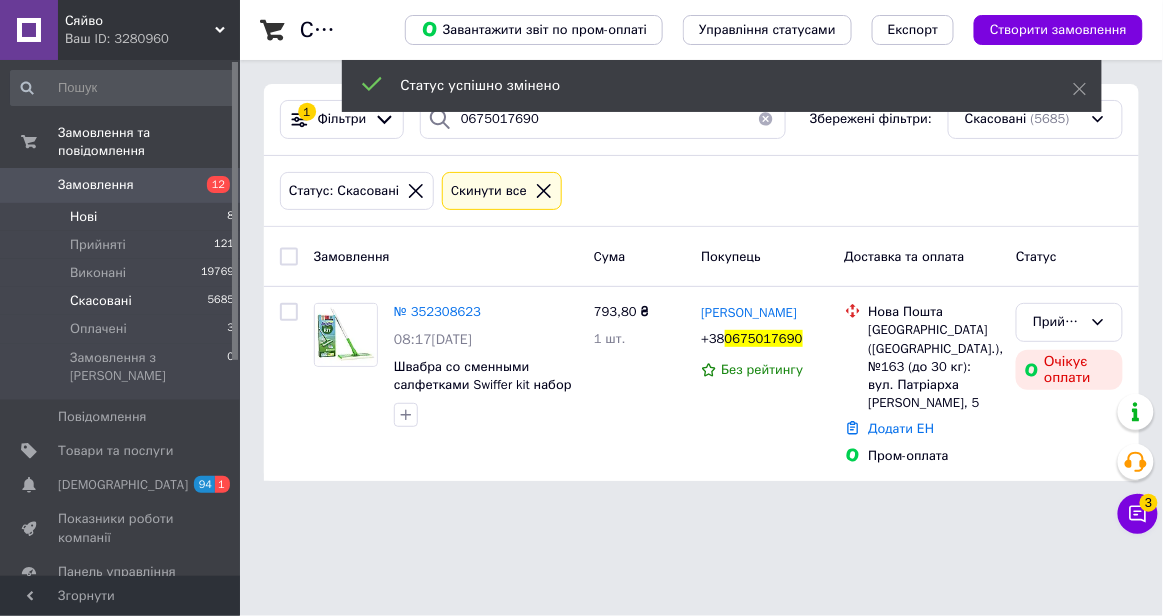 click on "Нові 8" at bounding box center [123, 217] 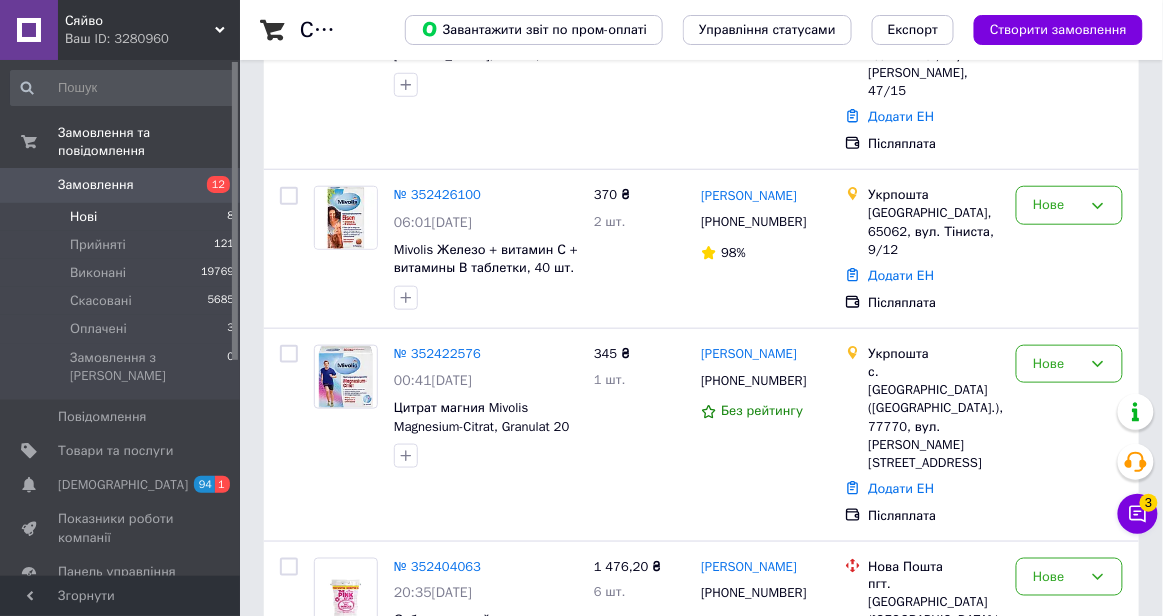 scroll, scrollTop: 15, scrollLeft: 0, axis: vertical 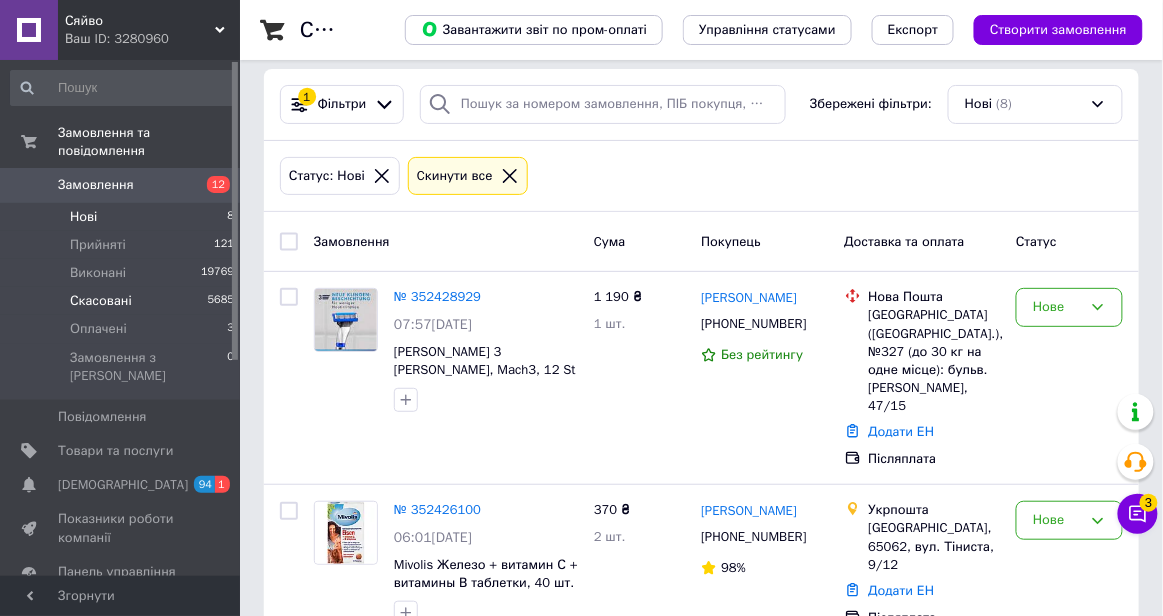 click on "Скасовані 5685" at bounding box center [123, 301] 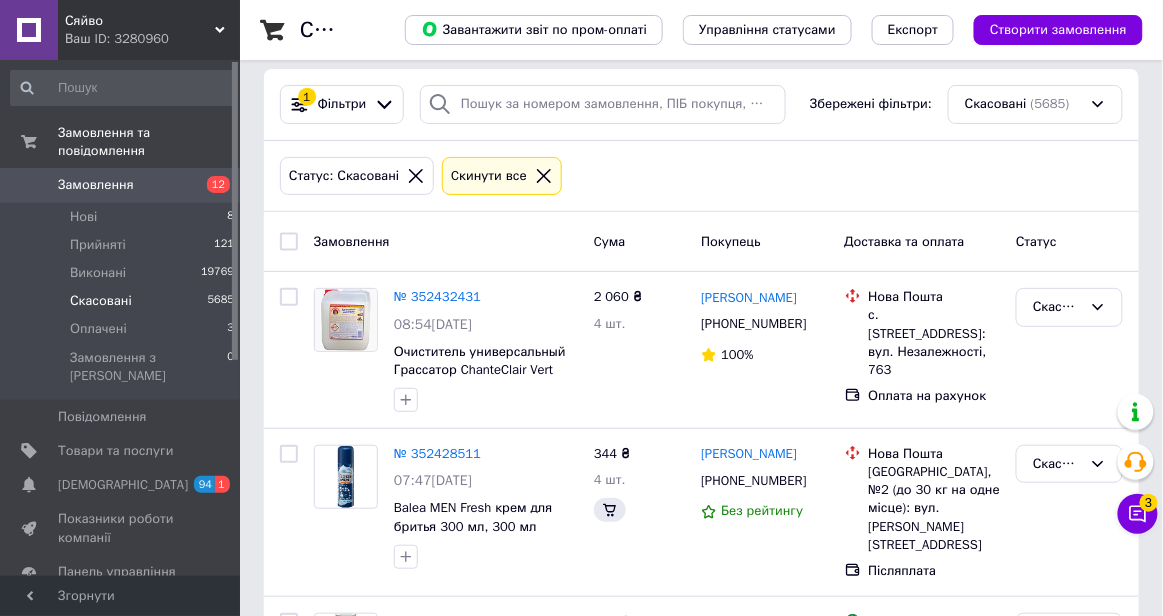 scroll, scrollTop: 0, scrollLeft: 0, axis: both 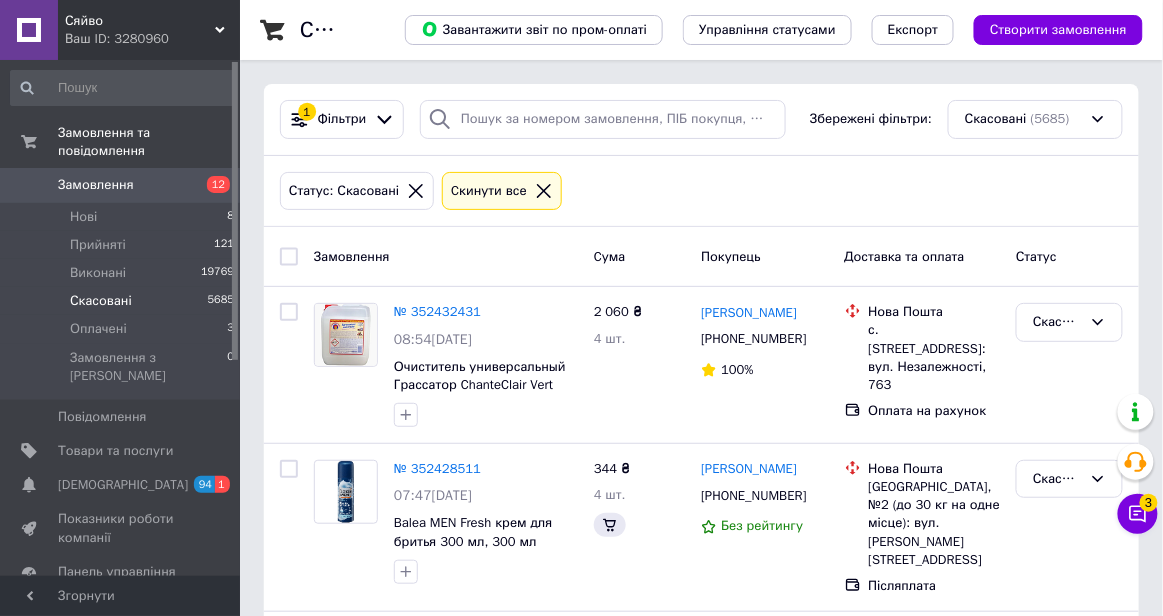 click on "Скасовані 5685" at bounding box center [123, 301] 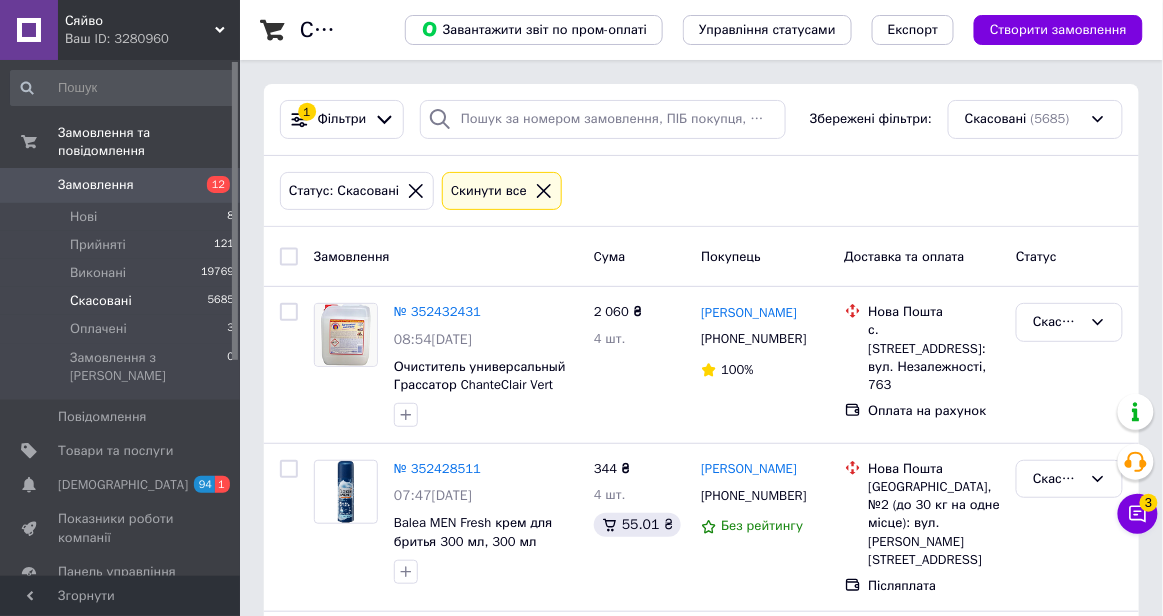 click on "Скасовані 5685" at bounding box center [123, 301] 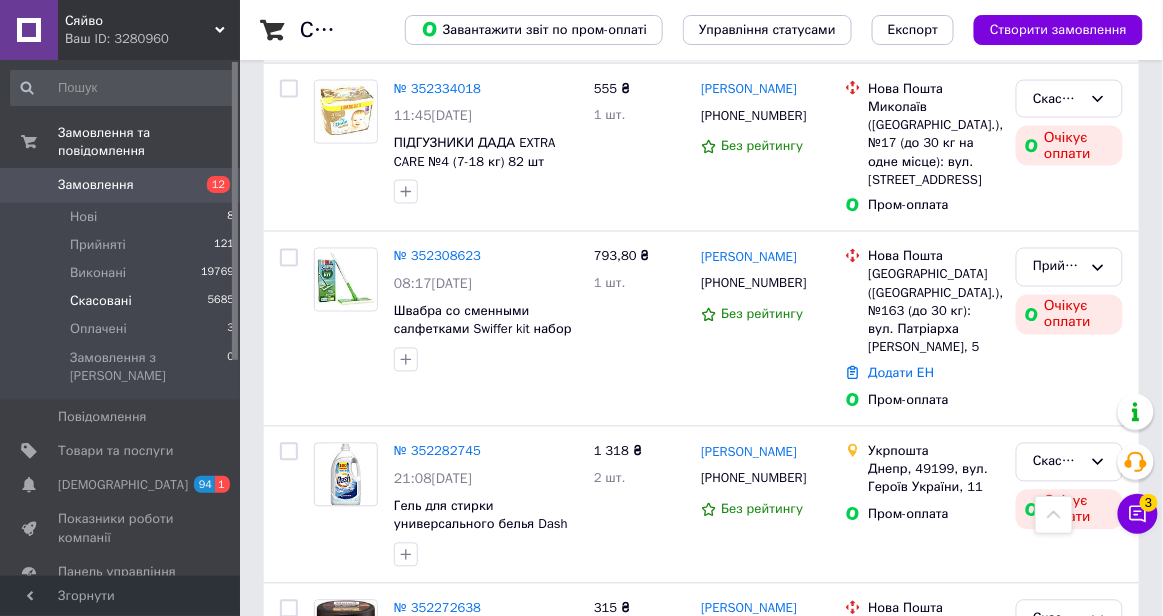 scroll, scrollTop: 665, scrollLeft: 0, axis: vertical 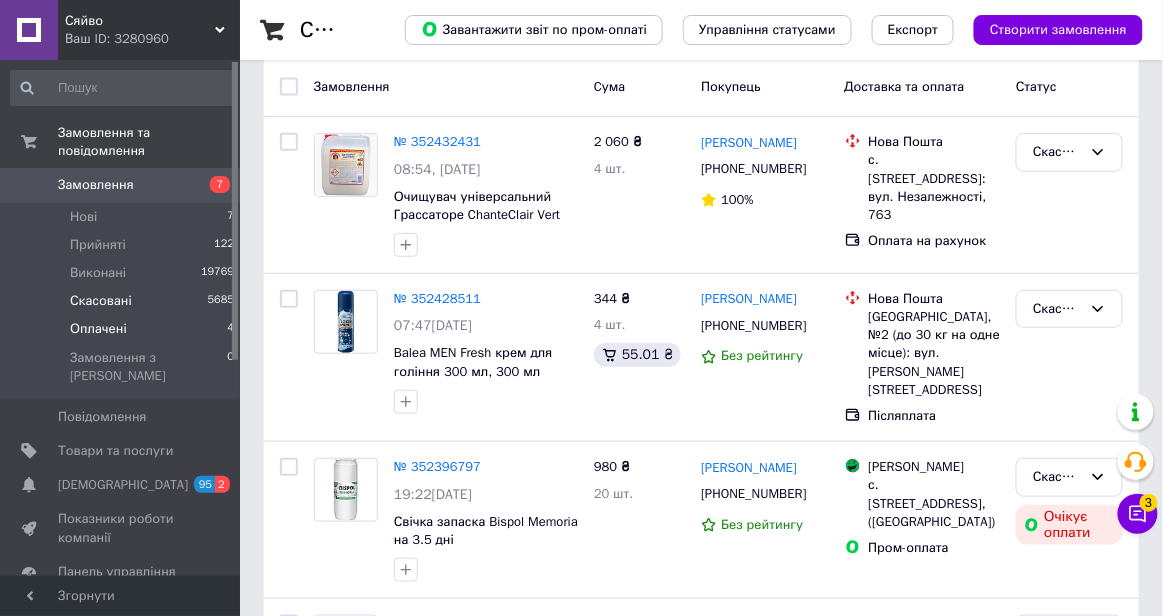 click on "Оплачені 4" at bounding box center [123, 329] 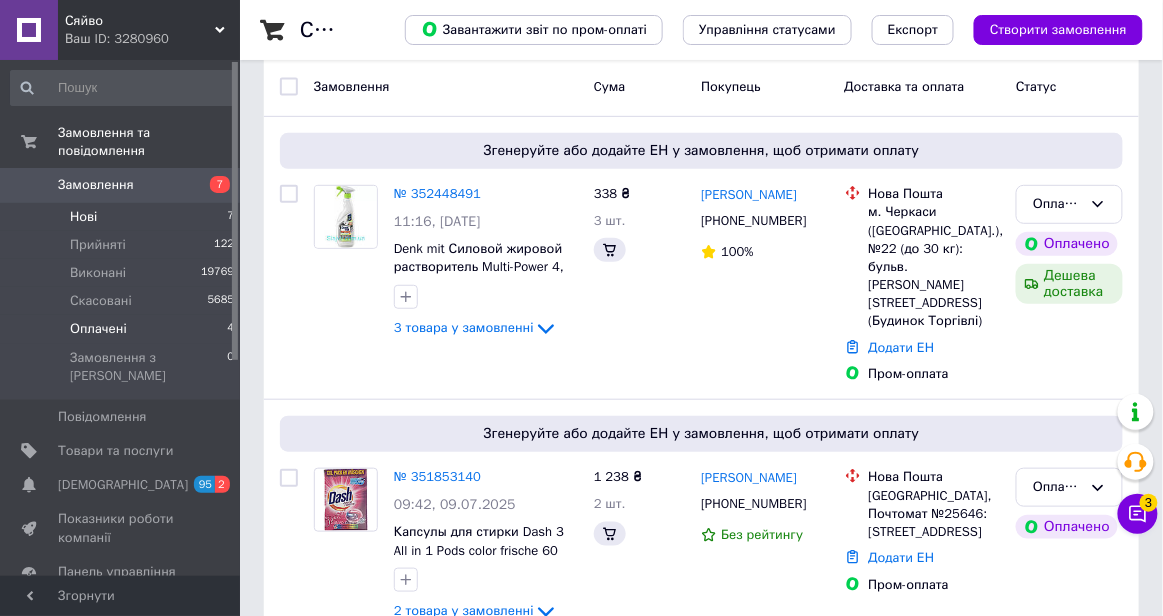 scroll, scrollTop: 0, scrollLeft: 0, axis: both 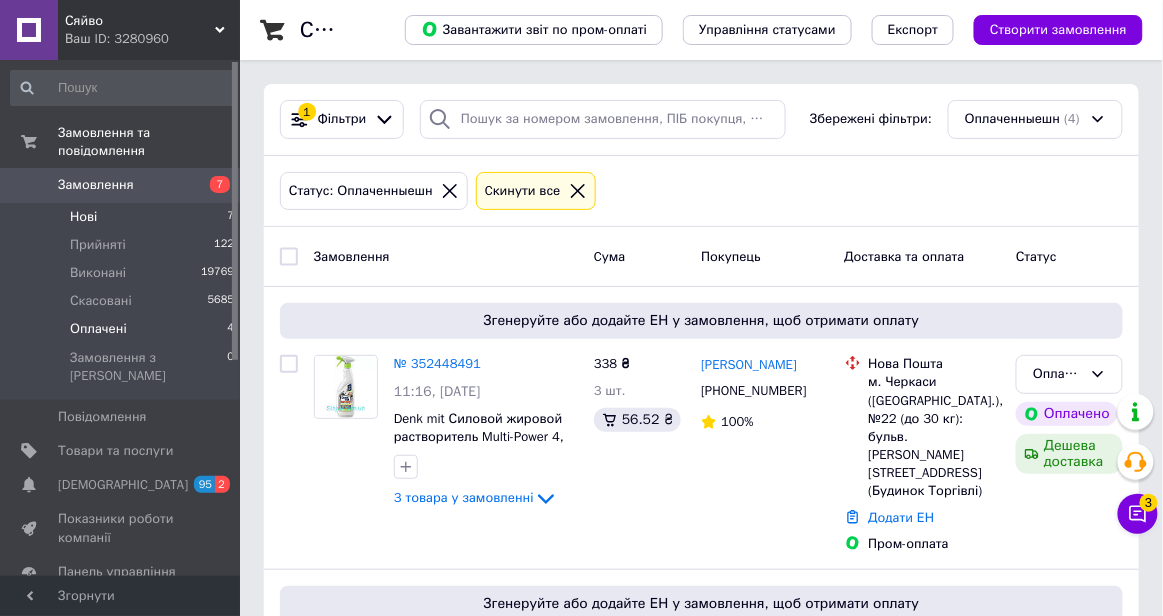 click on "Нові 7" at bounding box center [123, 217] 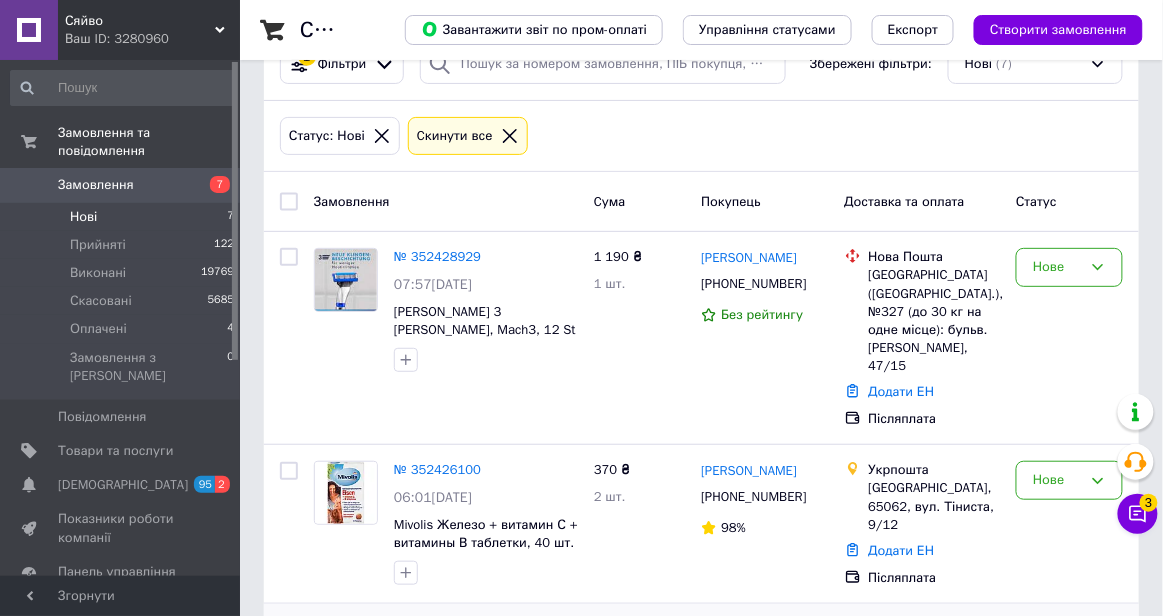 scroll, scrollTop: 0, scrollLeft: 0, axis: both 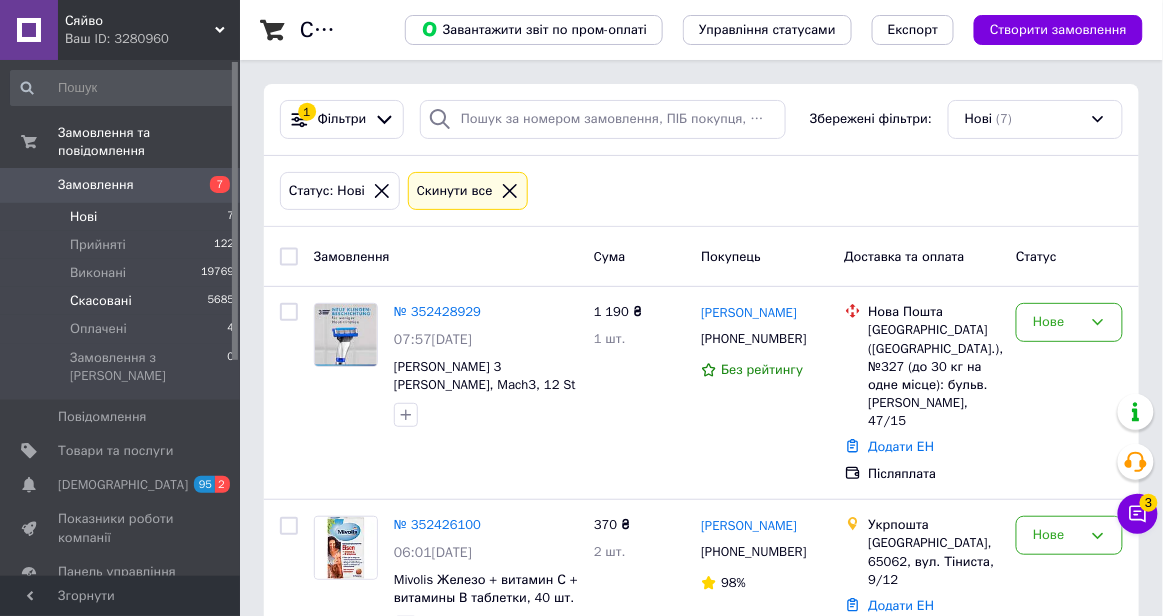 click on "Скасовані 5685" at bounding box center (123, 301) 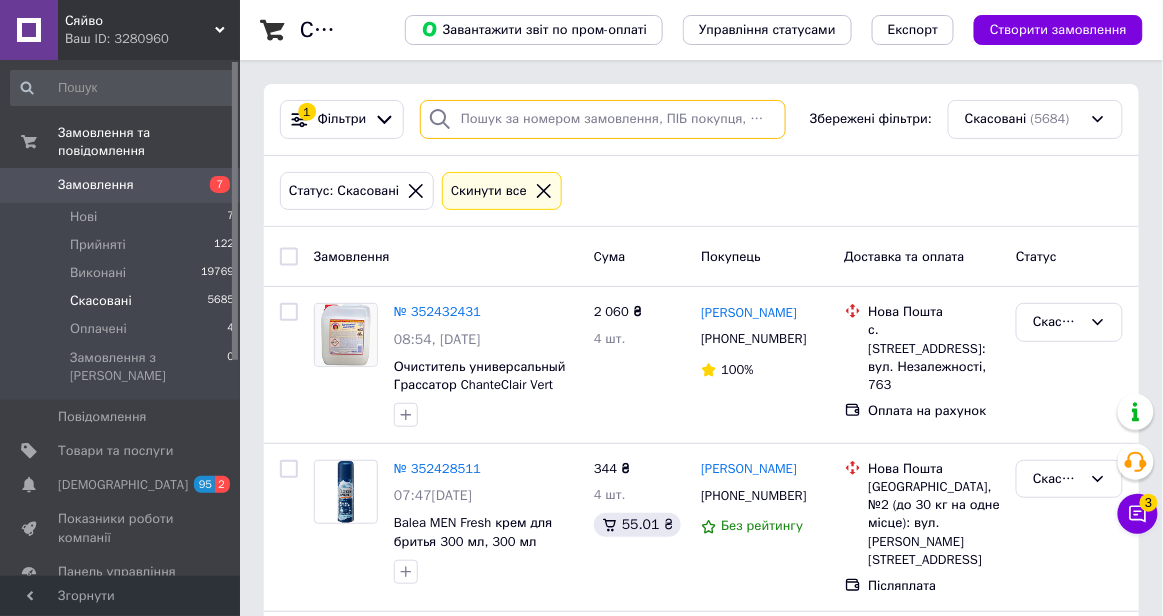 click at bounding box center [603, 119] 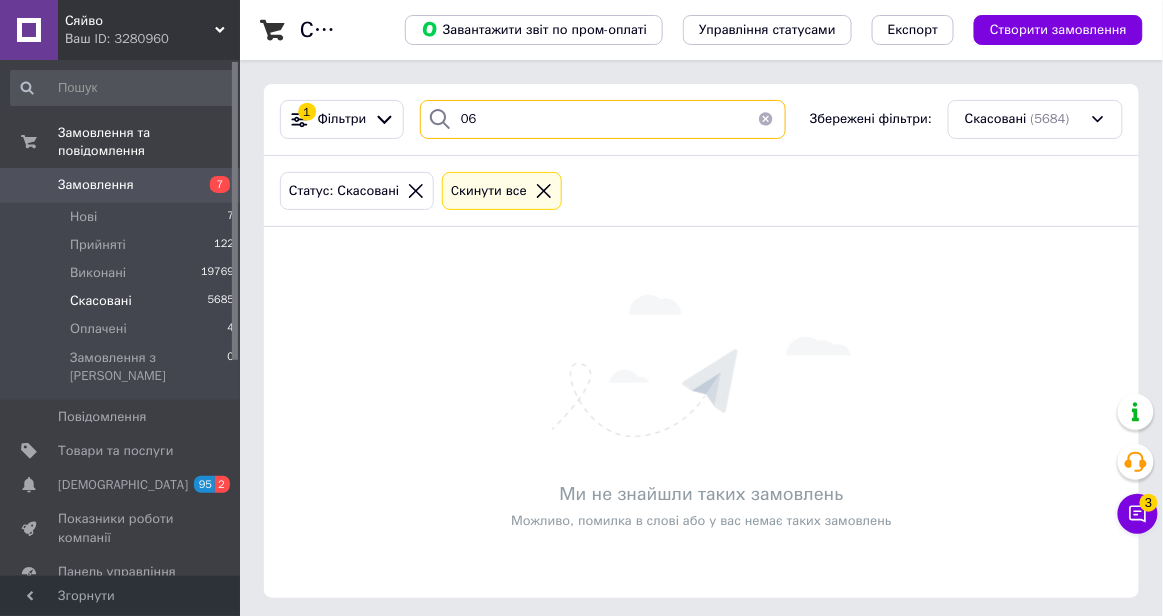 type on "0" 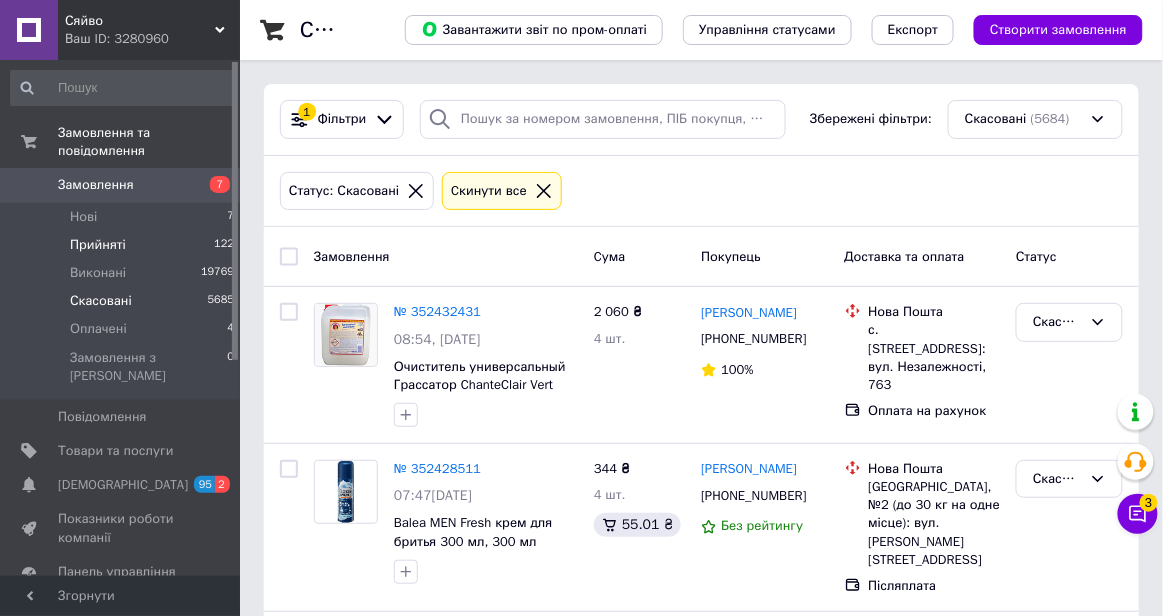 click on "Прийняті 122" at bounding box center [123, 245] 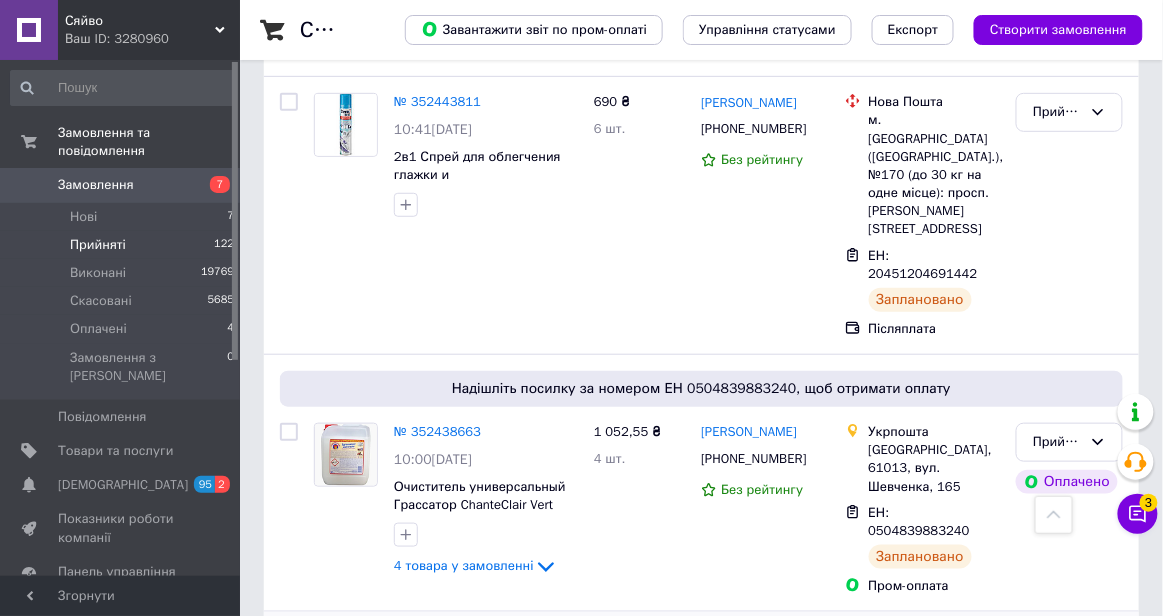 scroll, scrollTop: 0, scrollLeft: 0, axis: both 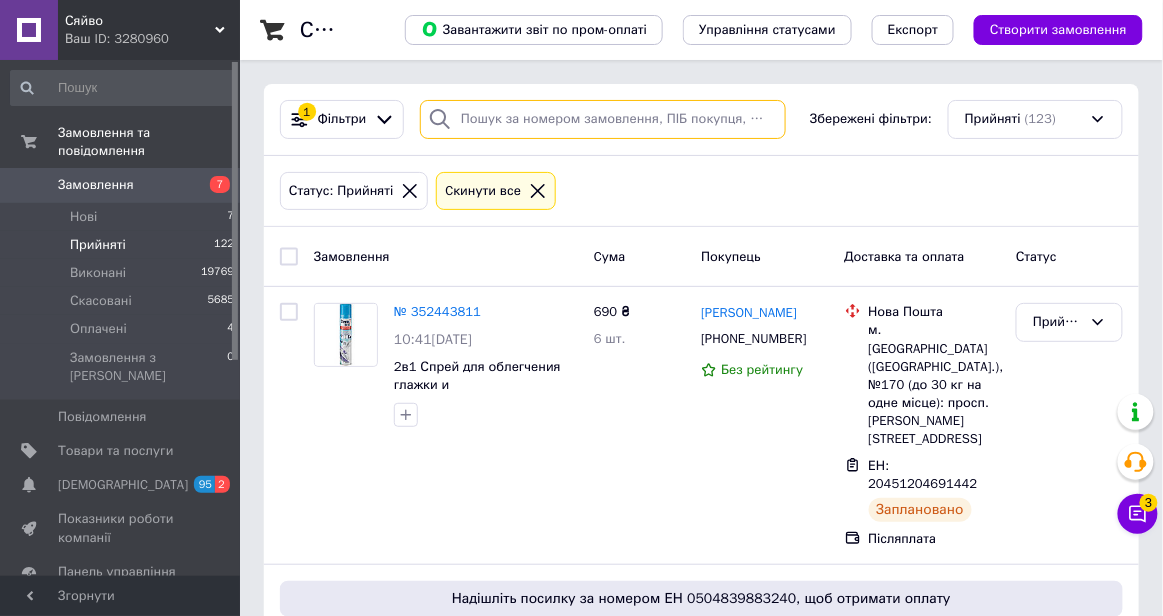 click at bounding box center [603, 119] 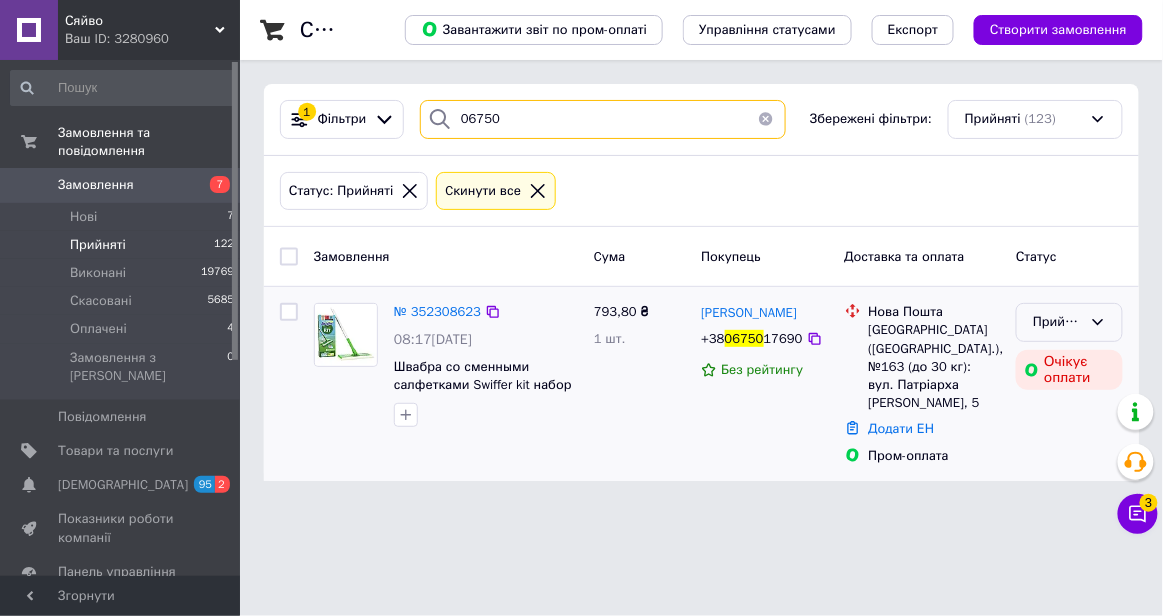 type on "06750" 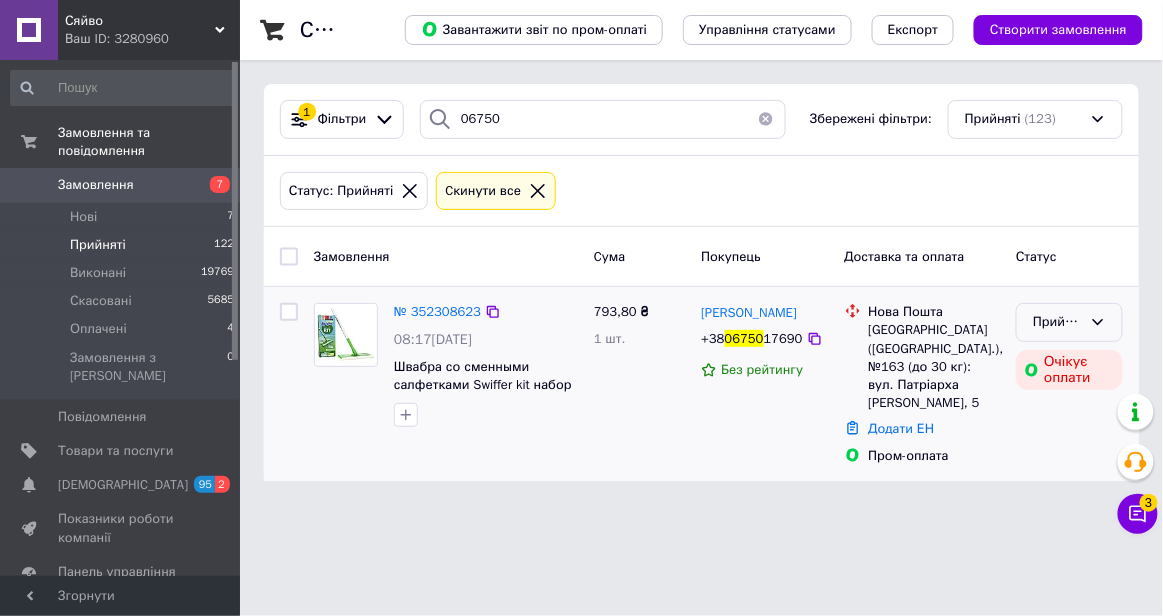 click on "Прийнято" at bounding box center [1069, 322] 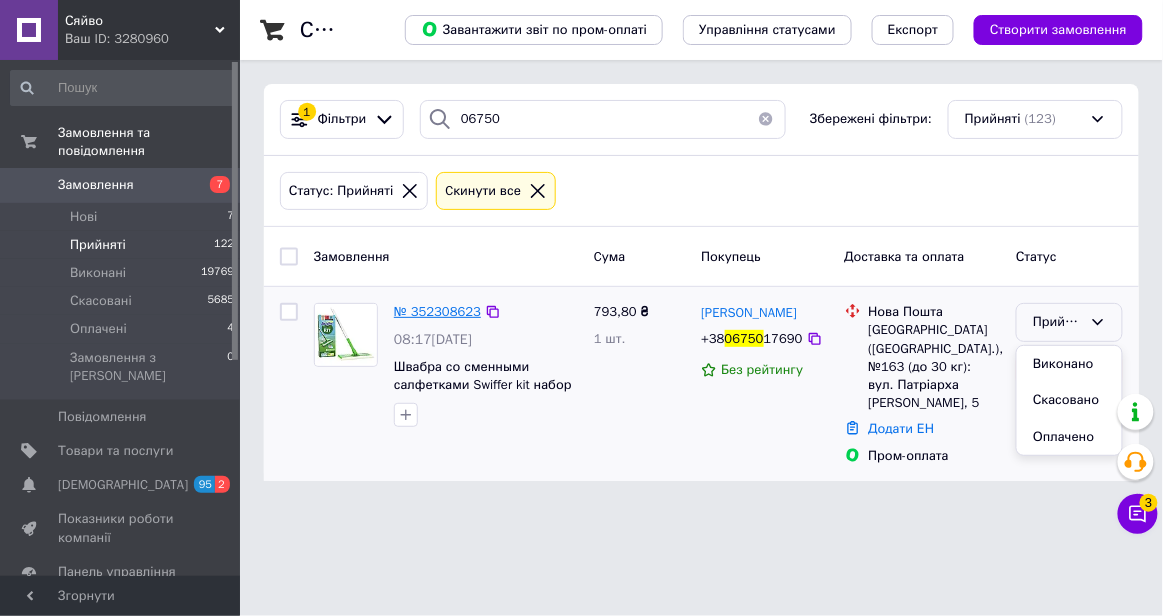 click on "№ 352308623" at bounding box center [437, 311] 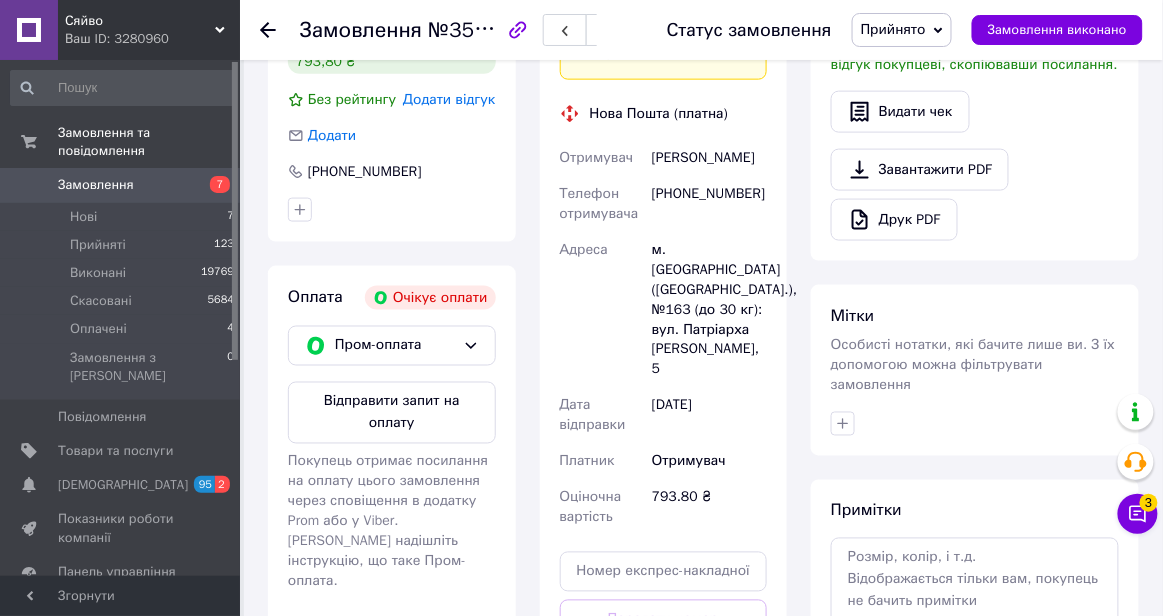 scroll, scrollTop: 587, scrollLeft: 0, axis: vertical 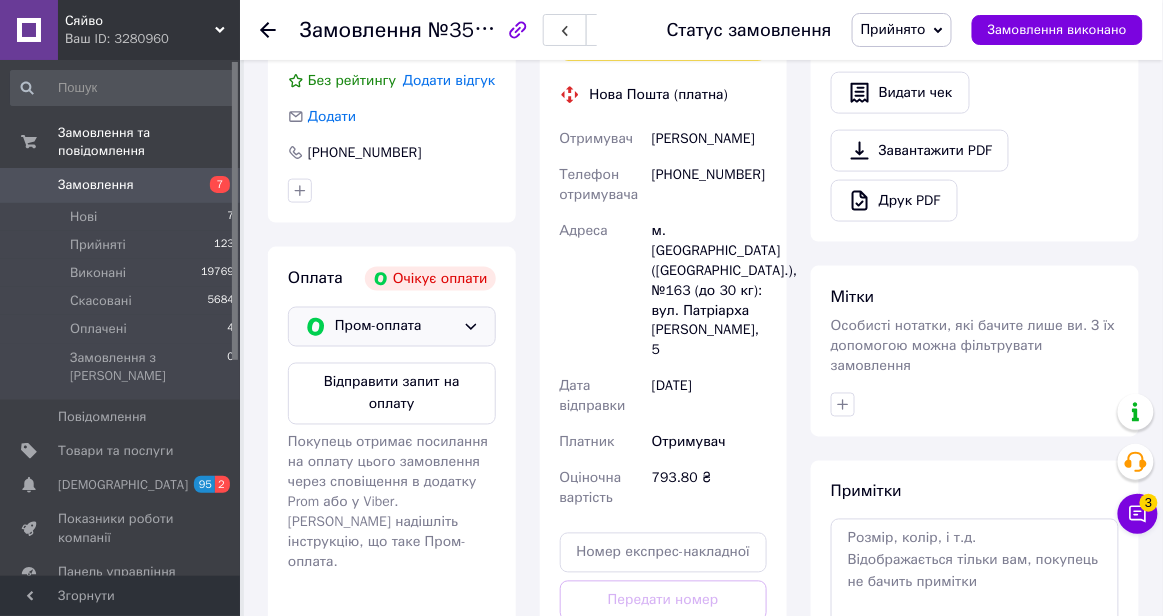 click 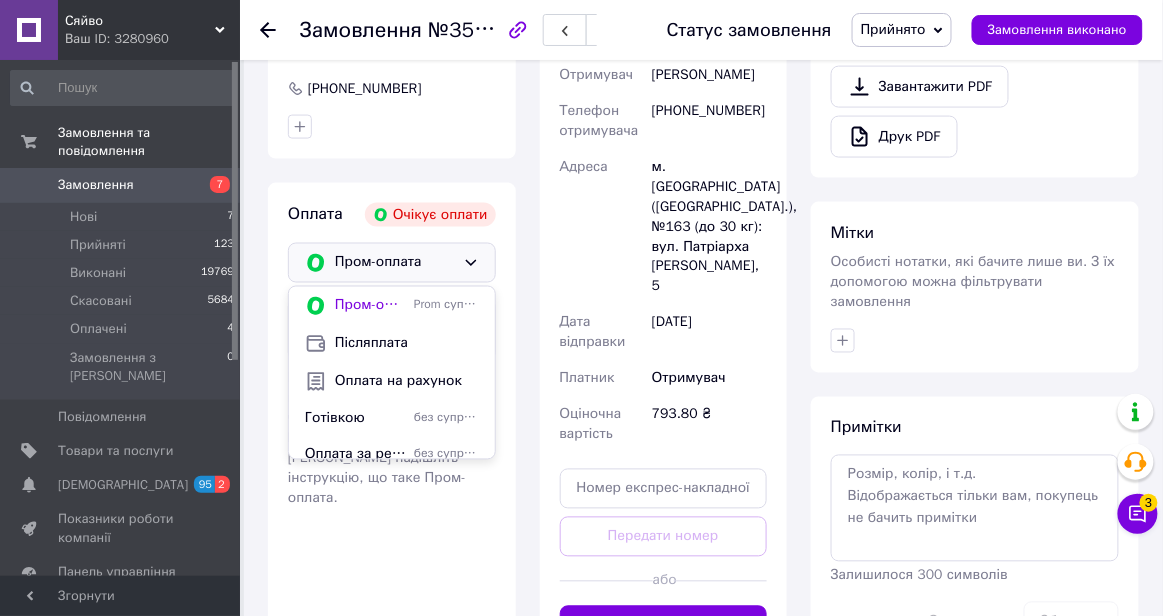 scroll, scrollTop: 654, scrollLeft: 0, axis: vertical 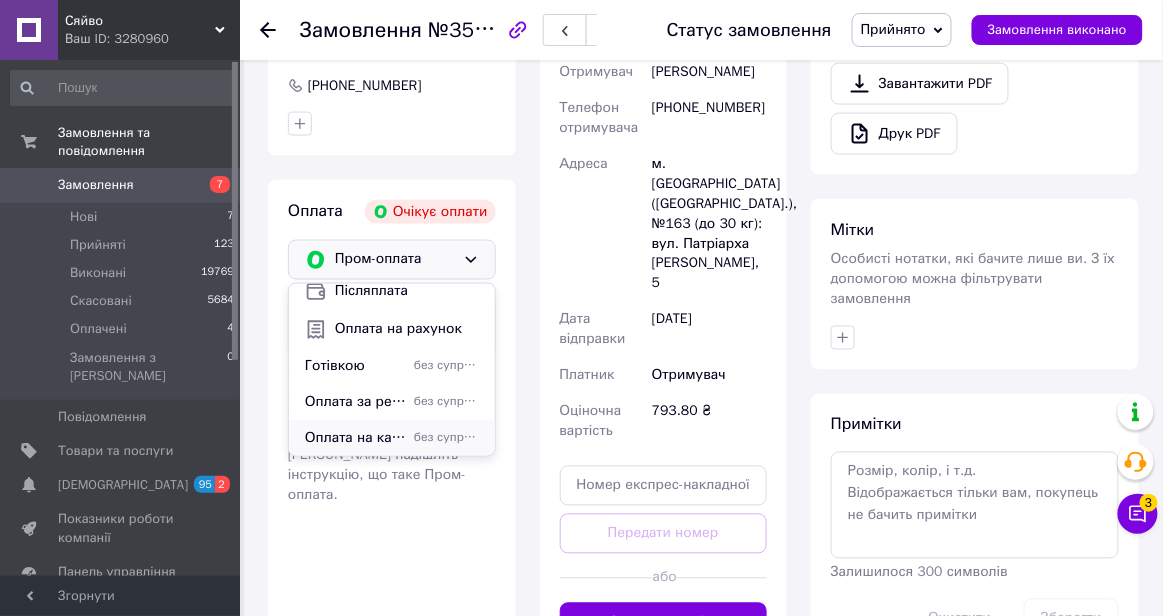 click on "без супроводу Prom" at bounding box center (446, 438) 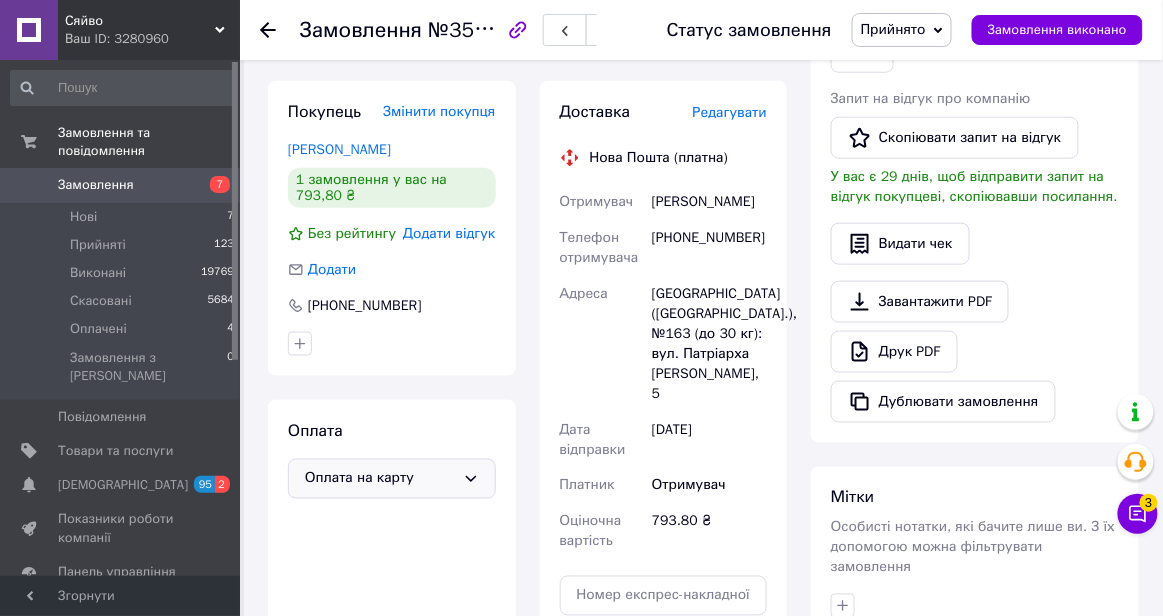 scroll, scrollTop: 451, scrollLeft: 0, axis: vertical 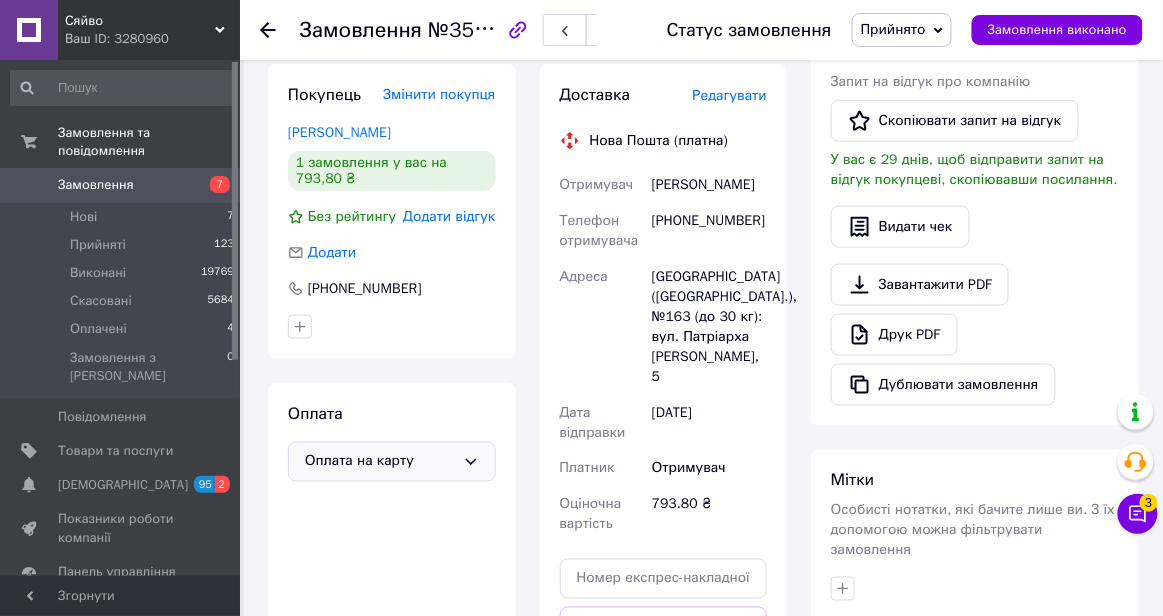 click on "[PHONE_NUMBER]" at bounding box center [709, 231] 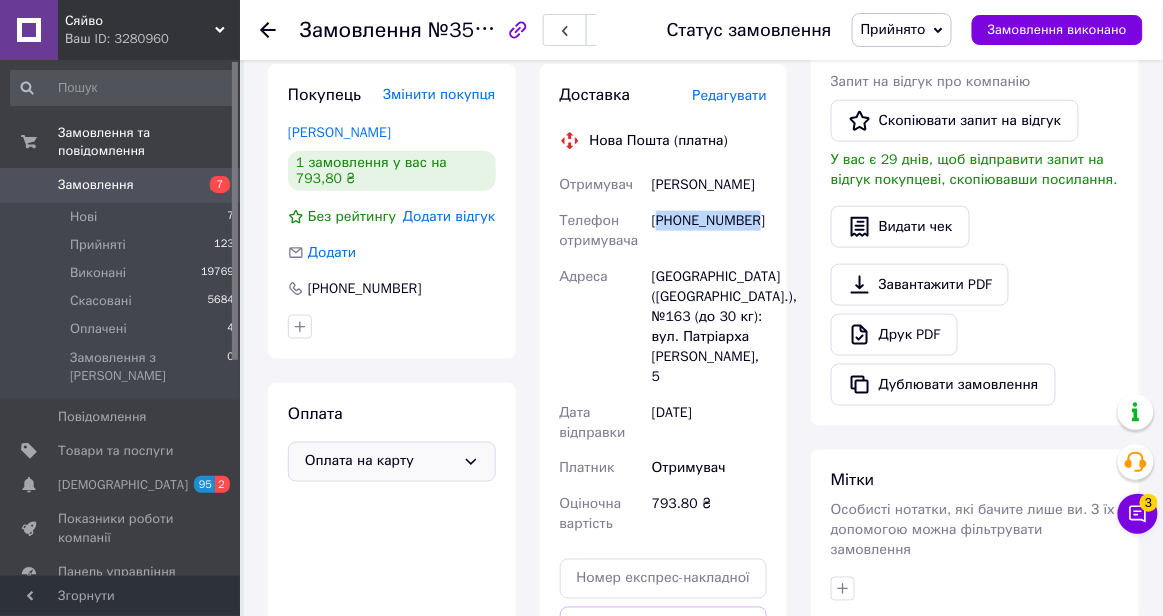 click on "[PHONE_NUMBER]" at bounding box center (709, 231) 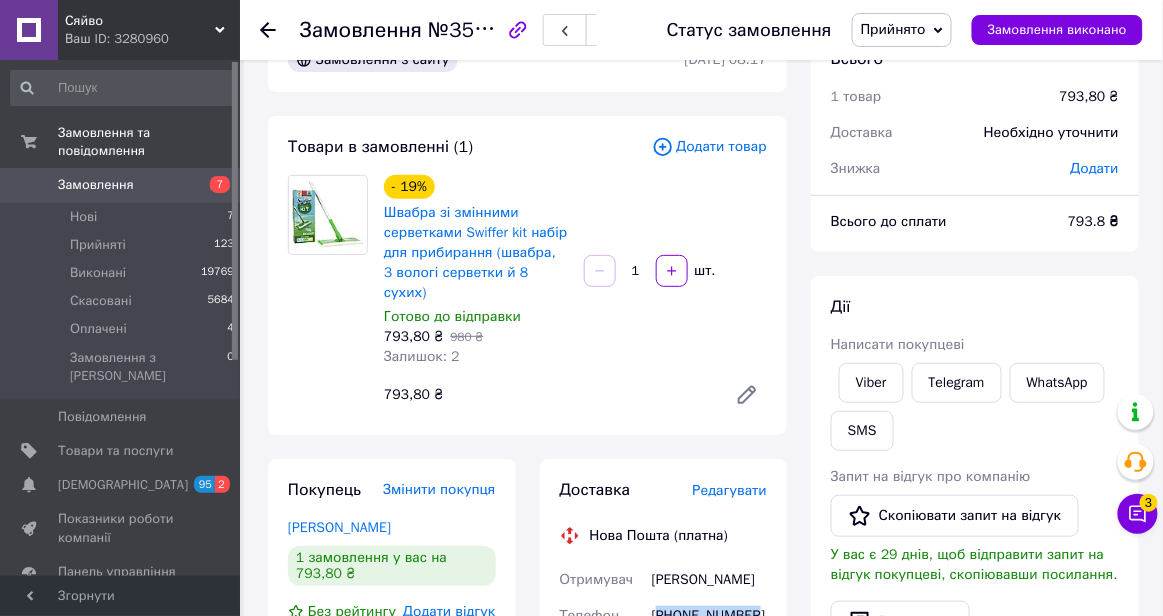 scroll, scrollTop: 0, scrollLeft: 0, axis: both 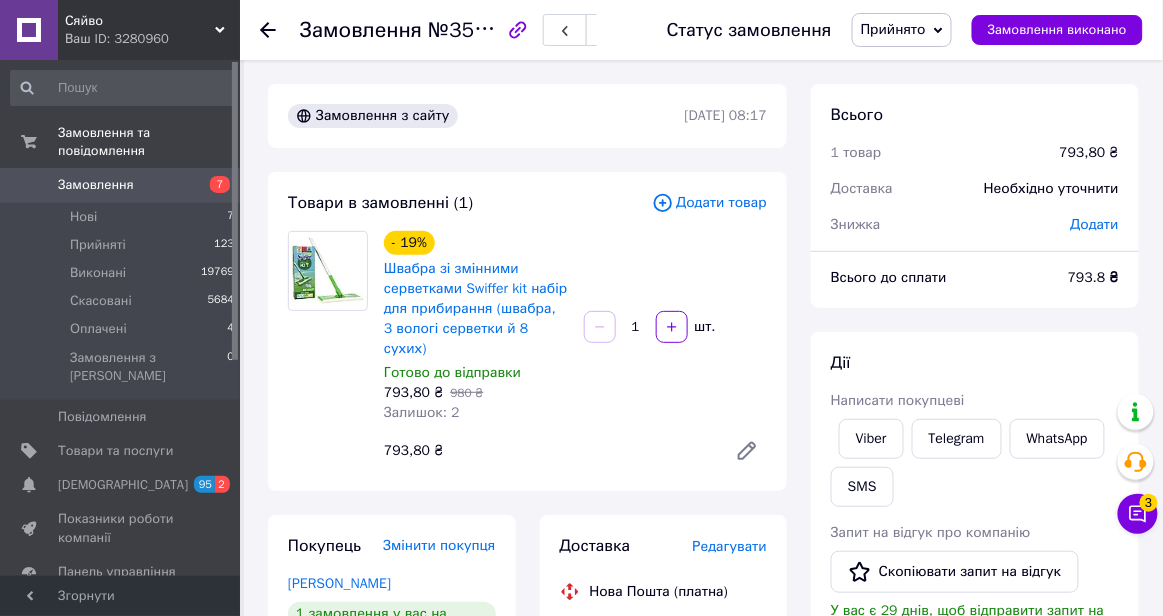 click 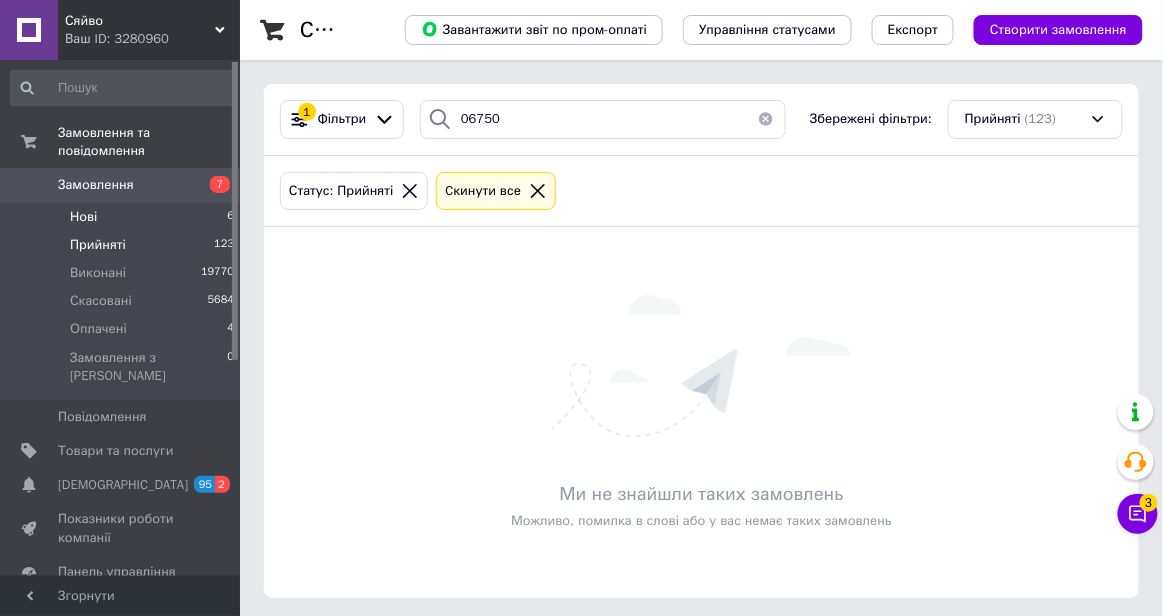 click on "Нові 6" at bounding box center (123, 217) 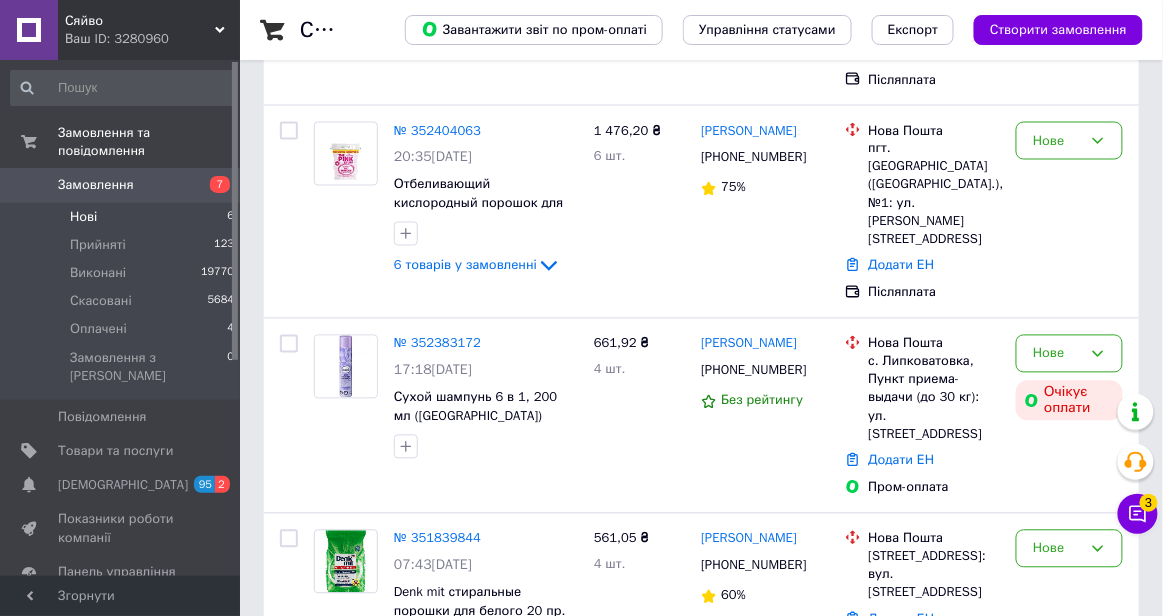 scroll, scrollTop: 775, scrollLeft: 0, axis: vertical 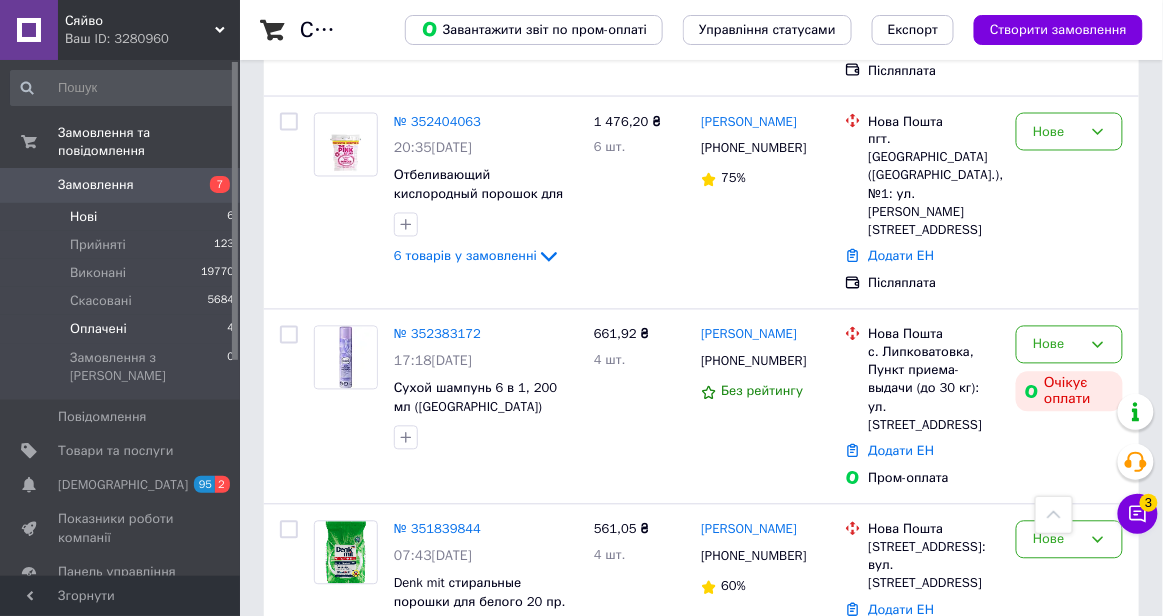 click on "Оплачені 4" at bounding box center [123, 329] 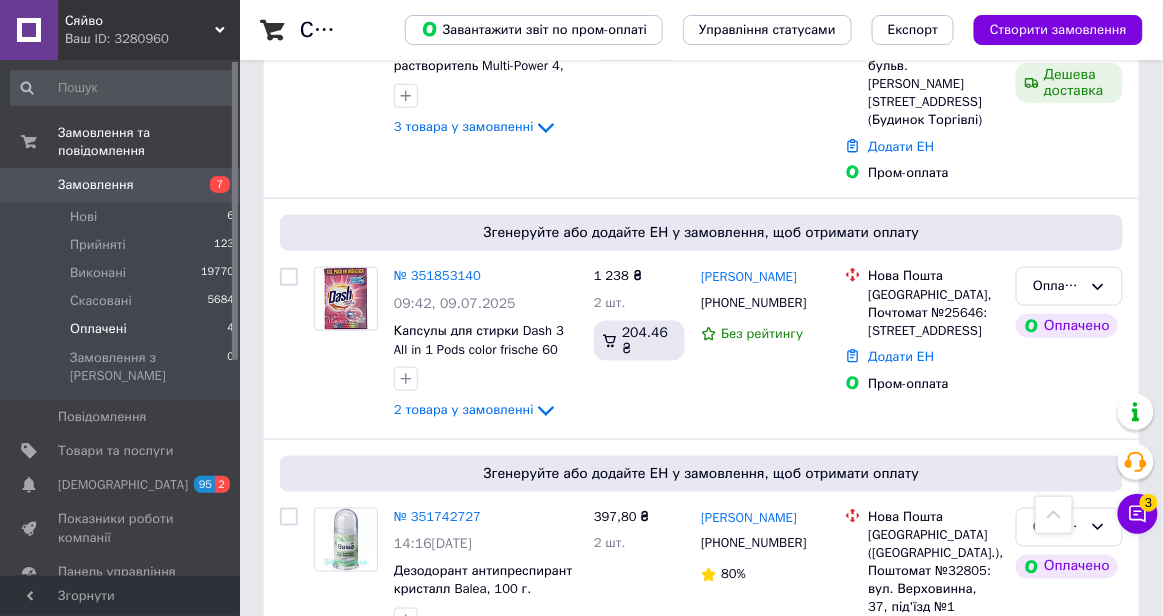 scroll, scrollTop: 0, scrollLeft: 0, axis: both 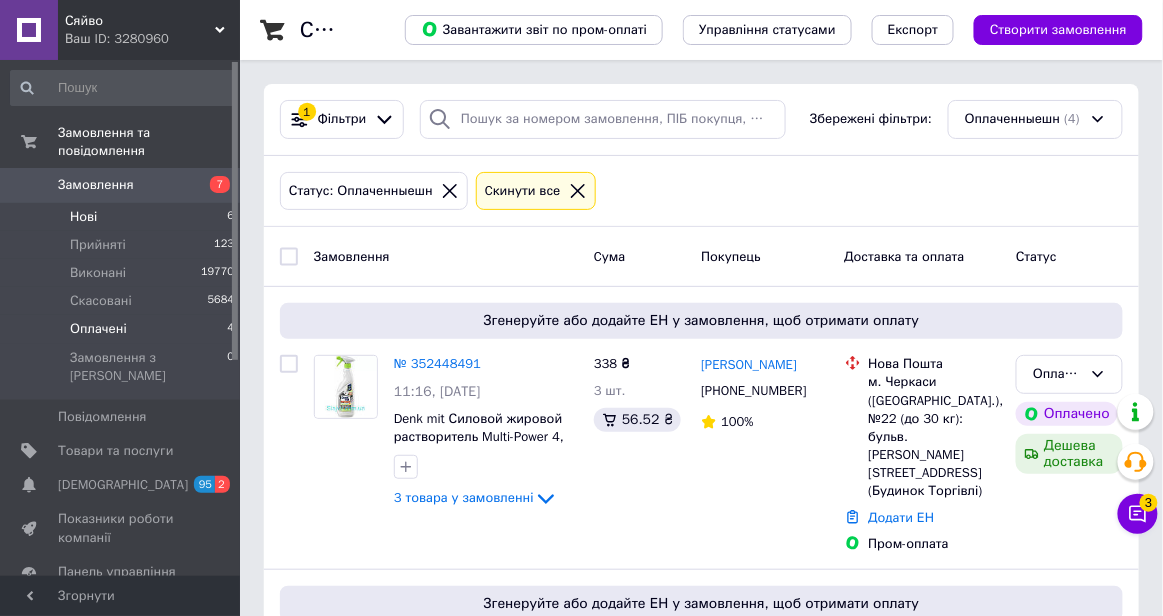 click on "Нові 6" at bounding box center (123, 217) 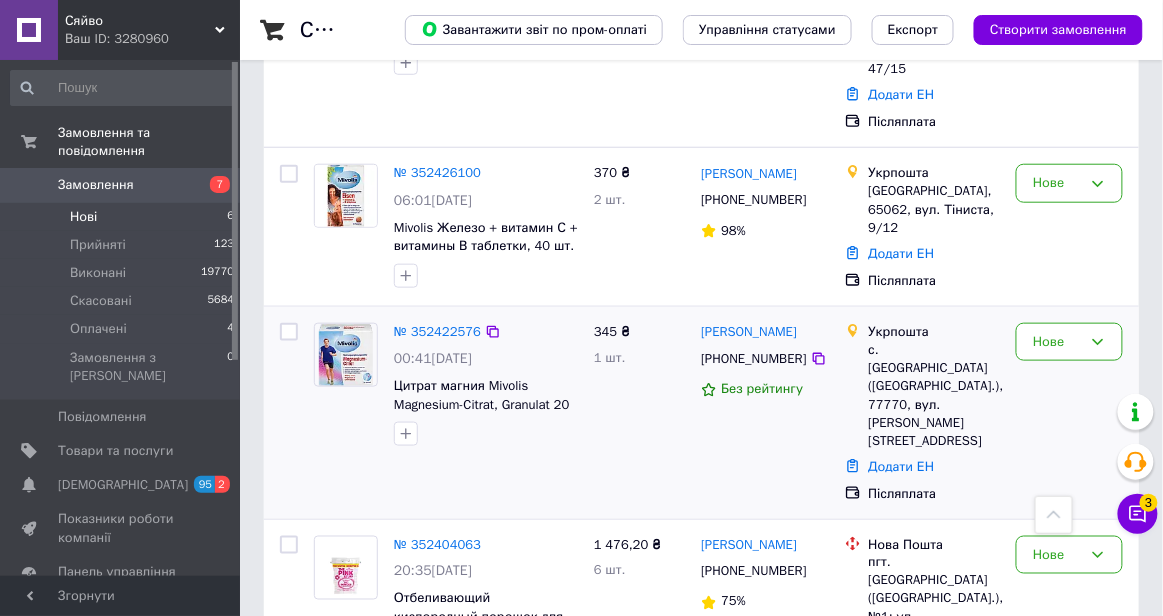 scroll, scrollTop: 351, scrollLeft: 0, axis: vertical 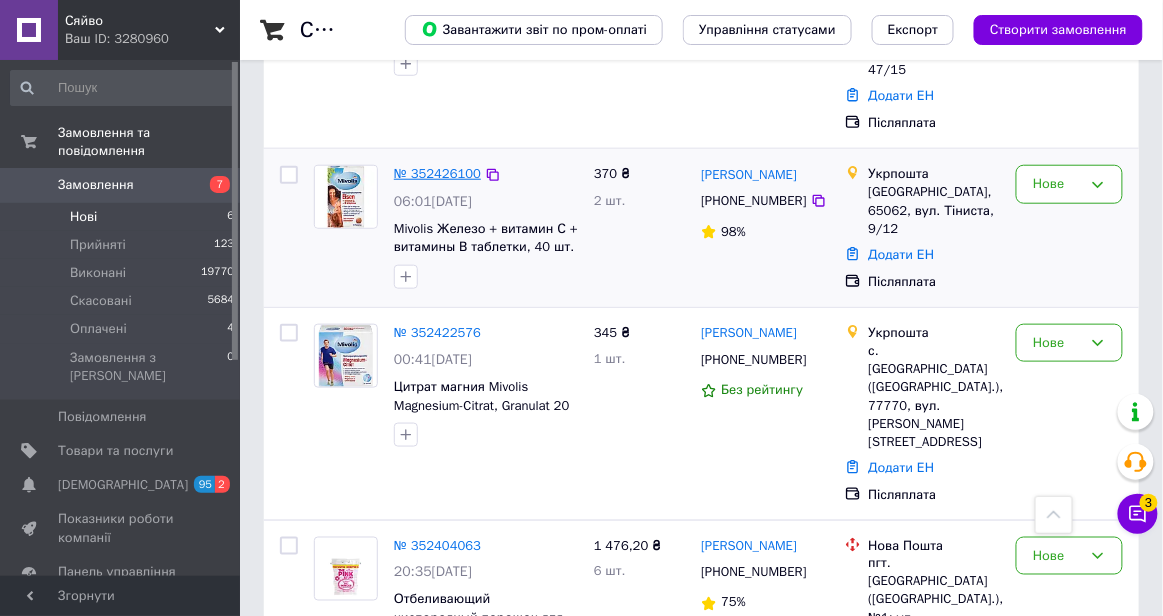 click on "№ 352426100" at bounding box center (437, 173) 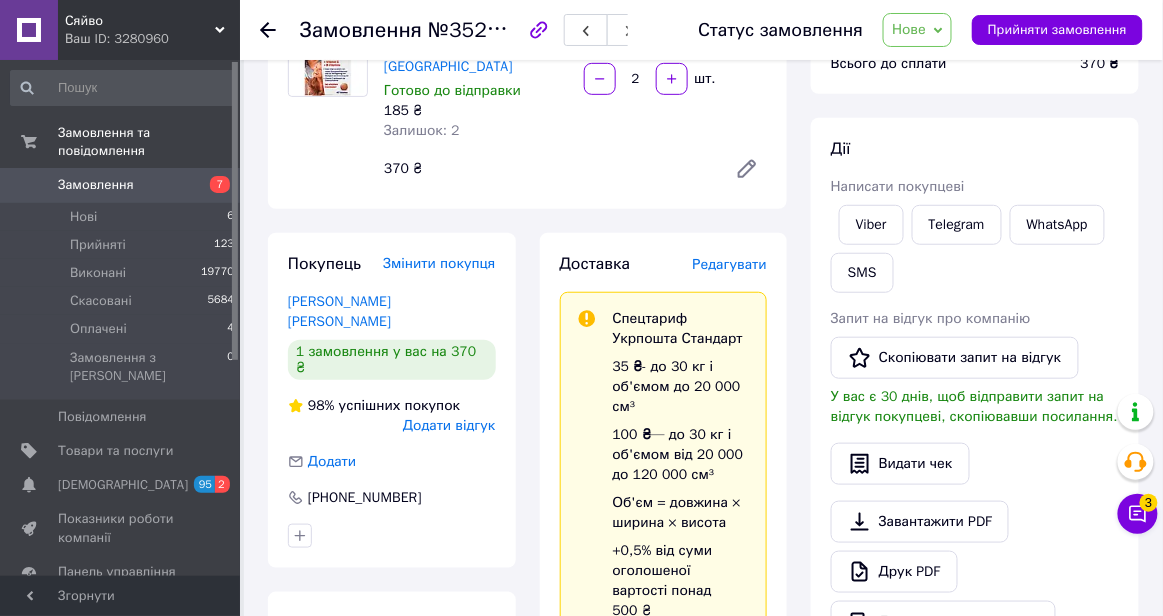 scroll, scrollTop: 215, scrollLeft: 0, axis: vertical 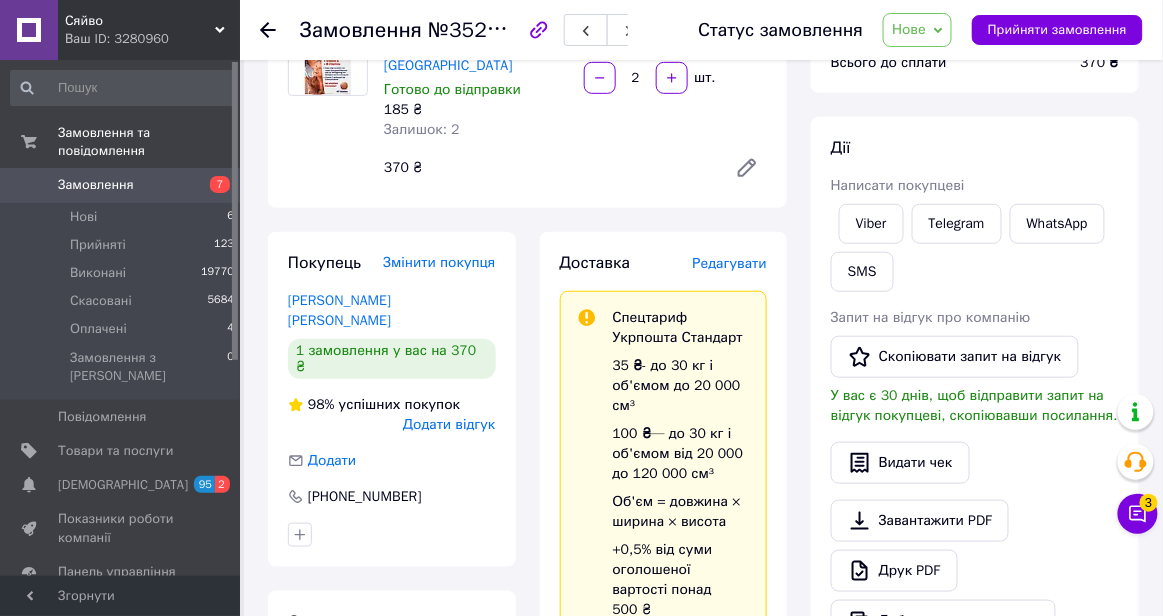 click on "Редагувати" at bounding box center [730, 263] 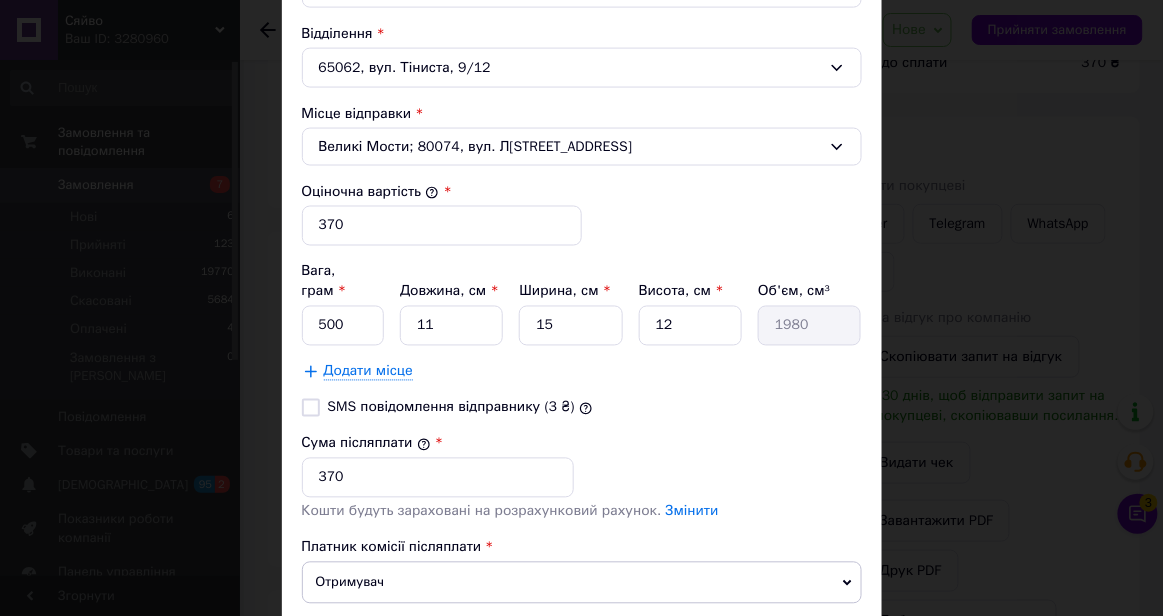 scroll, scrollTop: 818, scrollLeft: 0, axis: vertical 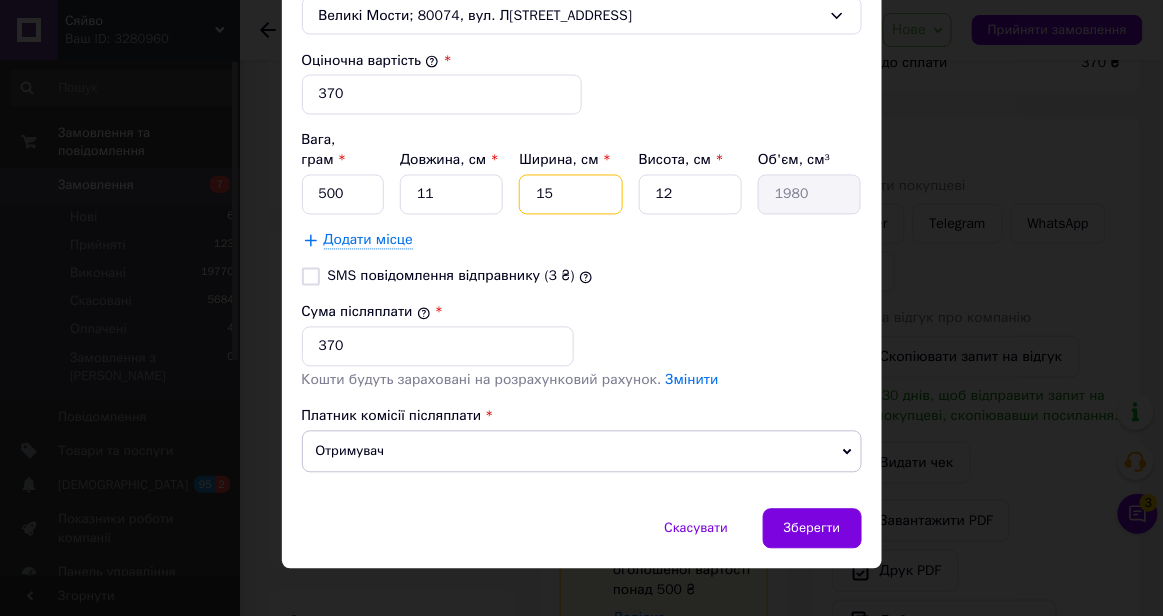 click on "15" at bounding box center (570, 195) 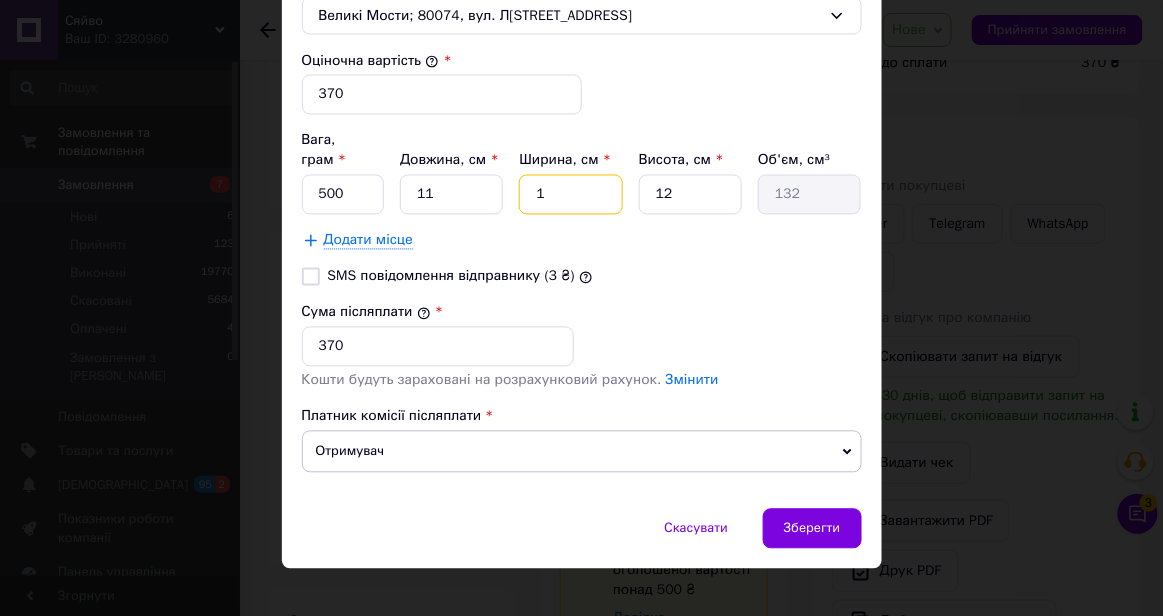 type on "10" 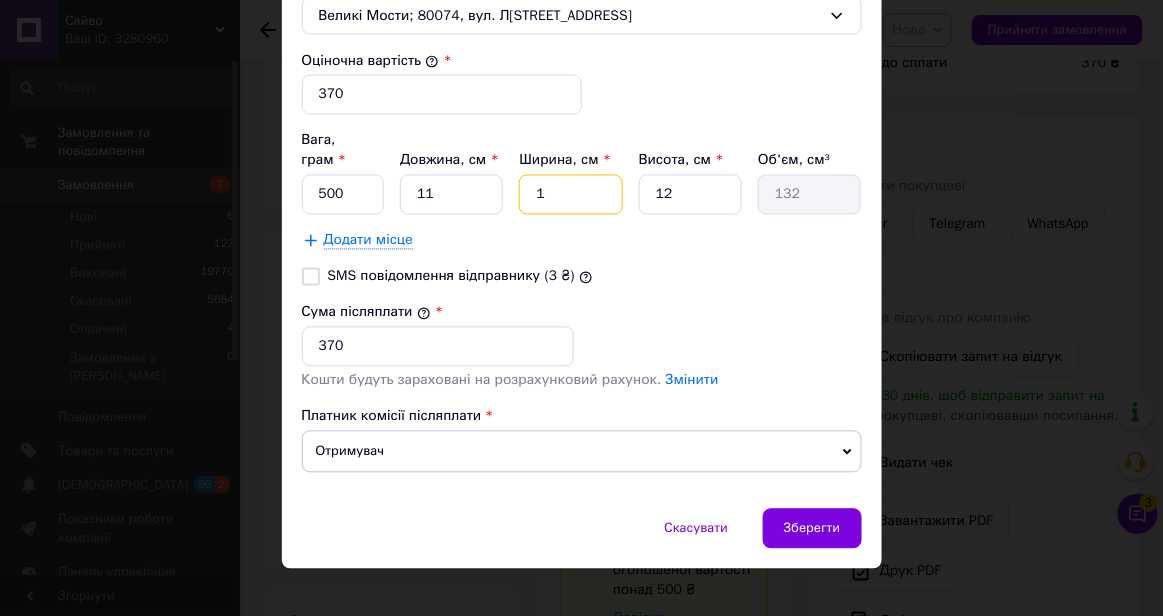 type on "1320" 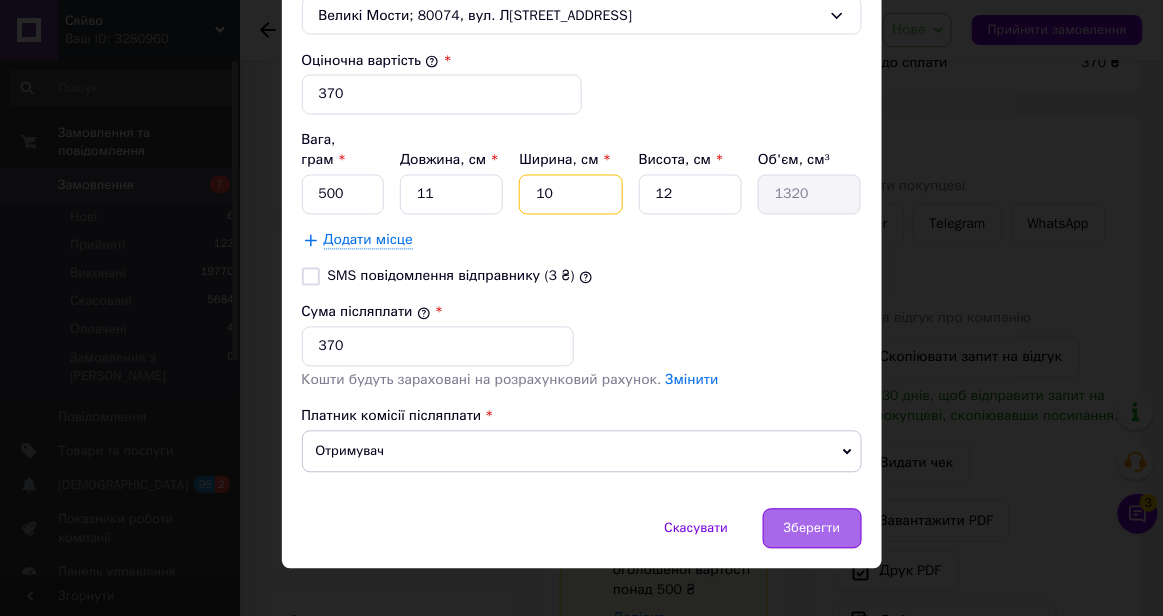 type on "10" 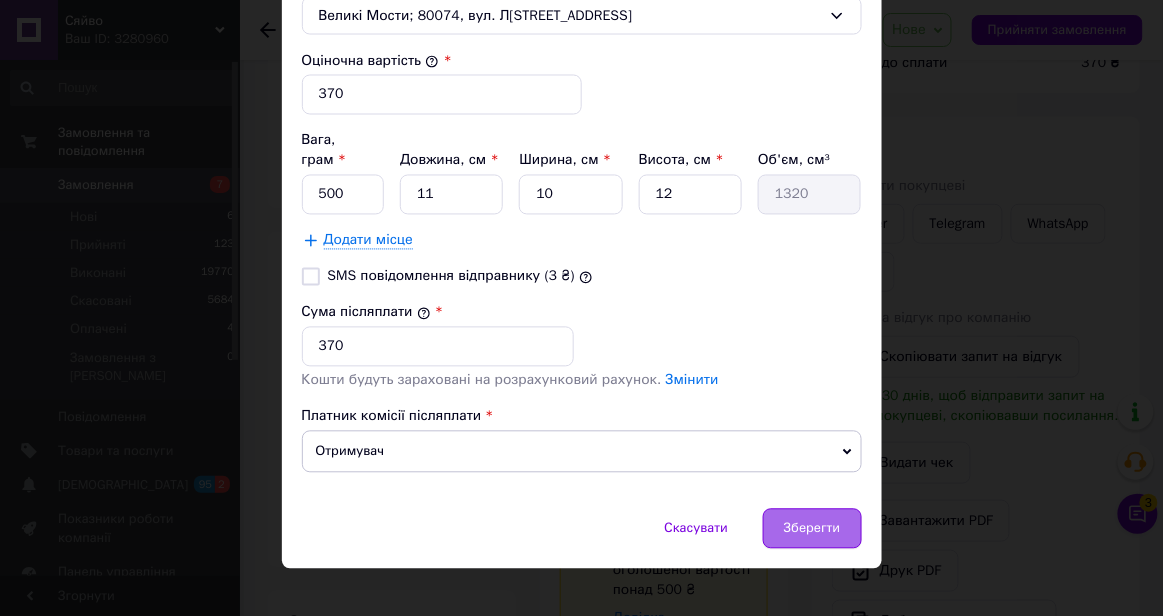 click on "Зберегти" at bounding box center (812, 529) 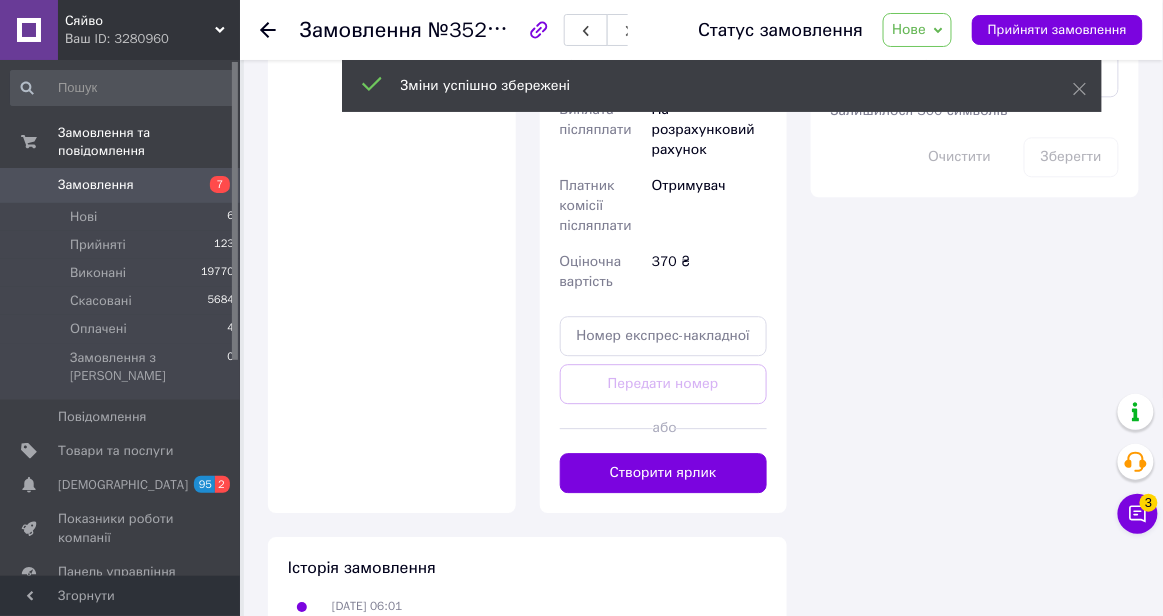 scroll, scrollTop: 1140, scrollLeft: 0, axis: vertical 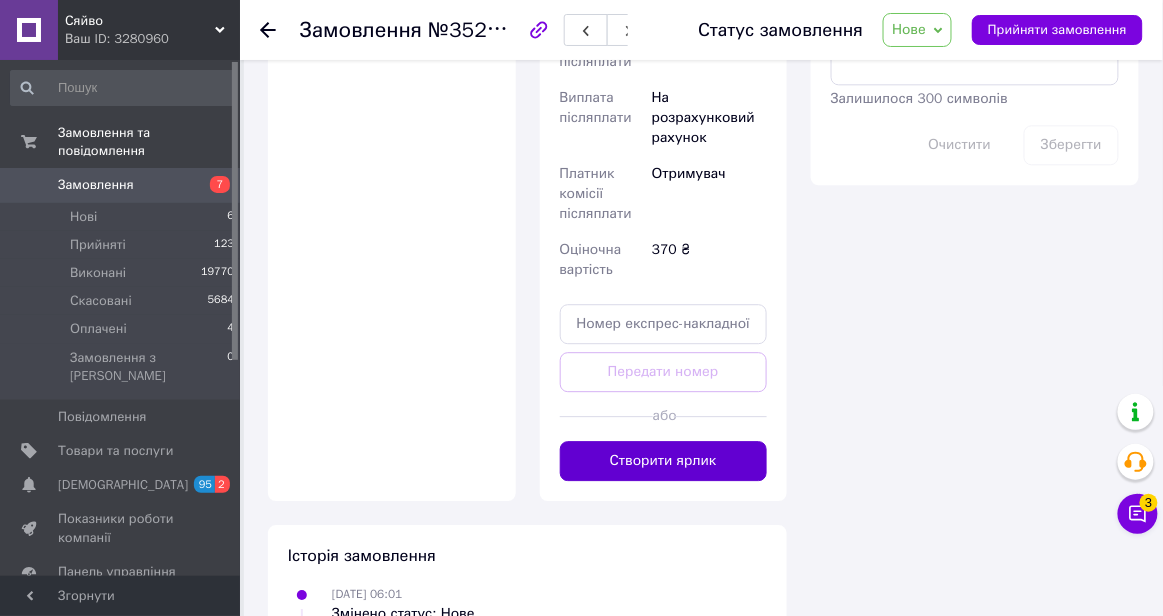 click on "Створити ярлик" at bounding box center [664, 461] 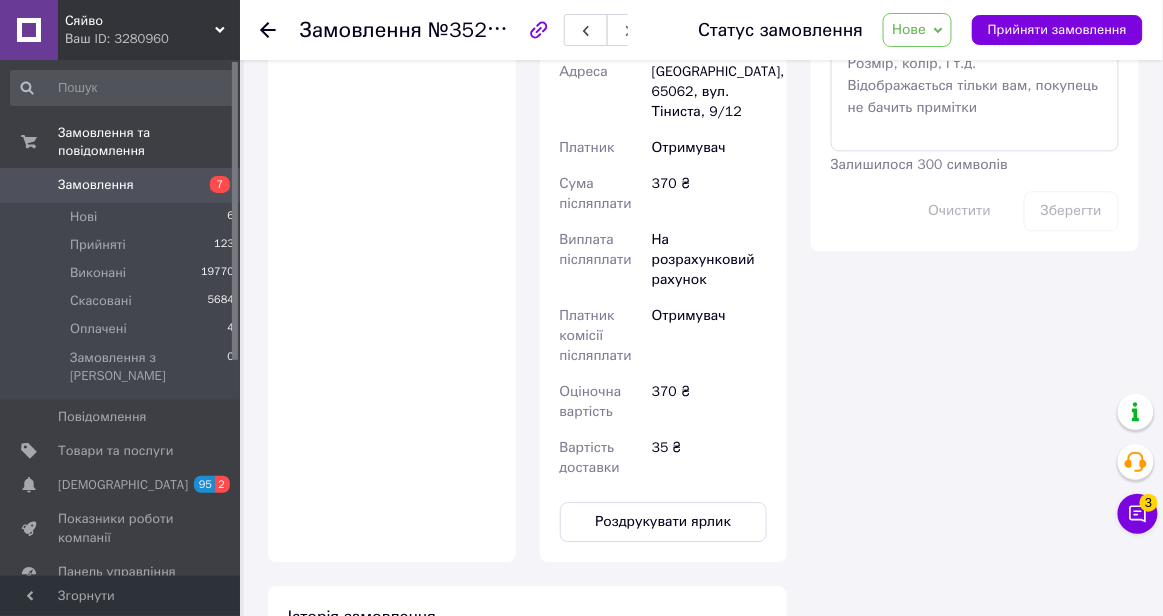 scroll, scrollTop: 1107, scrollLeft: 0, axis: vertical 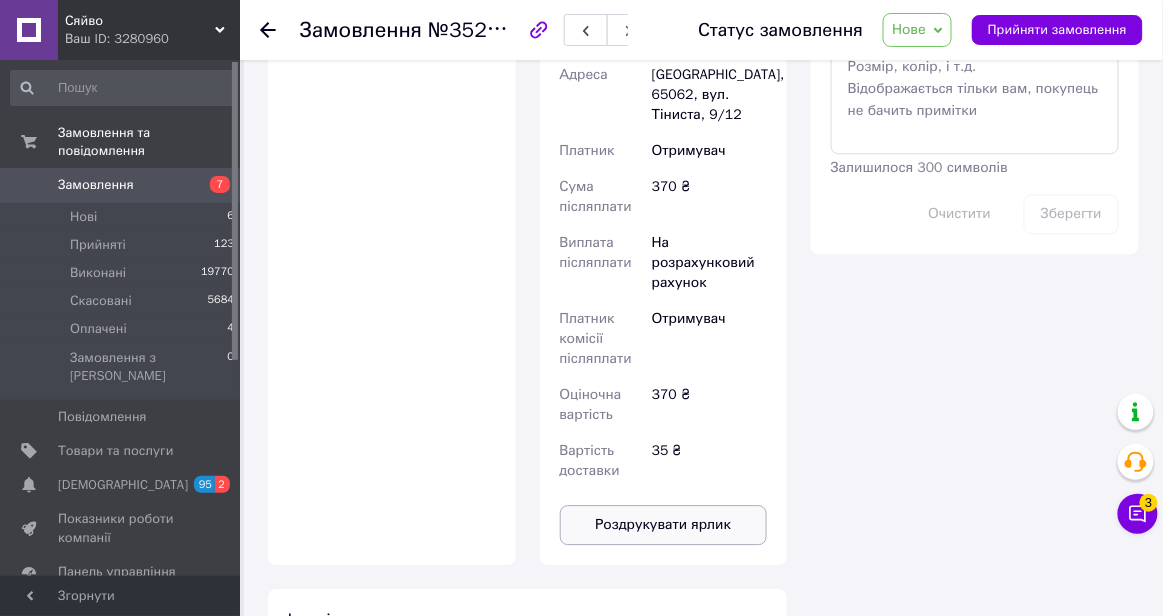 click on "Роздрукувати ярлик" at bounding box center (664, 525) 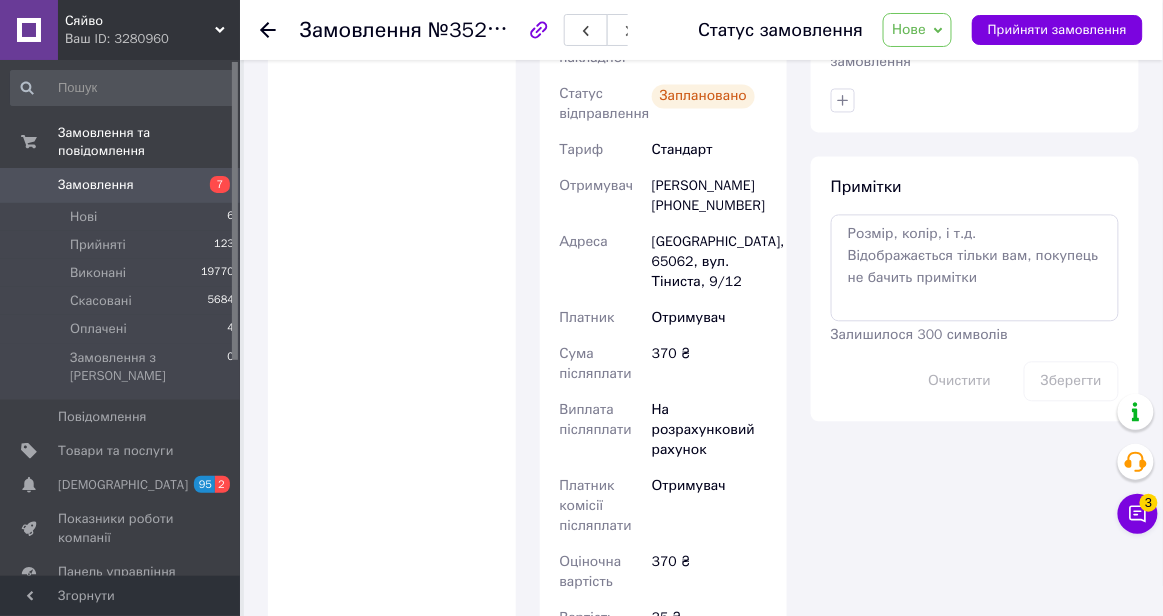 scroll, scrollTop: 938, scrollLeft: 0, axis: vertical 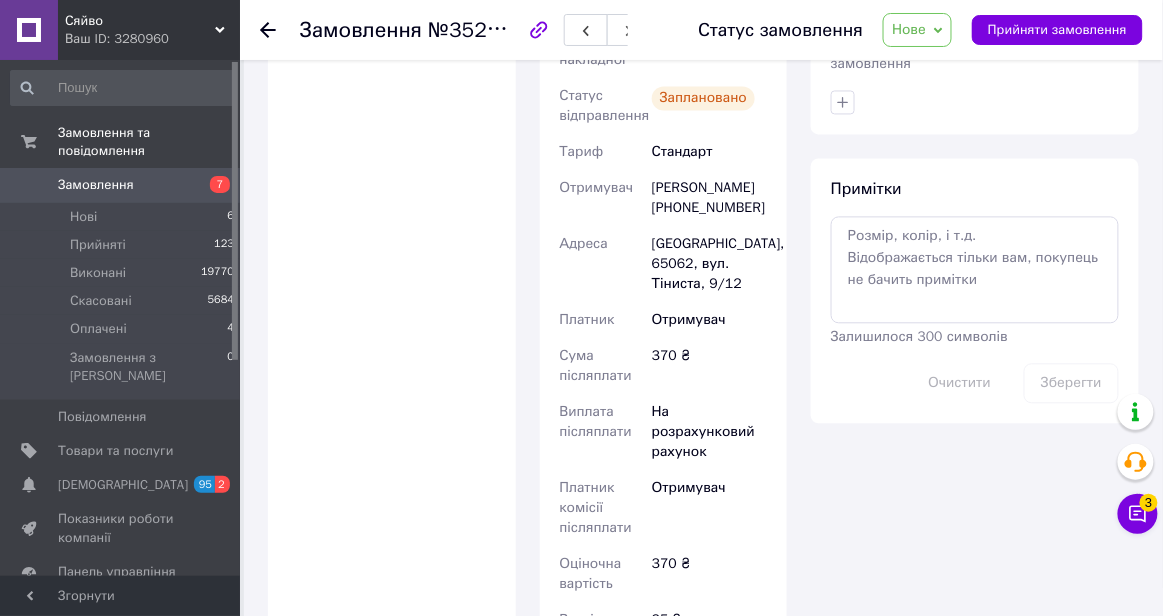 click on "[PERSON_NAME] [PHONE_NUMBER]" at bounding box center [709, 198] 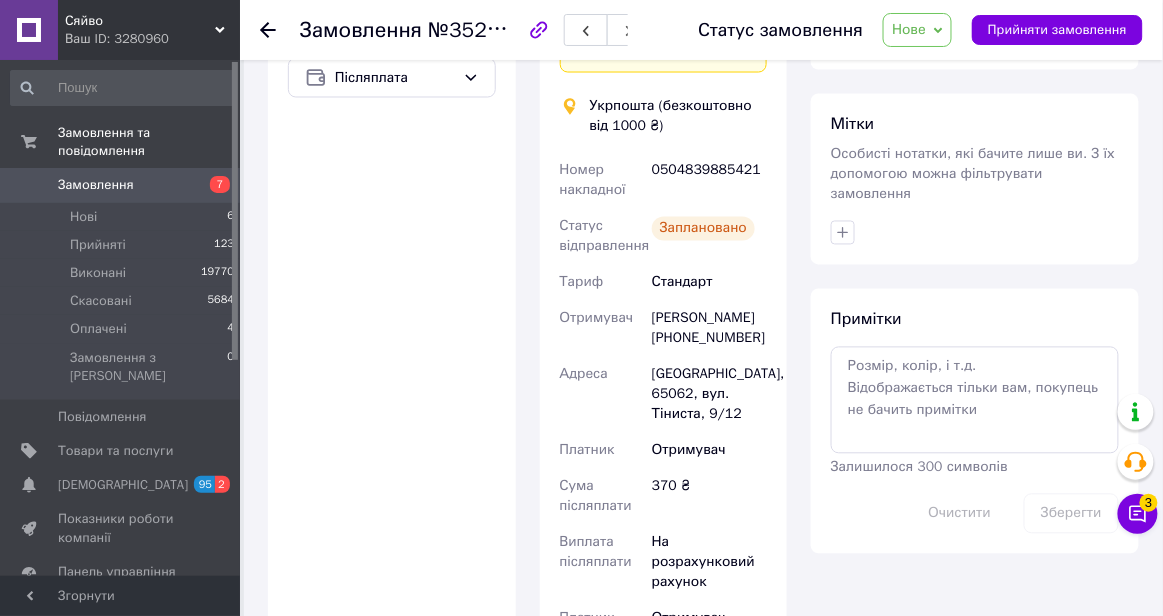scroll, scrollTop: 789, scrollLeft: 0, axis: vertical 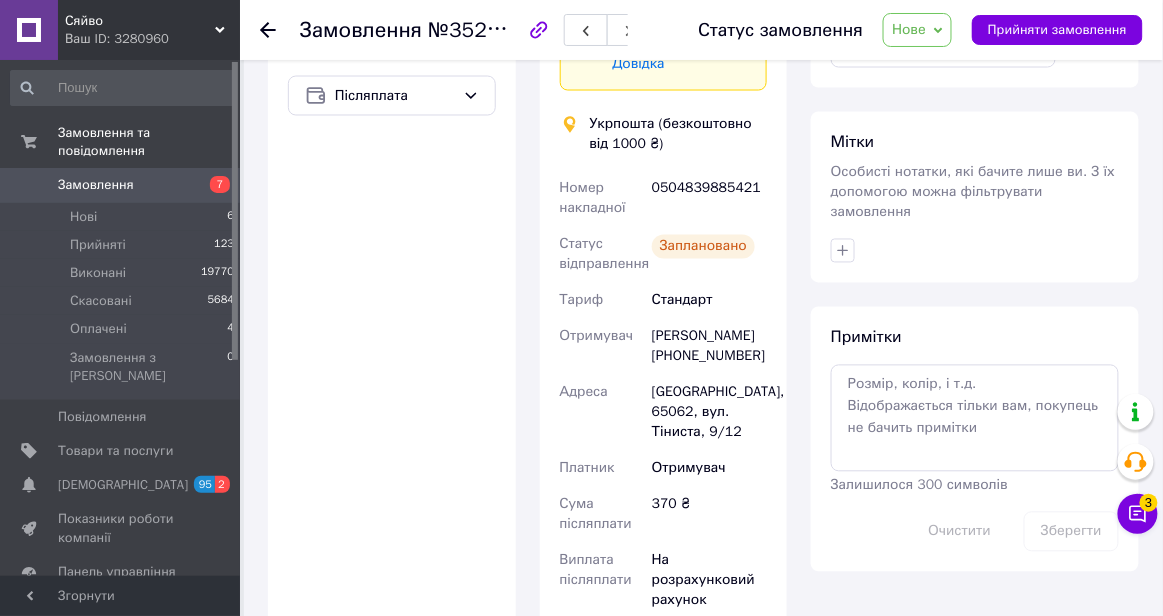 click on "0504839885421" at bounding box center [709, 199] 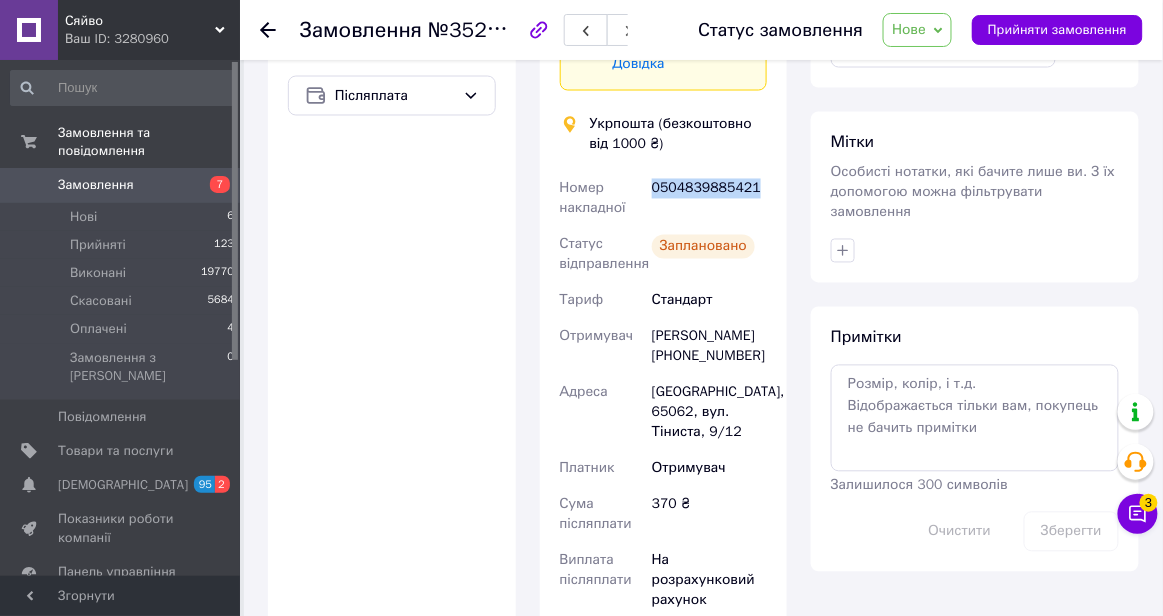 click on "0504839885421" at bounding box center [709, 199] 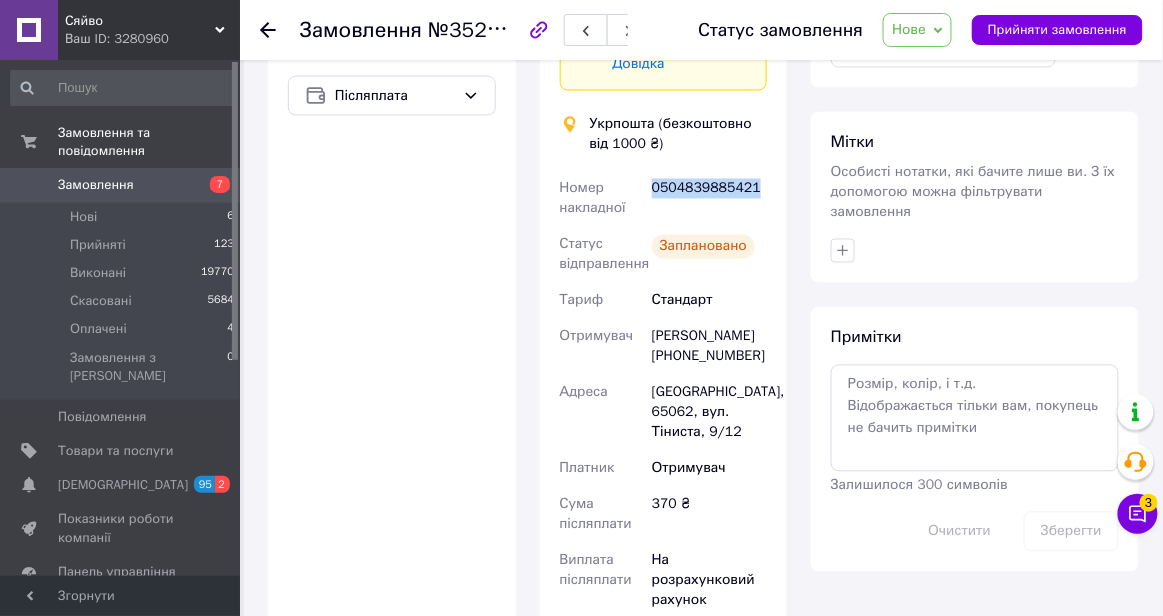 copy on "0504839885421" 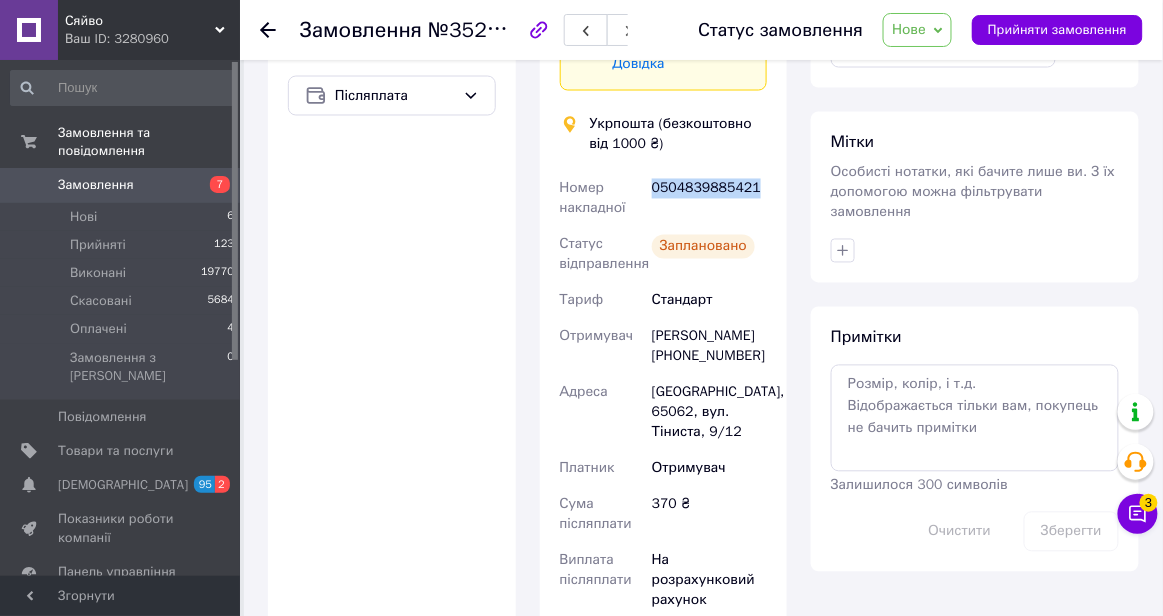 click on "Нове" at bounding box center (917, 30) 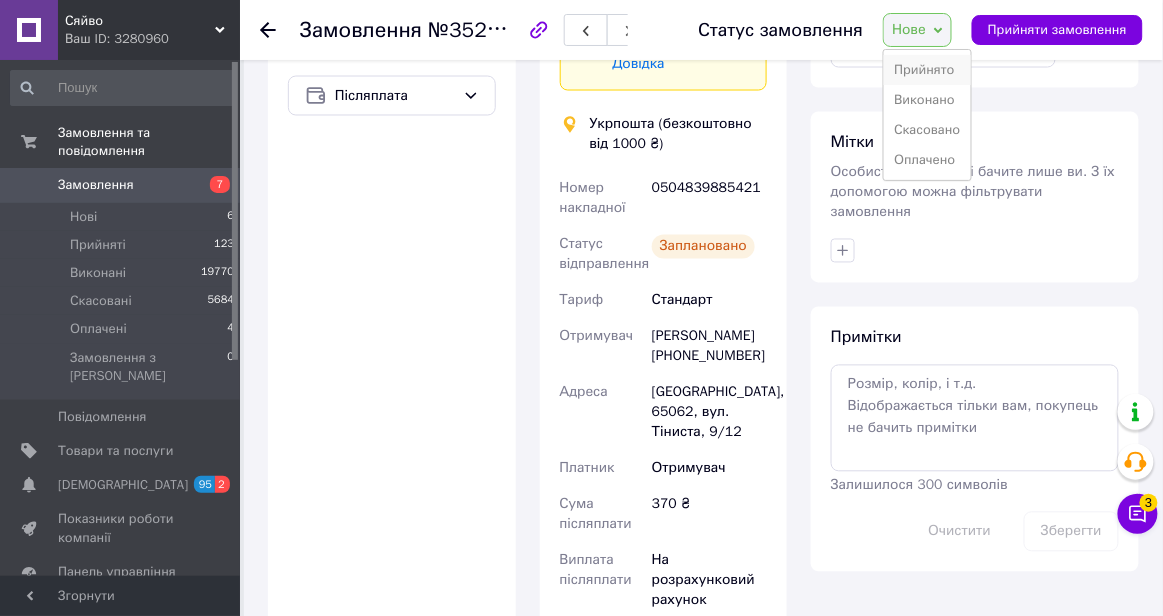 click on "Прийнято" at bounding box center (927, 70) 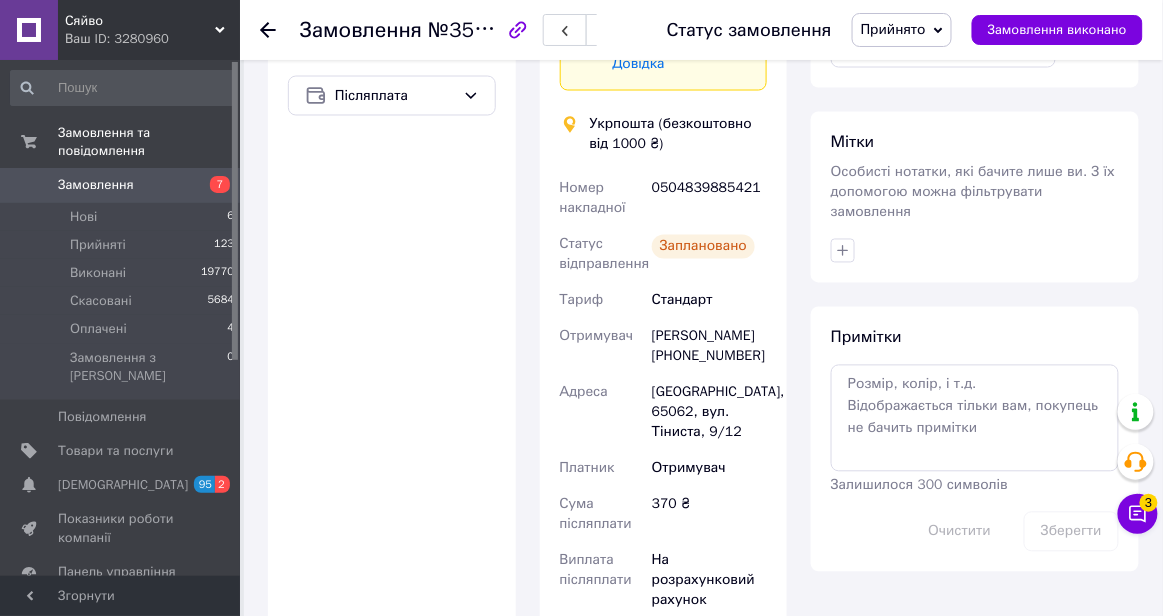 click 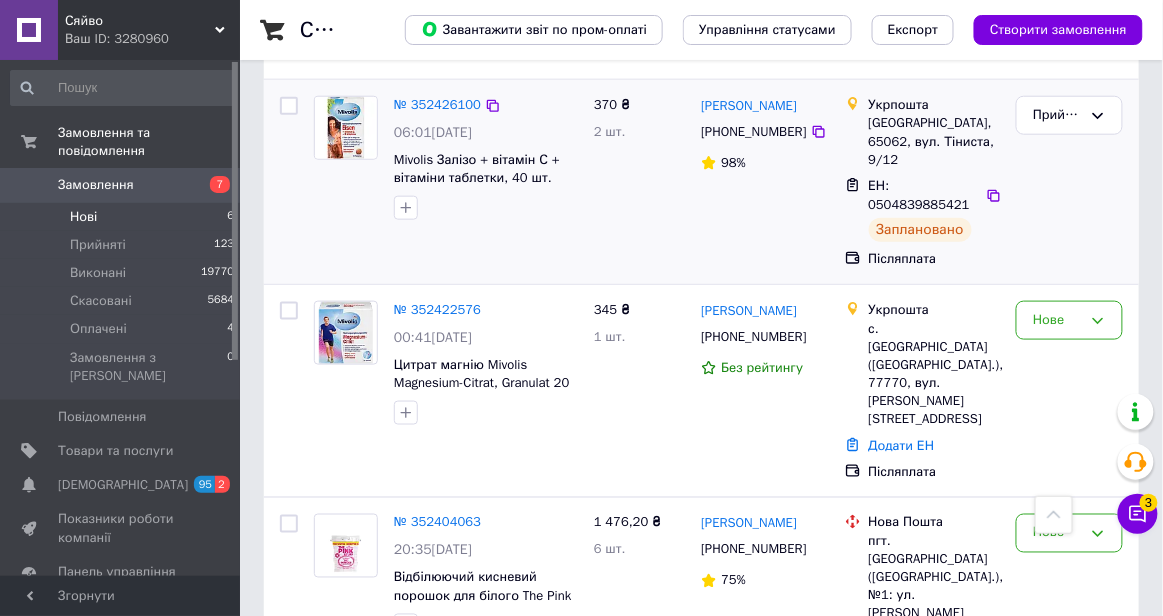 scroll, scrollTop: 452, scrollLeft: 0, axis: vertical 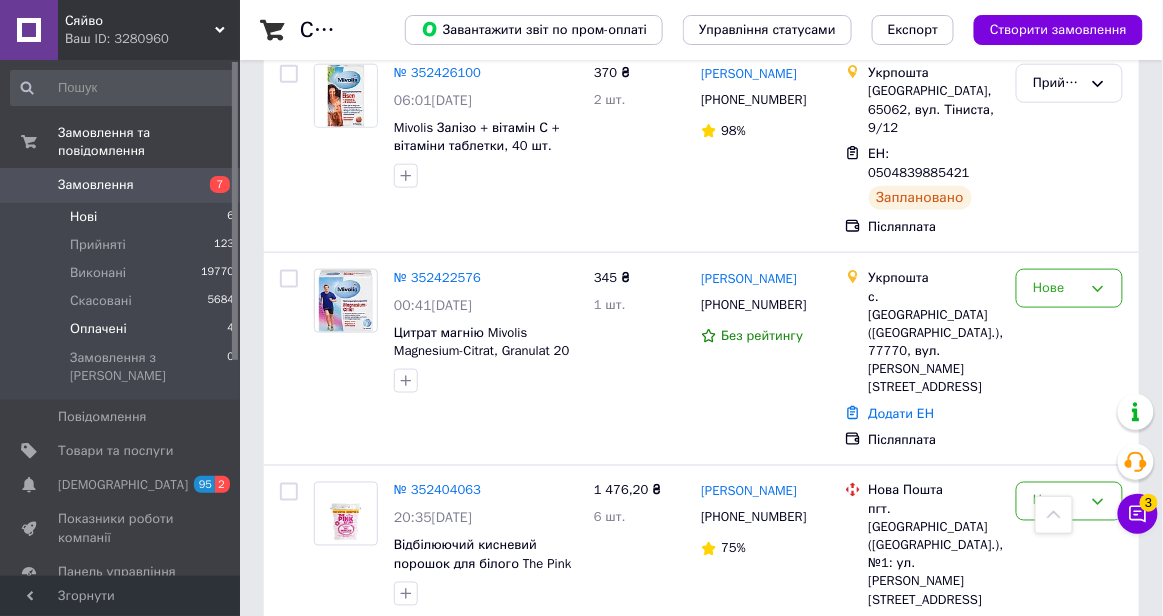 click on "Оплачені 4" at bounding box center (123, 329) 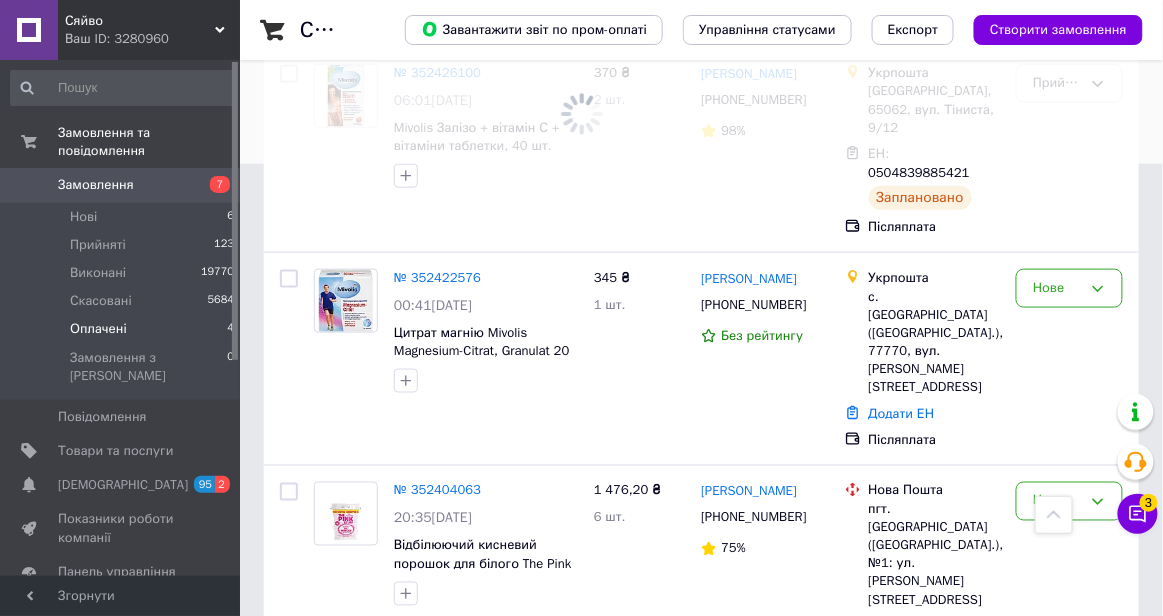 scroll, scrollTop: 0, scrollLeft: 0, axis: both 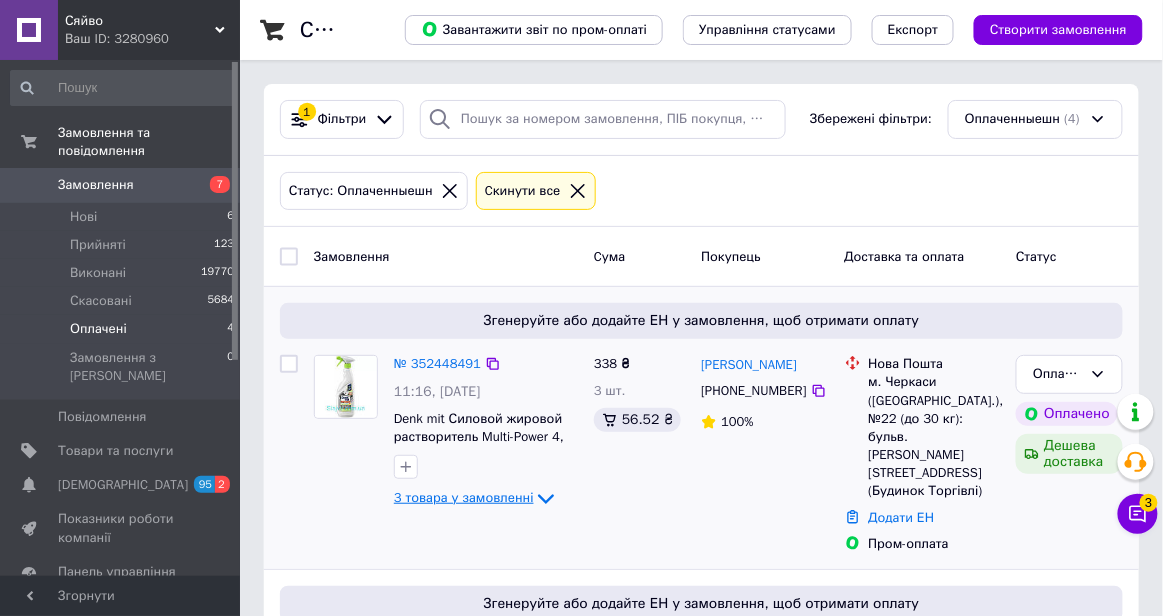 click on "3 товара у замовленні" at bounding box center (464, 498) 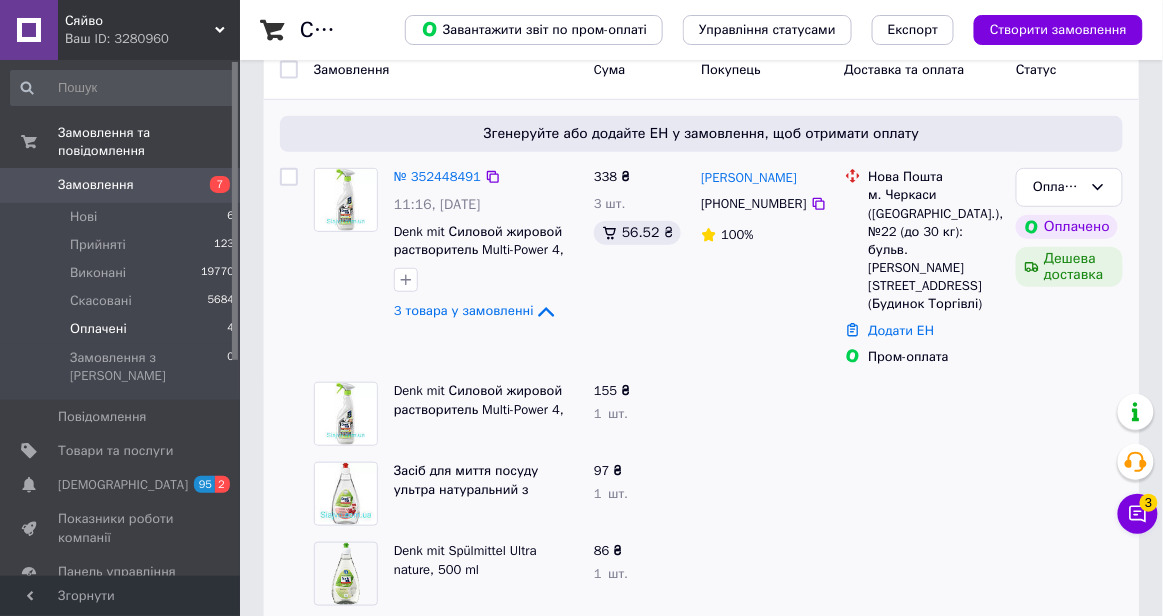 scroll, scrollTop: 188, scrollLeft: 0, axis: vertical 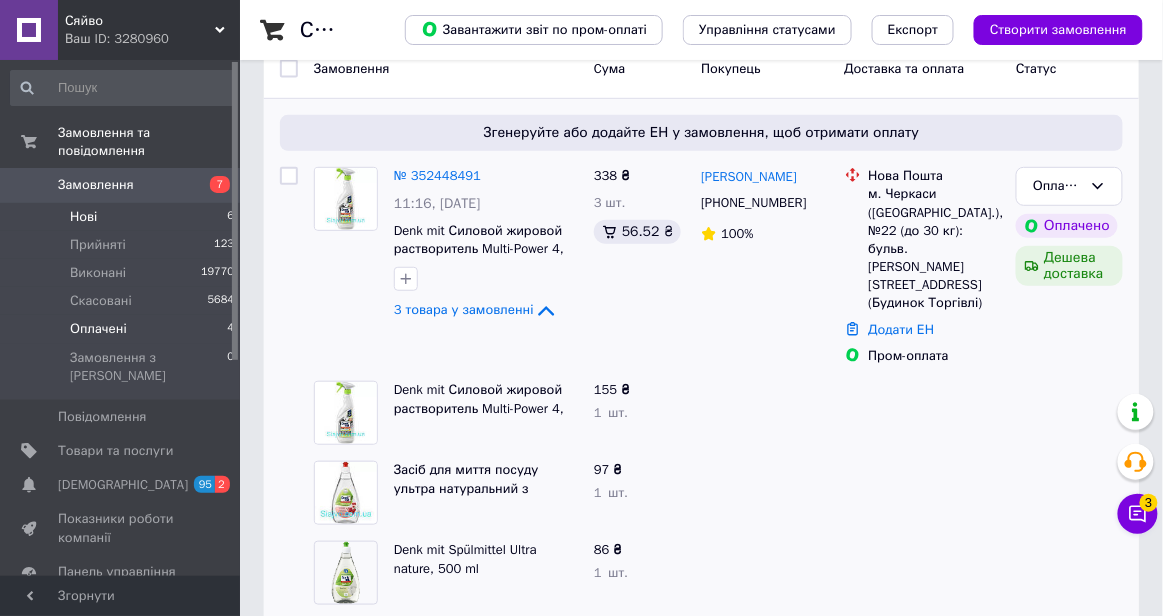 click on "Нові 6" at bounding box center (123, 217) 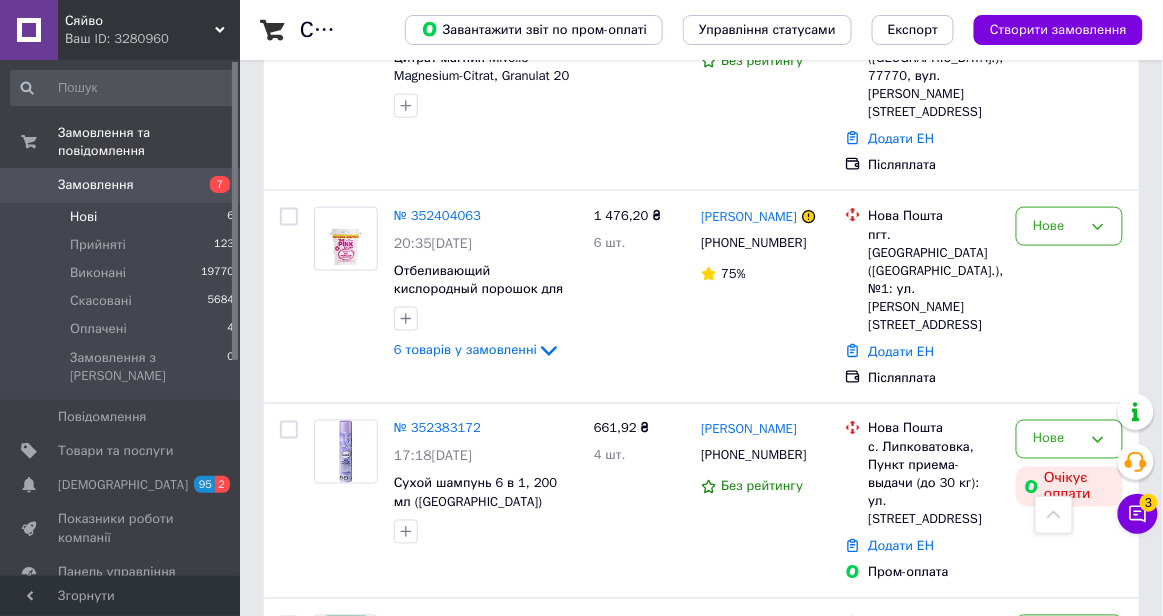 scroll, scrollTop: 618, scrollLeft: 0, axis: vertical 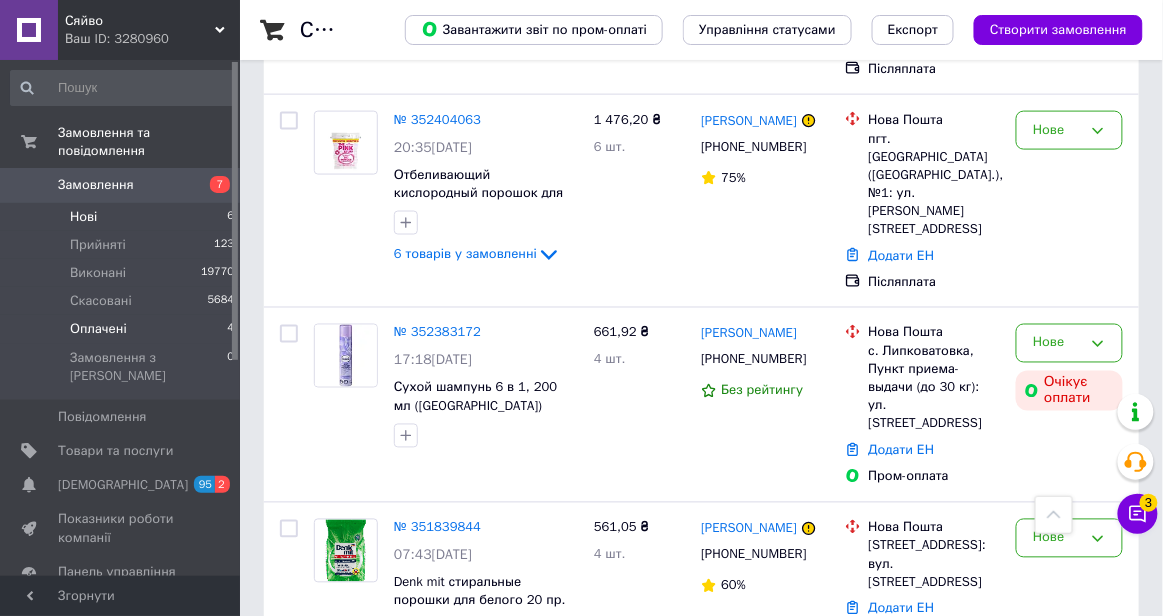 click on "Оплачені 4" at bounding box center [123, 329] 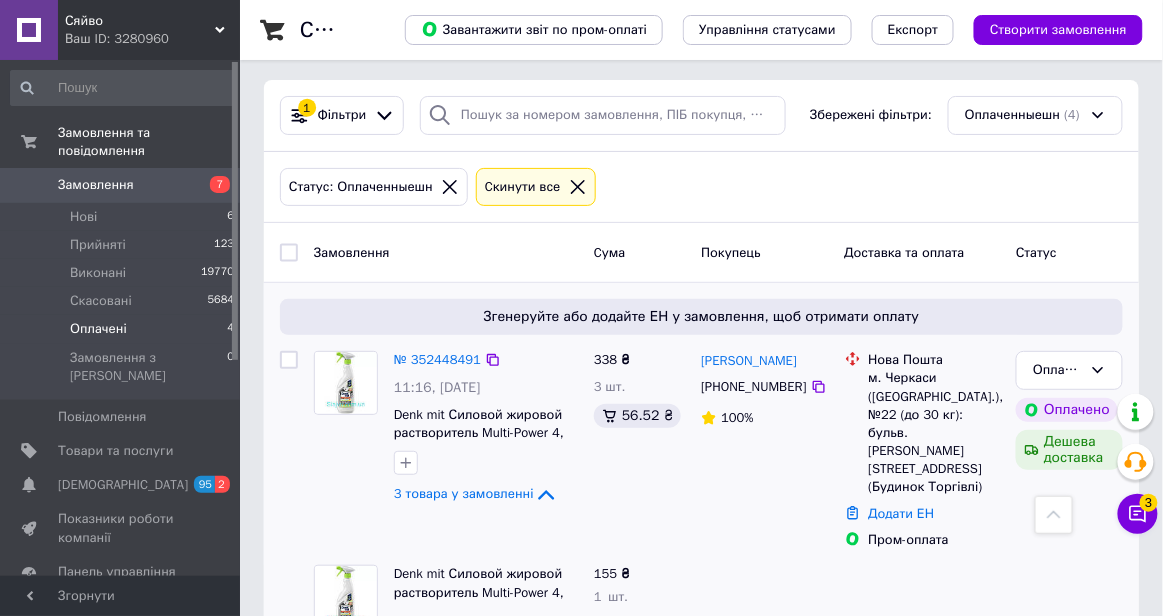 scroll, scrollTop: 0, scrollLeft: 0, axis: both 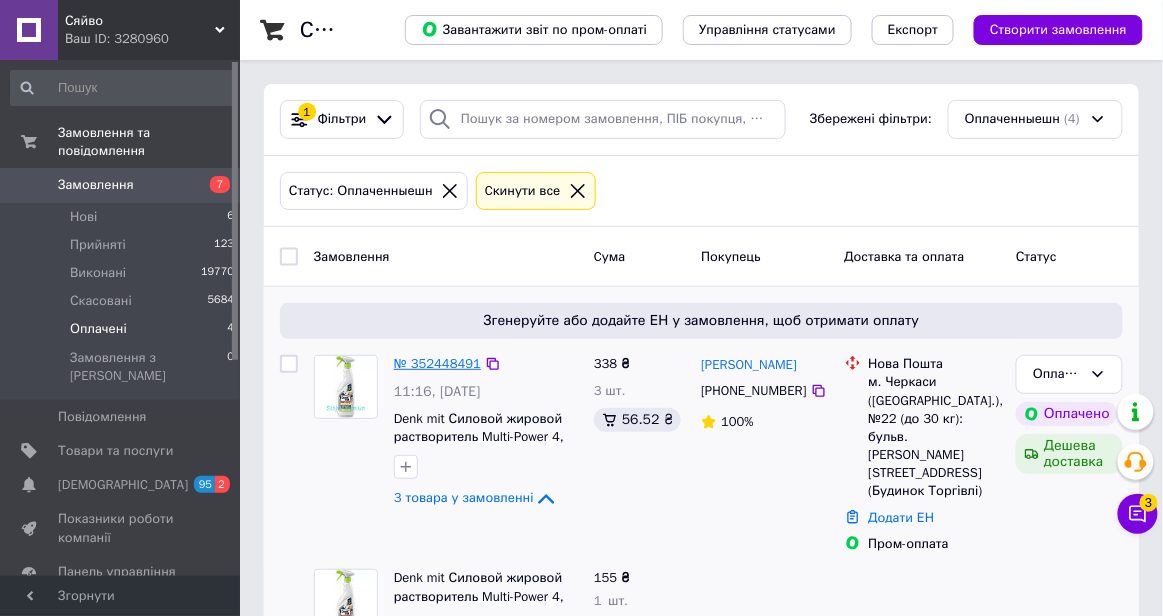 click on "№ 352448491" at bounding box center (437, 363) 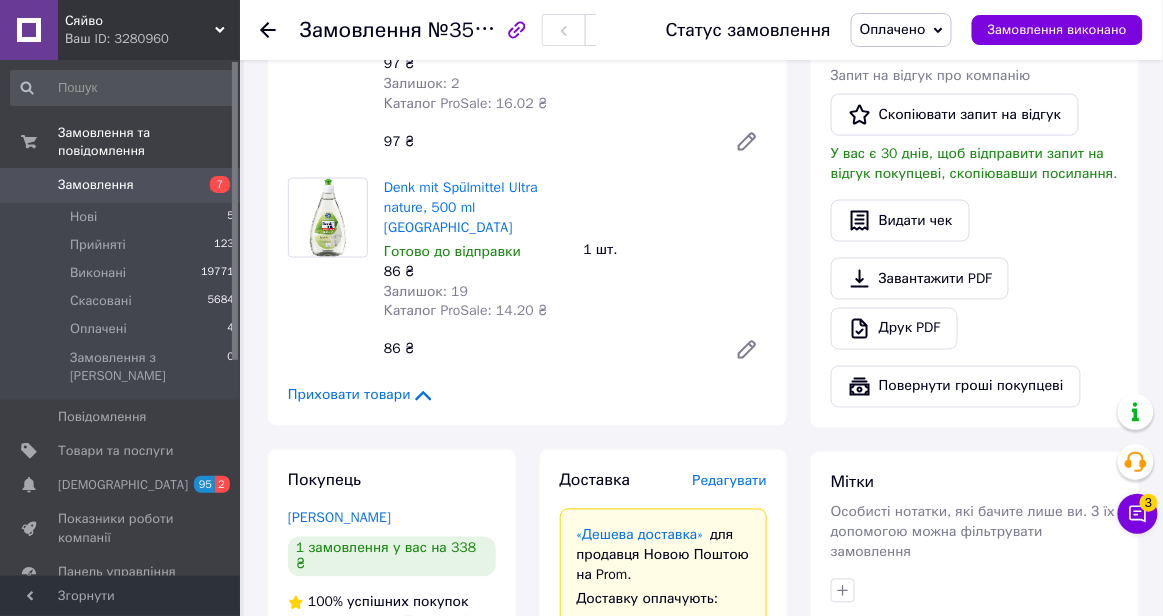 scroll, scrollTop: 606, scrollLeft: 0, axis: vertical 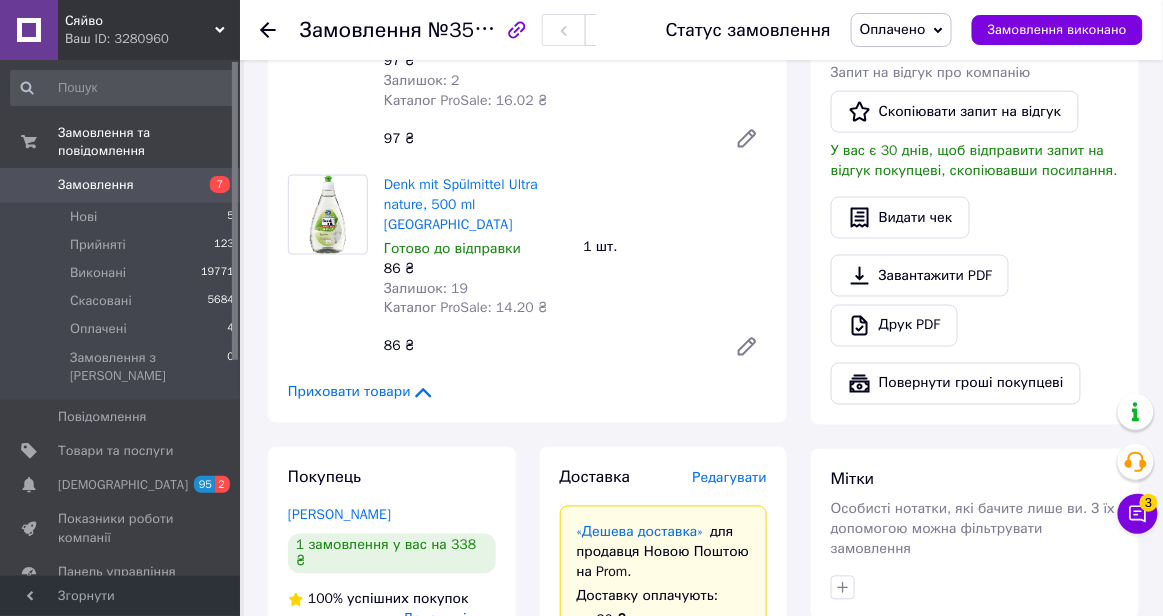 click on "Редагувати" at bounding box center [730, 478] 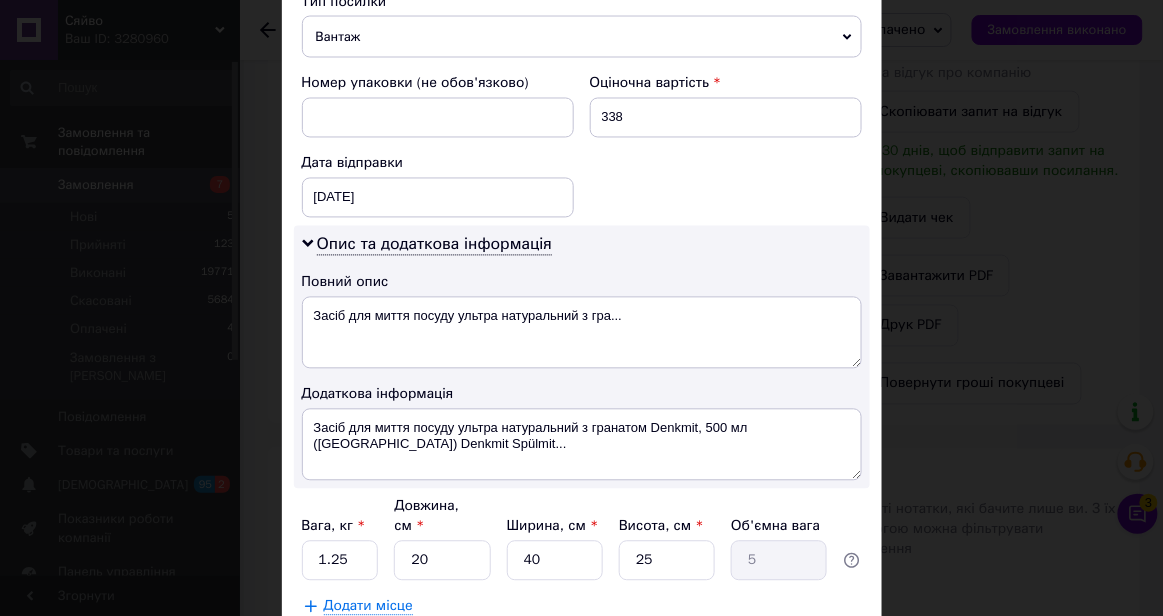 scroll, scrollTop: 952, scrollLeft: 0, axis: vertical 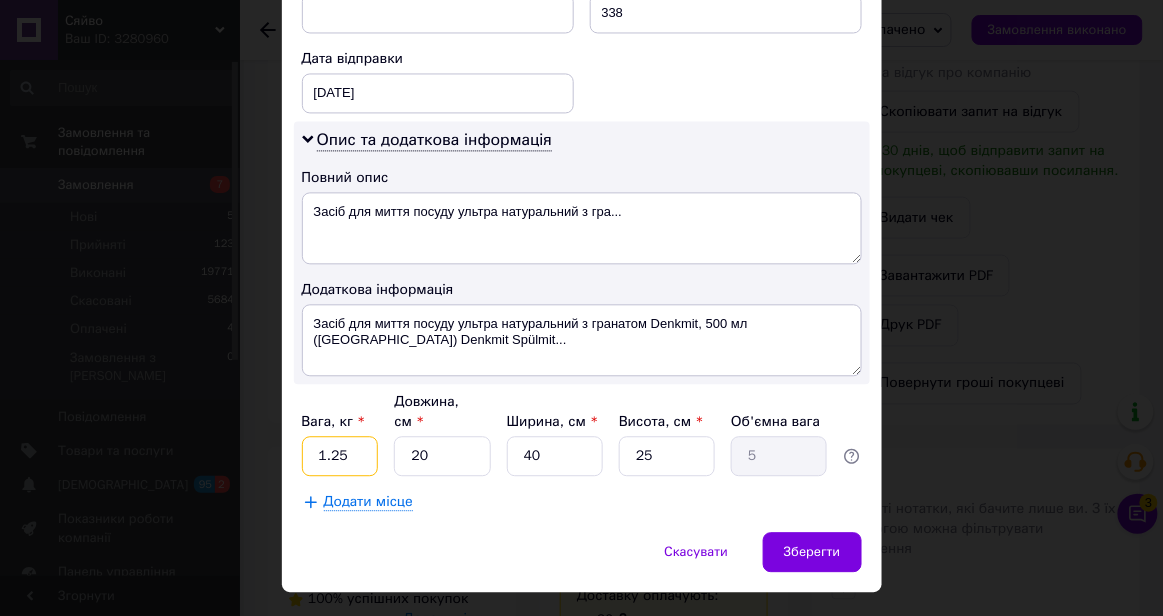 click on "1.25" at bounding box center (340, 456) 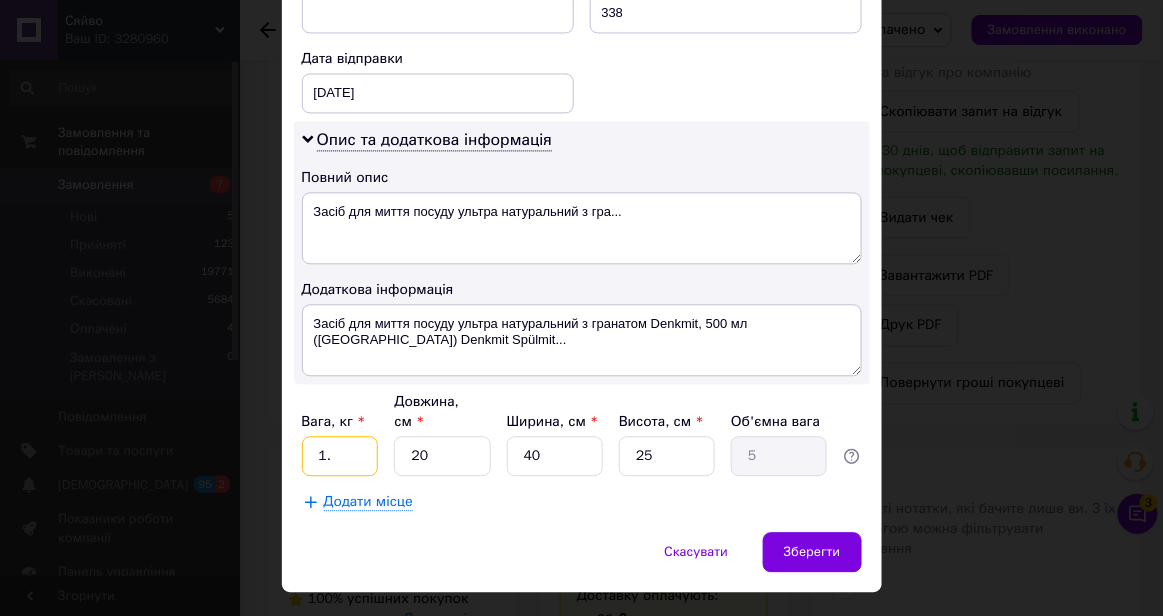 type on "1" 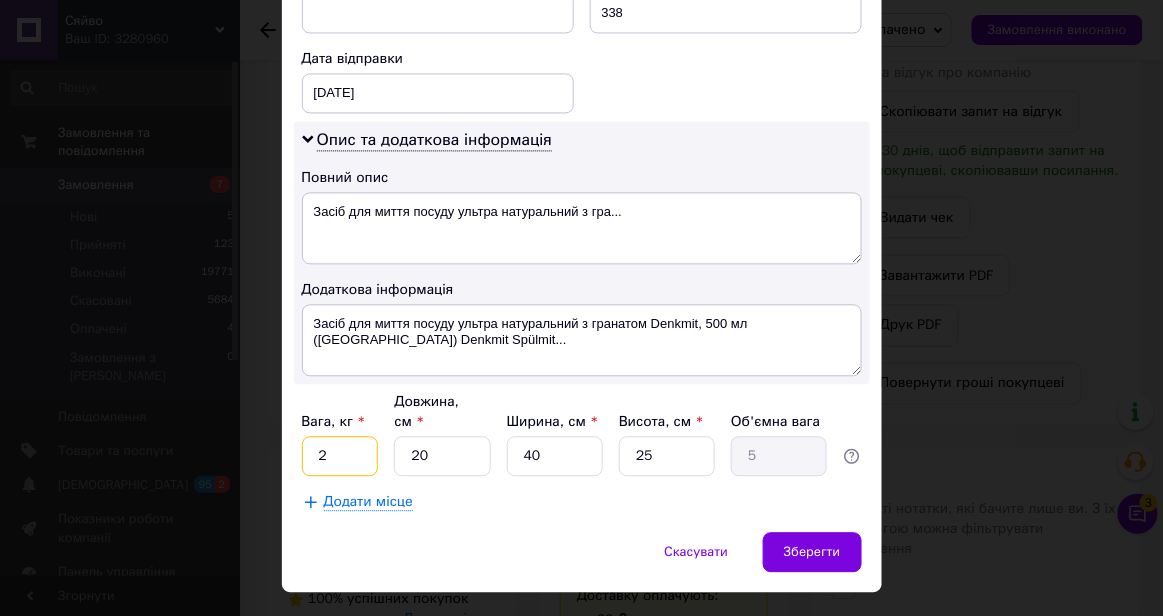 type on "2" 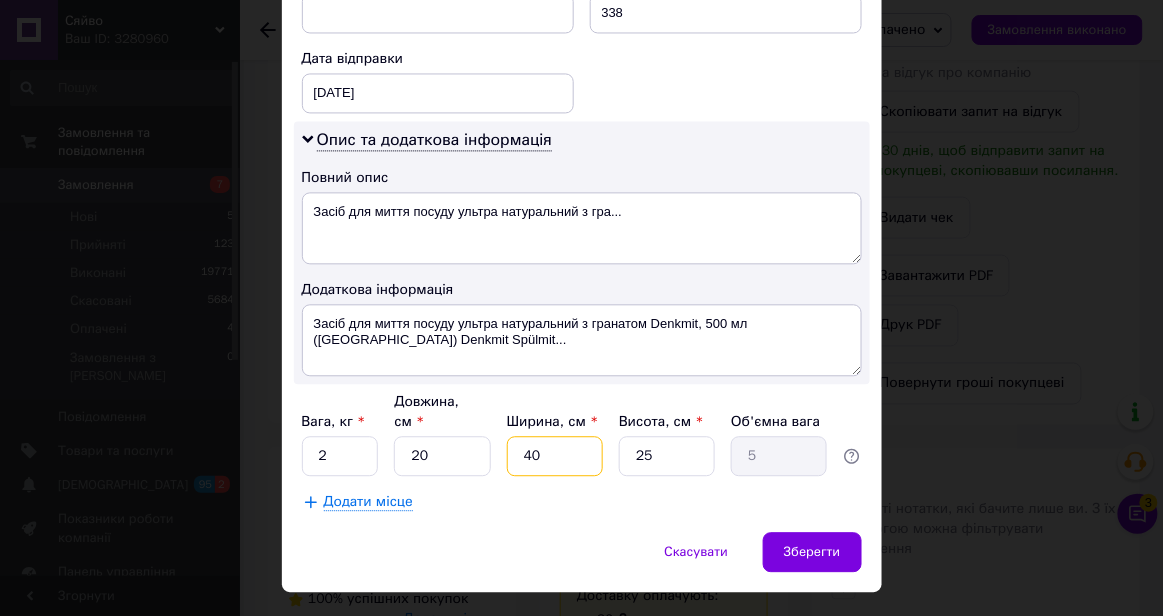click on "40" at bounding box center (555, 456) 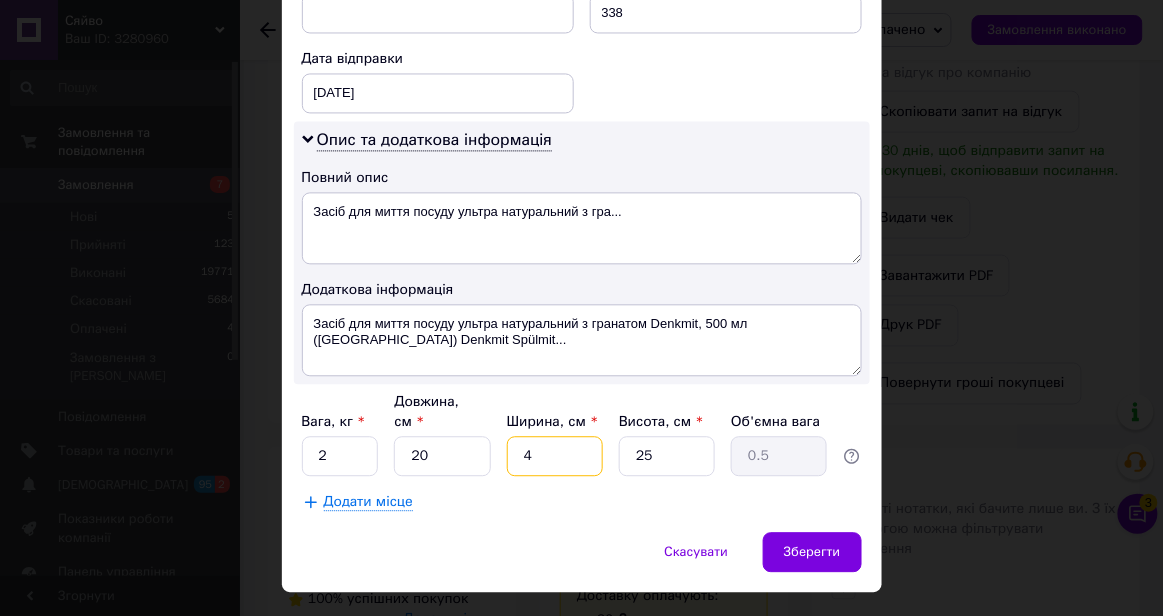 type 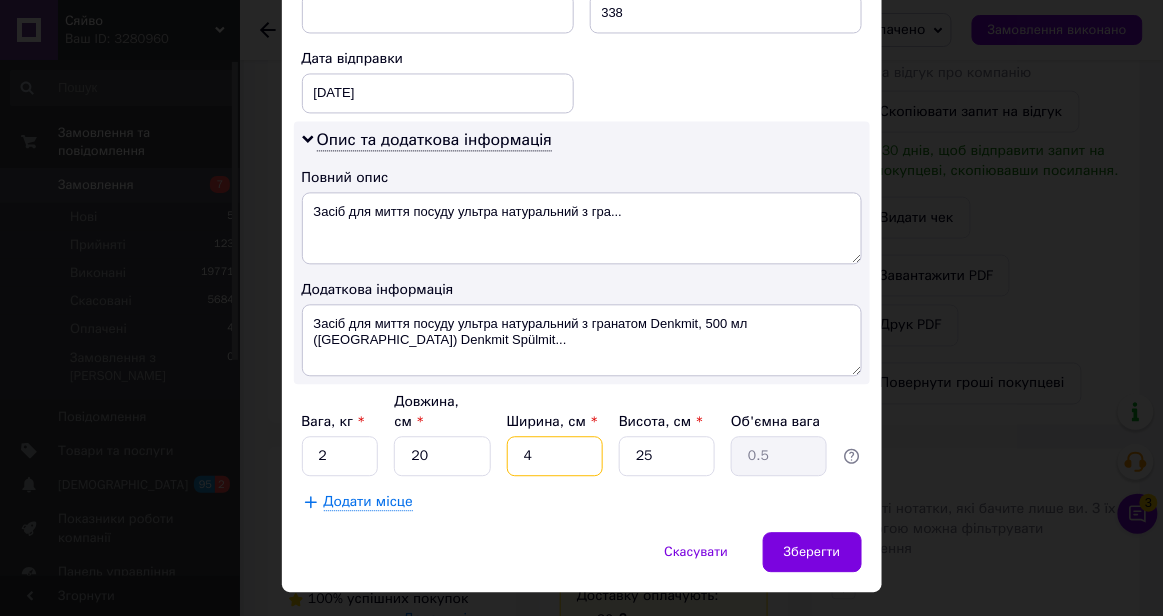 type 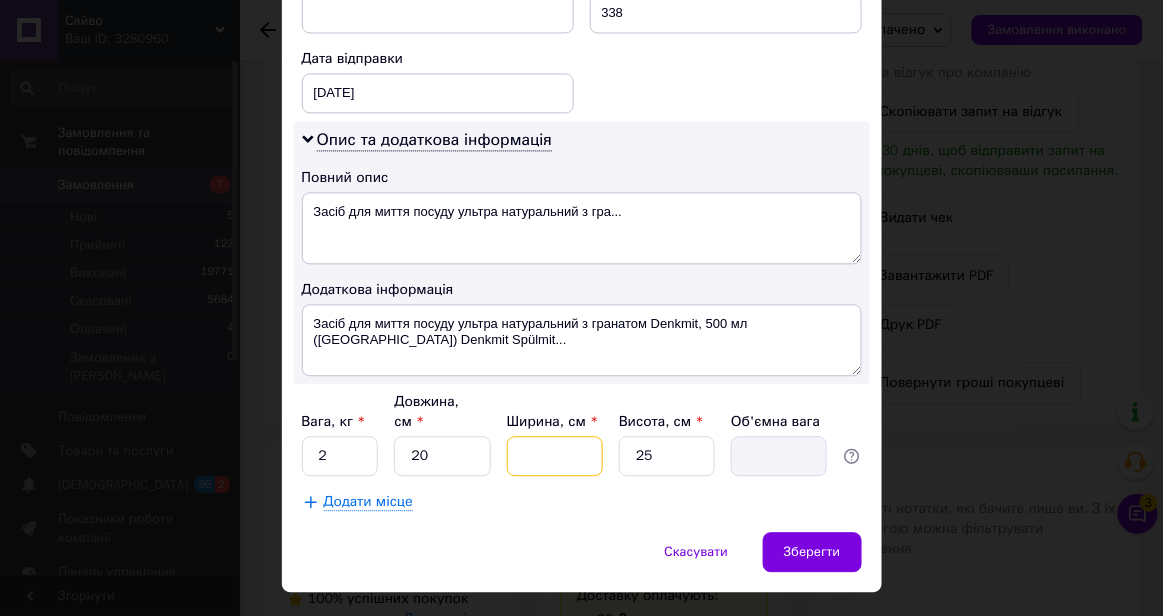 type on "2" 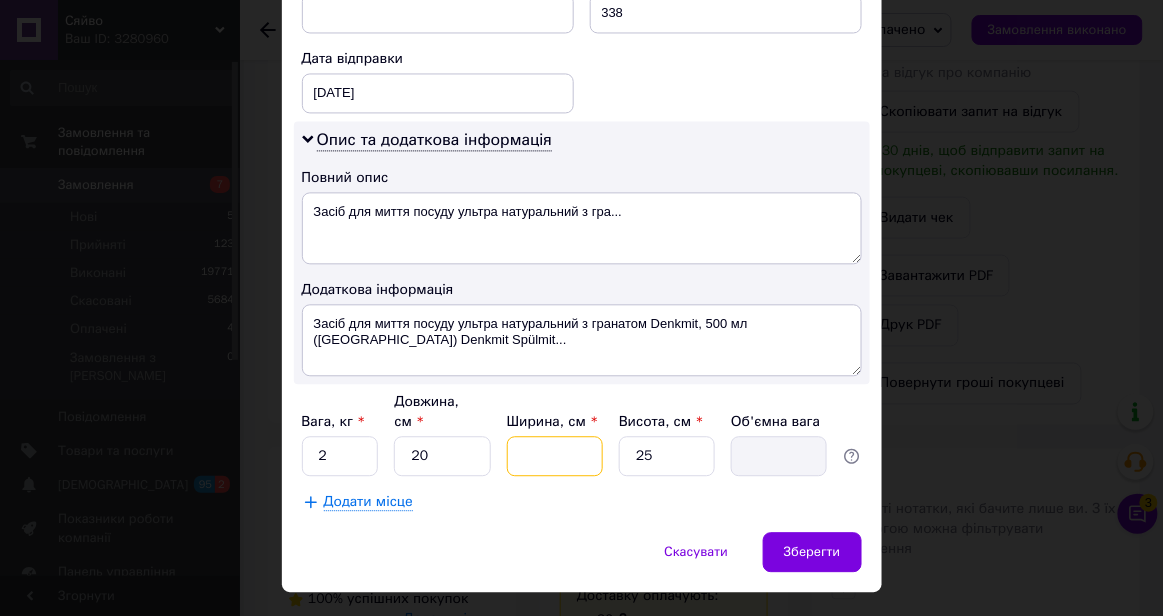 type on "0.25" 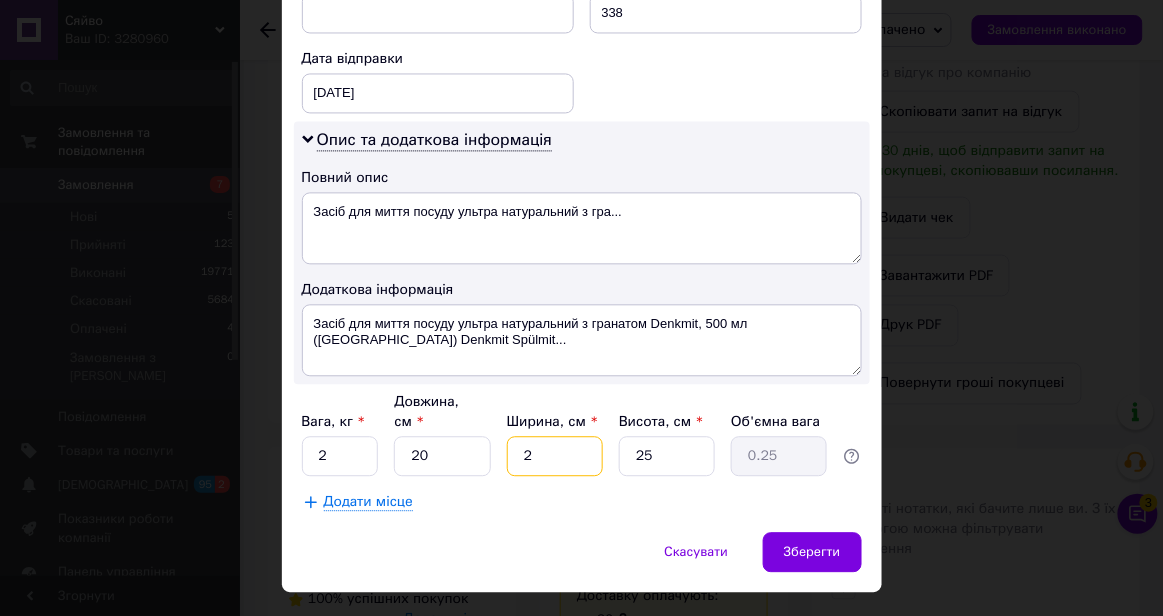 type 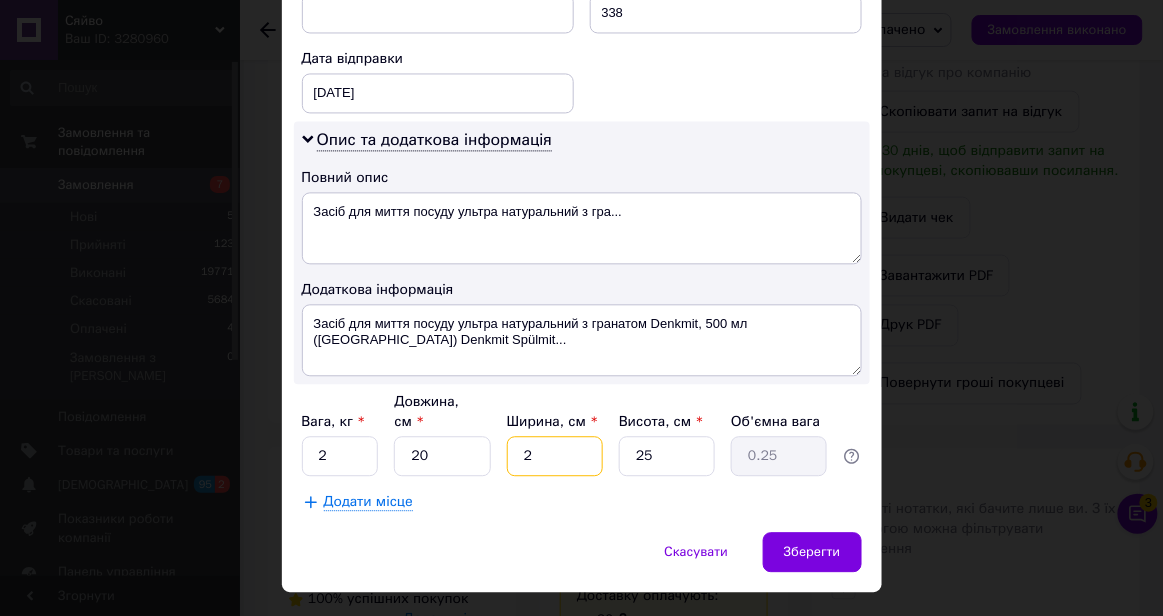 type 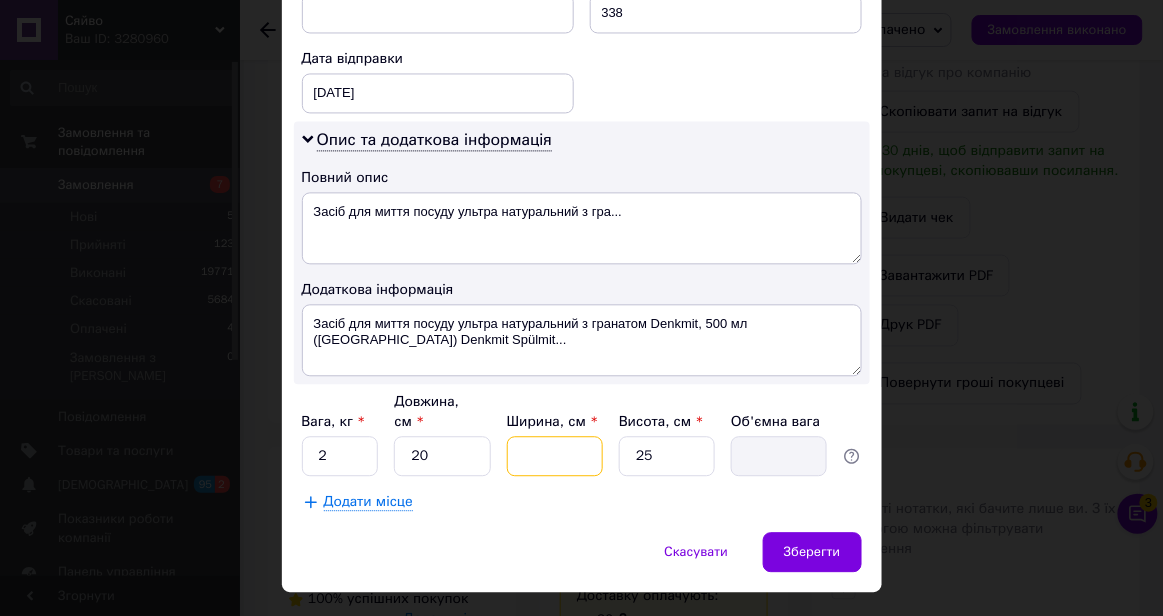 type on "1" 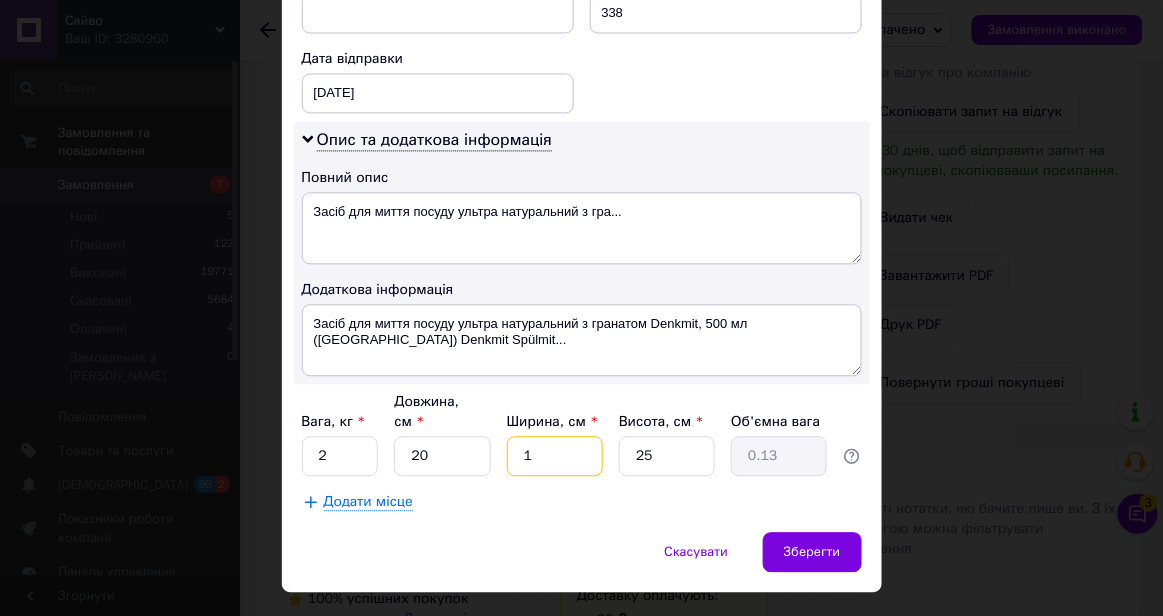 type on "16" 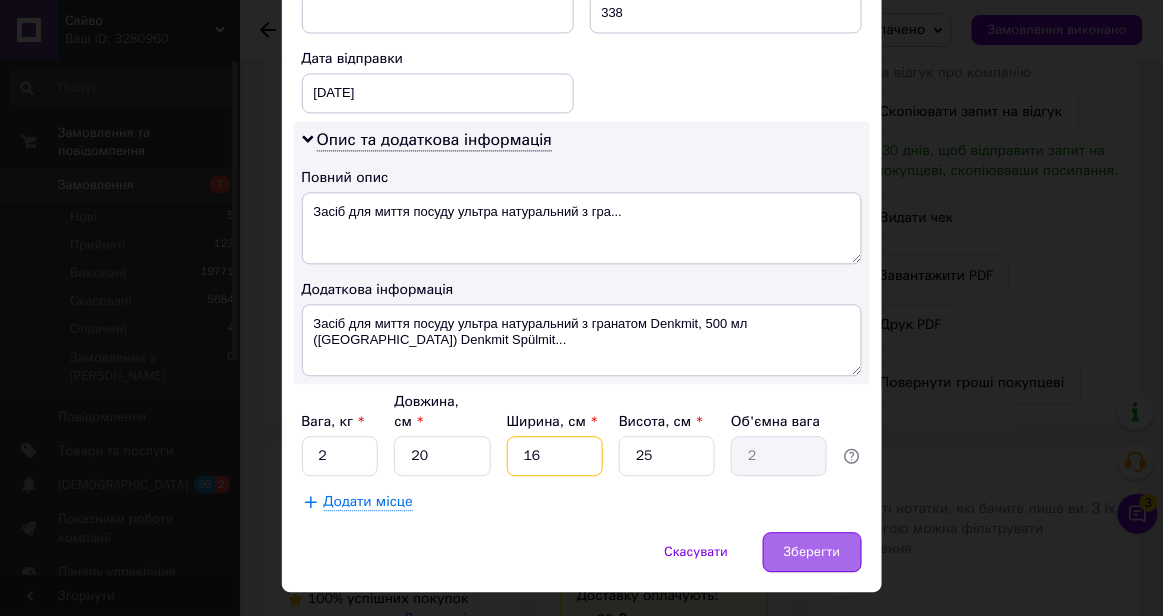 type on "16" 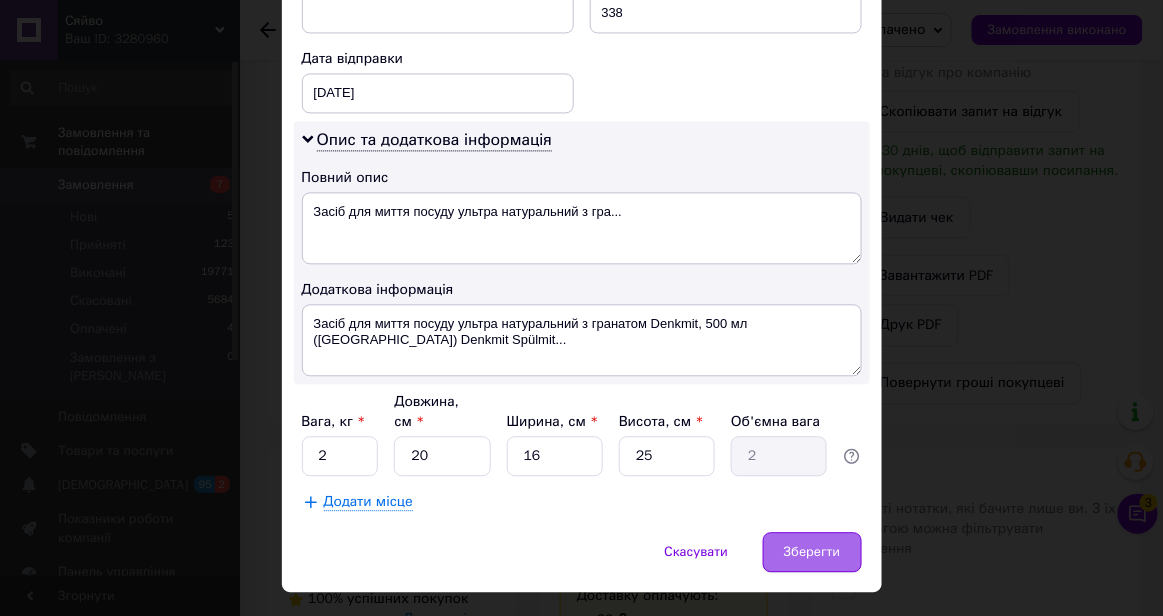 click on "Зберегти" at bounding box center [812, 552] 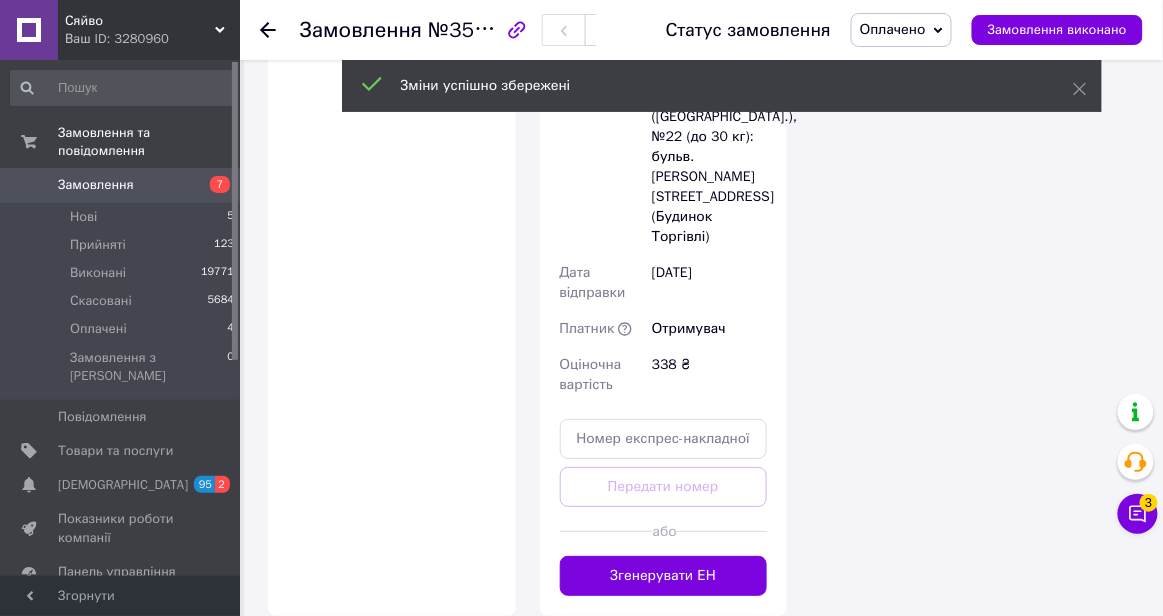 scroll, scrollTop: 1688, scrollLeft: 0, axis: vertical 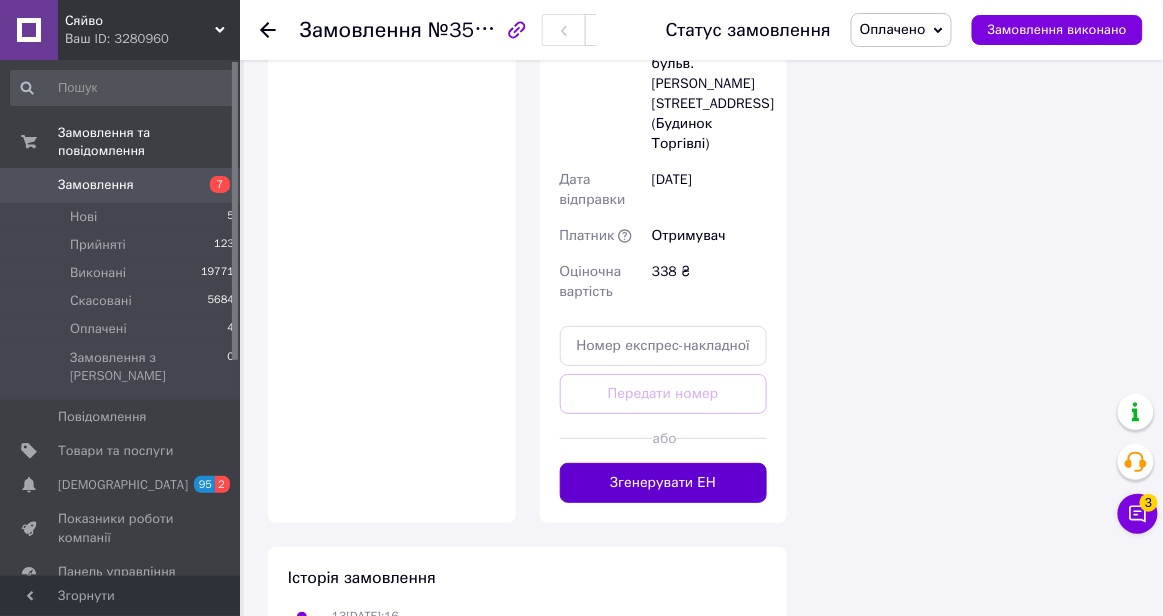 click on "Згенерувати ЕН" at bounding box center (664, 483) 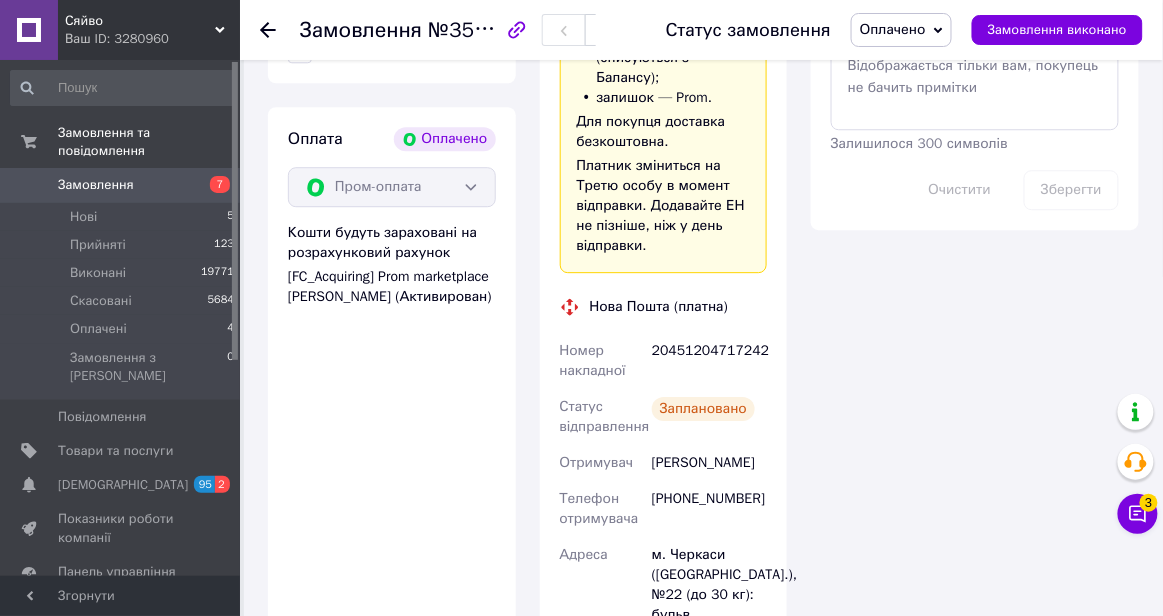 scroll, scrollTop: 1234, scrollLeft: 0, axis: vertical 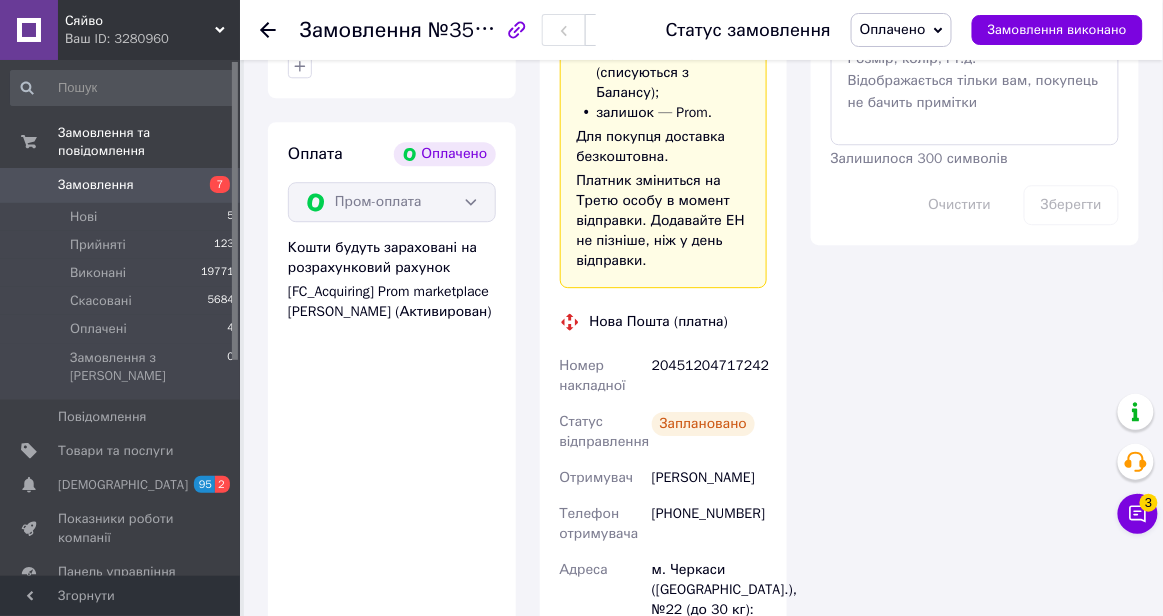 click on "+380938985385" at bounding box center (709, 524) 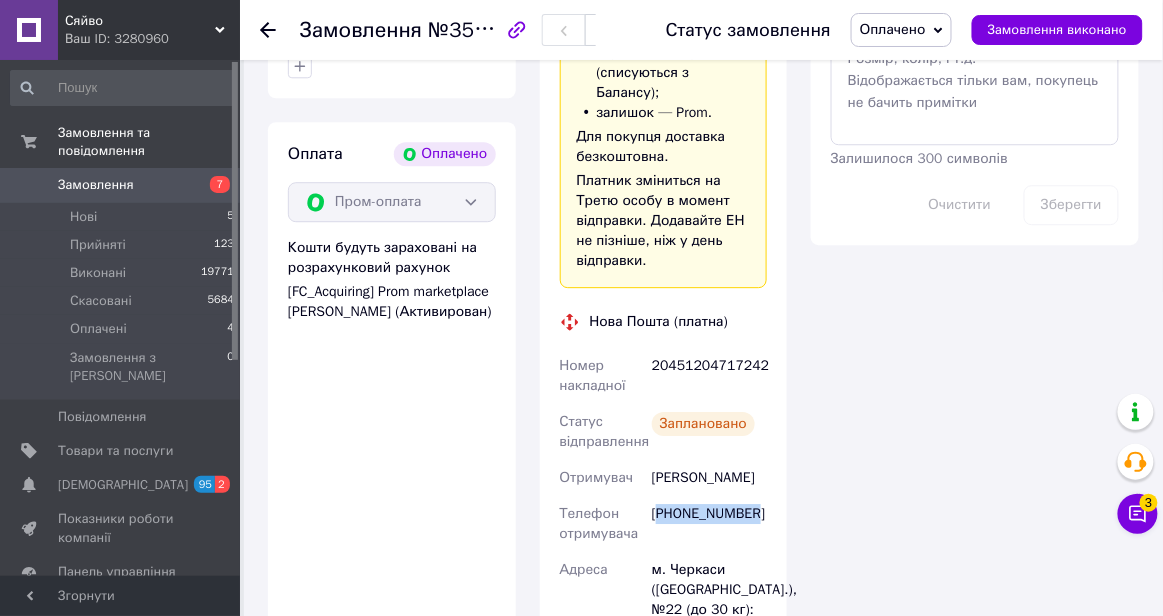 click on "+380938985385" at bounding box center (709, 524) 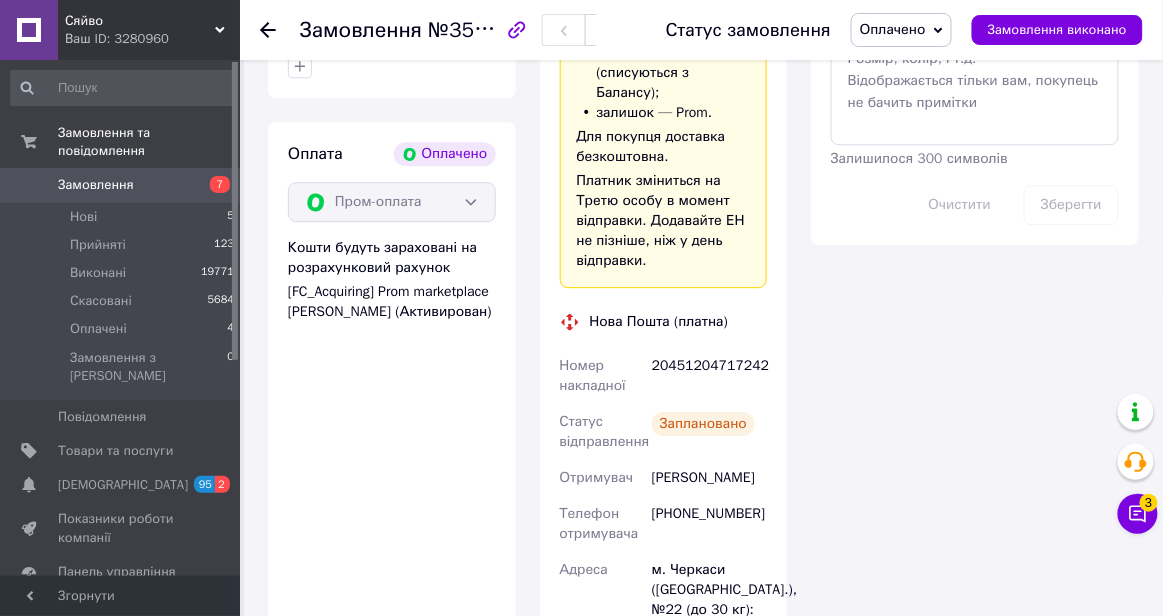 click on "20451204717242" at bounding box center [709, 376] 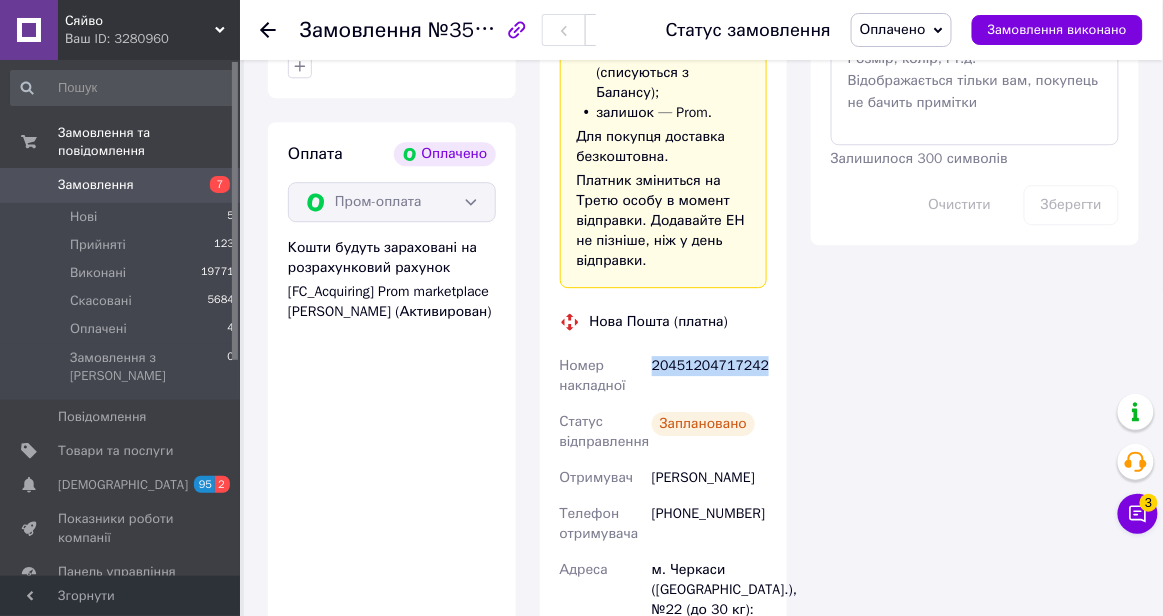click on "20451204717242" at bounding box center [709, 376] 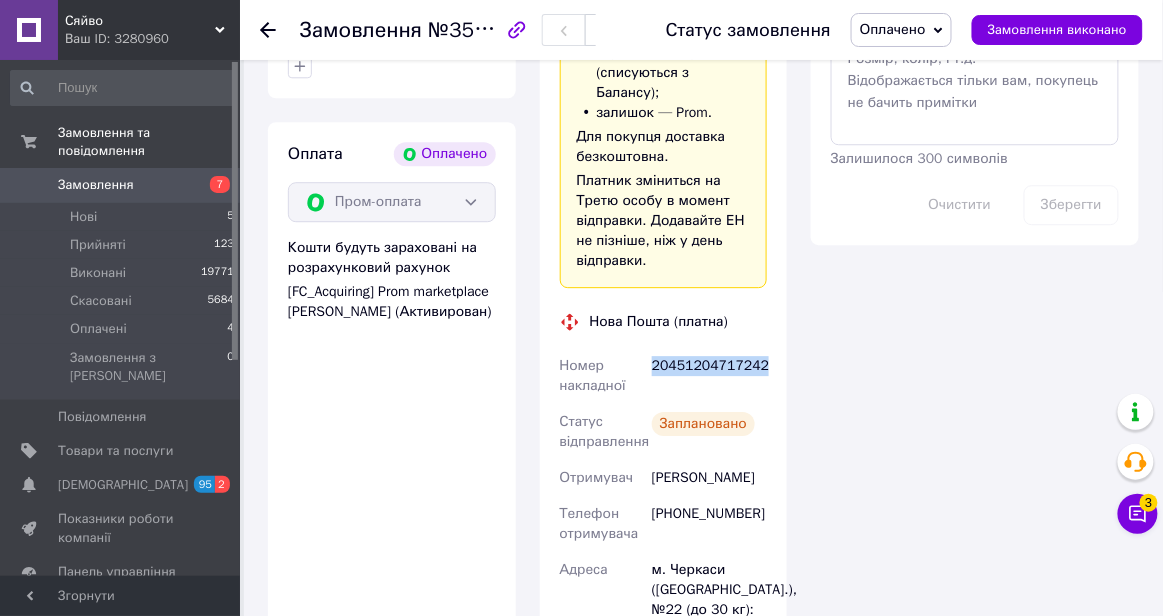 copy on "20451204717242" 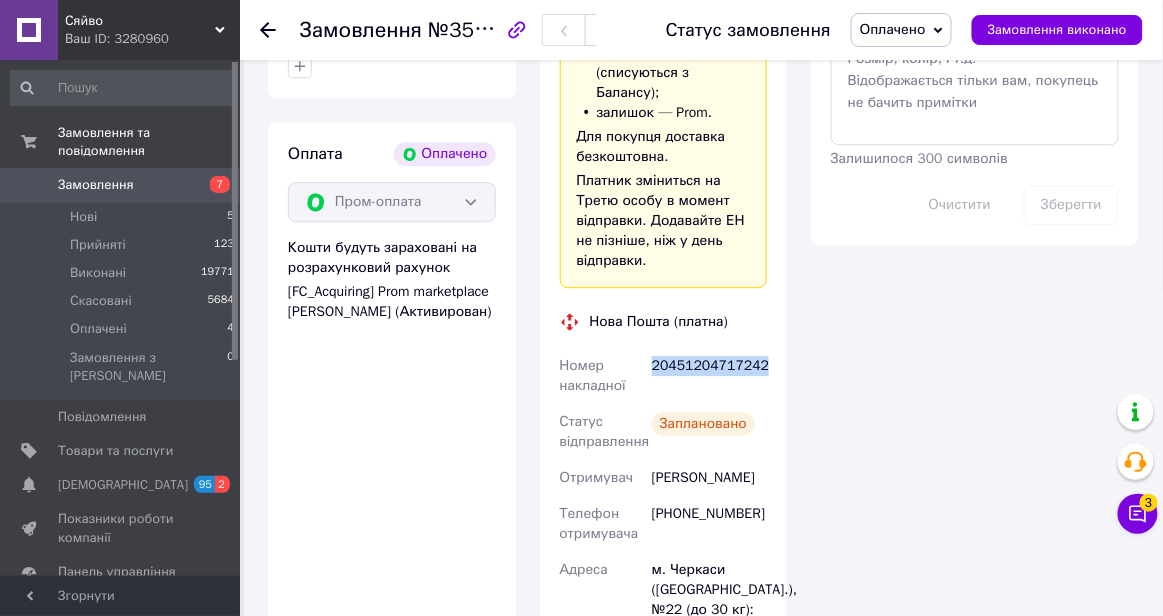 click on "Оплачено" at bounding box center (893, 29) 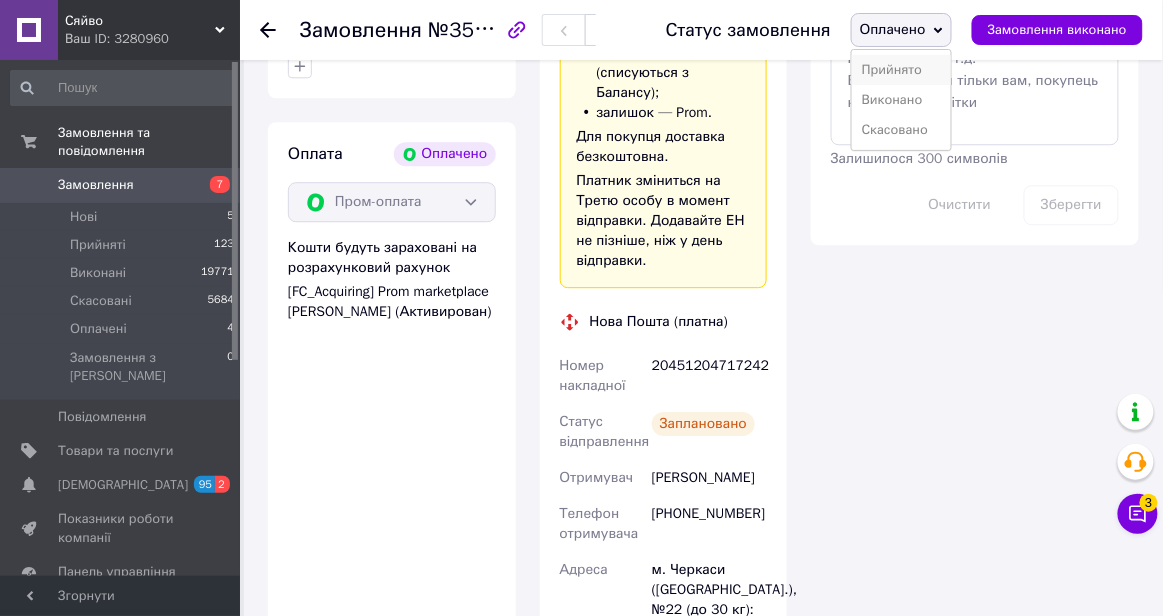 click on "Прийнято" at bounding box center (901, 70) 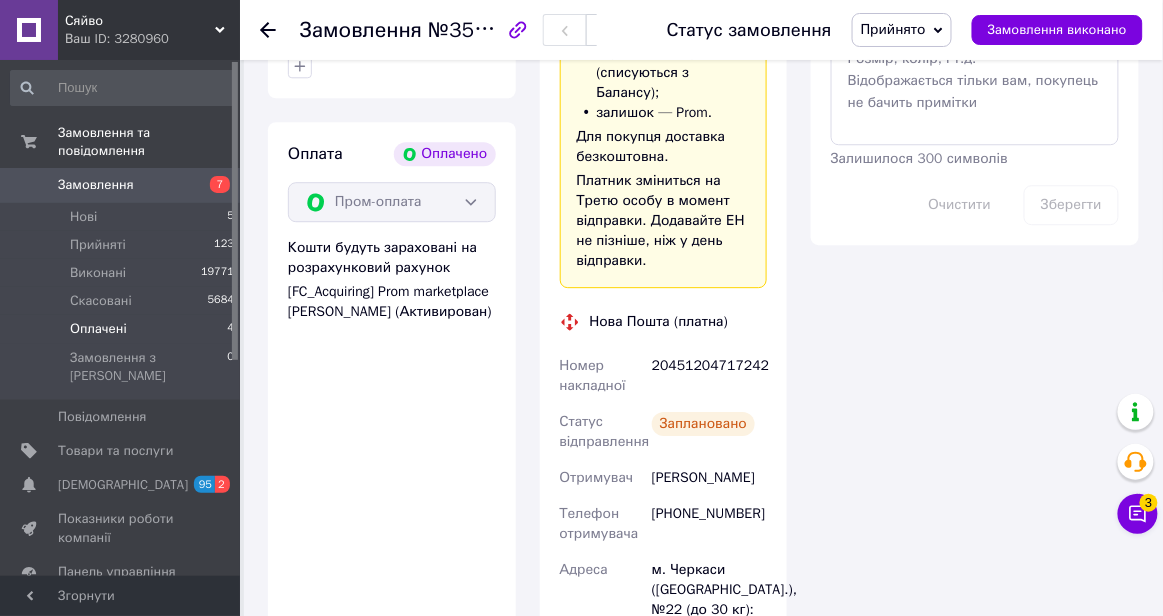 click on "Оплачені 4" at bounding box center (123, 329) 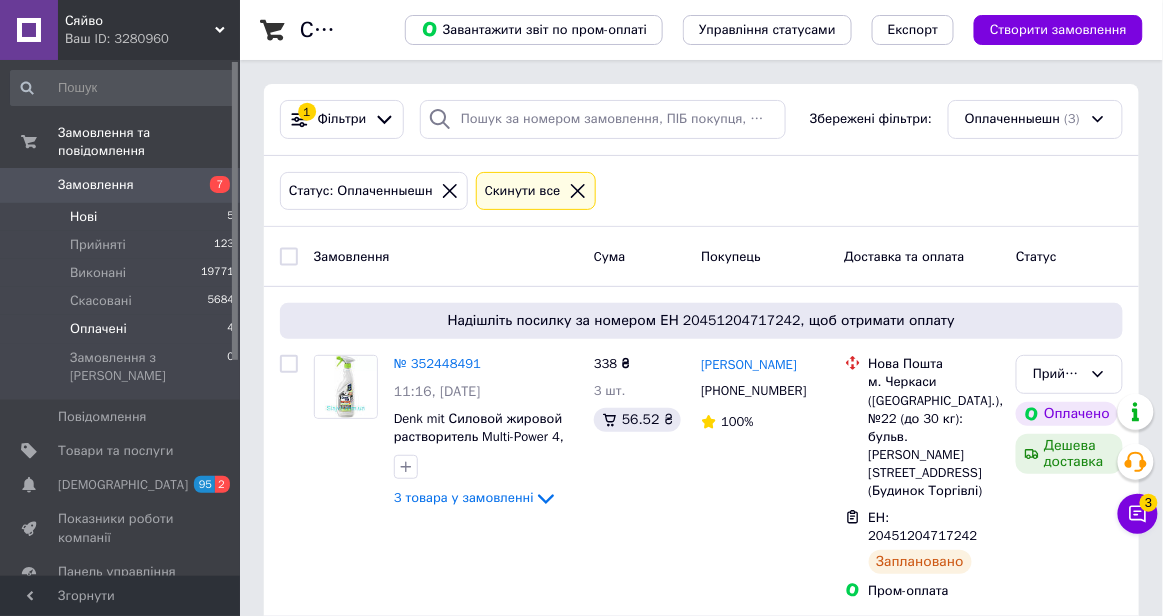 click on "Нові 5" at bounding box center (123, 217) 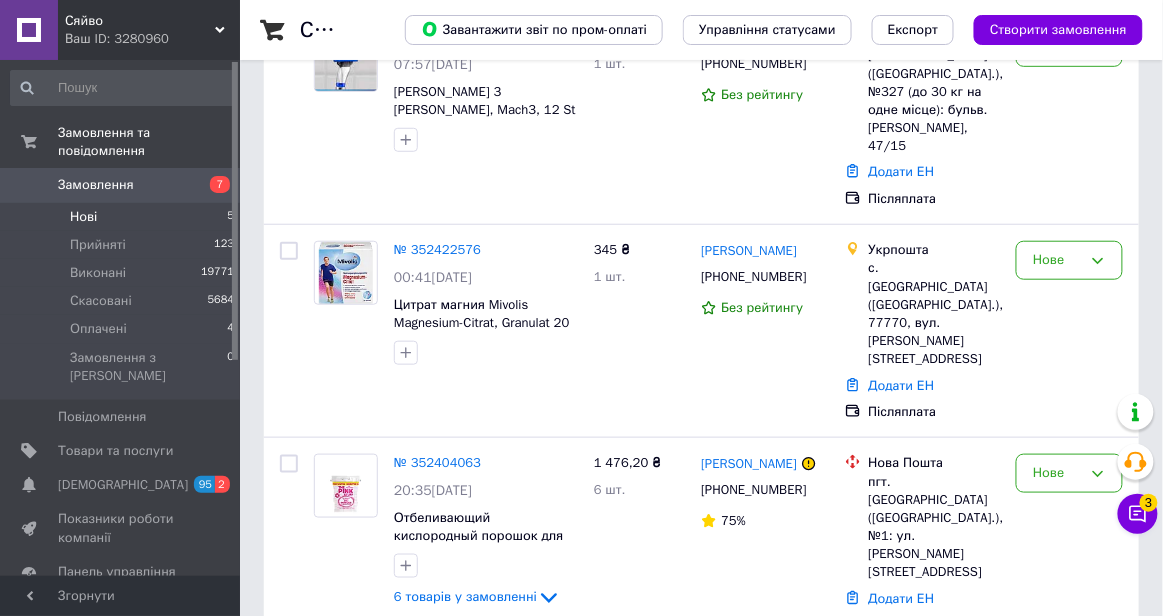 scroll, scrollTop: 289, scrollLeft: 0, axis: vertical 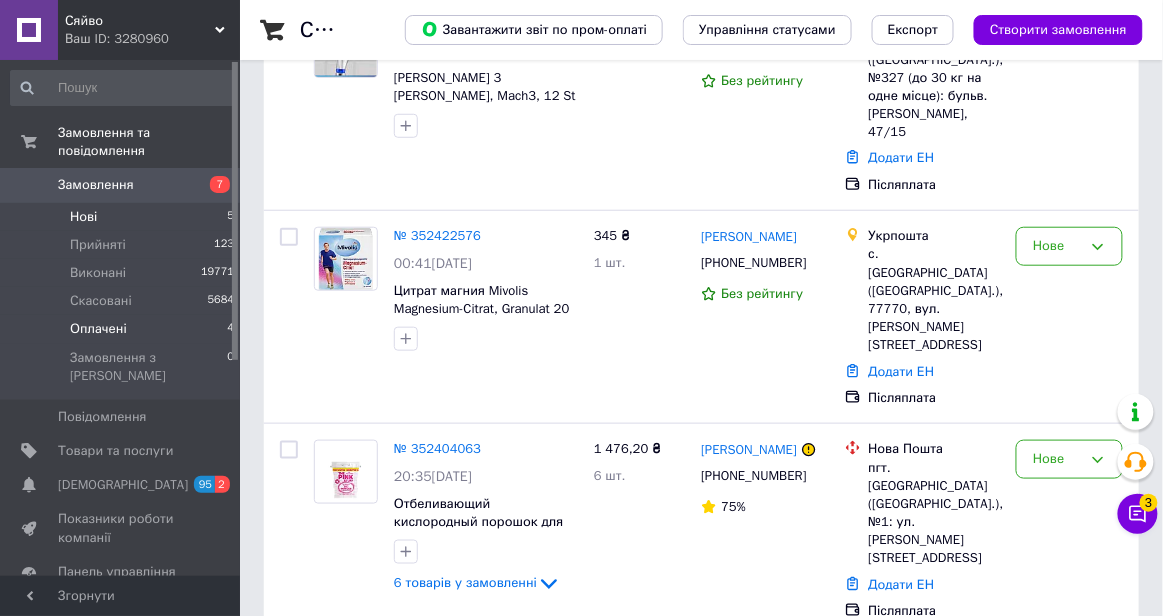 click on "Оплачені 4" at bounding box center (123, 329) 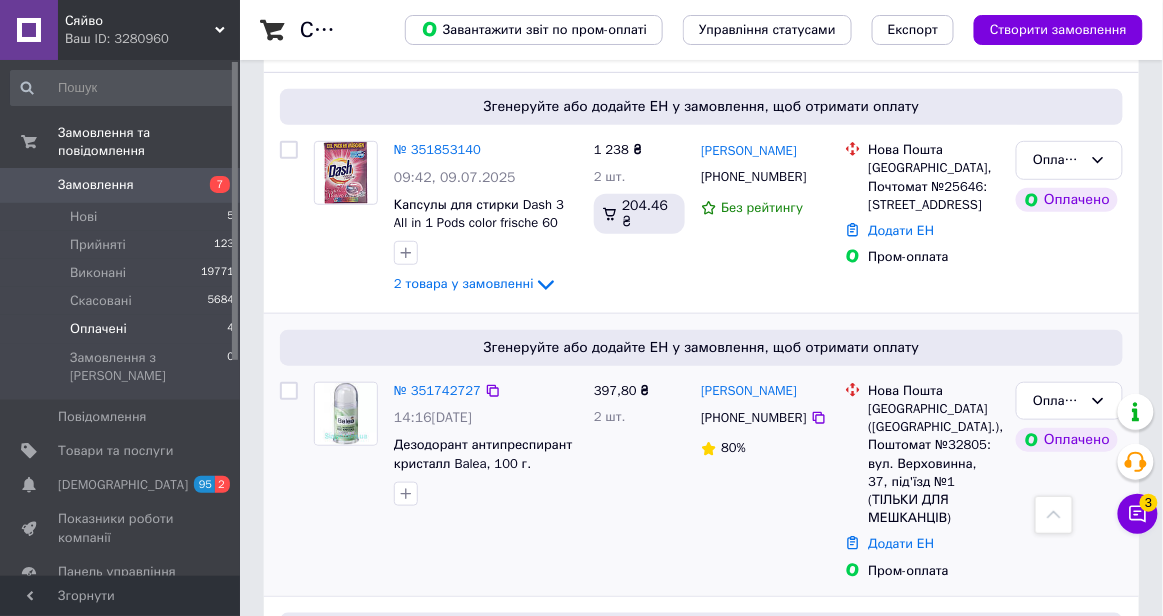 scroll, scrollTop: 150, scrollLeft: 0, axis: vertical 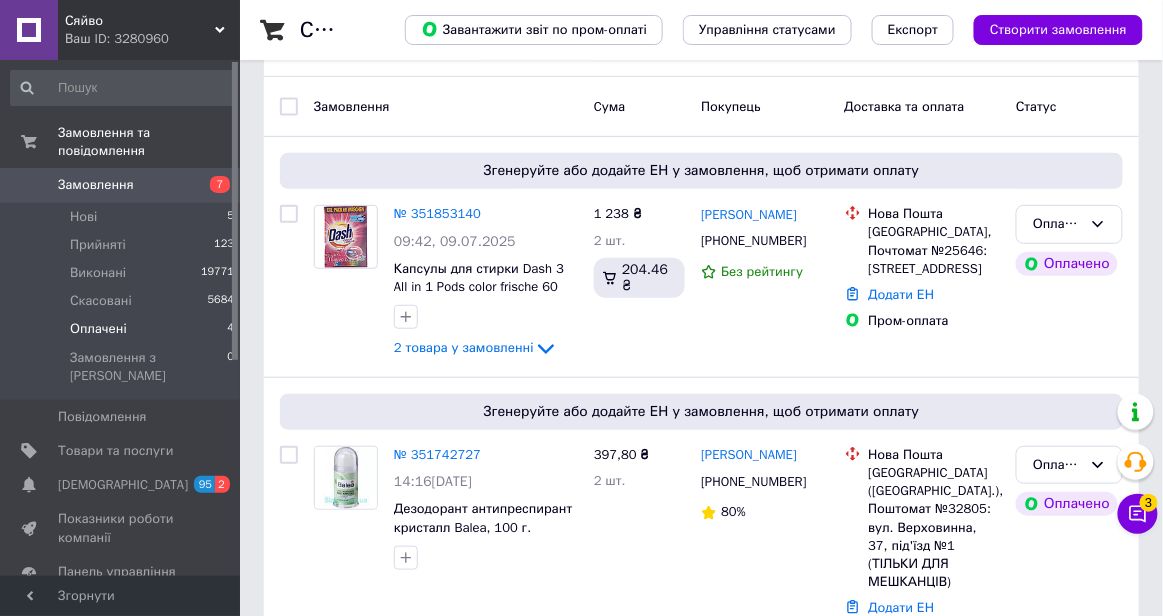 click on "Оплачені 4" at bounding box center (123, 329) 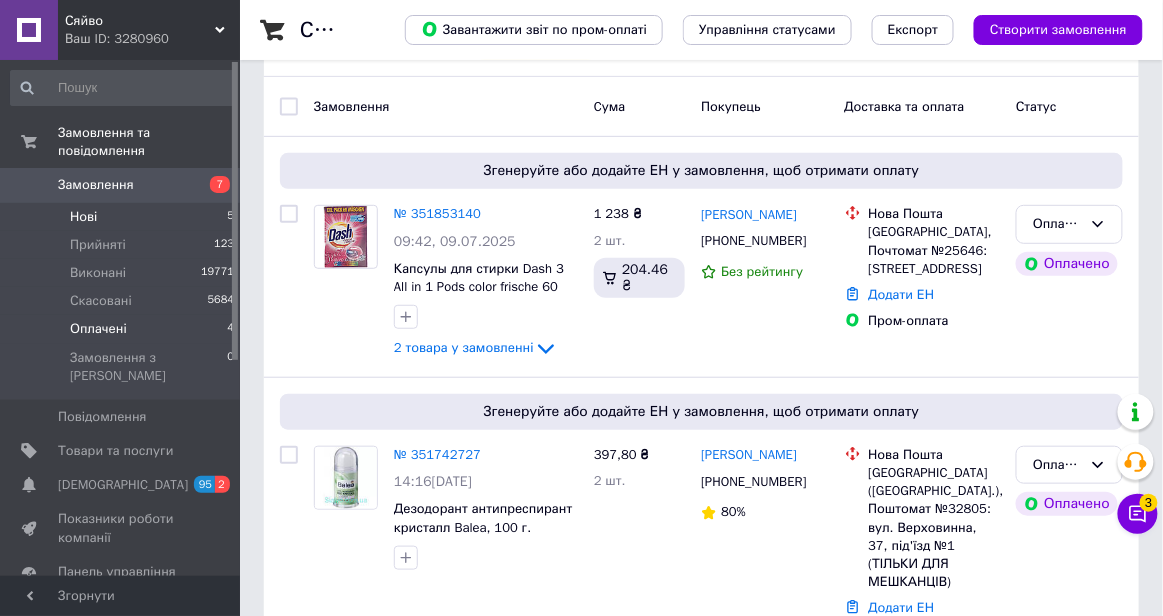 click on "Нові 5" at bounding box center (123, 217) 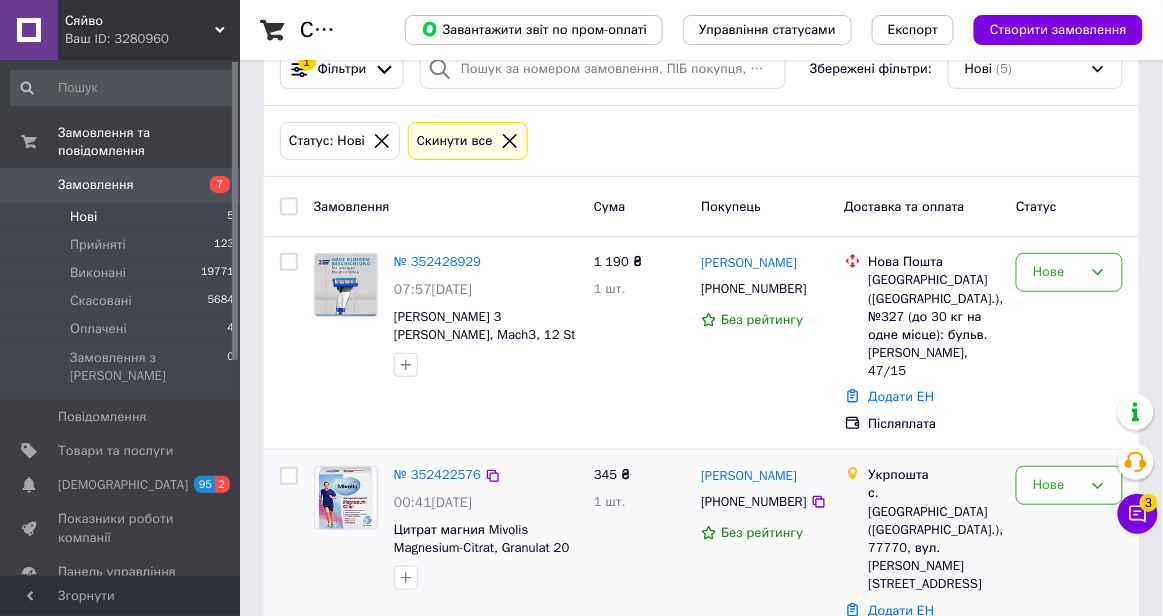 scroll, scrollTop: 70, scrollLeft: 0, axis: vertical 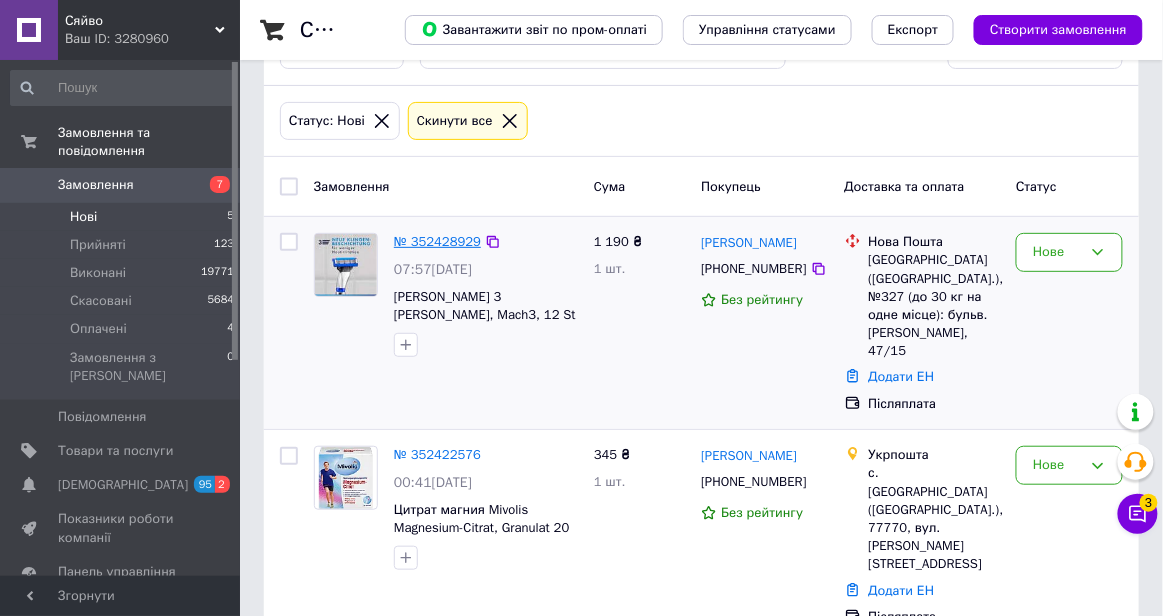 click on "№ 352428929" at bounding box center (437, 241) 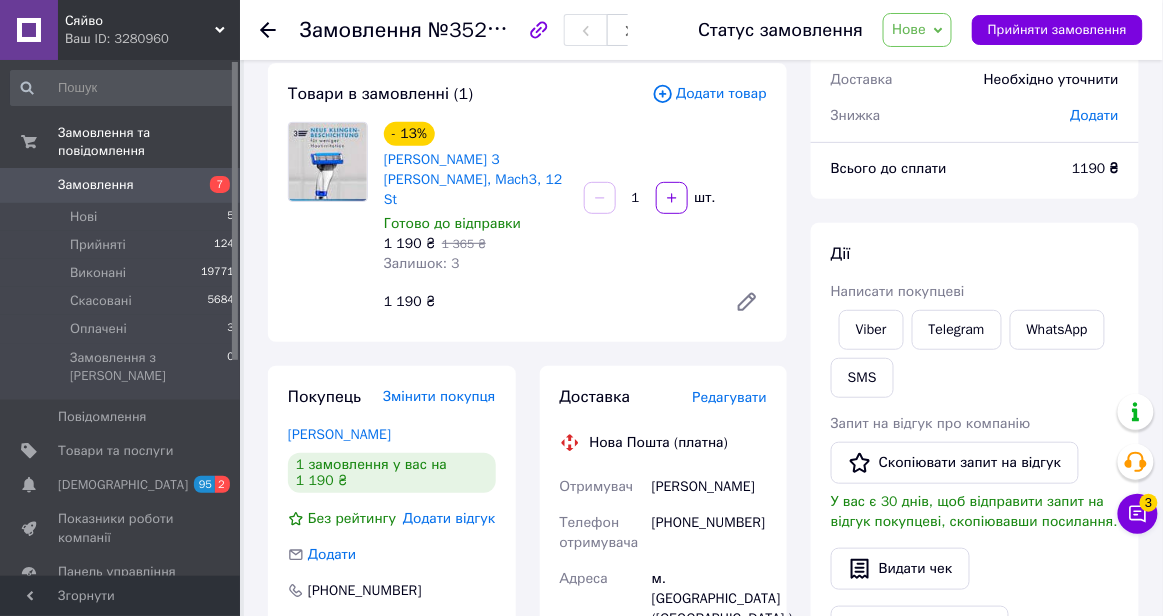 scroll, scrollTop: 94, scrollLeft: 0, axis: vertical 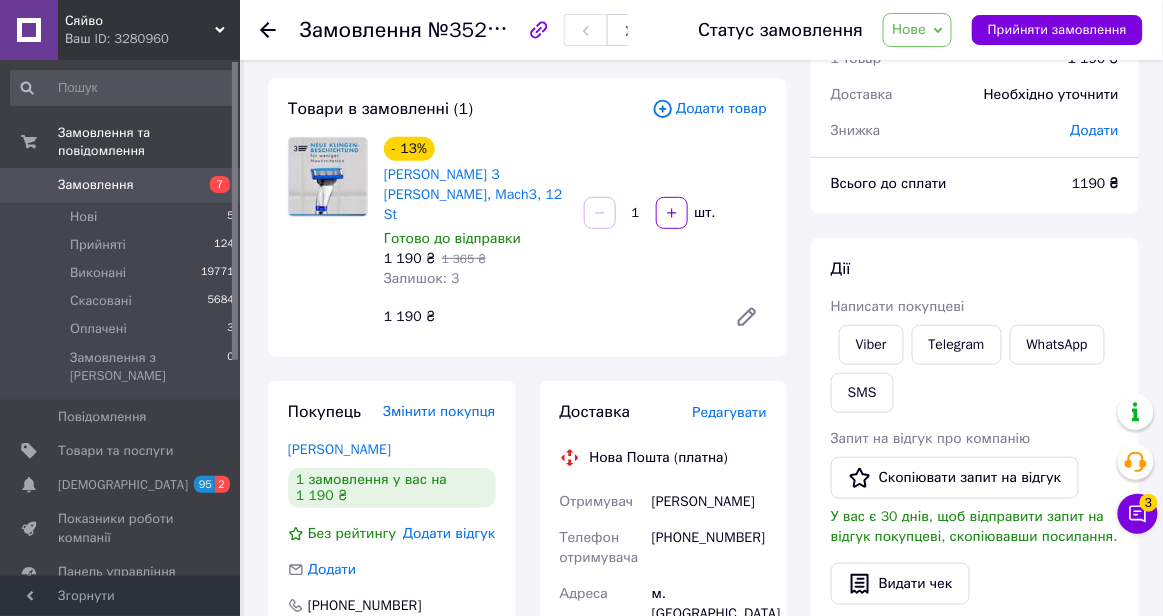 click 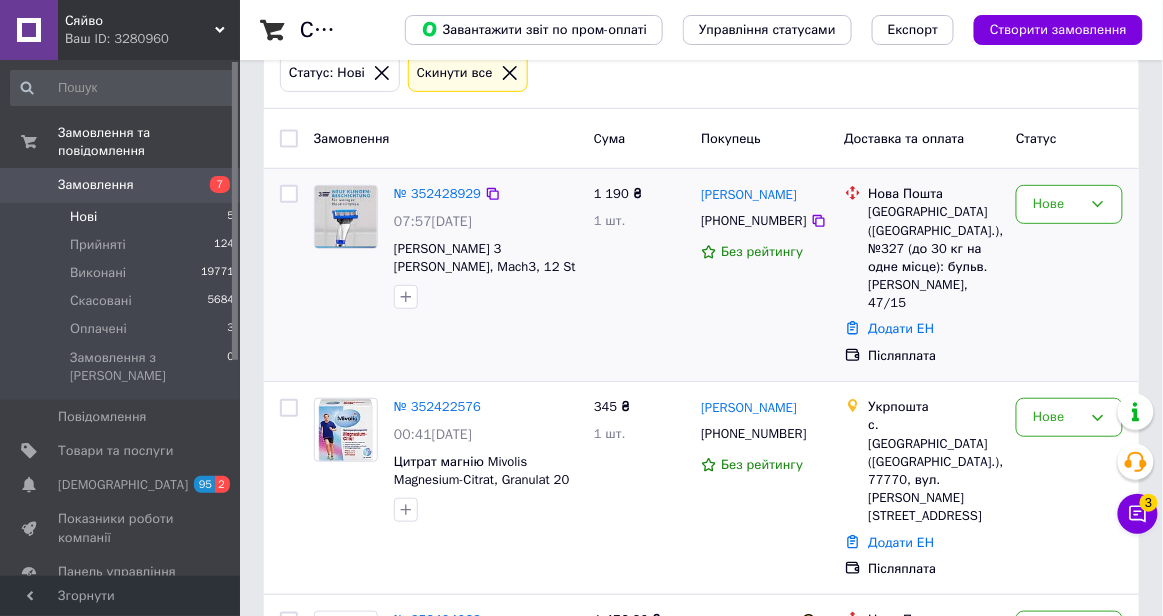 scroll, scrollTop: 121, scrollLeft: 0, axis: vertical 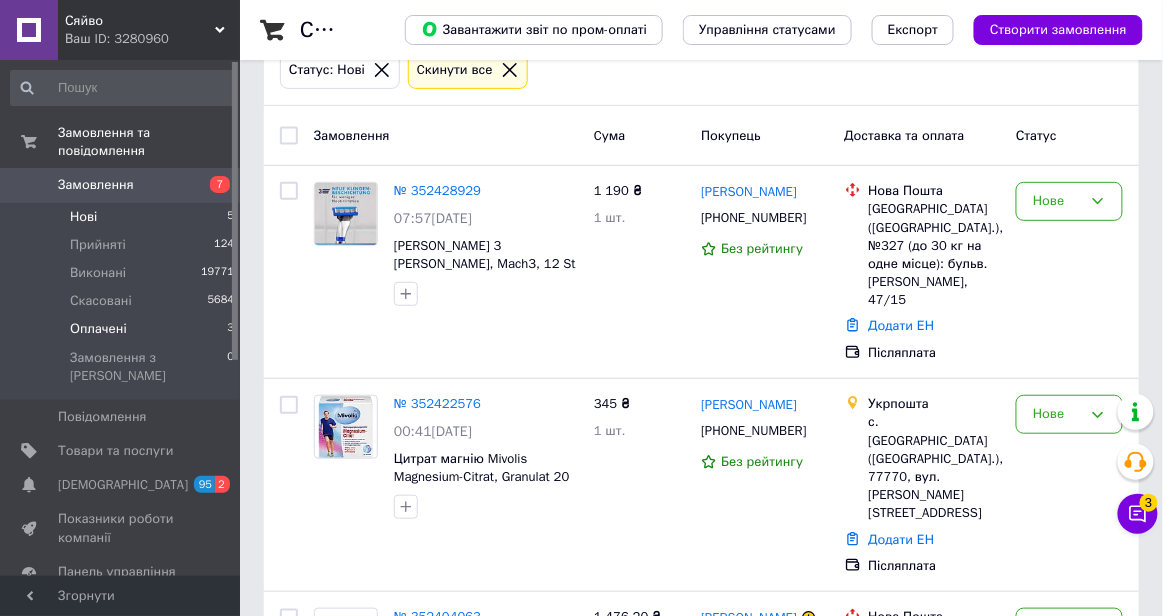 click on "Оплачені 3" at bounding box center (123, 329) 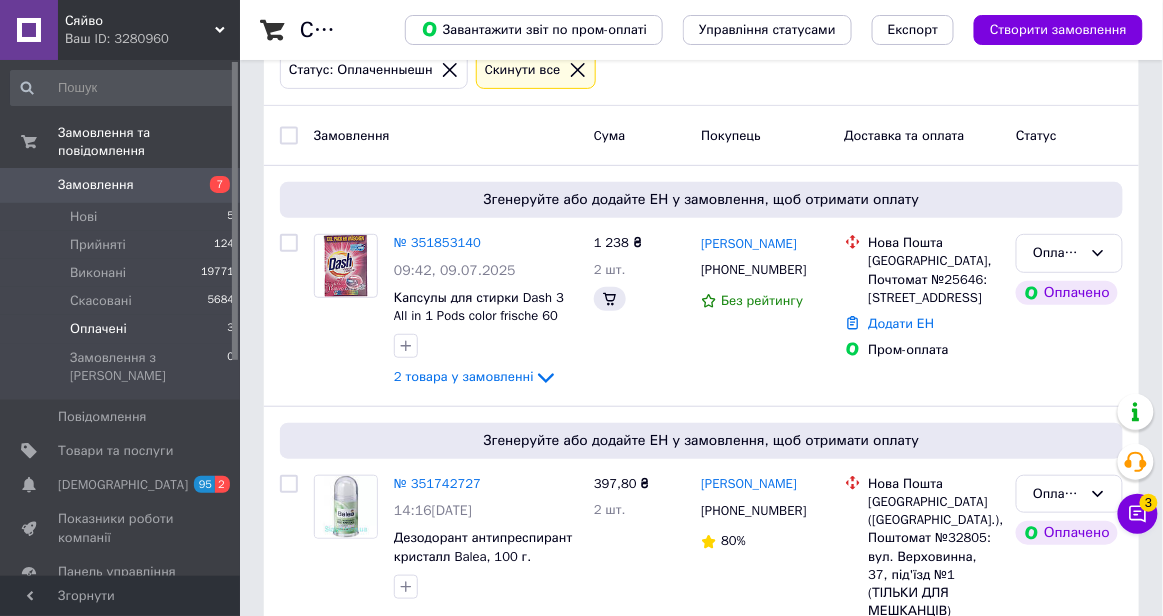 scroll, scrollTop: 0, scrollLeft: 0, axis: both 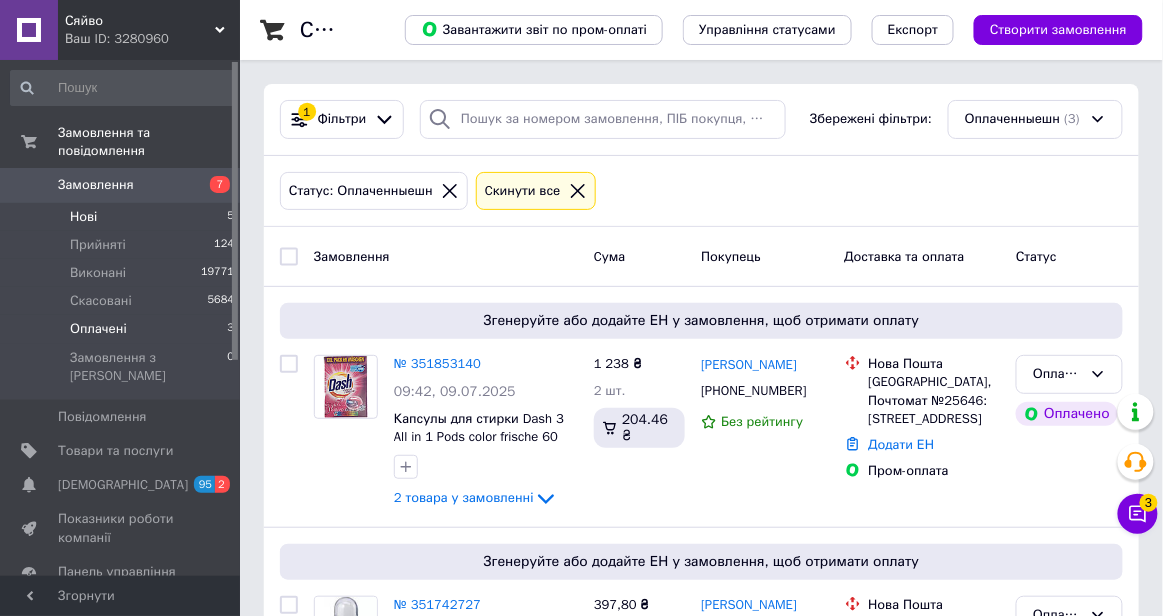 click on "Нові 5" at bounding box center (123, 217) 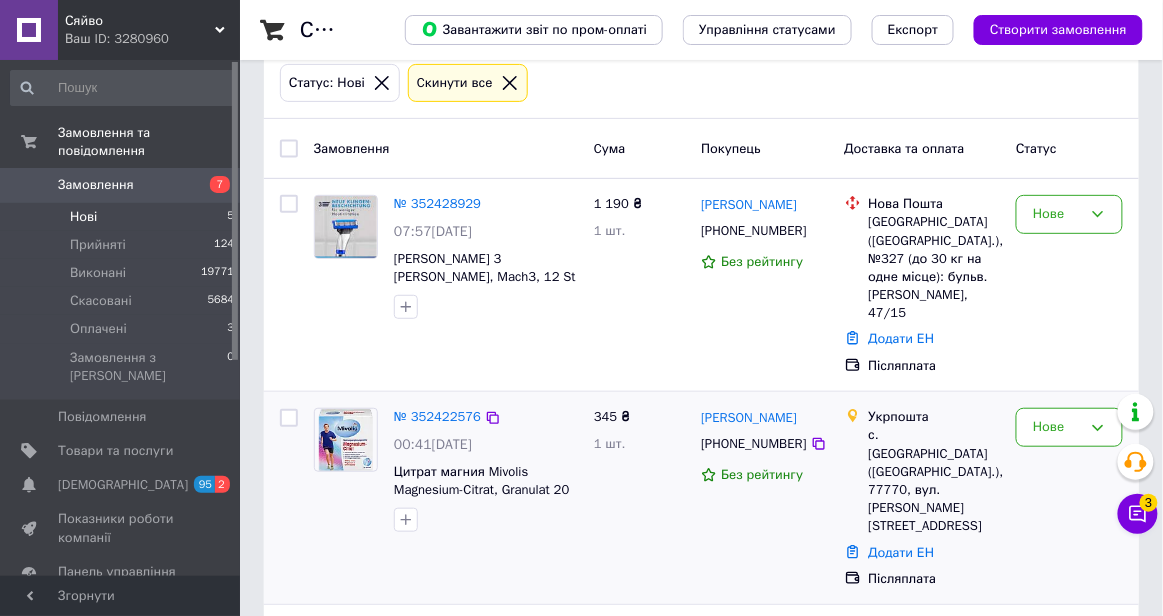 scroll, scrollTop: 195, scrollLeft: 0, axis: vertical 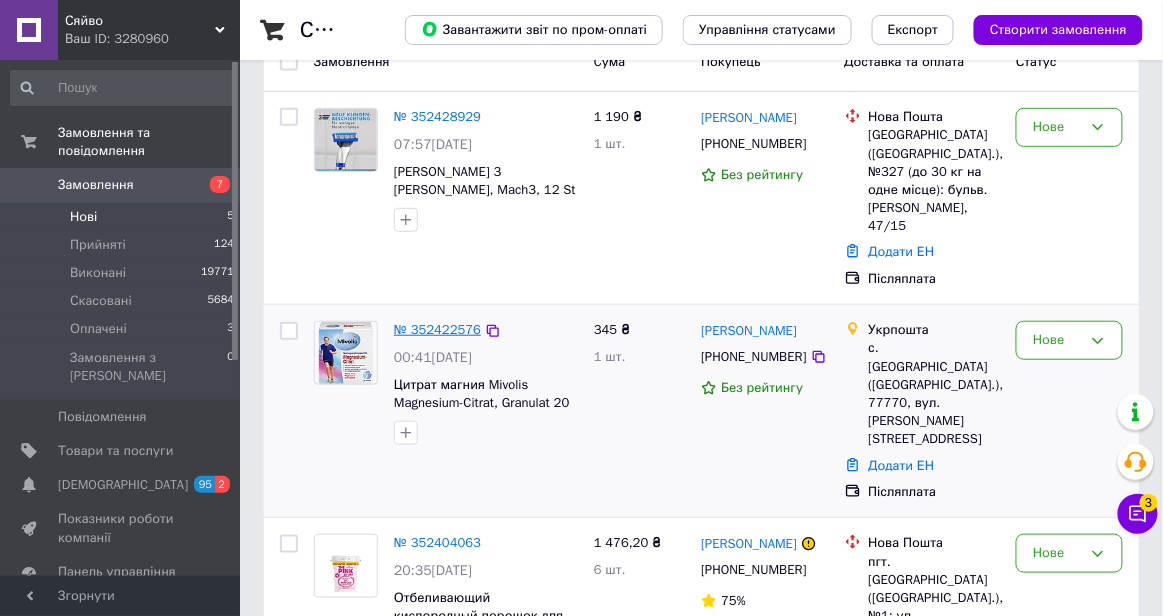 click on "№ 352422576" at bounding box center [437, 329] 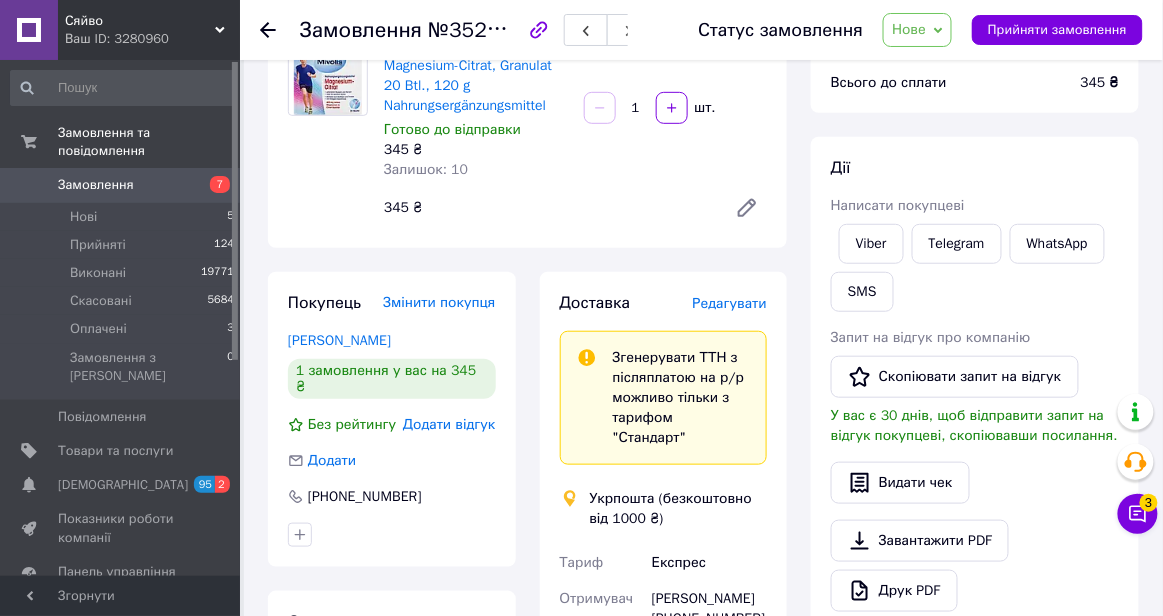 click on "Редагувати" at bounding box center [730, 303] 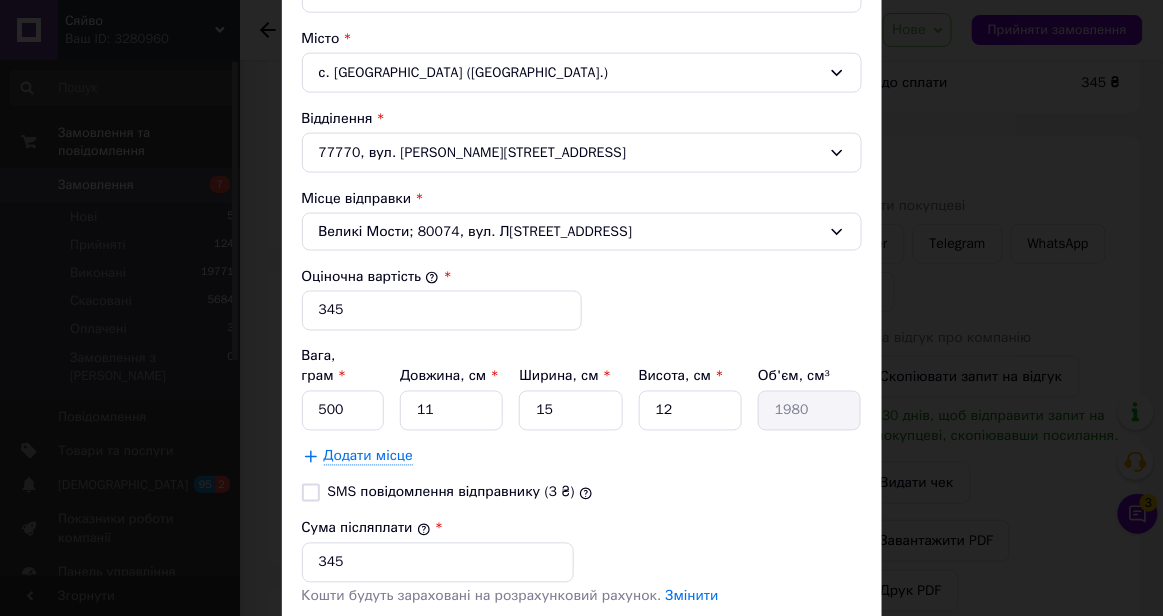 scroll, scrollTop: 818, scrollLeft: 0, axis: vertical 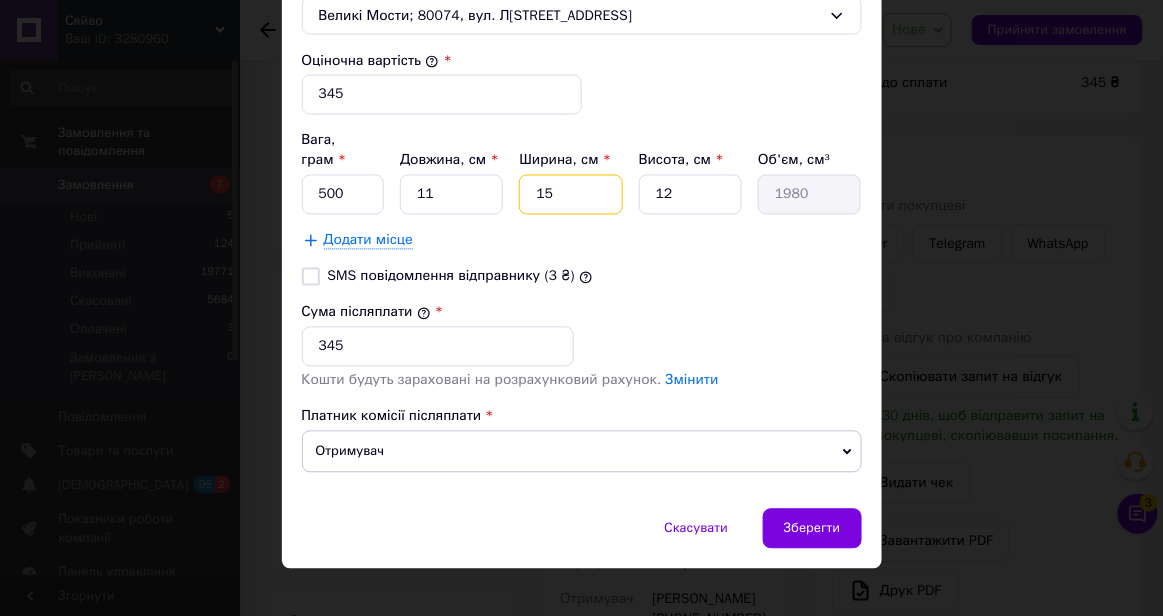 click on "15" at bounding box center (570, 195) 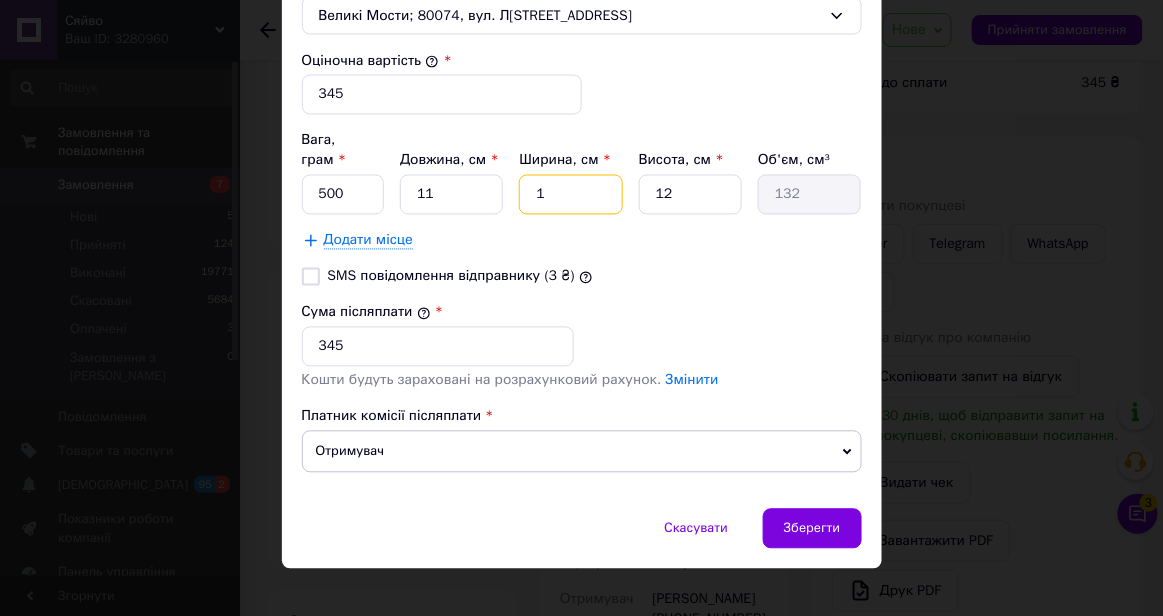 type 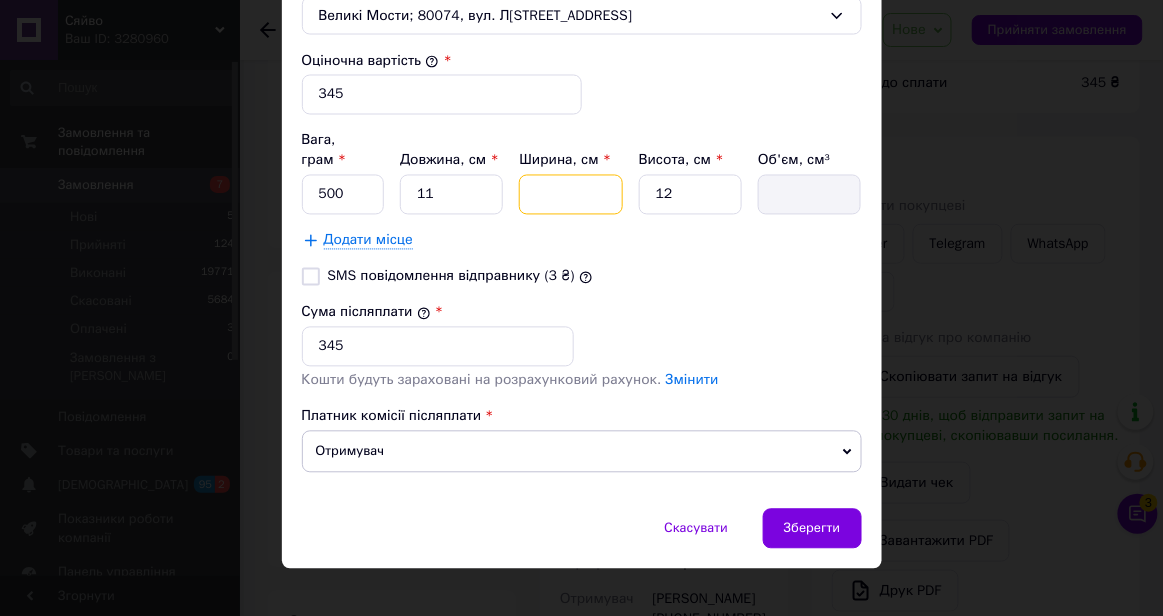 type on "1" 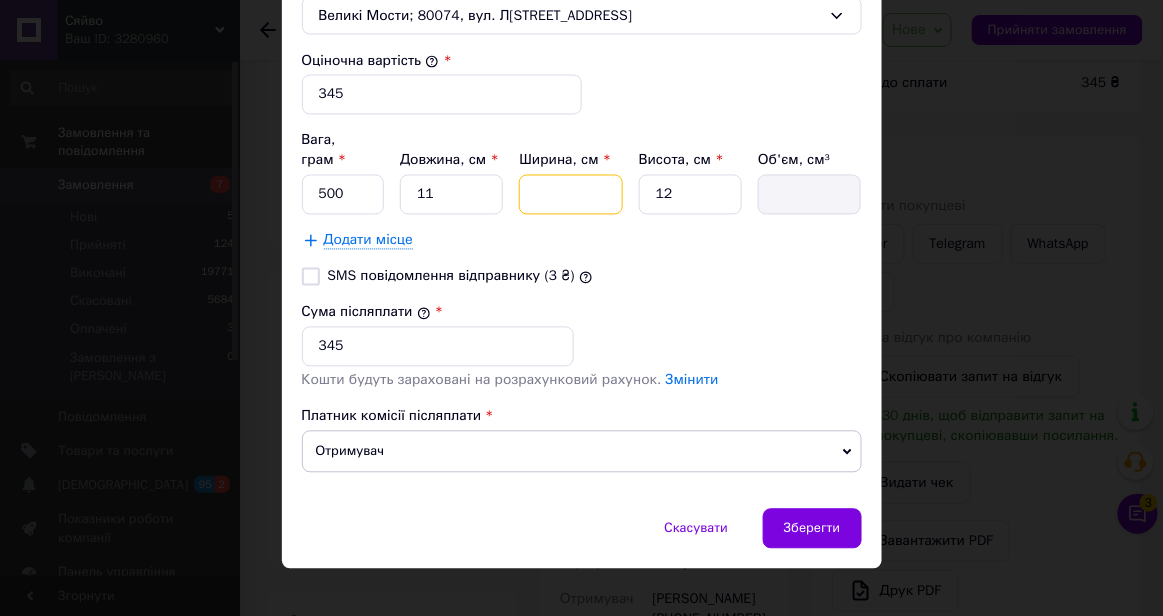 type on "132" 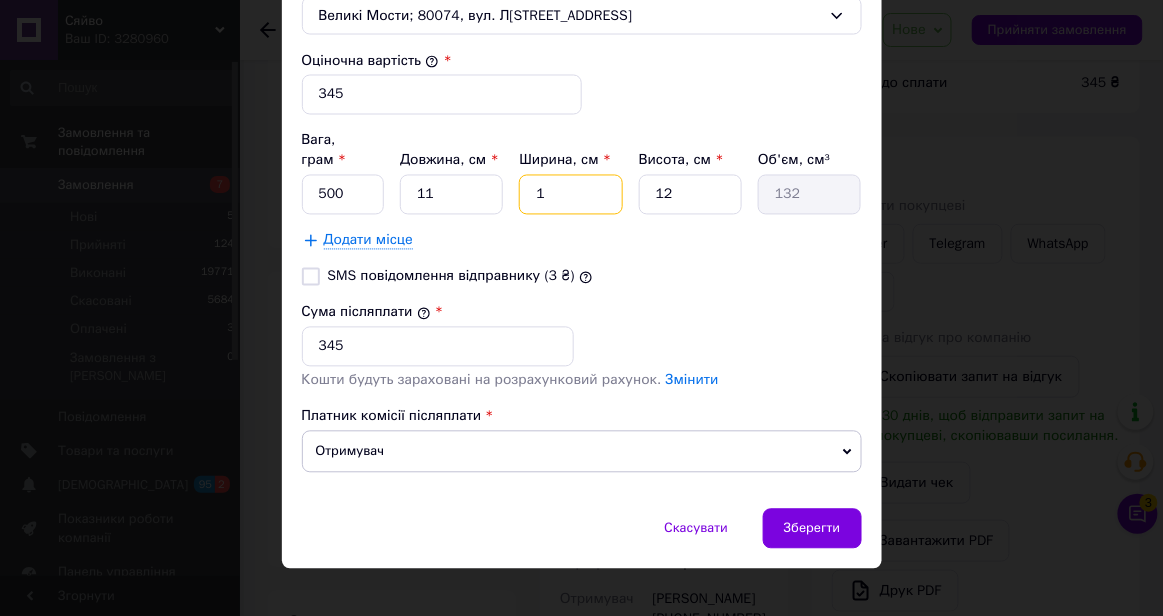 type on "13" 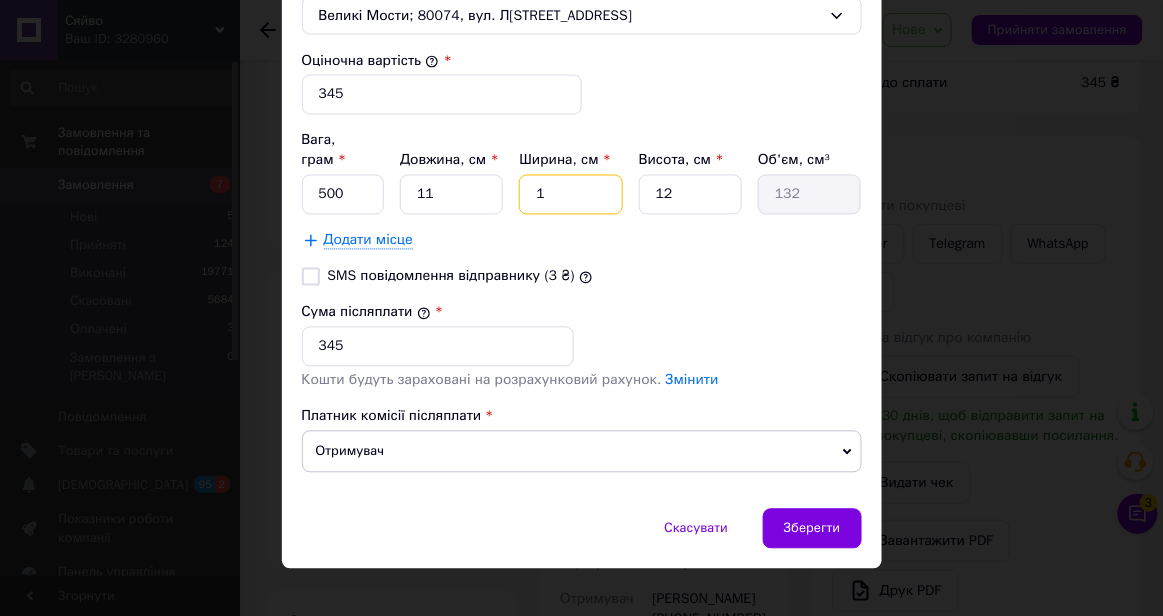 type on "1716" 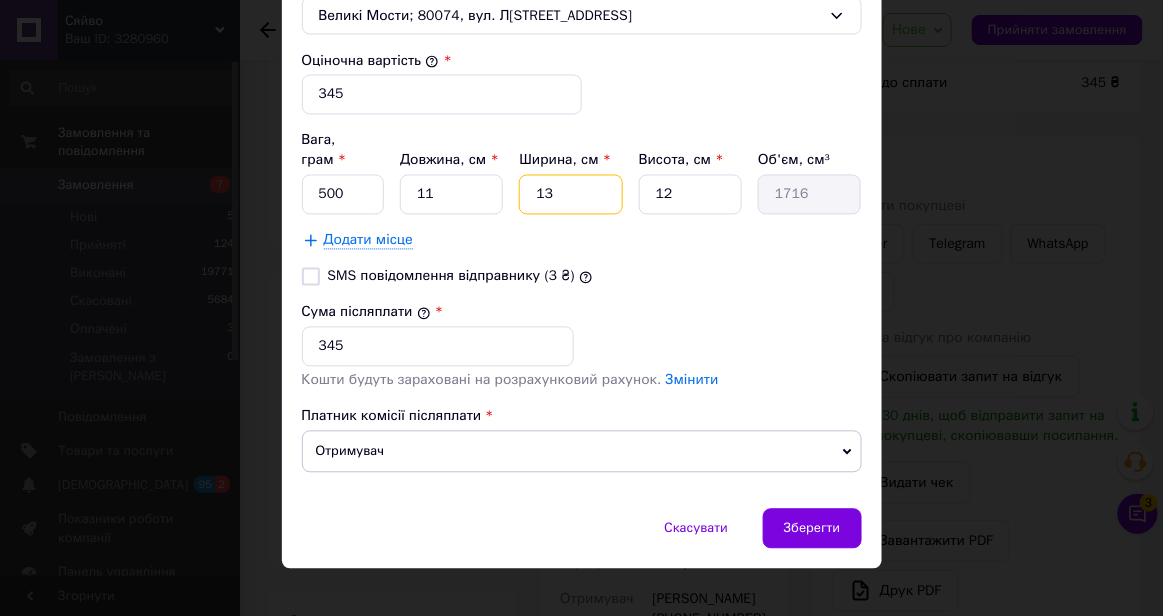 type on "13" 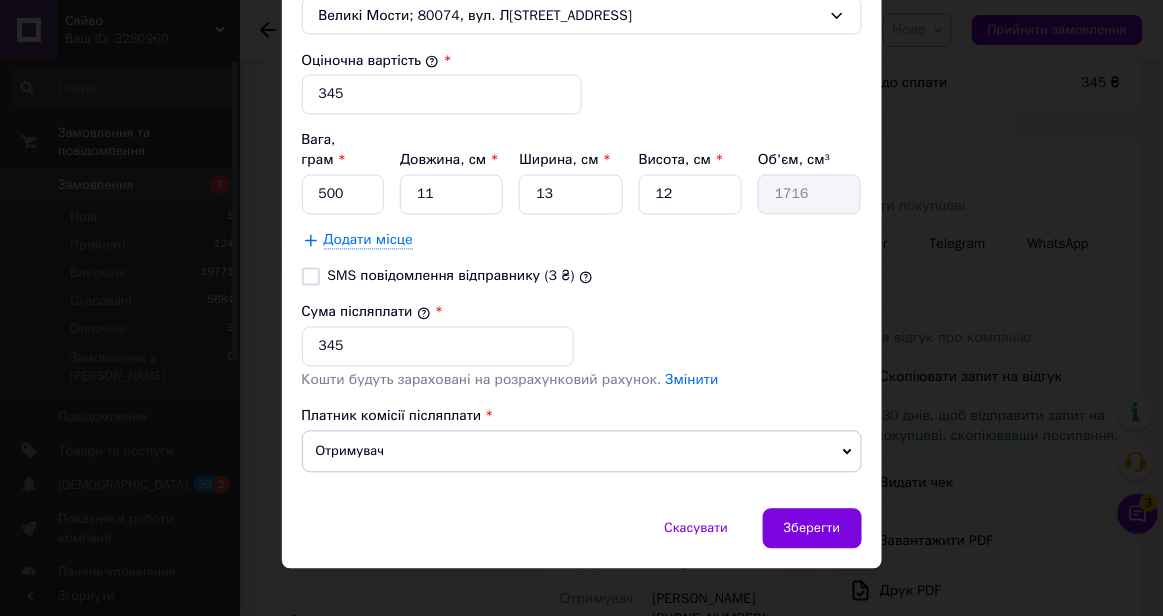 click on "SMS повідомлення відправнику (3 ₴)" at bounding box center (311, 277) 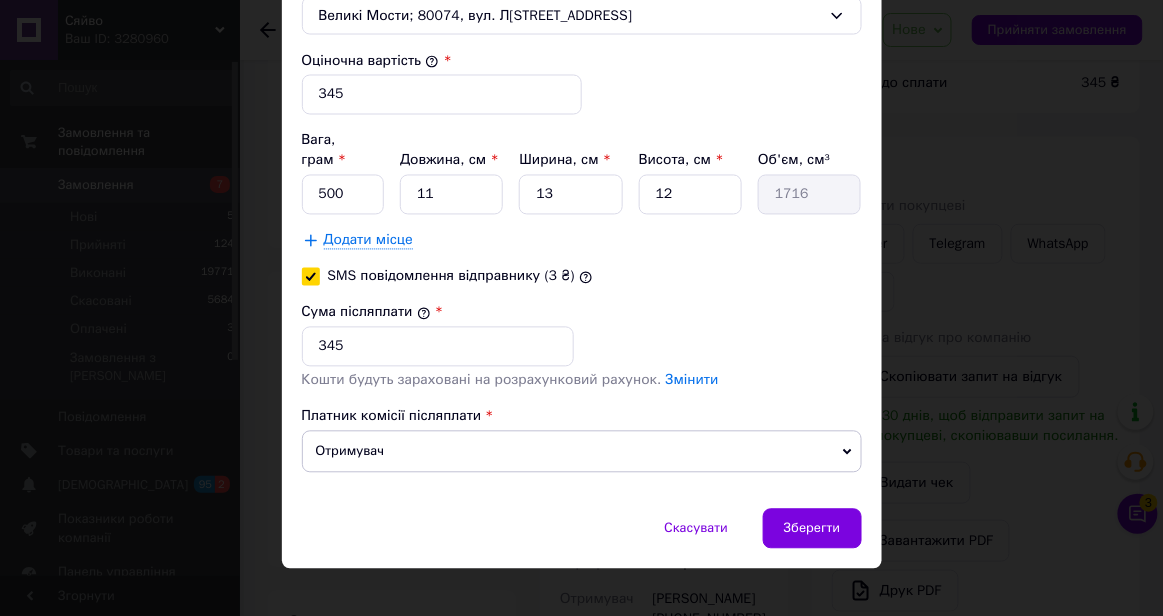 checkbox on "true" 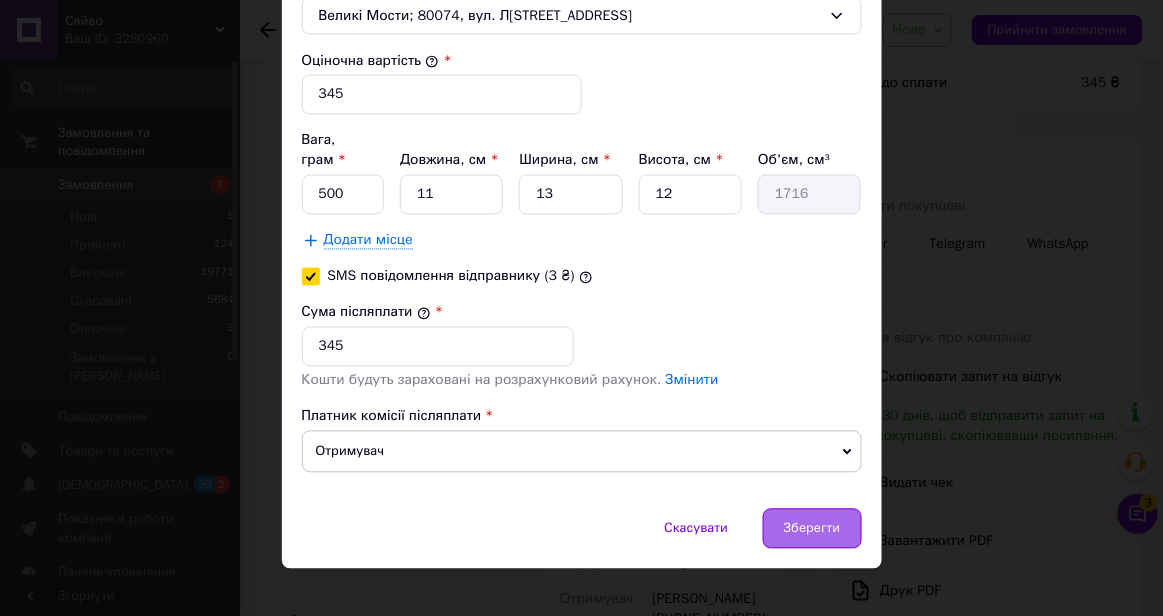 click on "Зберегти" at bounding box center [812, 529] 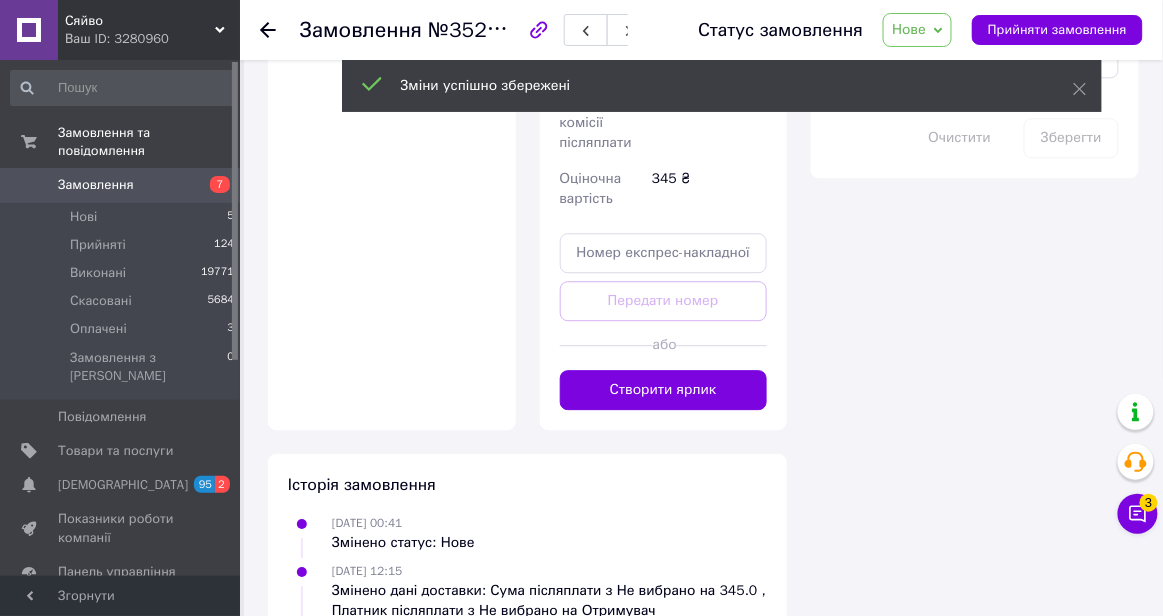 scroll, scrollTop: 1167, scrollLeft: 0, axis: vertical 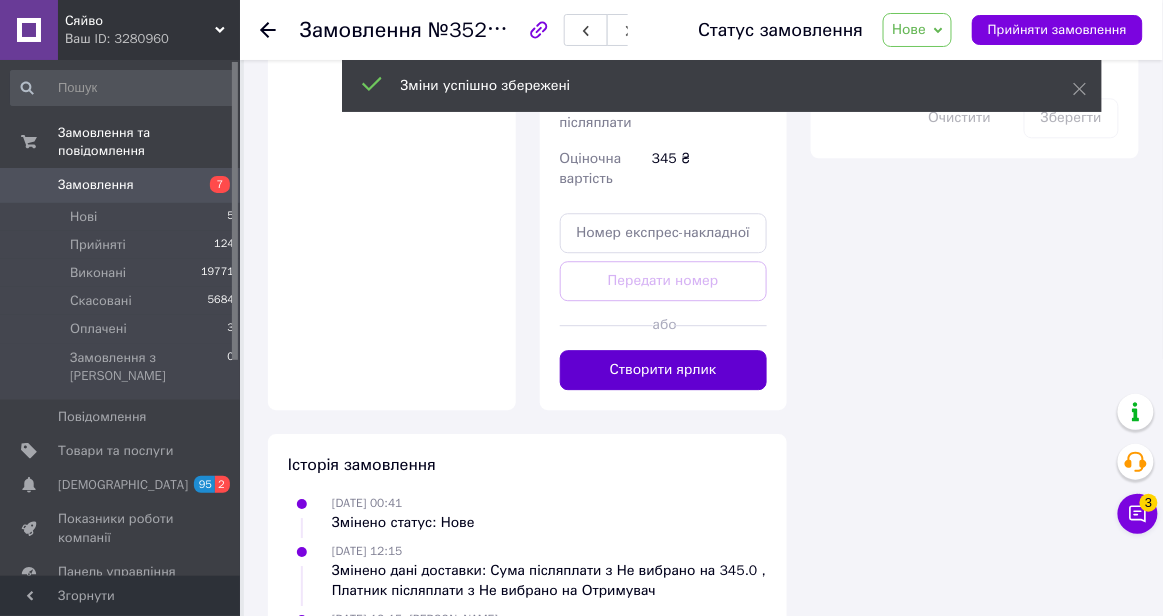 click on "Створити ярлик" at bounding box center [664, 370] 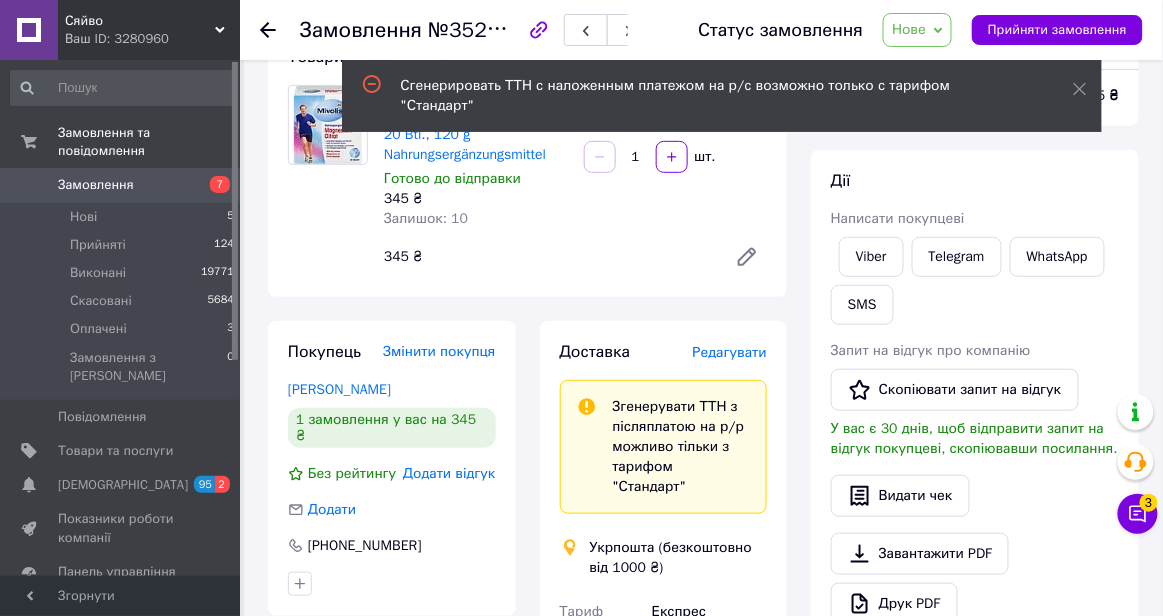 scroll, scrollTop: 124, scrollLeft: 0, axis: vertical 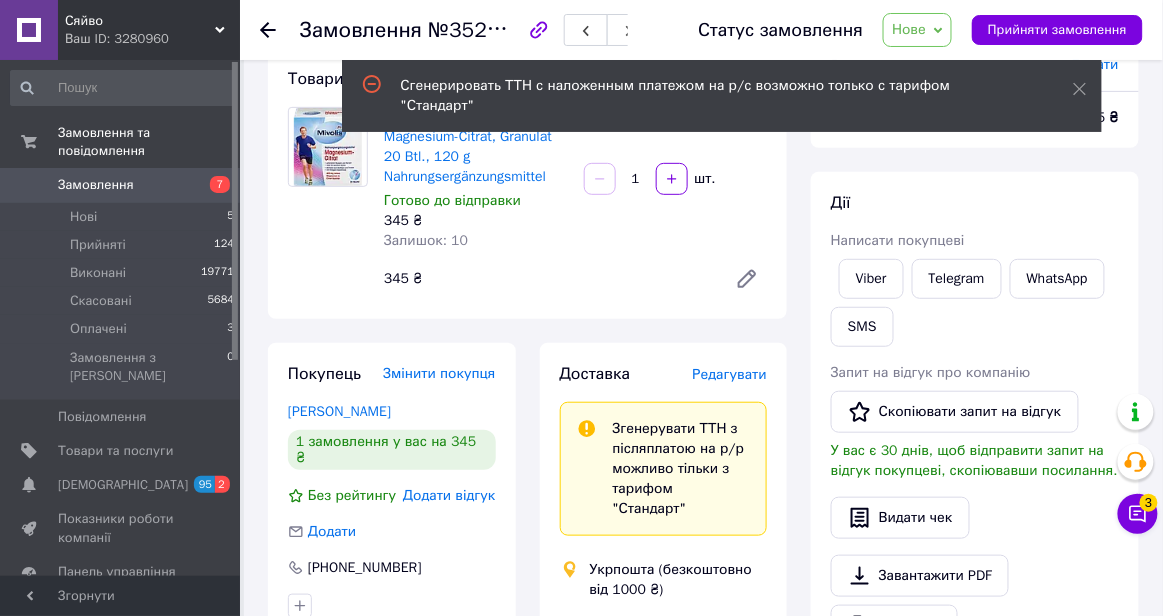click on "Редагувати" at bounding box center (730, 374) 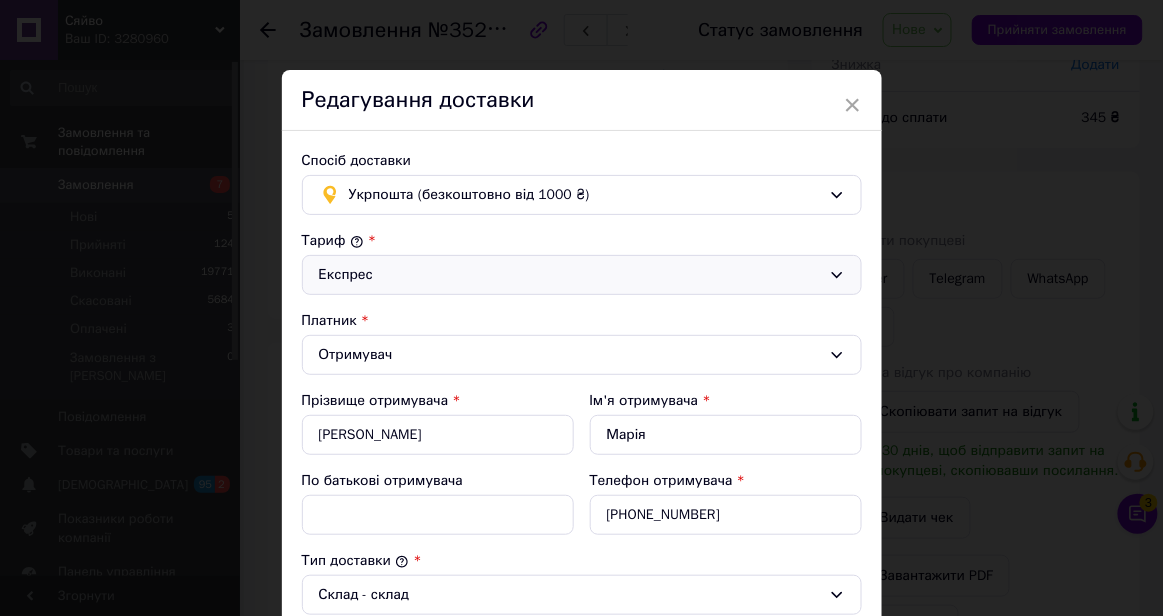 click 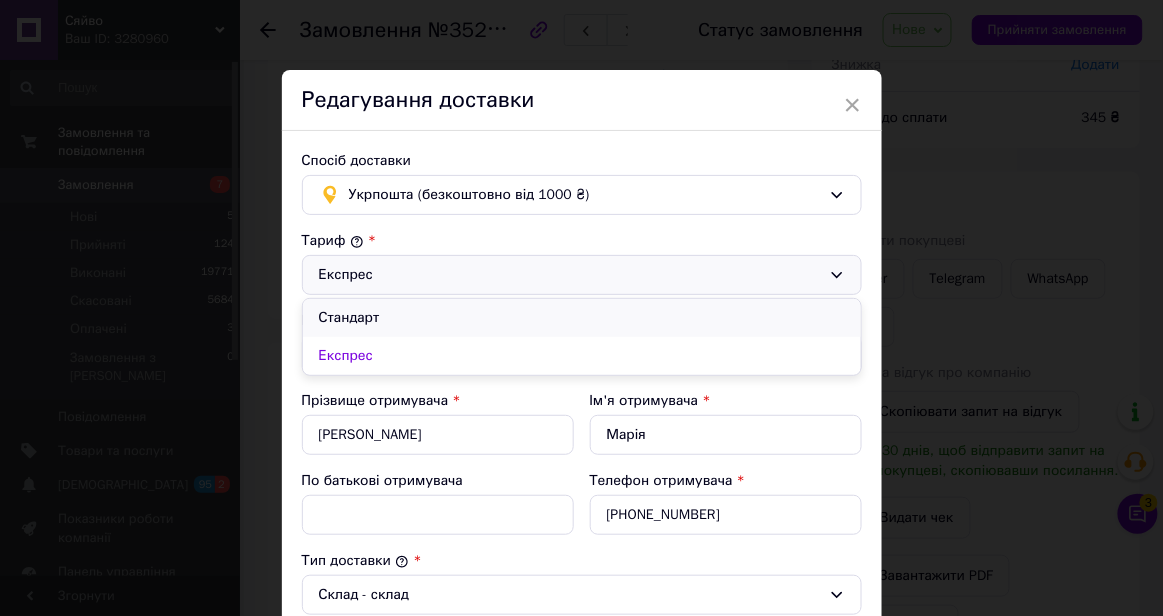 click on "Стандарт" at bounding box center (582, 318) 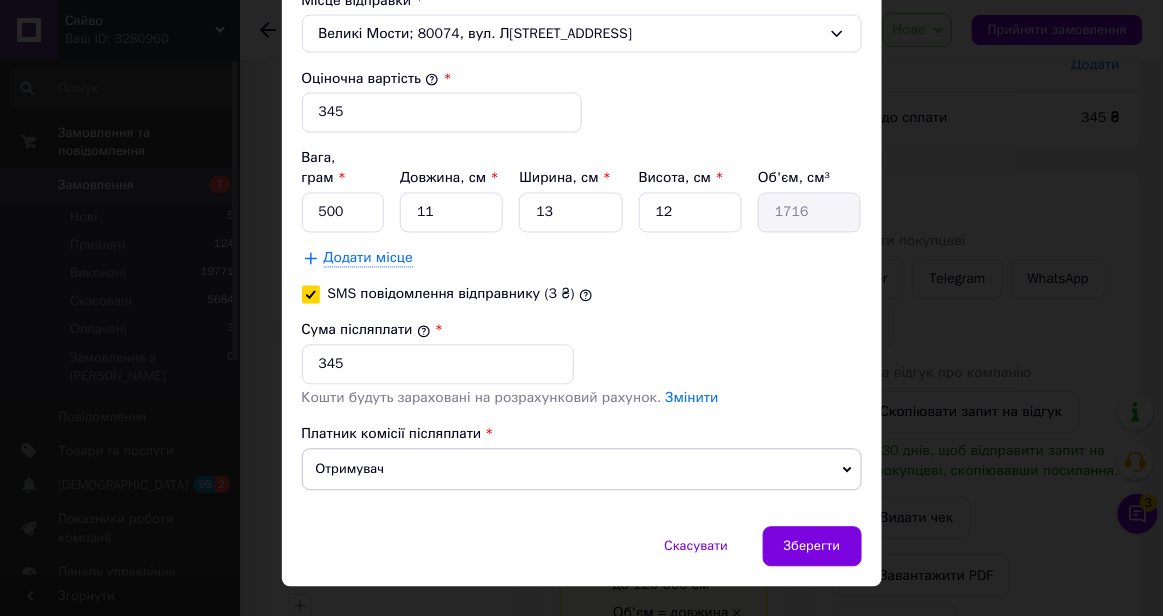 scroll, scrollTop: 818, scrollLeft: 0, axis: vertical 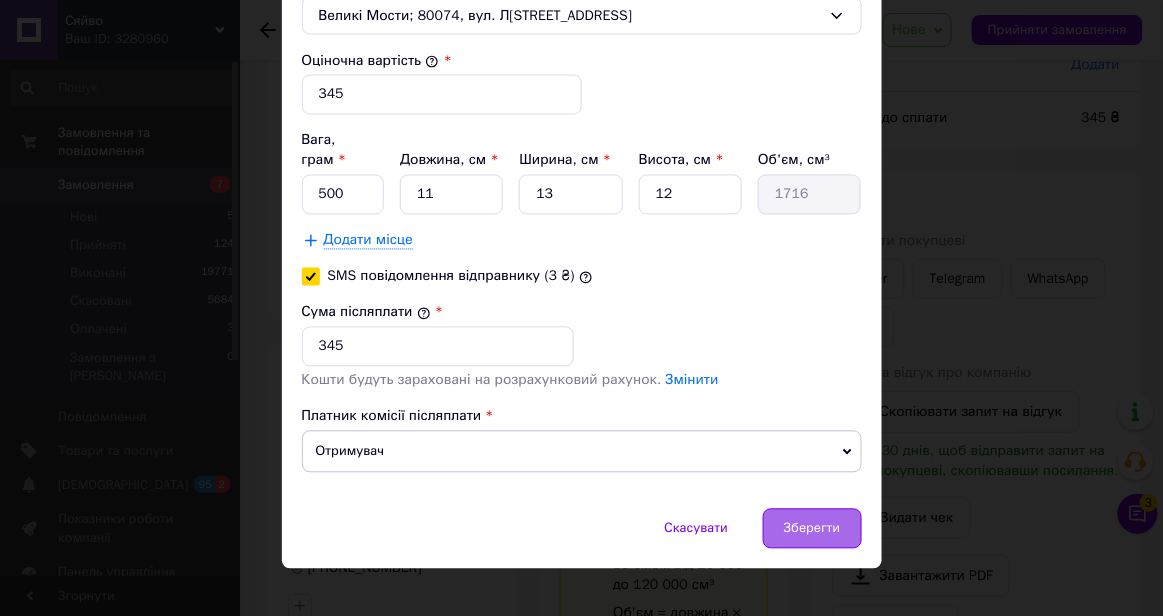 click on "Зберегти" at bounding box center (812, 529) 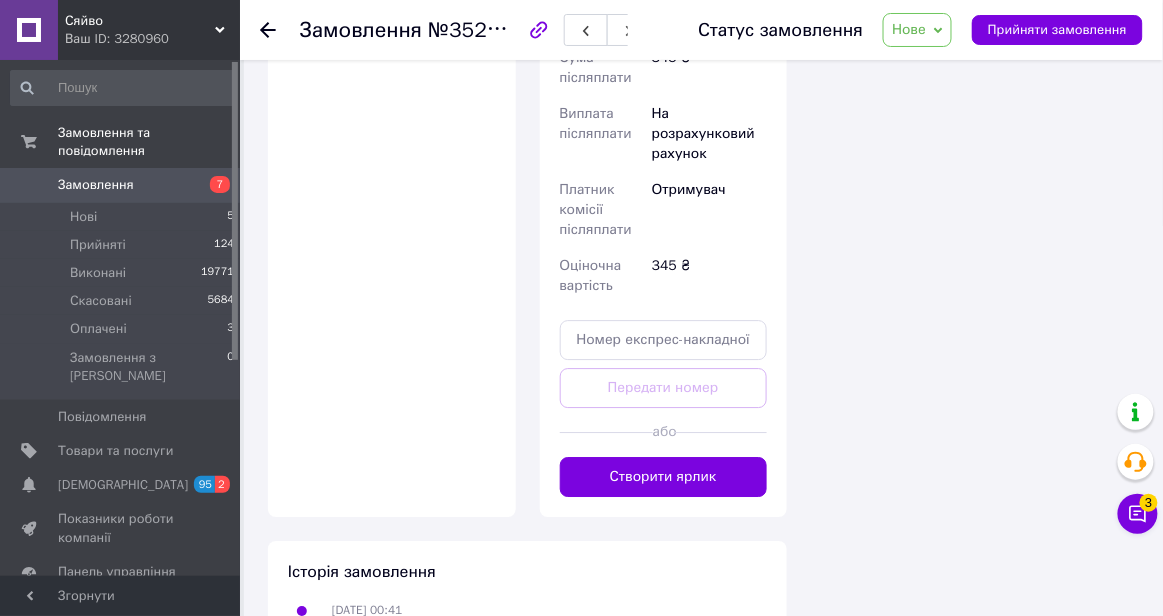 scroll, scrollTop: 1301, scrollLeft: 0, axis: vertical 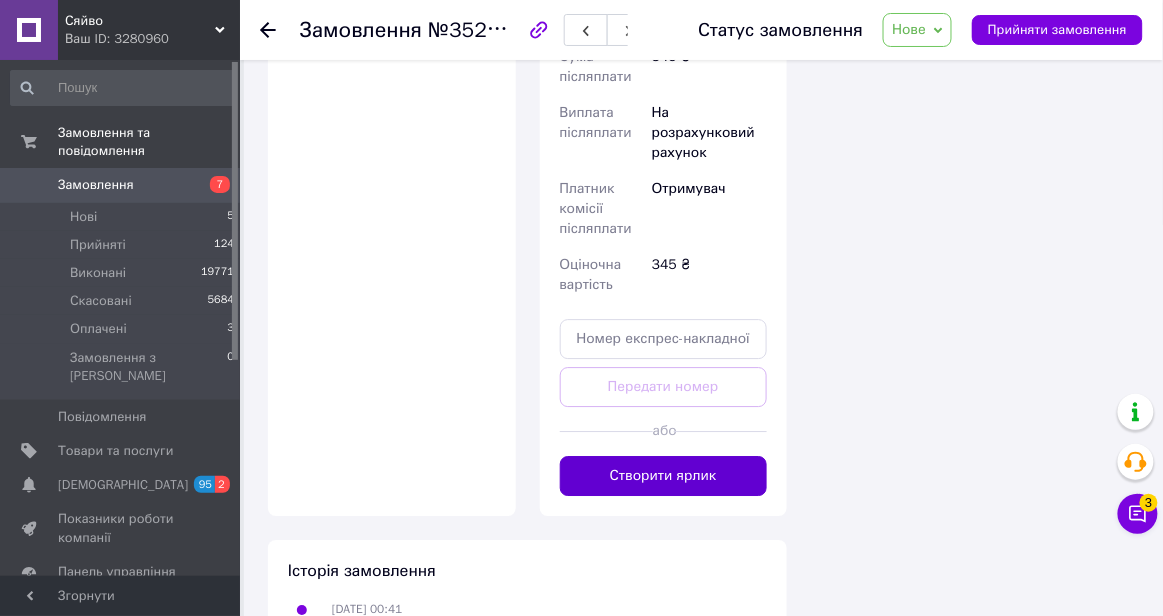 click on "Створити ярлик" at bounding box center [664, 476] 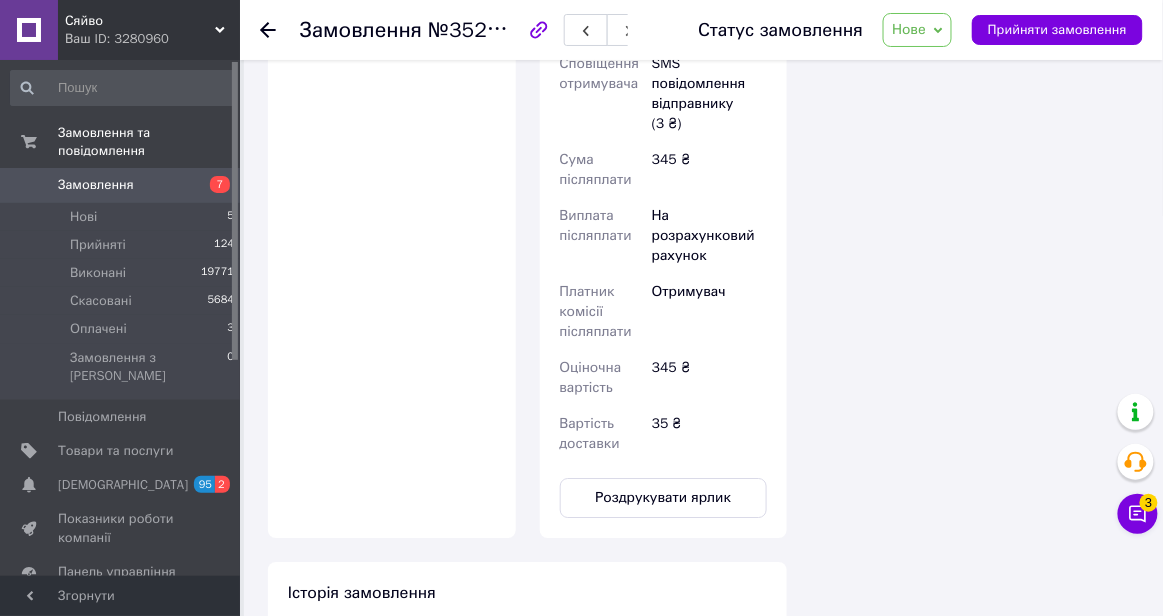 scroll, scrollTop: 1313, scrollLeft: 0, axis: vertical 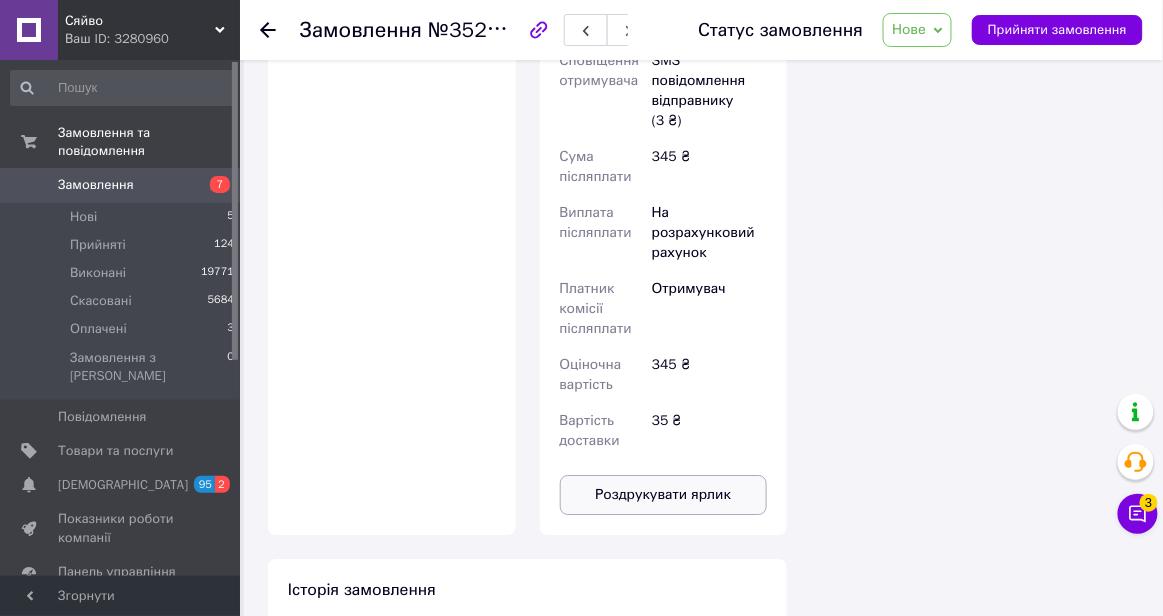 click on "Роздрукувати ярлик" at bounding box center [664, 495] 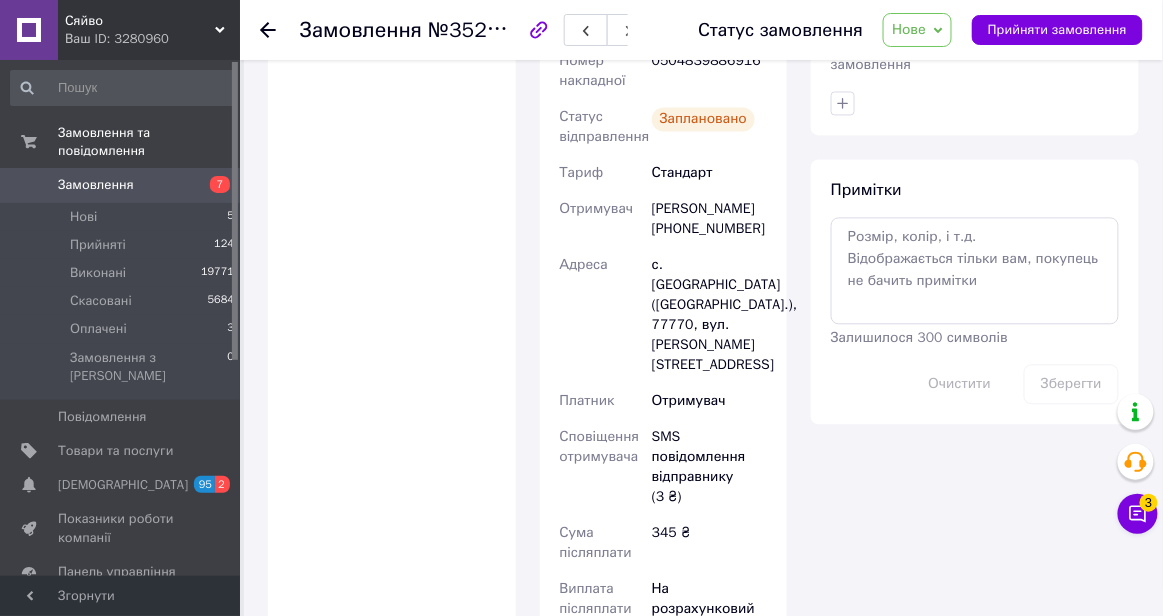 scroll, scrollTop: 935, scrollLeft: 0, axis: vertical 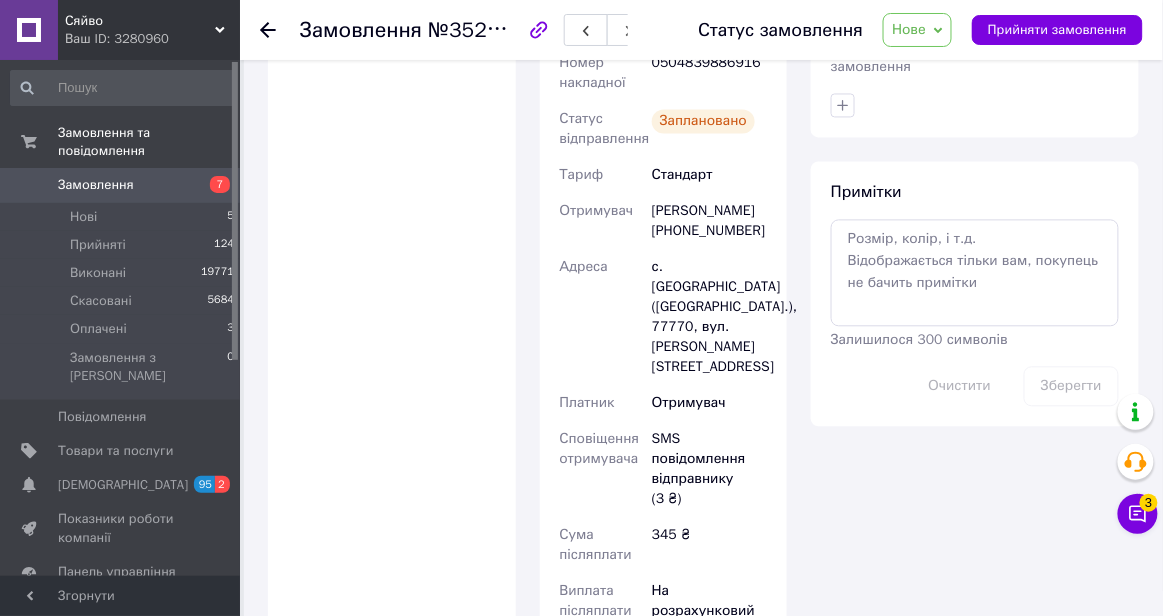 click on "[PERSON_NAME] [PHONE_NUMBER]" at bounding box center (709, 221) 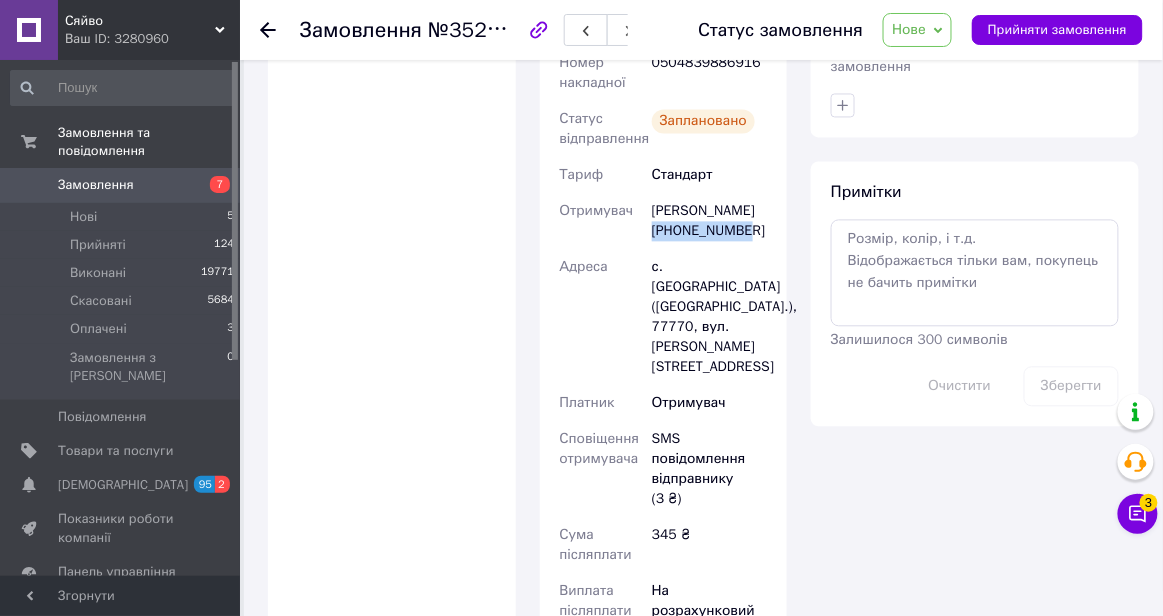 click on "[PERSON_NAME] [PHONE_NUMBER]" at bounding box center [709, 221] 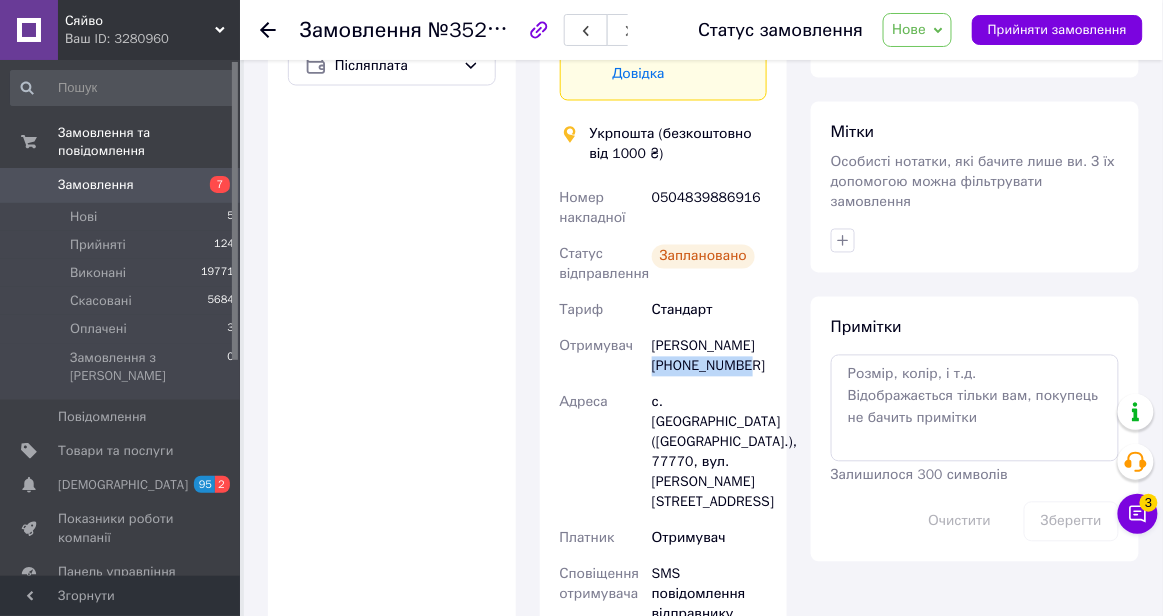 scroll, scrollTop: 780, scrollLeft: 0, axis: vertical 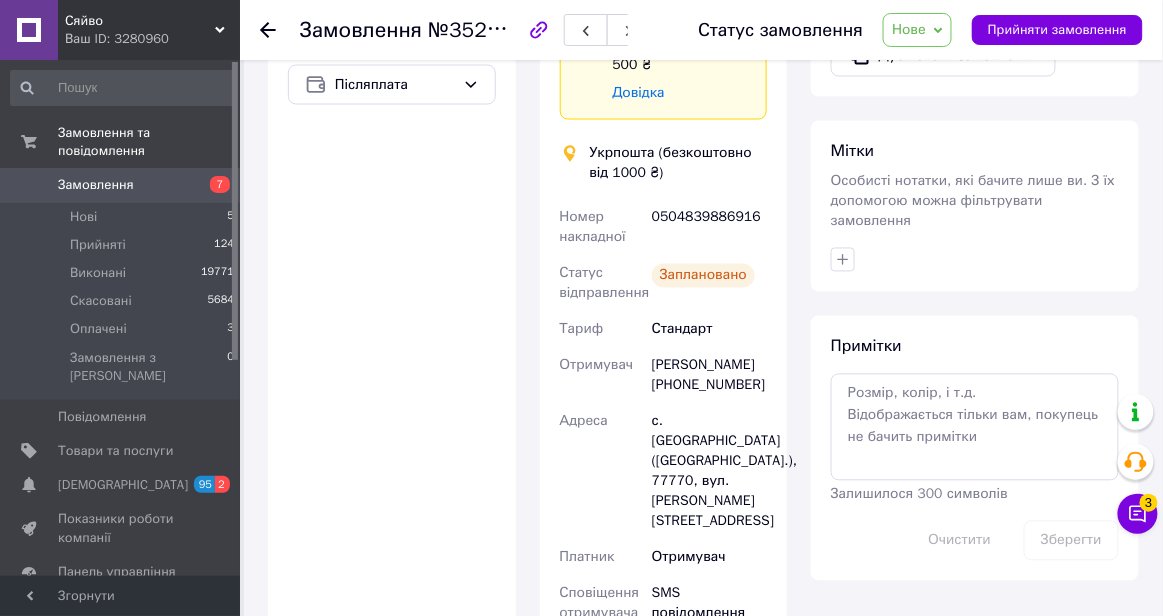 click on "0504839886916" at bounding box center (709, 228) 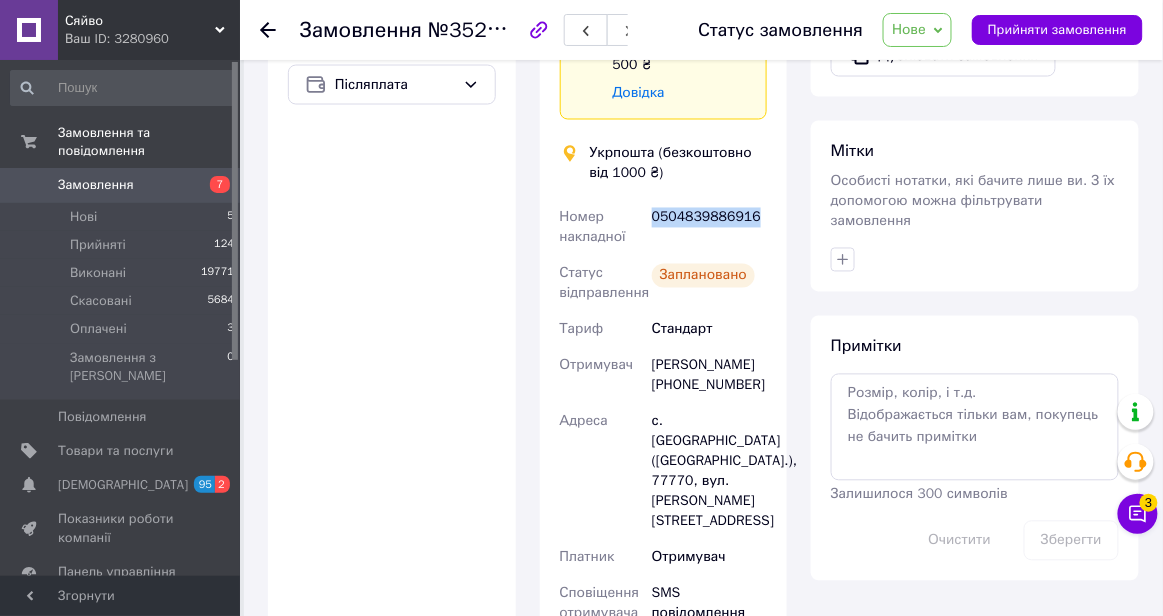 click on "0504839886916" at bounding box center (709, 228) 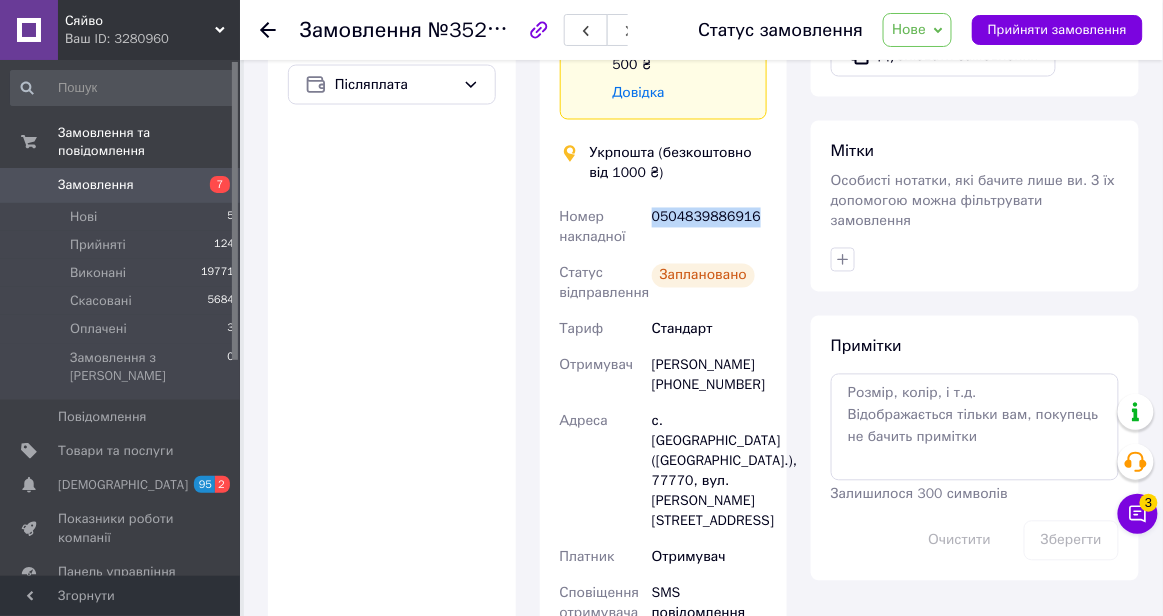 copy on "0504839886916" 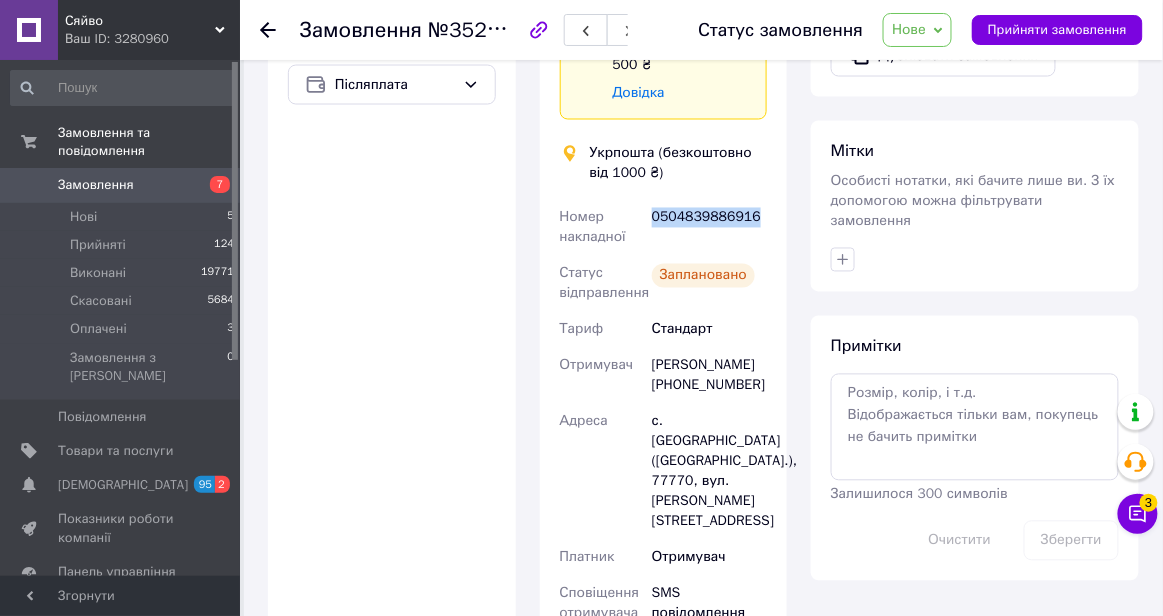 click on "Нове" at bounding box center (909, 29) 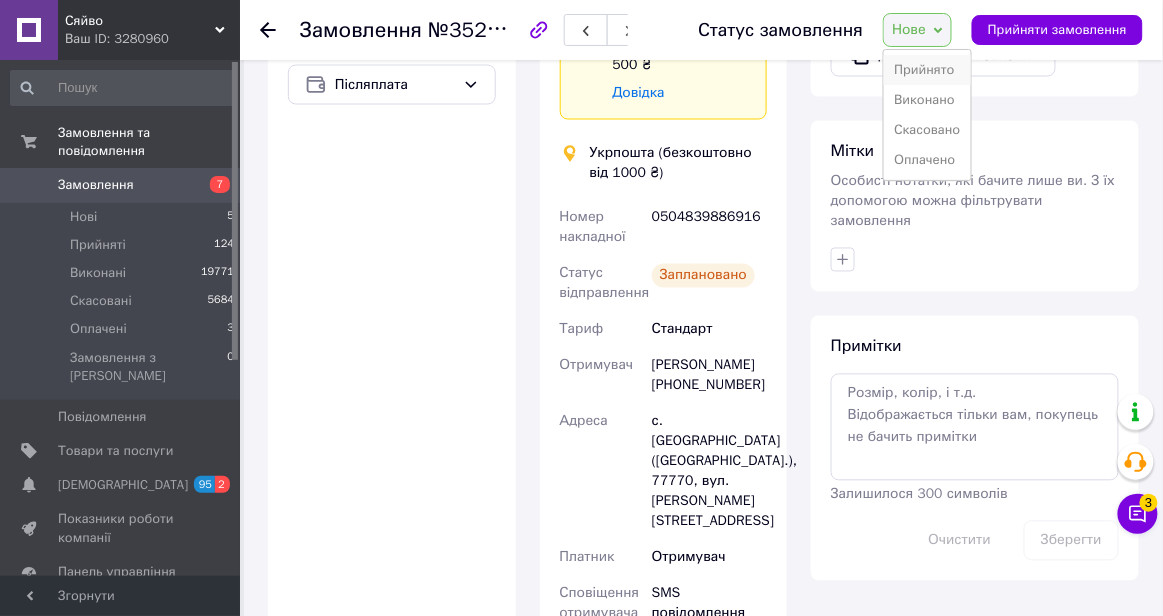 click on "Прийнято" at bounding box center [927, 70] 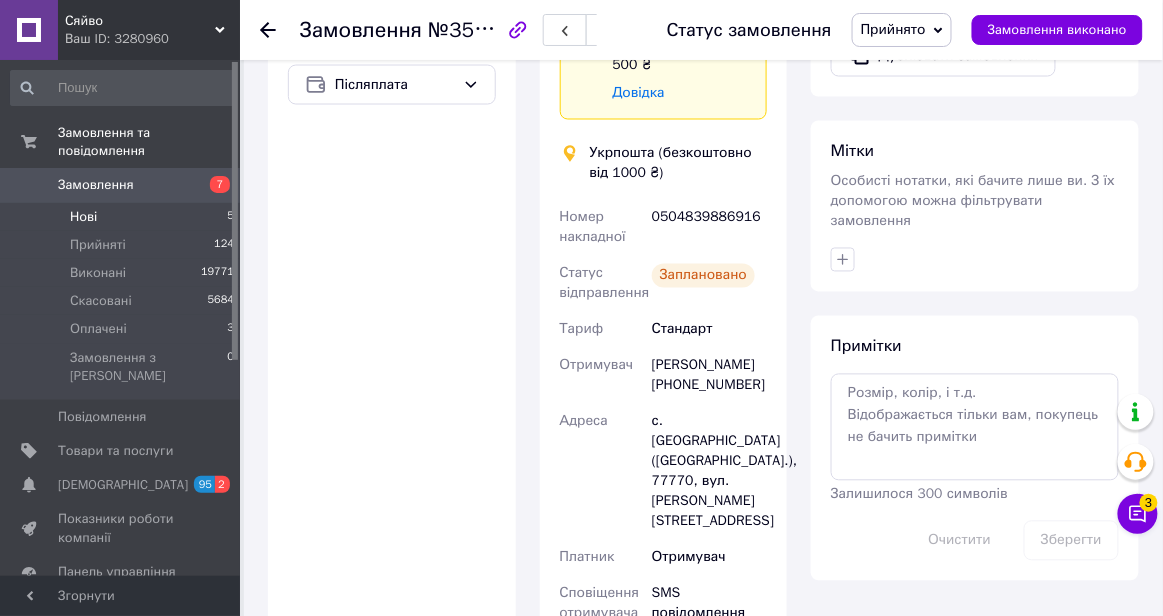 click on "Нові 5" at bounding box center [123, 217] 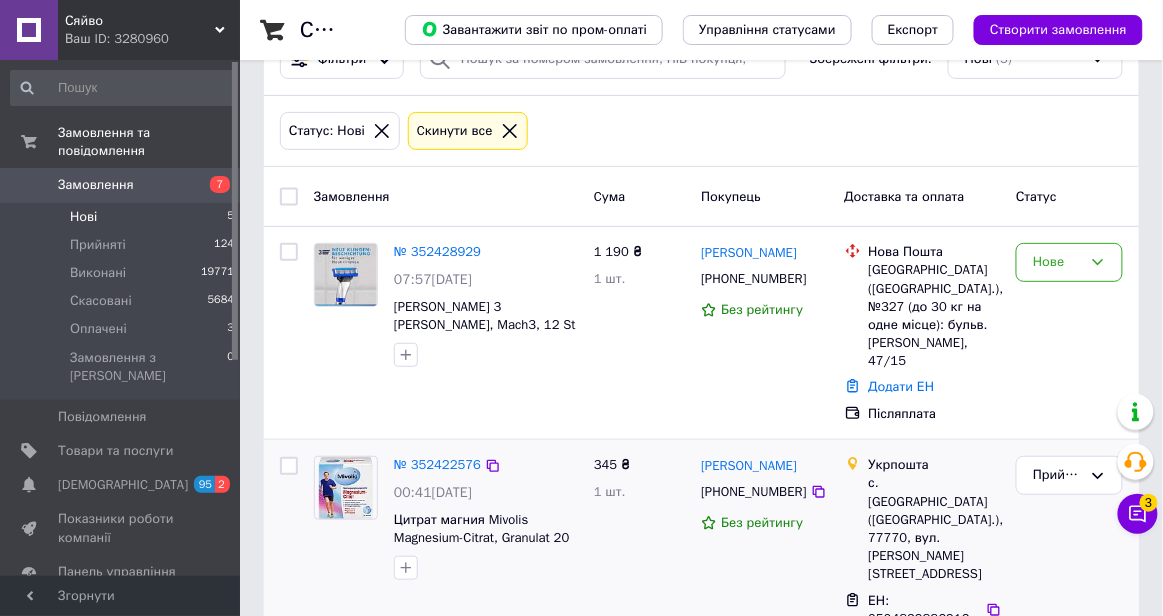 scroll, scrollTop: 0, scrollLeft: 0, axis: both 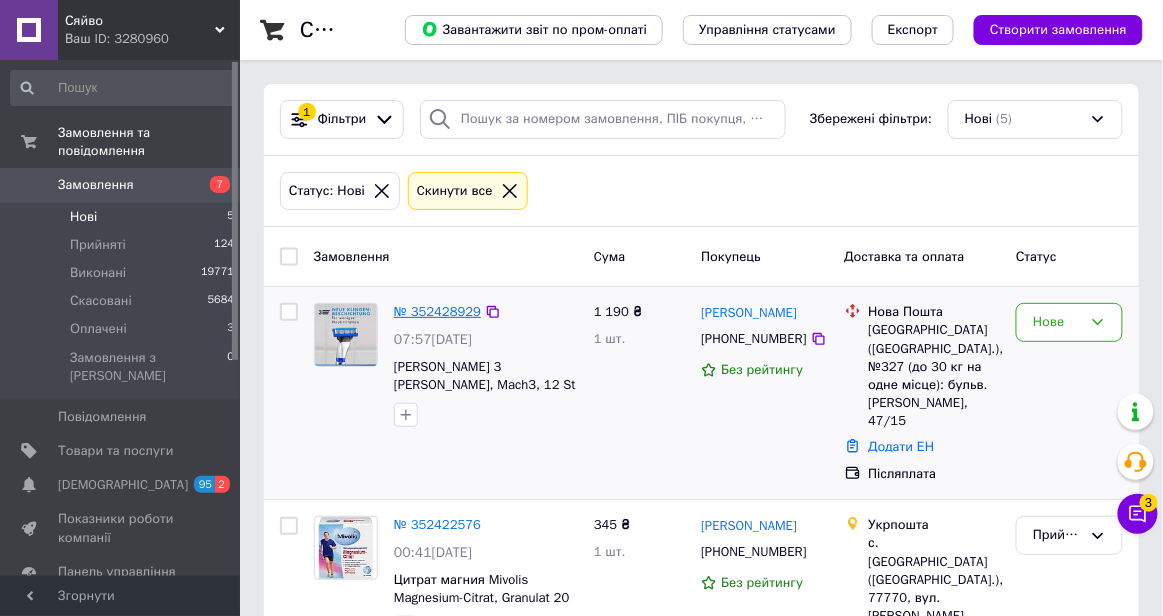 click on "№ 352428929" at bounding box center (437, 311) 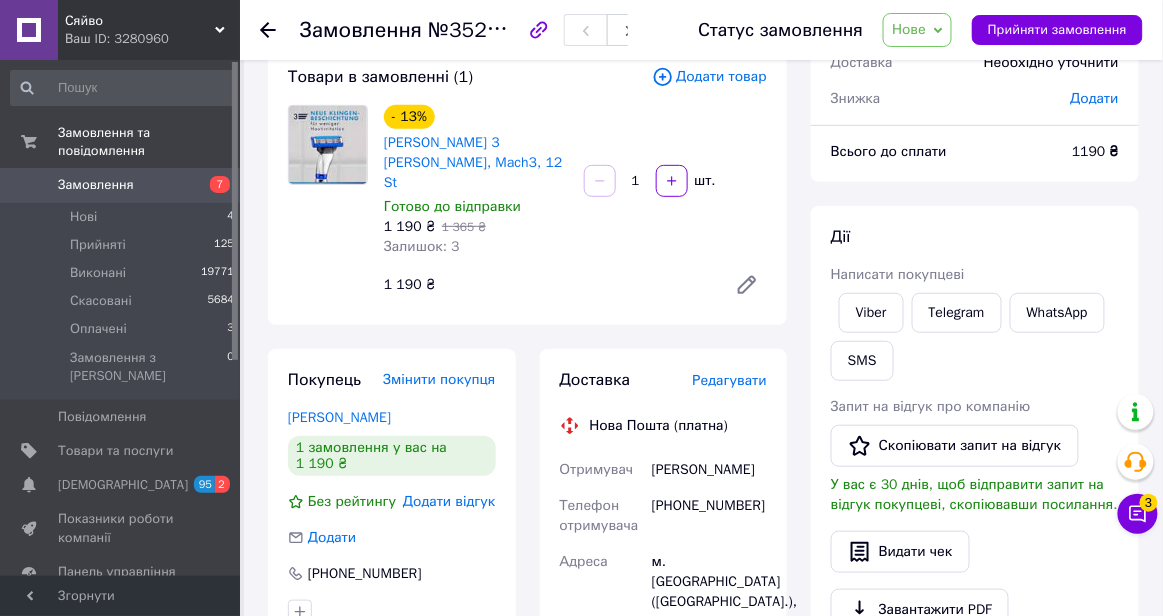 scroll, scrollTop: 138, scrollLeft: 0, axis: vertical 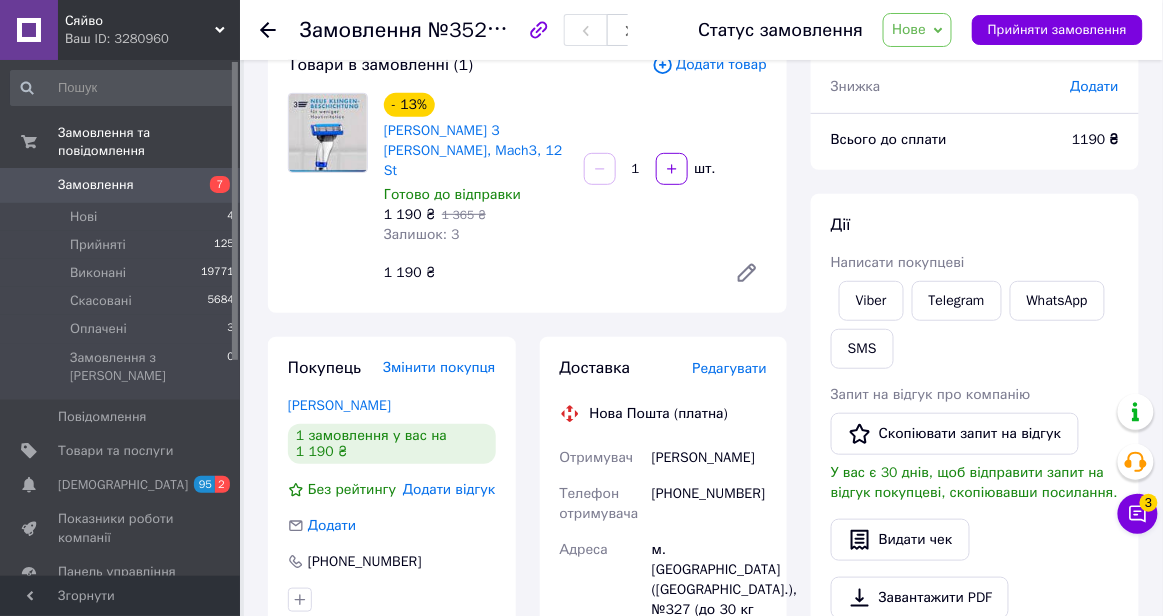click on "[PHONE_NUMBER]" at bounding box center (709, 504) 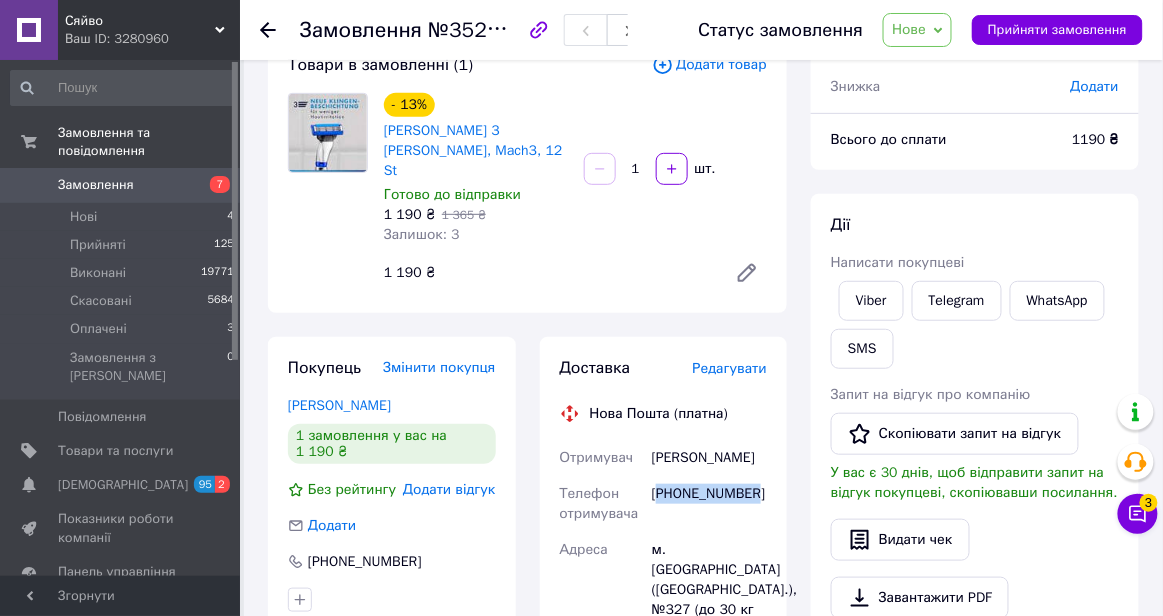 click on "[PHONE_NUMBER]" at bounding box center [709, 504] 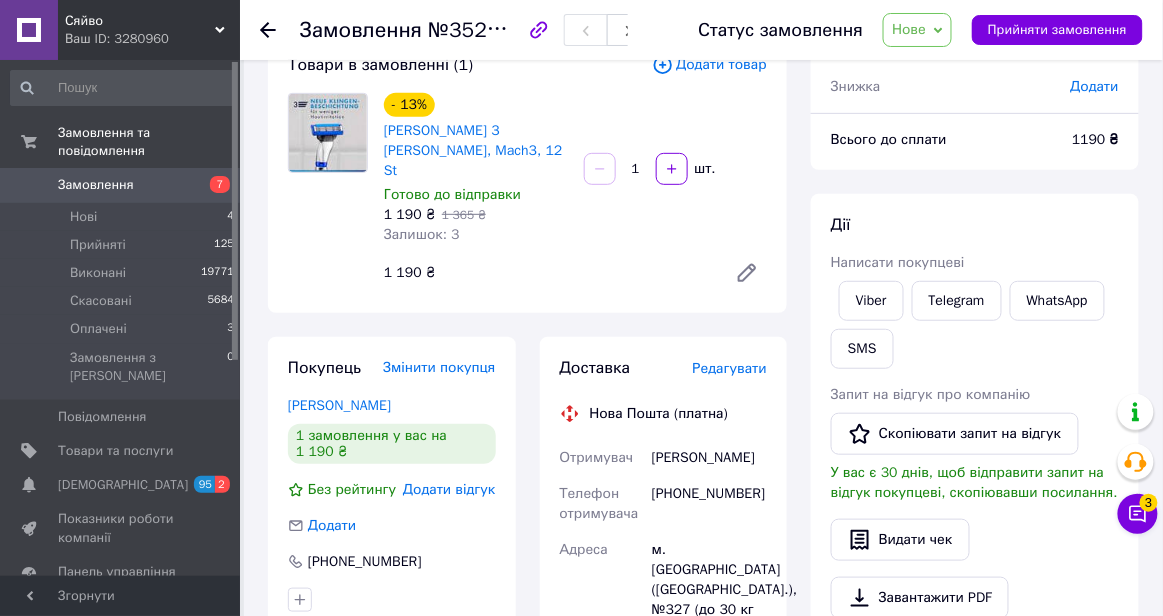 click 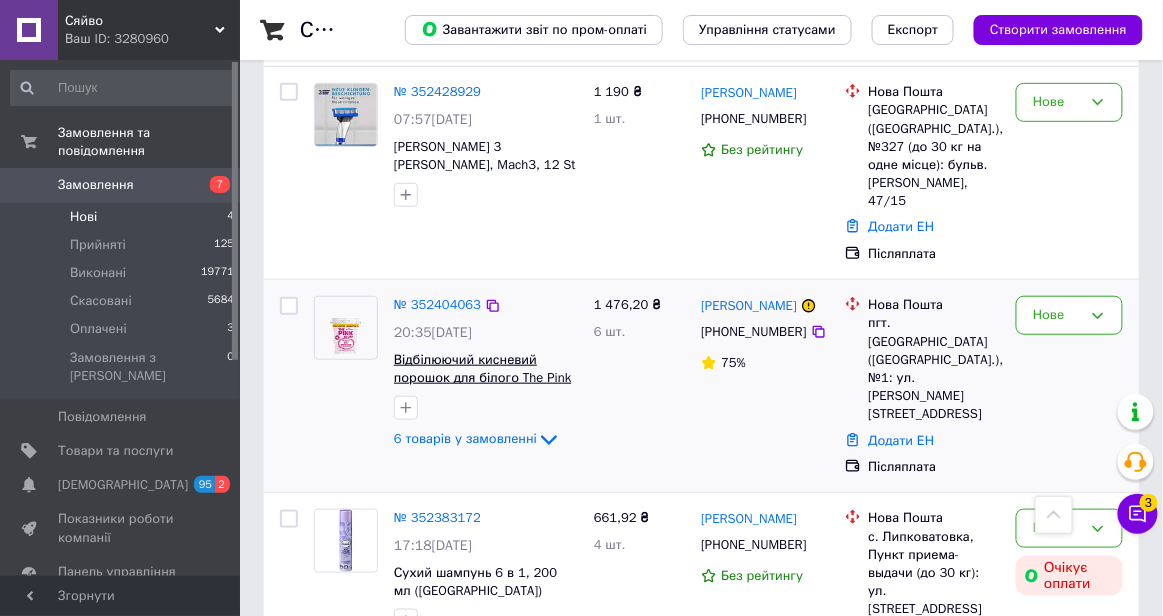 scroll, scrollTop: 0, scrollLeft: 0, axis: both 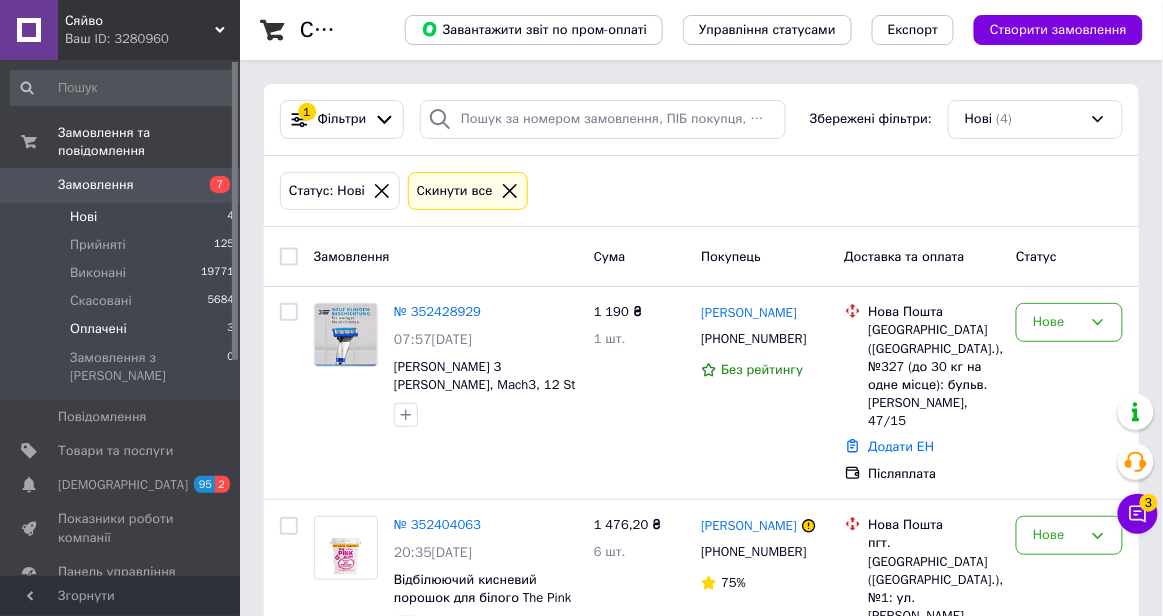 click on "Оплачені 3" at bounding box center [123, 329] 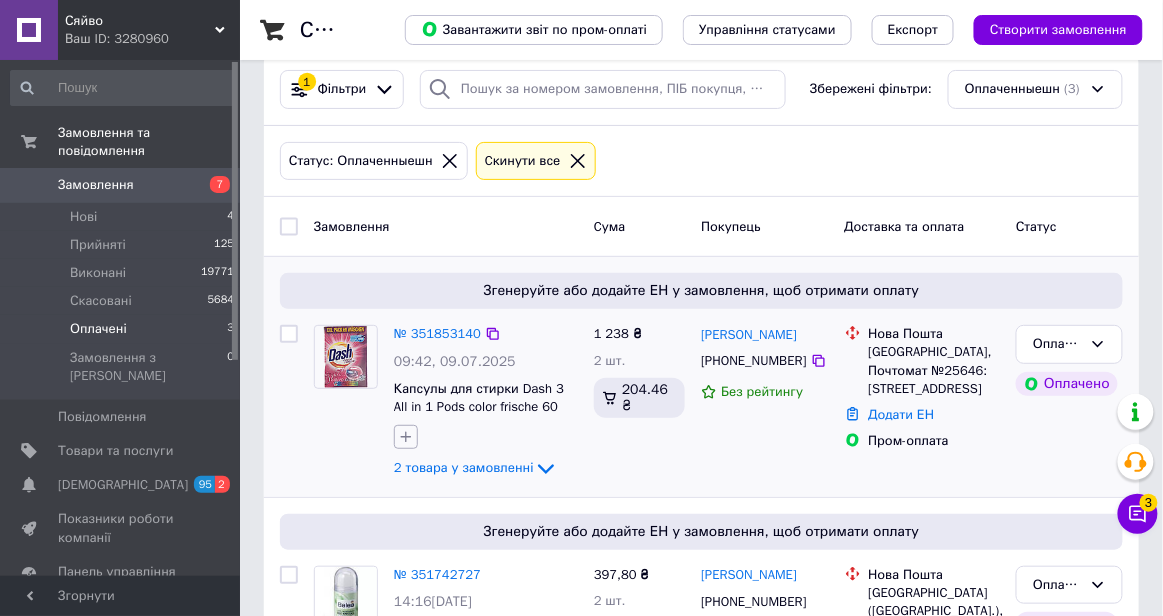 scroll, scrollTop: 0, scrollLeft: 0, axis: both 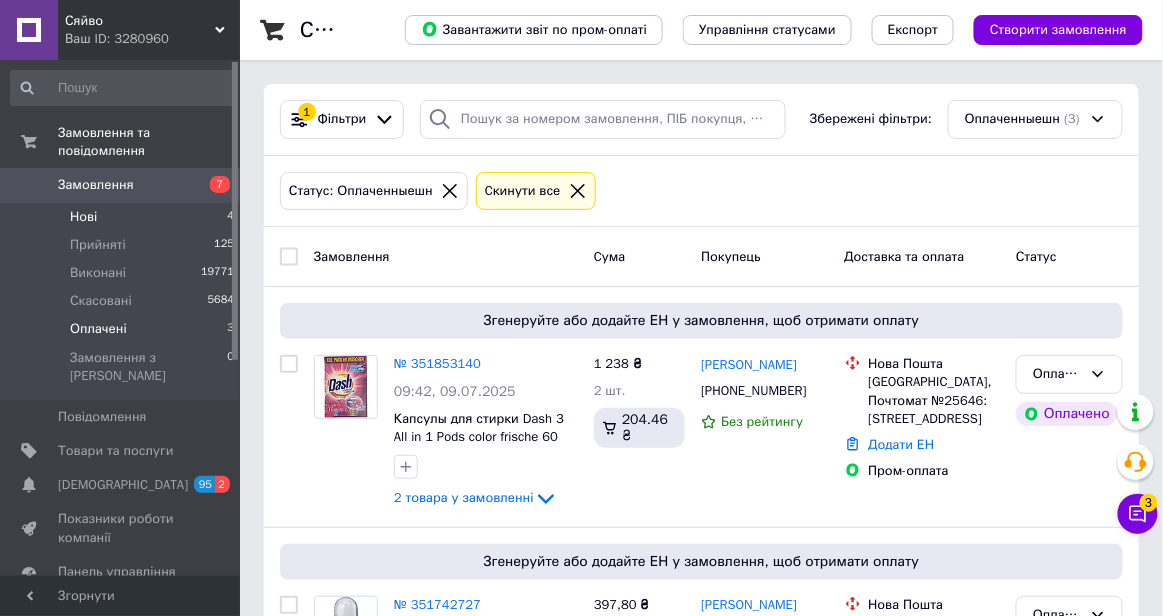 click on "Нові 4" at bounding box center [123, 217] 